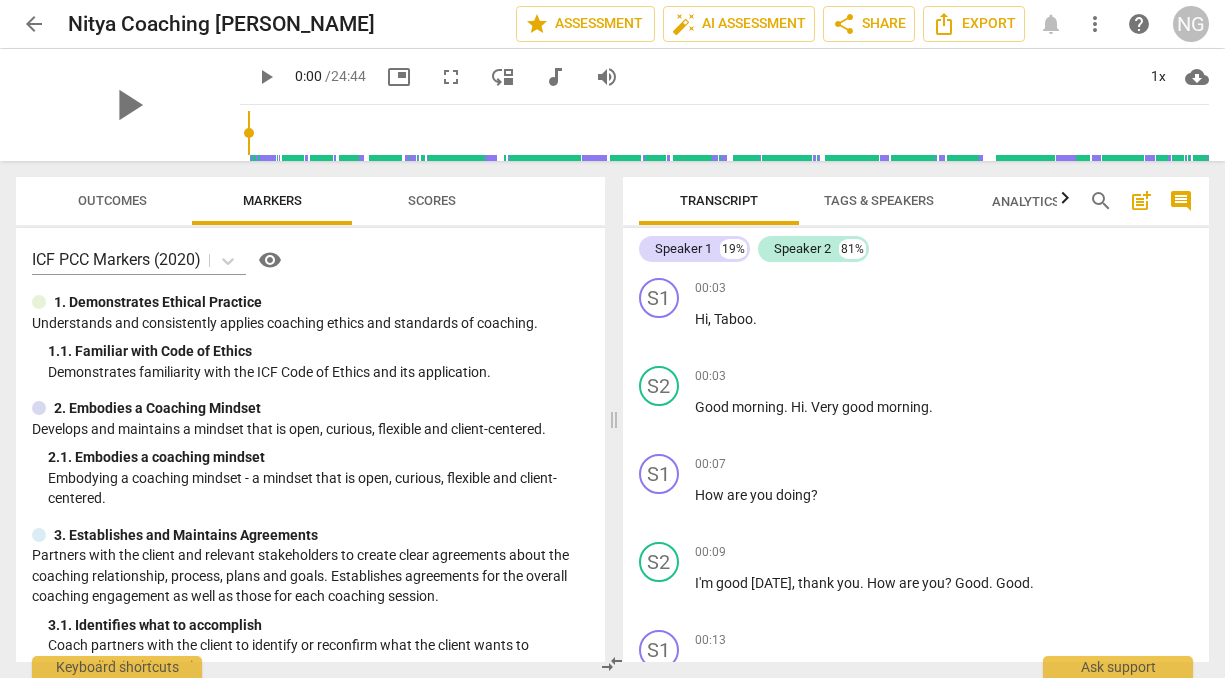 scroll, scrollTop: 0, scrollLeft: 0, axis: both 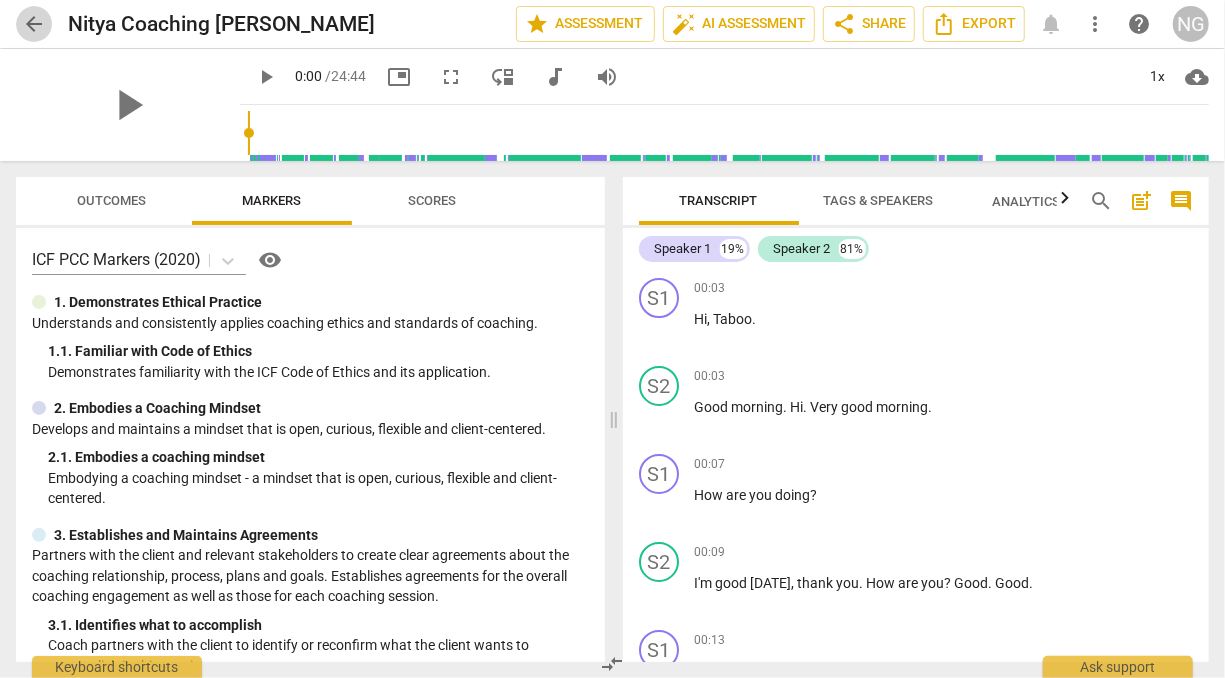 click on "arrow_back" at bounding box center [34, 24] 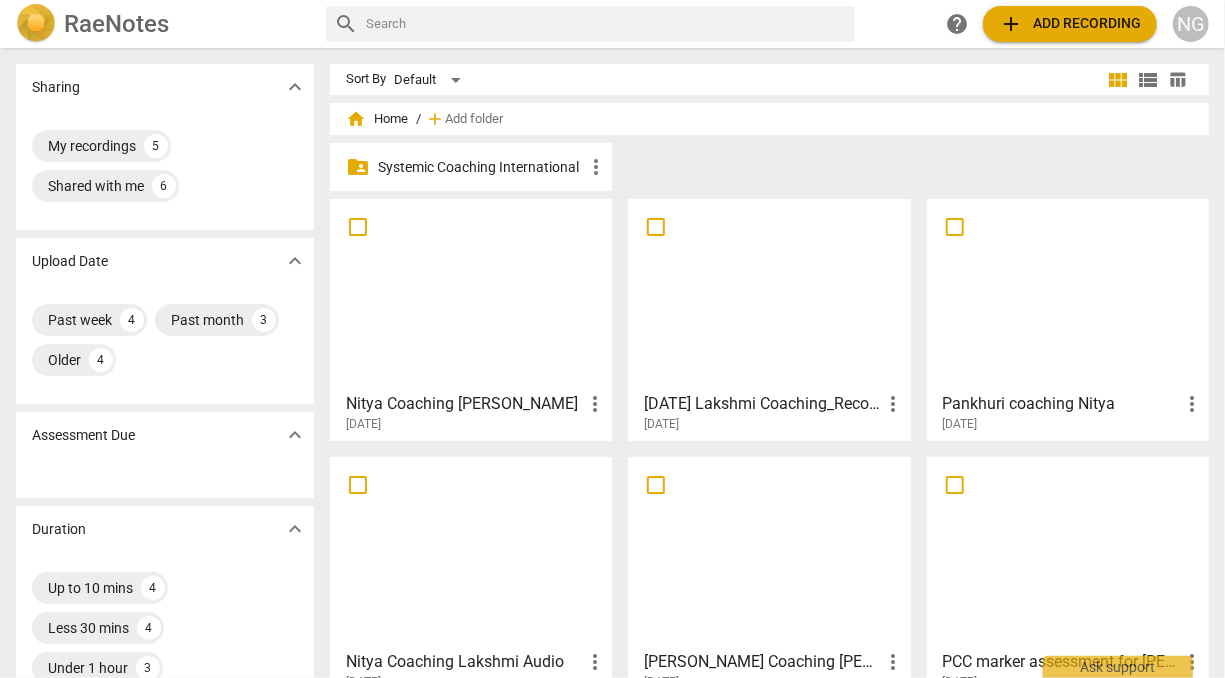 click on "add   Add recording" at bounding box center [1070, 24] 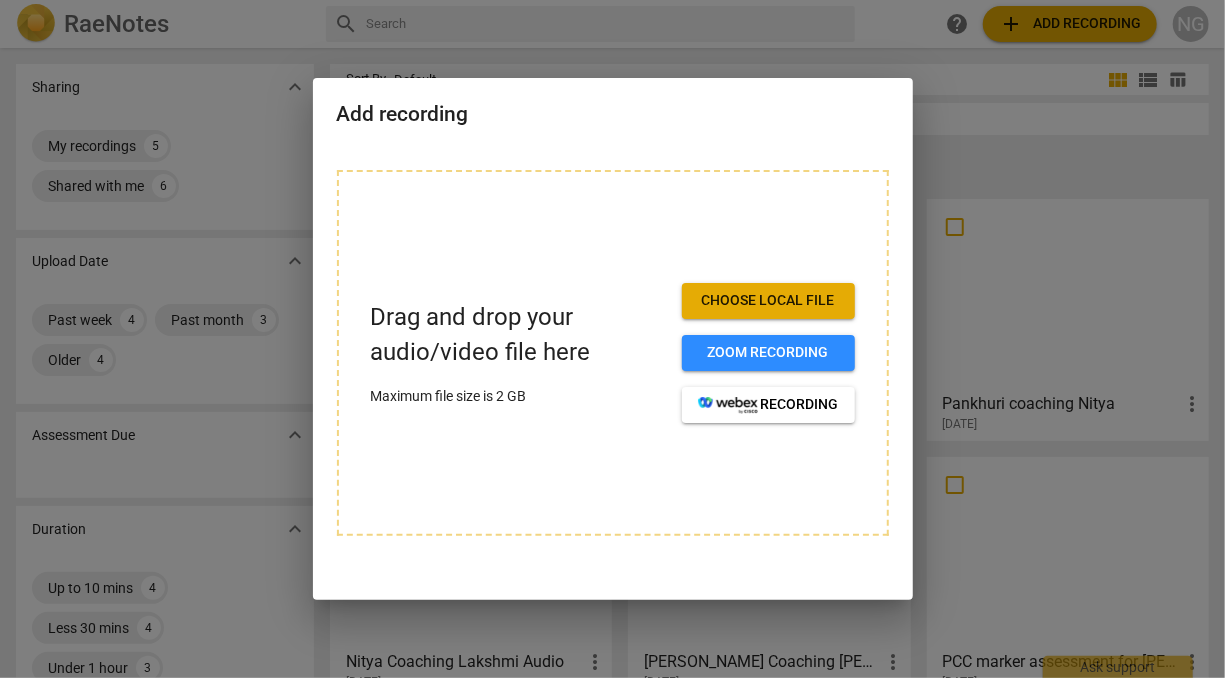 click at bounding box center [612, 339] 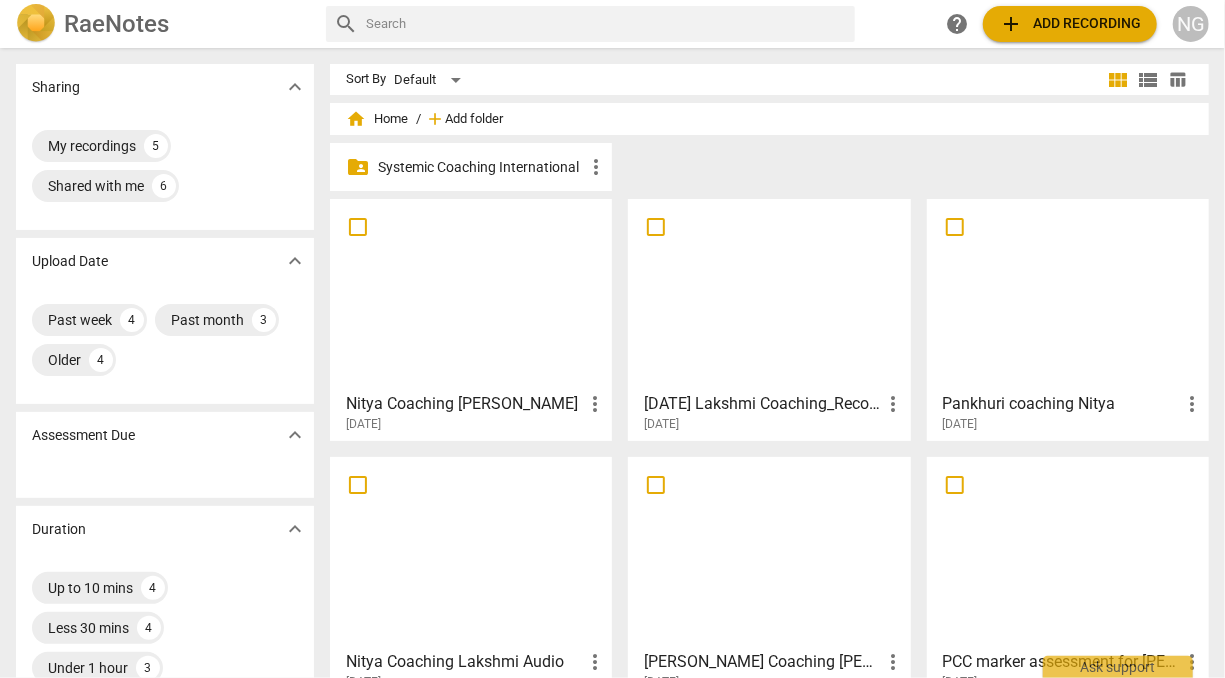 click on "Add folder" at bounding box center (474, 119) 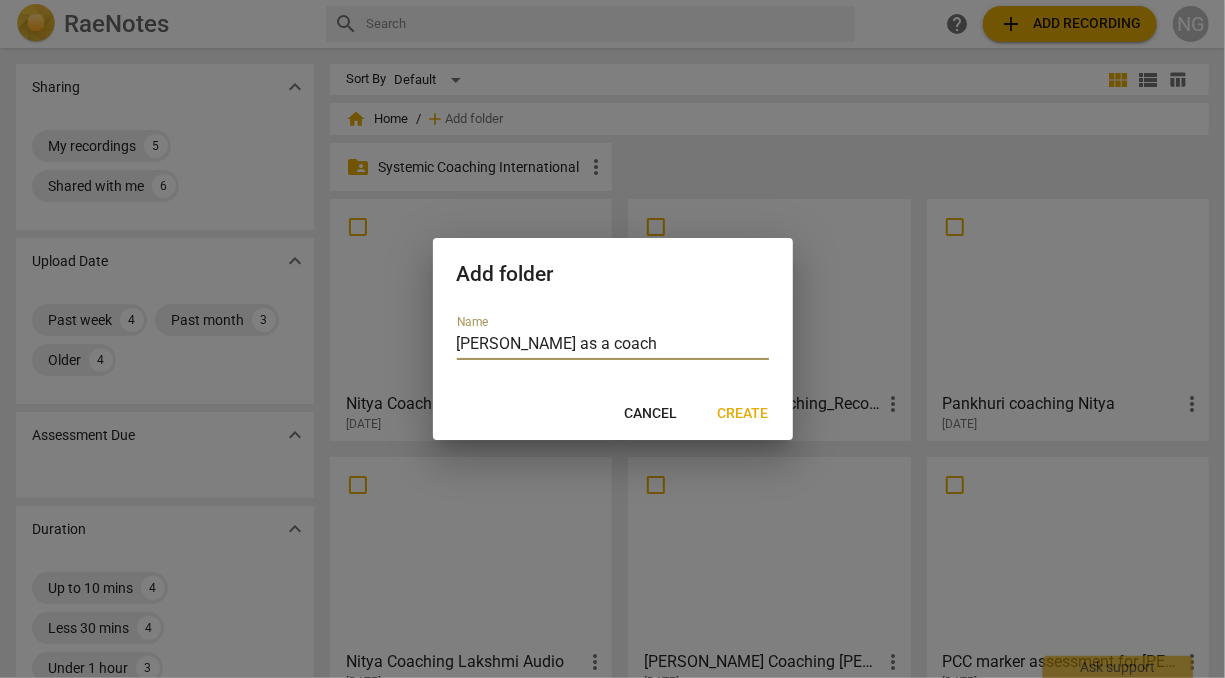 type on "[PERSON_NAME] as a coach" 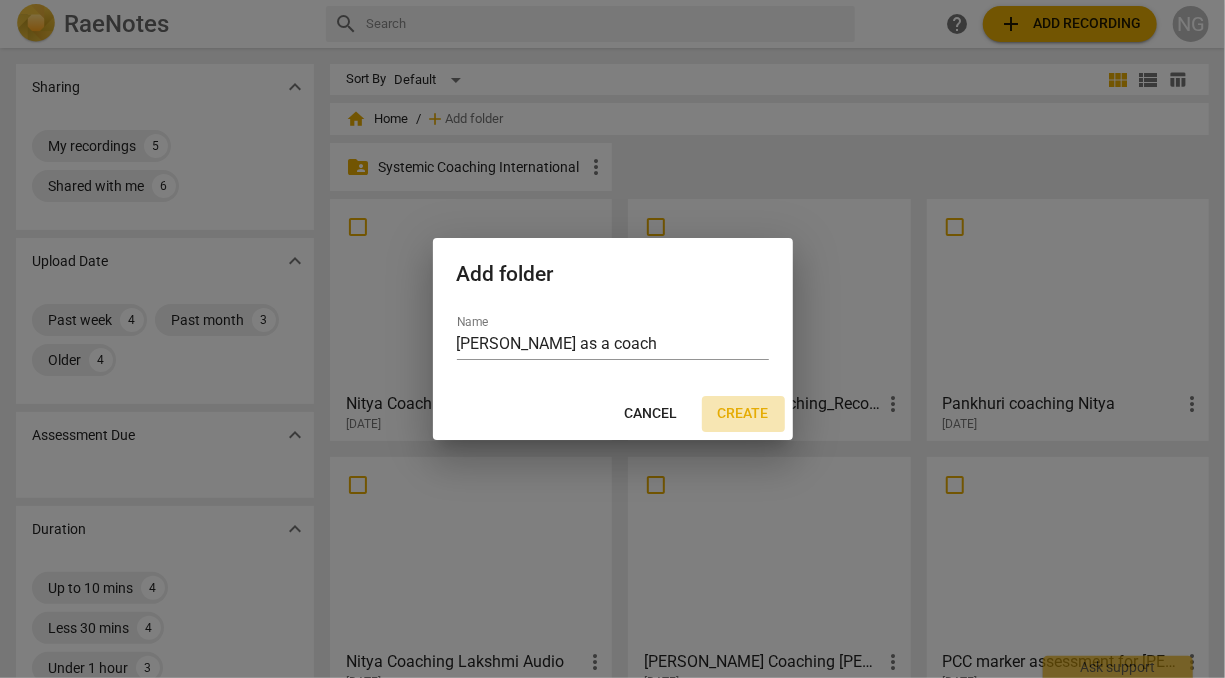 click on "Create" at bounding box center [743, 414] 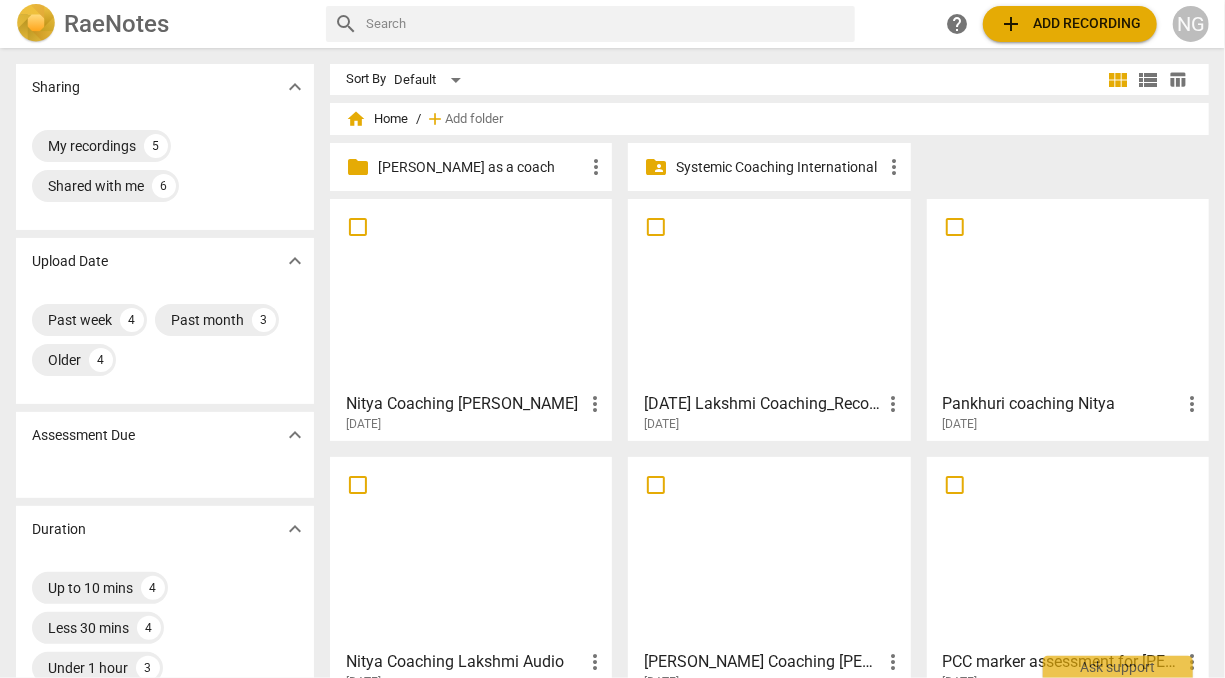 click on "[PERSON_NAME] as a coach" at bounding box center (481, 167) 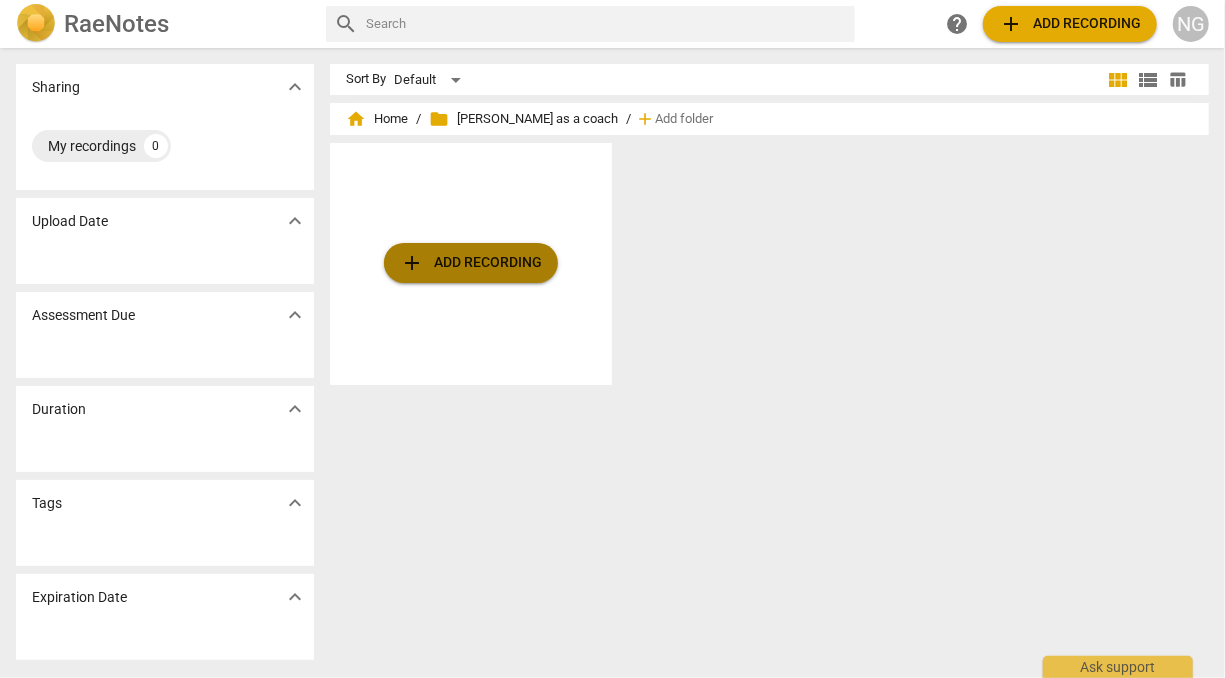 click on "add   Add recording" at bounding box center [471, 263] 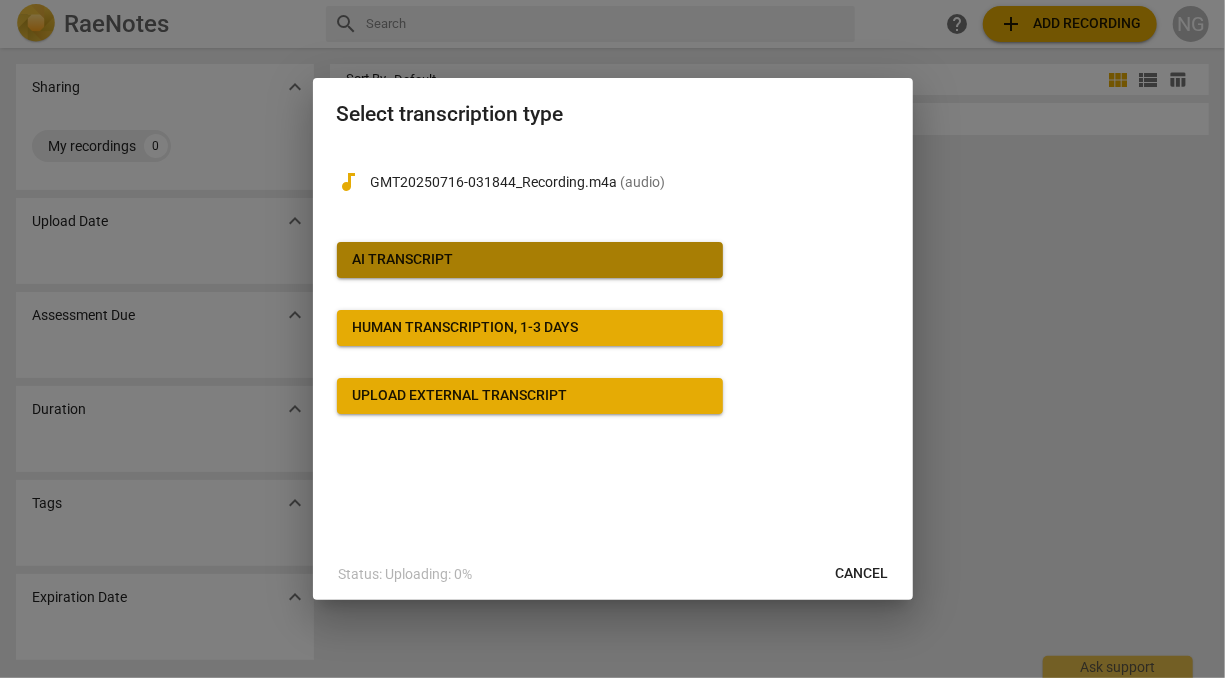 click on "AI Transcript" at bounding box center (530, 260) 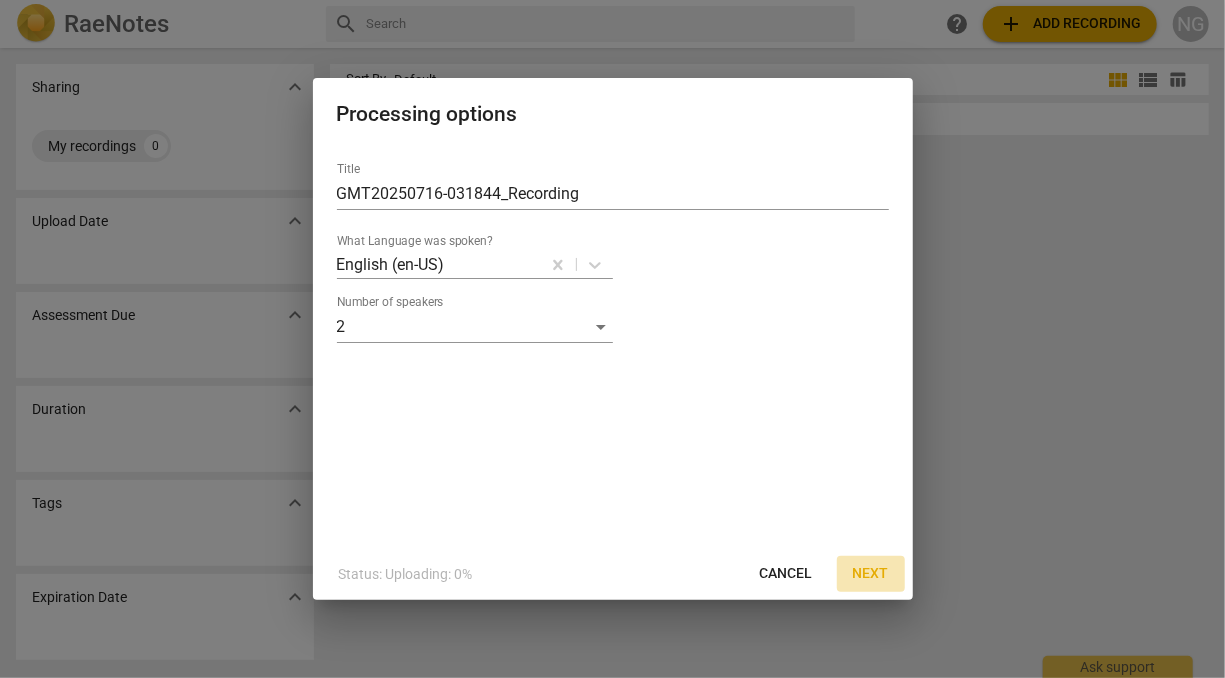 click on "Next" at bounding box center (871, 574) 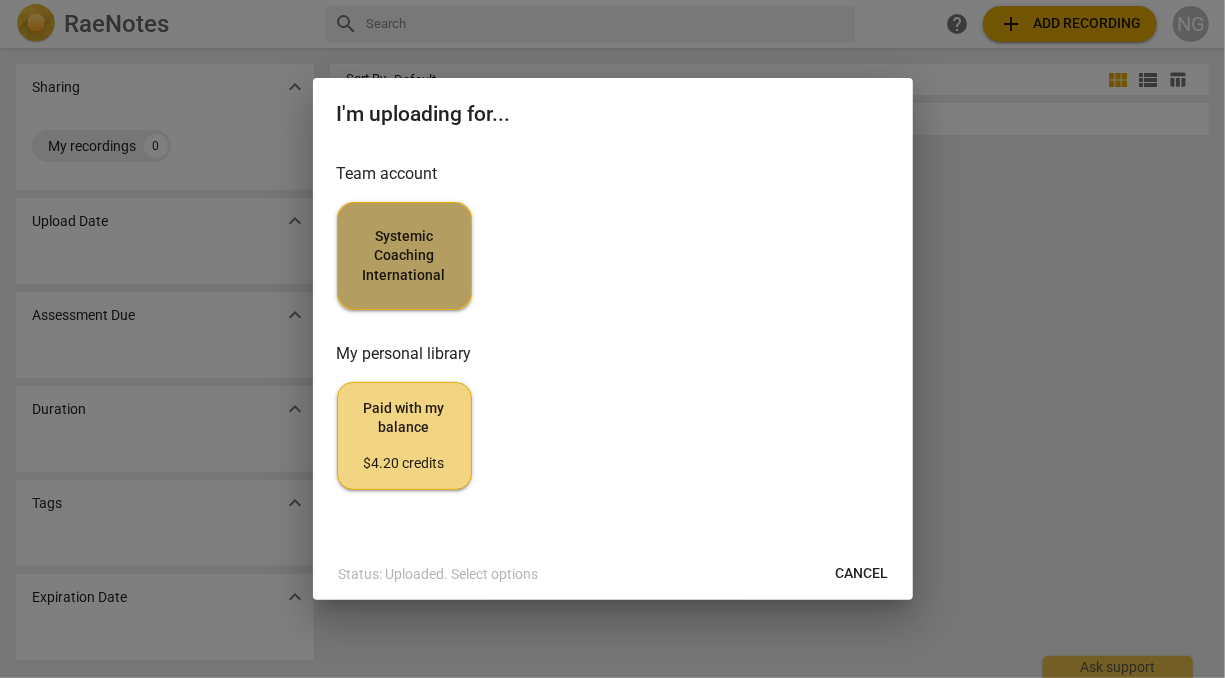 click on "Systemic Coaching International" at bounding box center [404, 256] 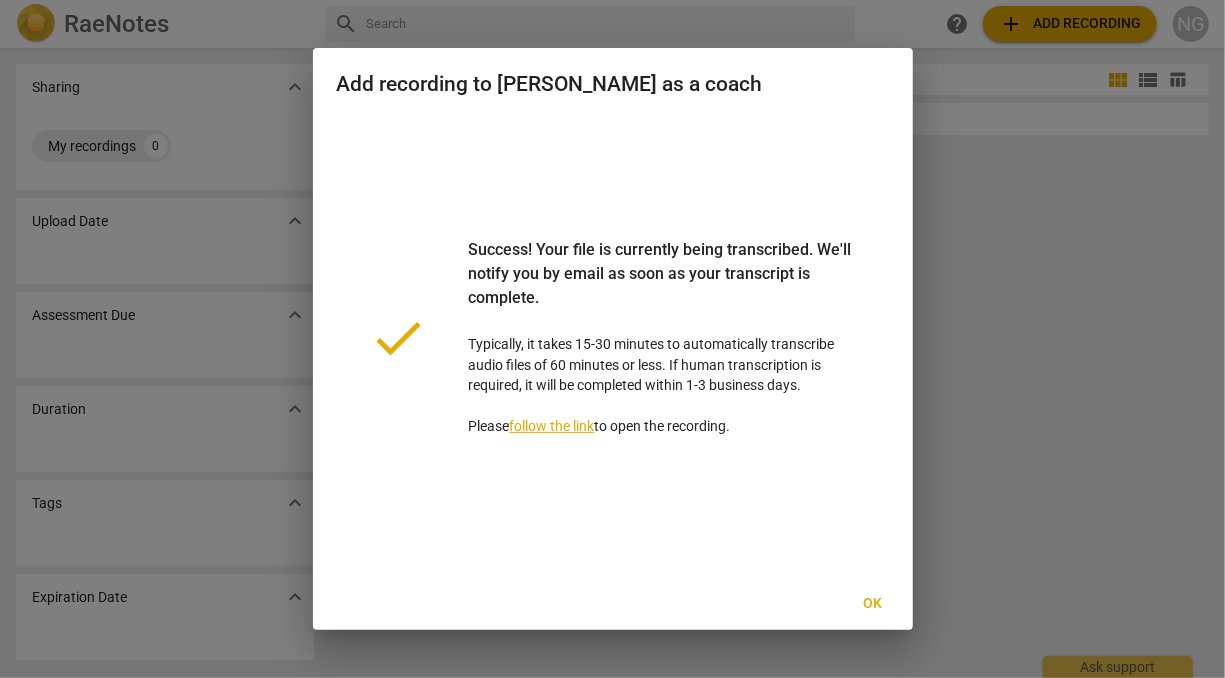 click on "Ok" at bounding box center (873, 604) 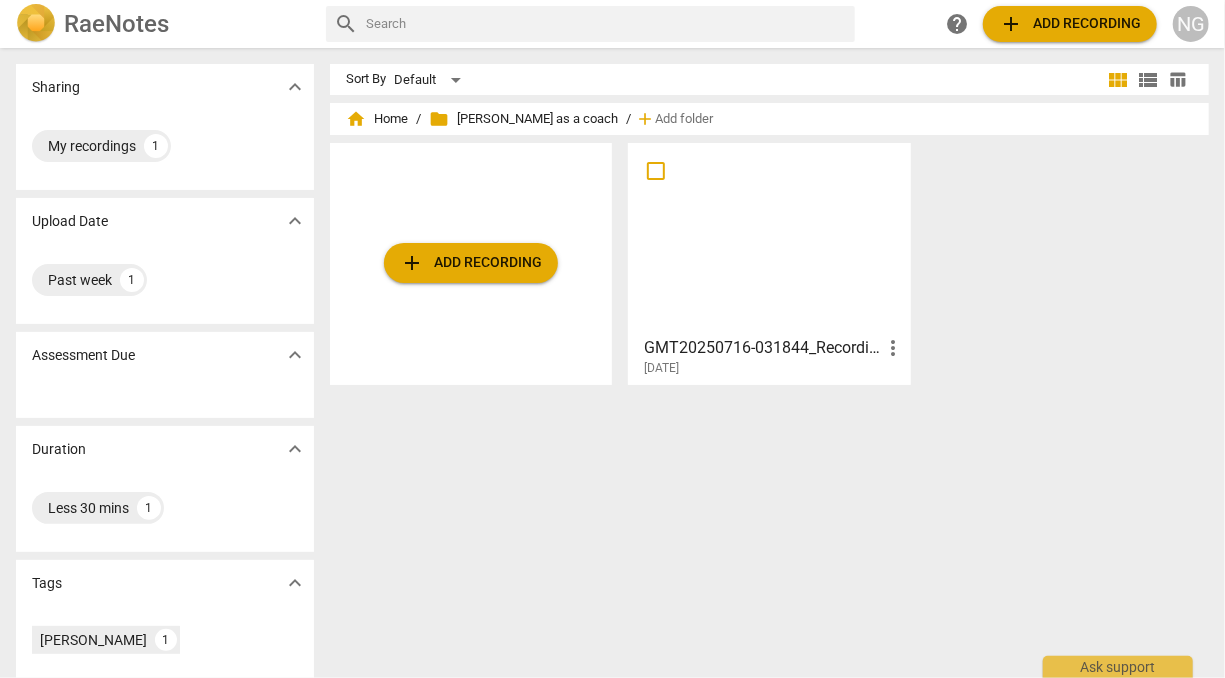click at bounding box center (769, 238) 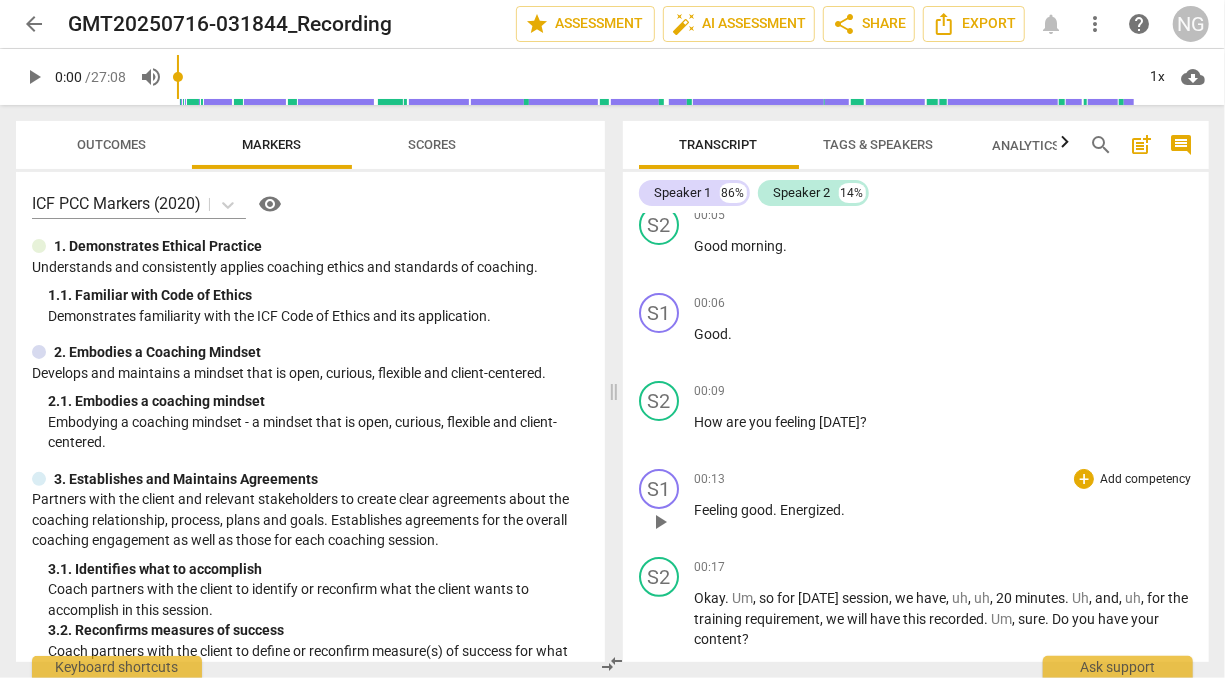 scroll, scrollTop: 0, scrollLeft: 0, axis: both 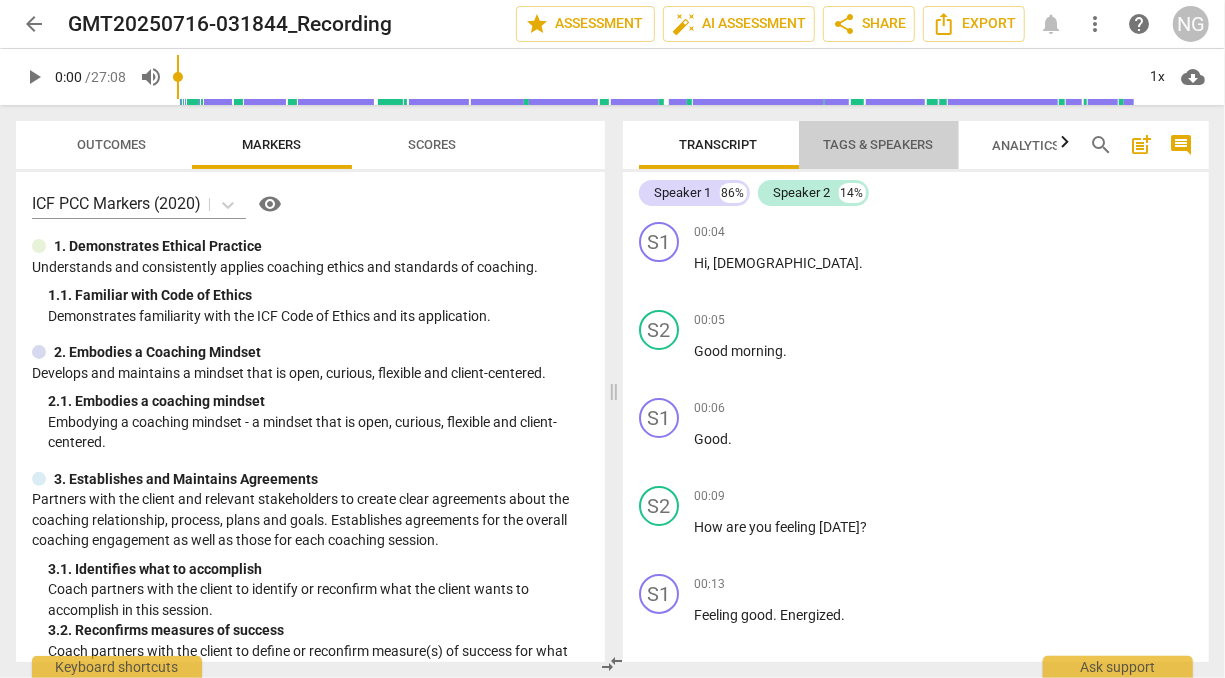 click on "Tags & Speakers" at bounding box center [879, 145] 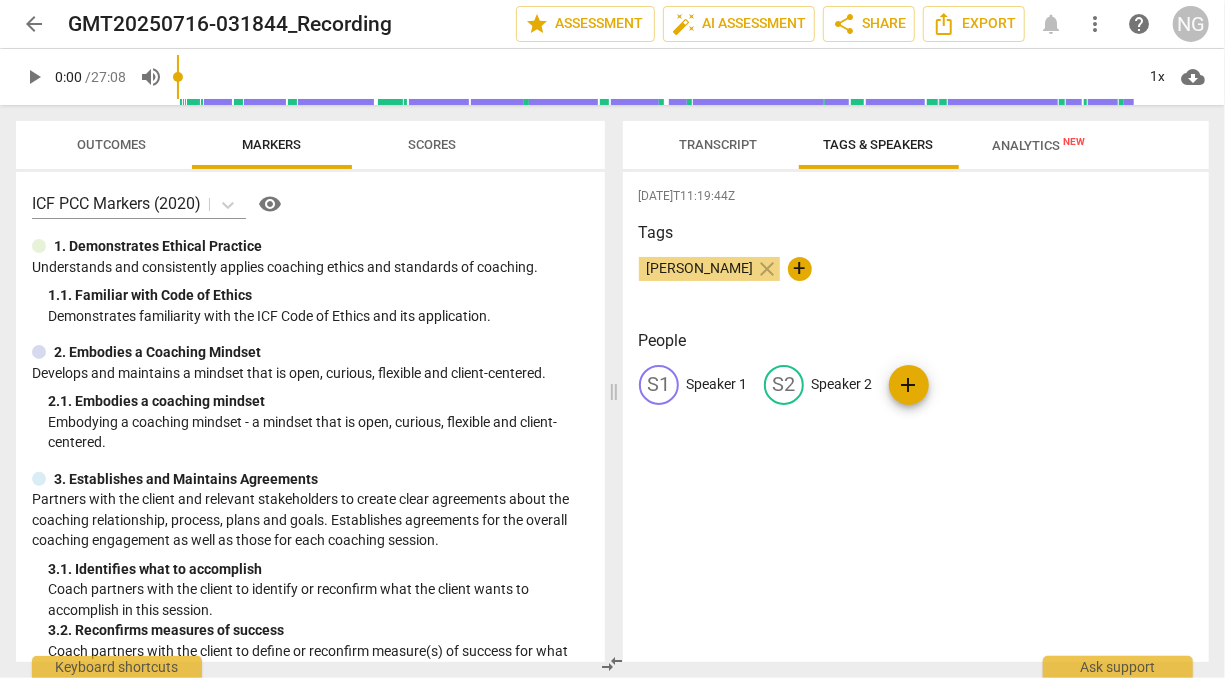 click on "Speaker 1" at bounding box center (717, 384) 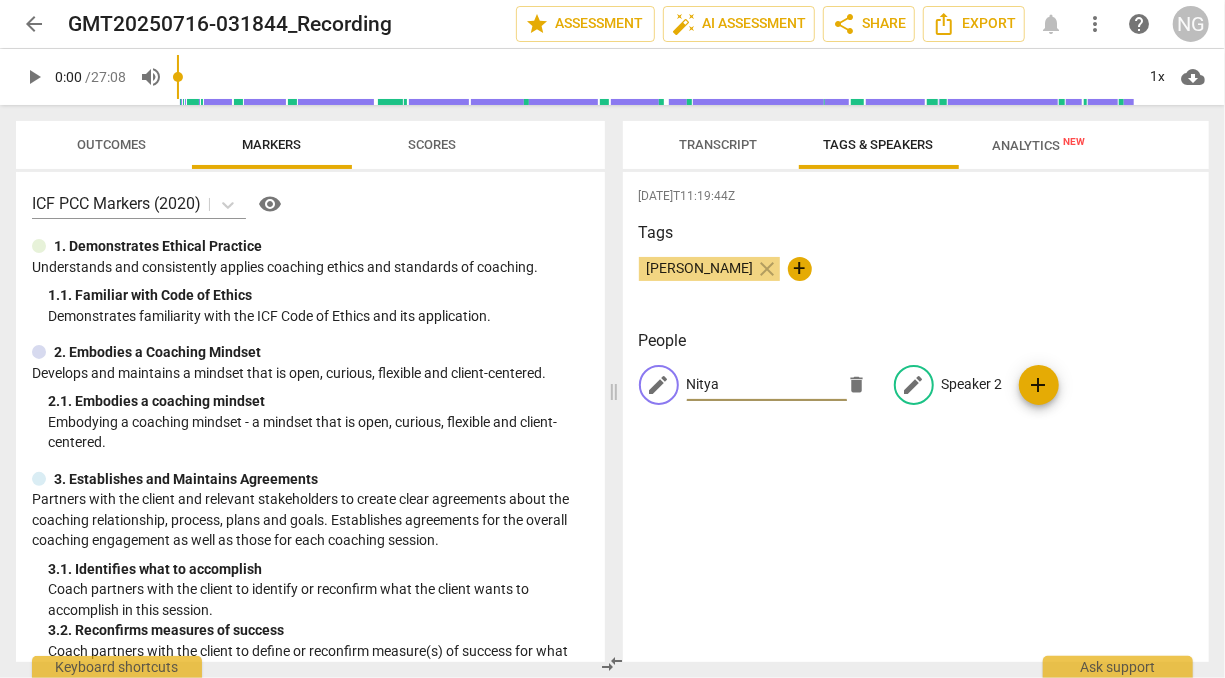 type on "Nitya" 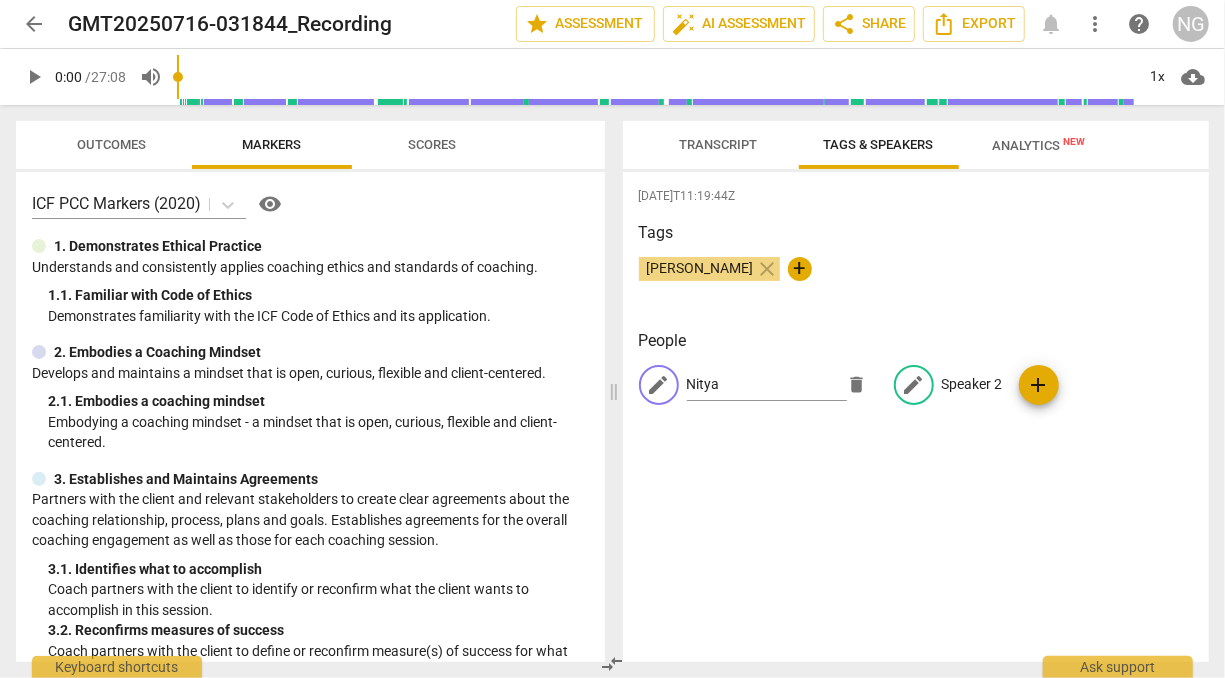 click on "Speaker 2" at bounding box center (972, 384) 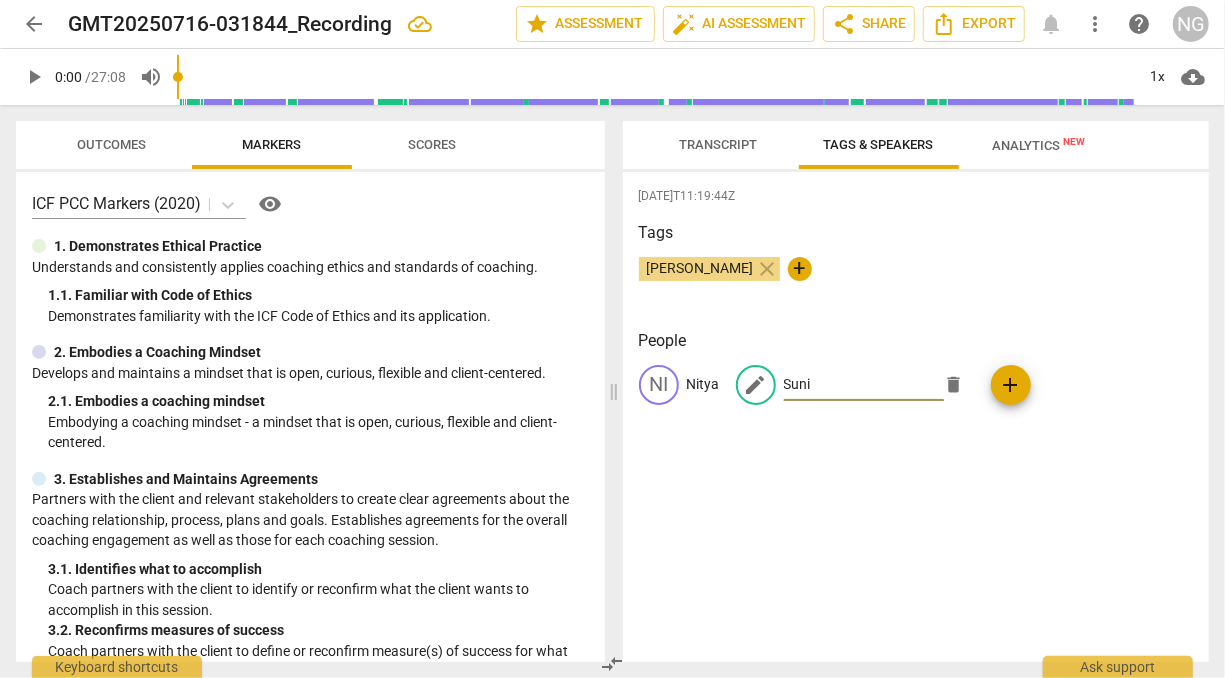 type on "[PERSON_NAME]" 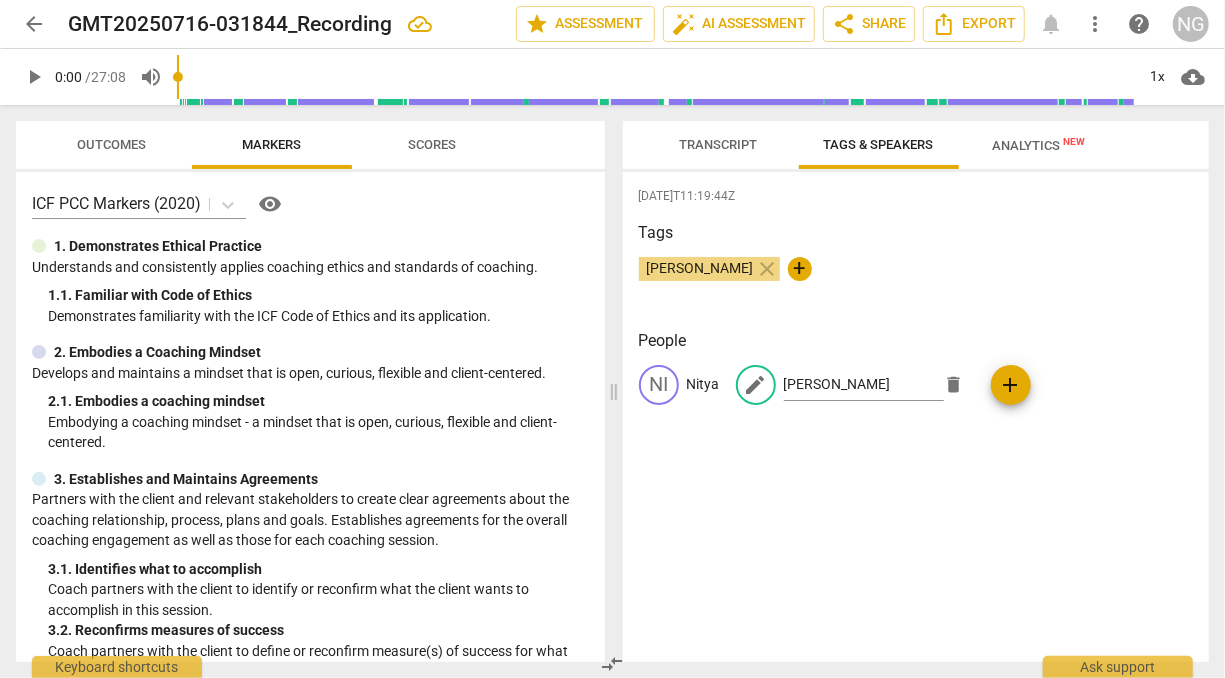 click on "[DATE]T11:19:44Z Tags [PERSON_NAME] close + People NI Nitya edit [PERSON_NAME] delete add" at bounding box center [916, 417] 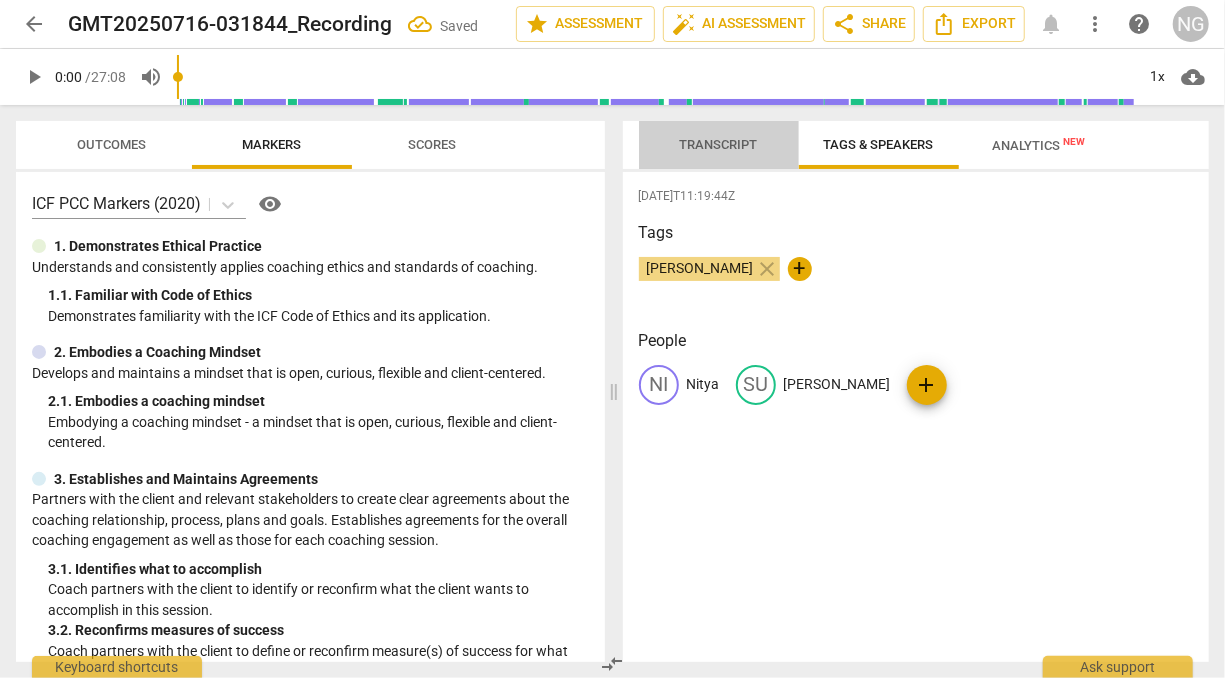 click on "Transcript" at bounding box center [719, 144] 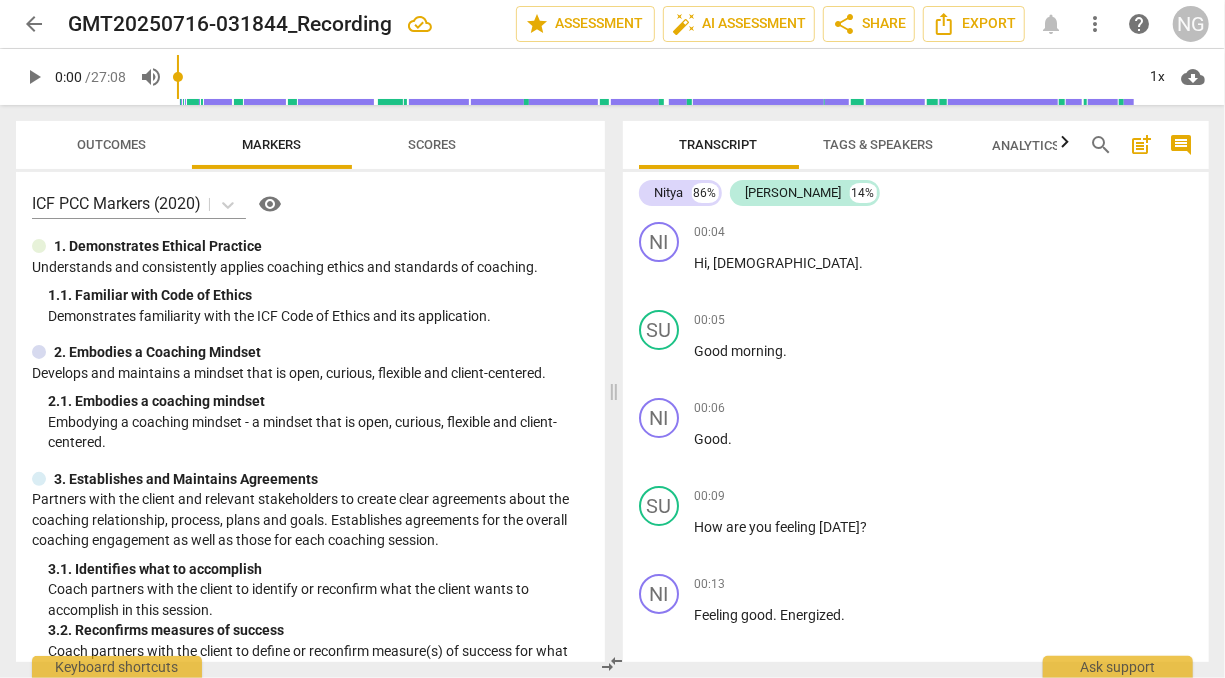 click on "play_arrow" at bounding box center (34, 77) 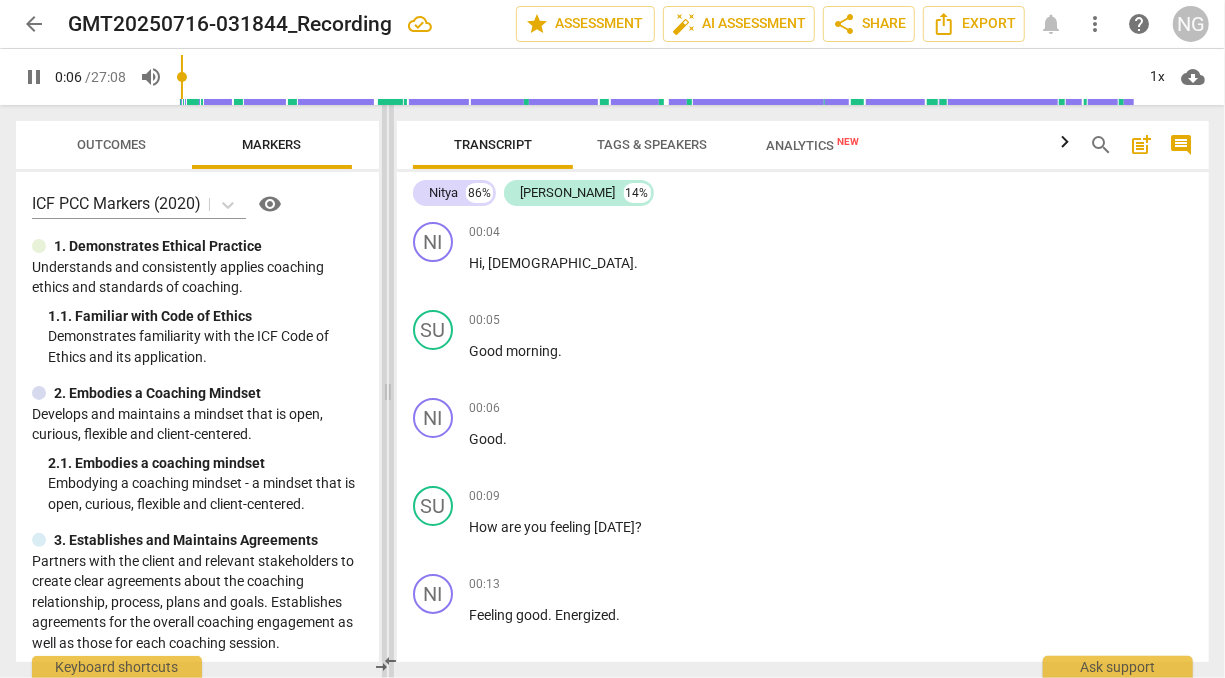 drag, startPoint x: 613, startPoint y: 393, endPoint x: 385, endPoint y: 376, distance: 228.63289 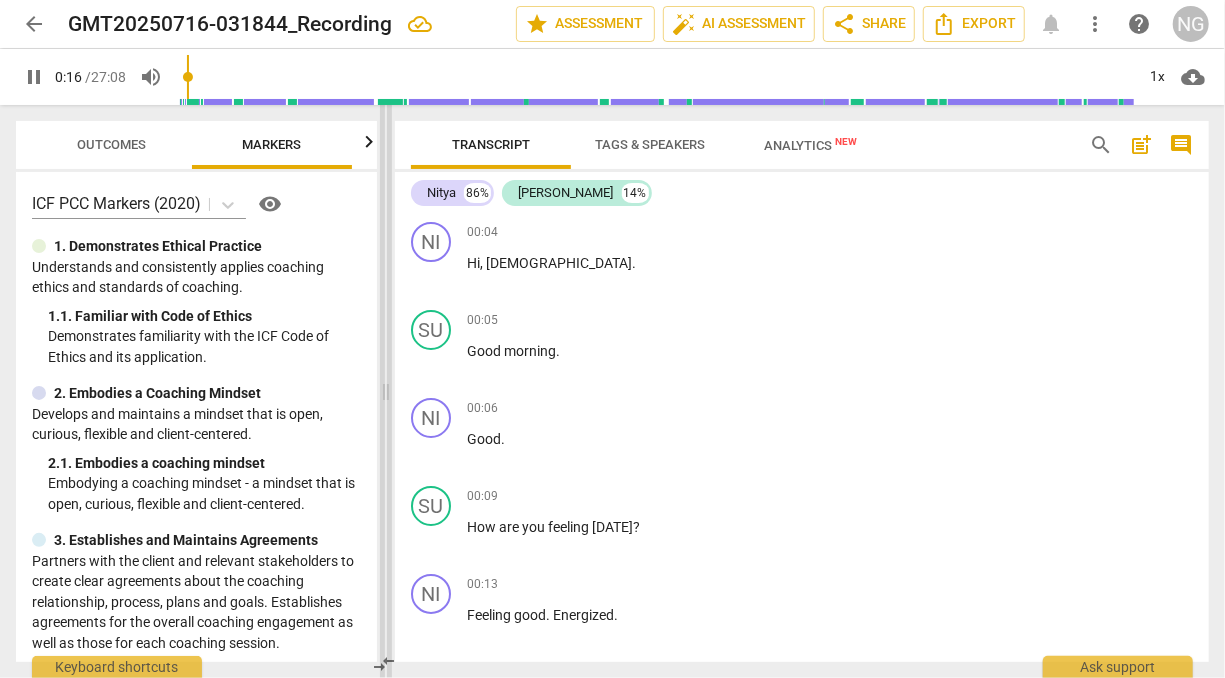 scroll, scrollTop: 480, scrollLeft: 0, axis: vertical 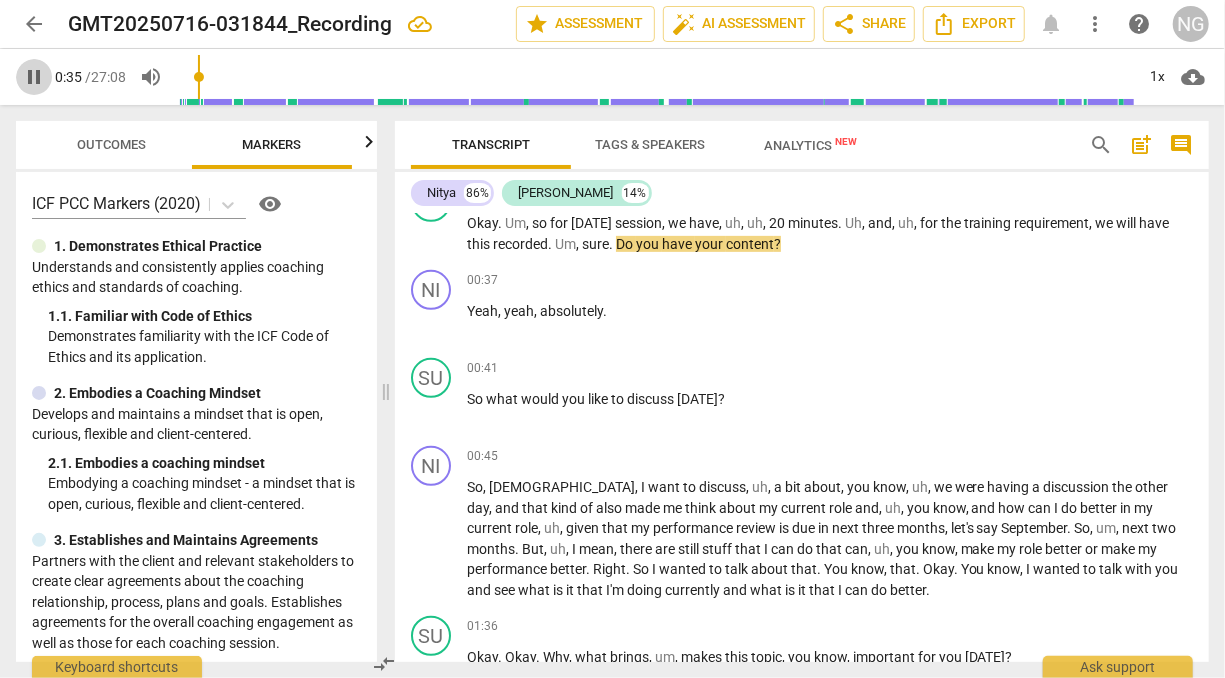 click on "pause" at bounding box center [34, 77] 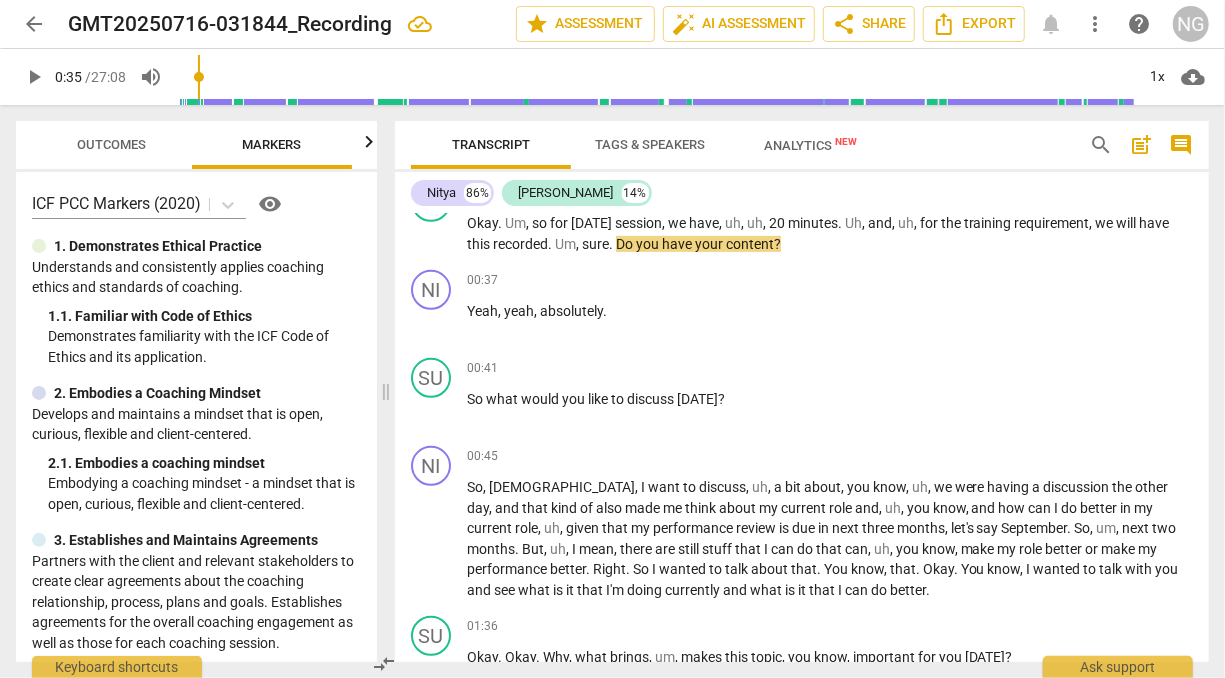 type on "35" 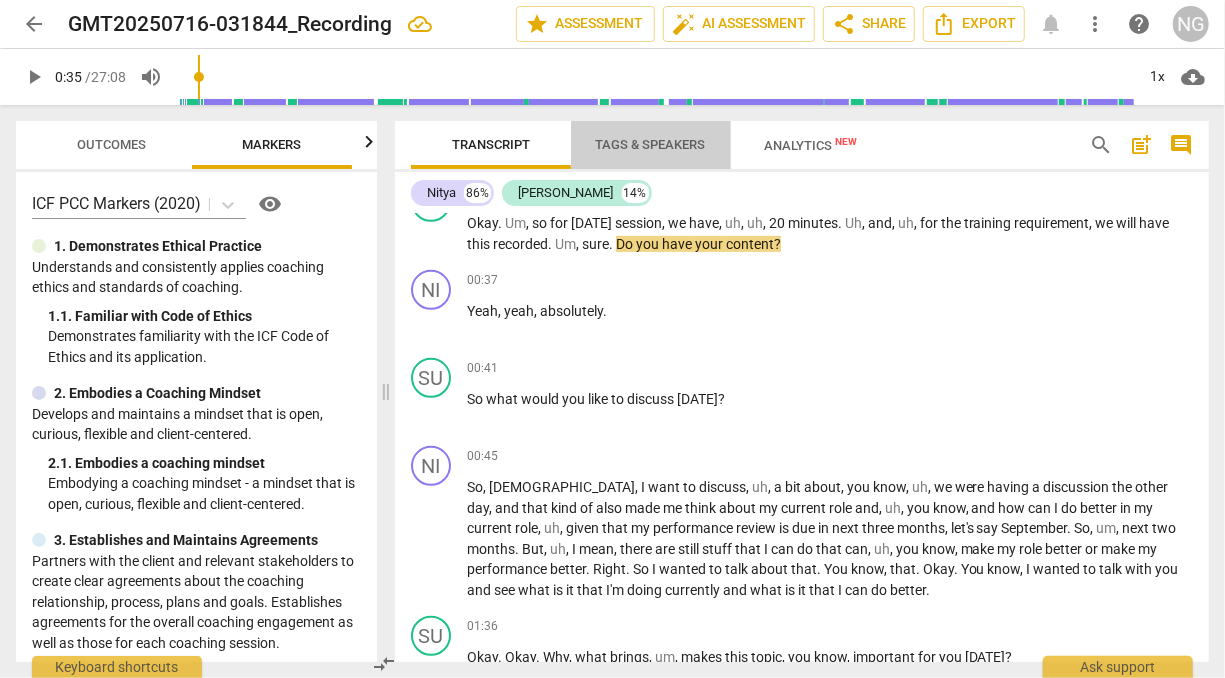 click on "Tags & Speakers" at bounding box center [651, 145] 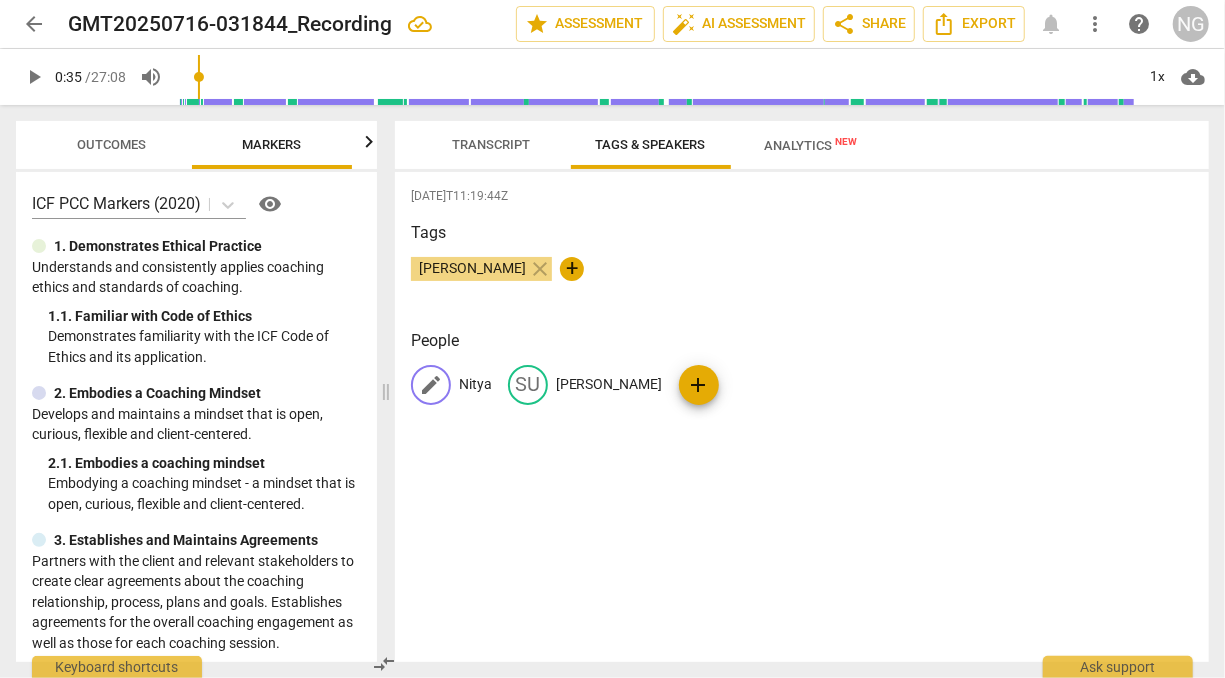 click on "Nitya" at bounding box center (475, 384) 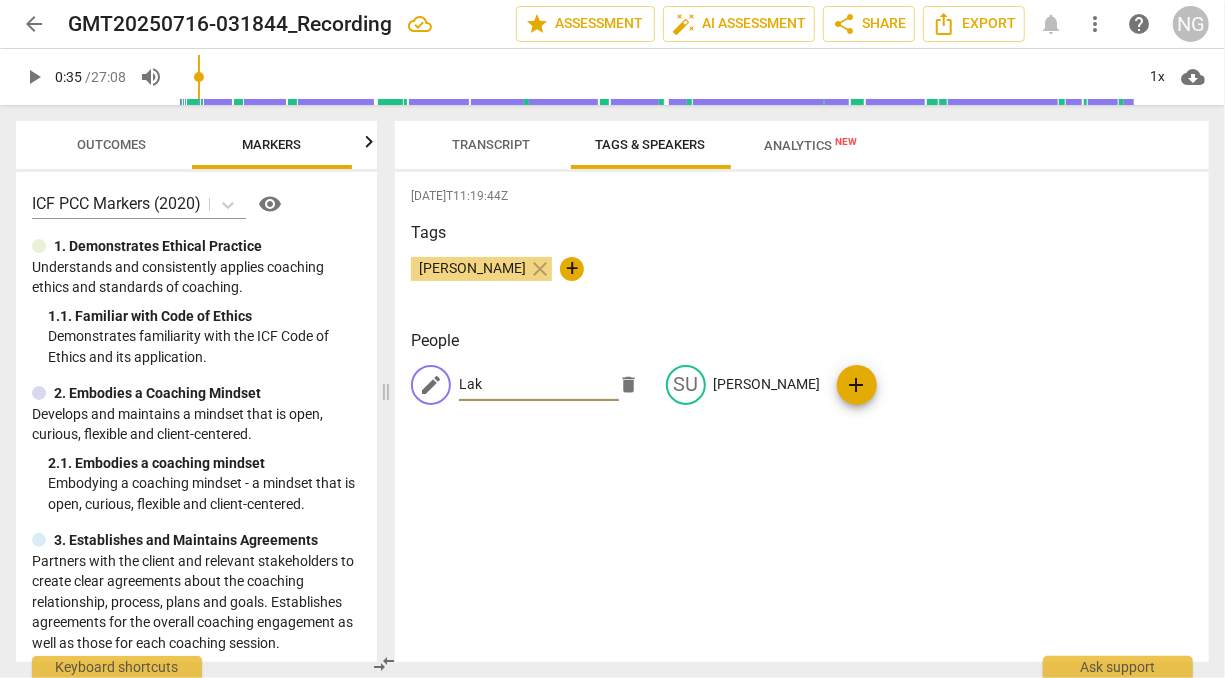 type on "Lakshmi" 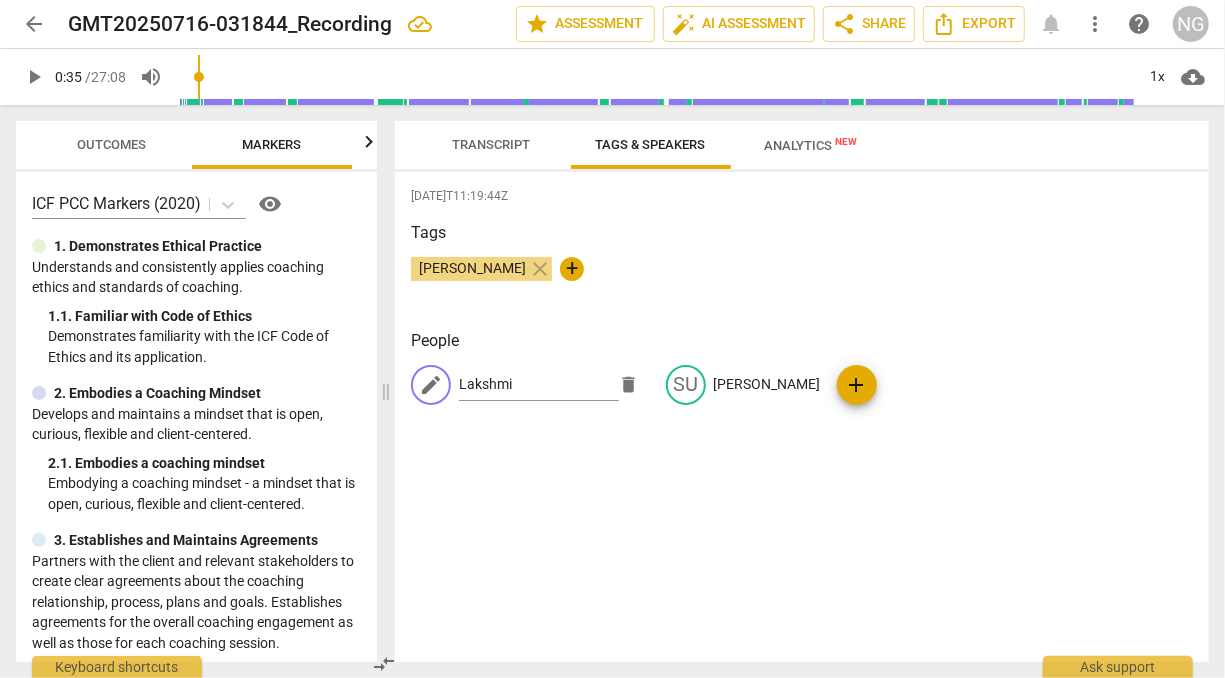 click on "[DATE]T11:19:44Z Tags [PERSON_NAME] close + People edit Lakshmi delete [PERSON_NAME] add" at bounding box center (802, 417) 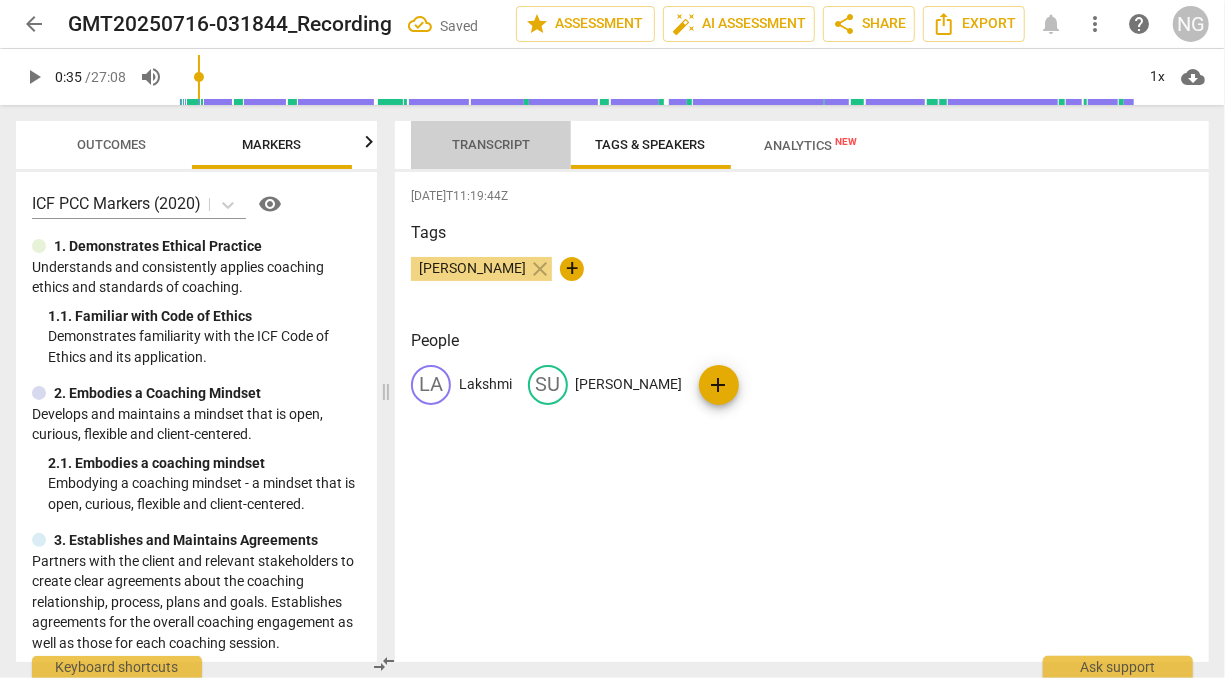 click on "Transcript" at bounding box center [491, 145] 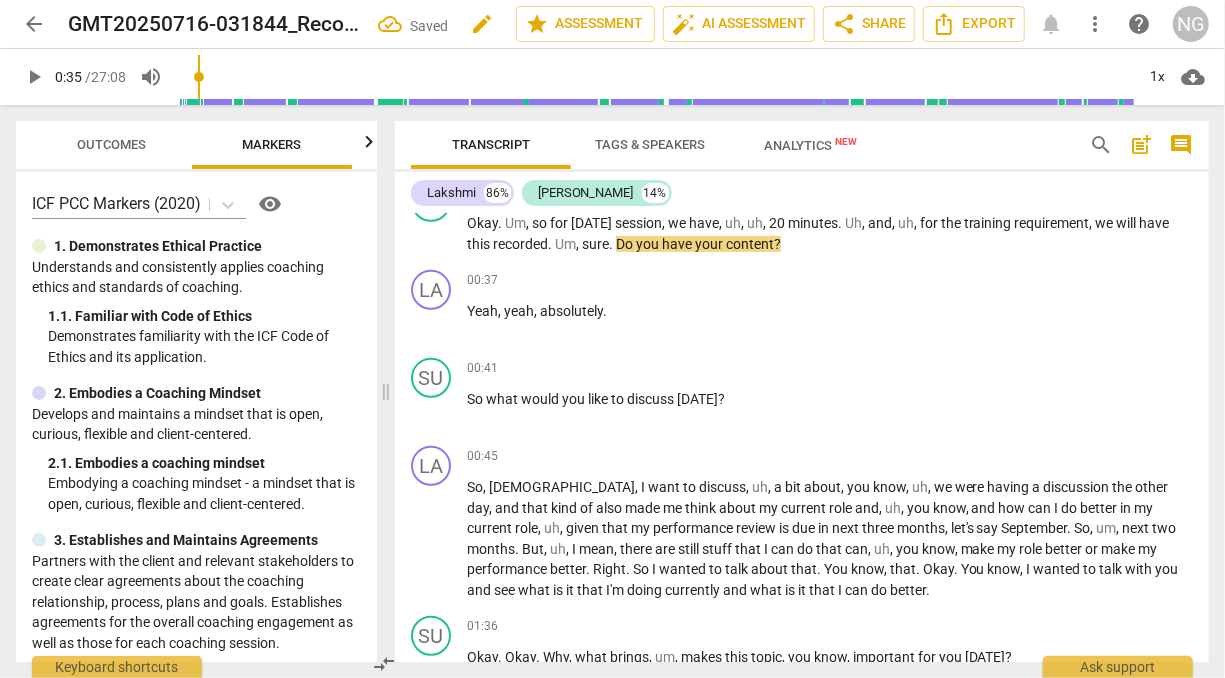 click on "GMT20250716-031844_Recording" at bounding box center (215, 24) 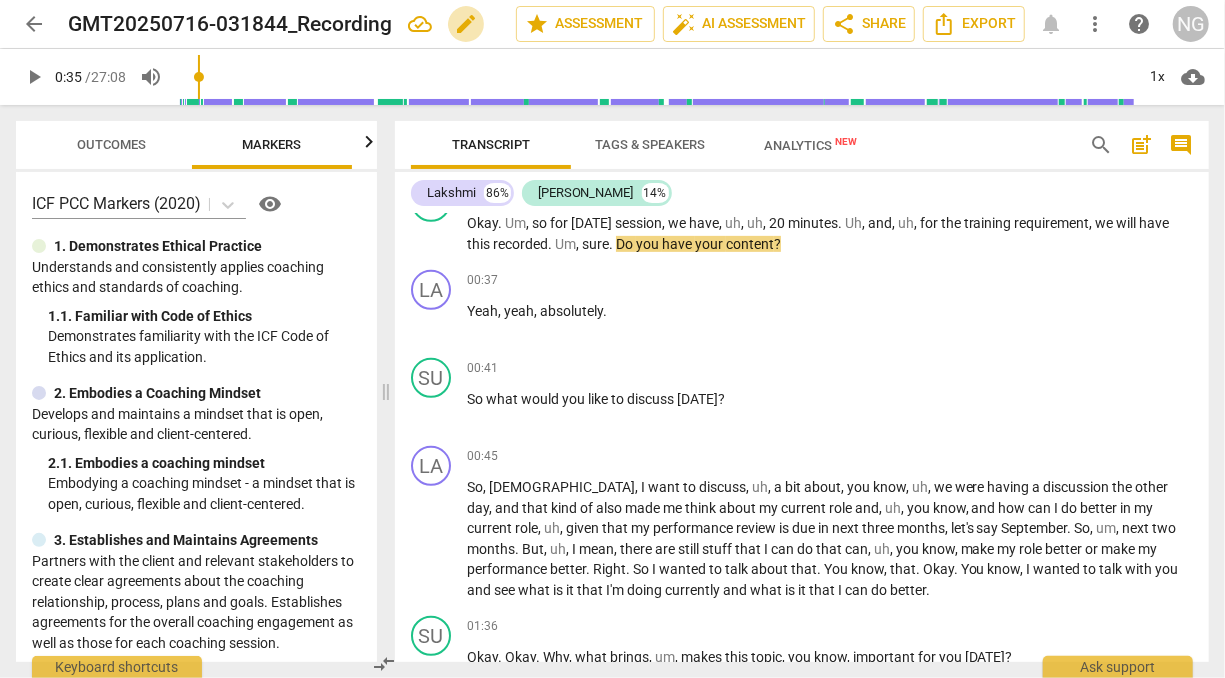 click on "edit" at bounding box center (466, 24) 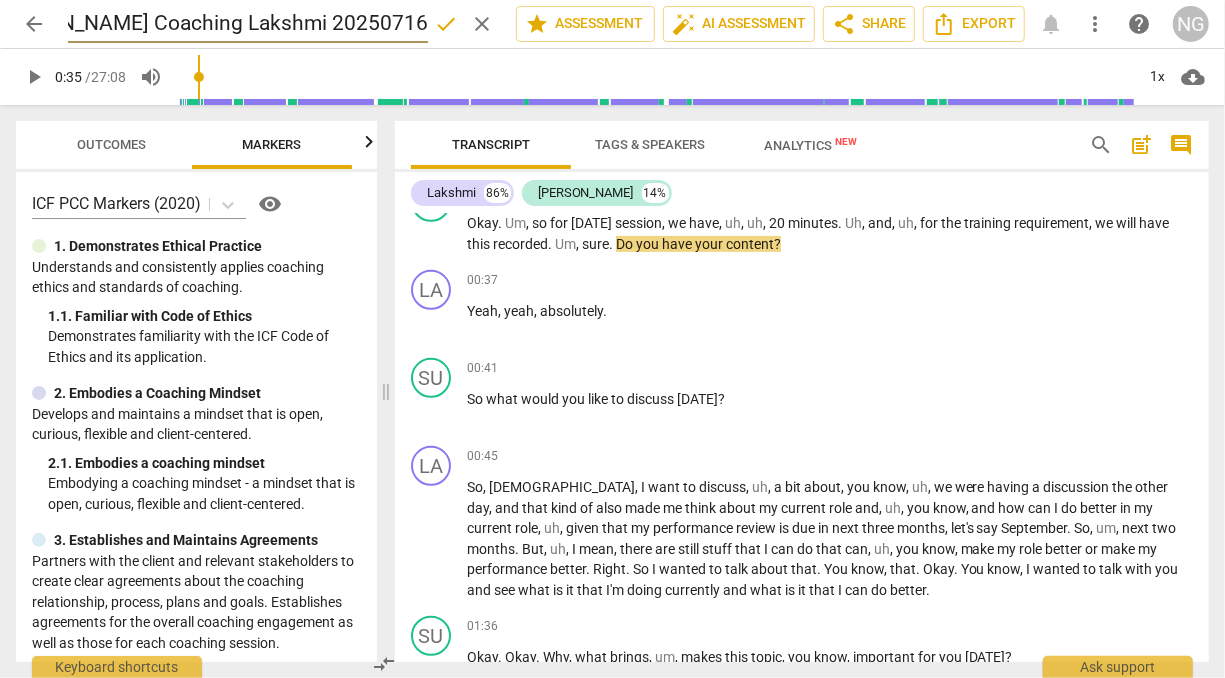 scroll, scrollTop: 0, scrollLeft: 0, axis: both 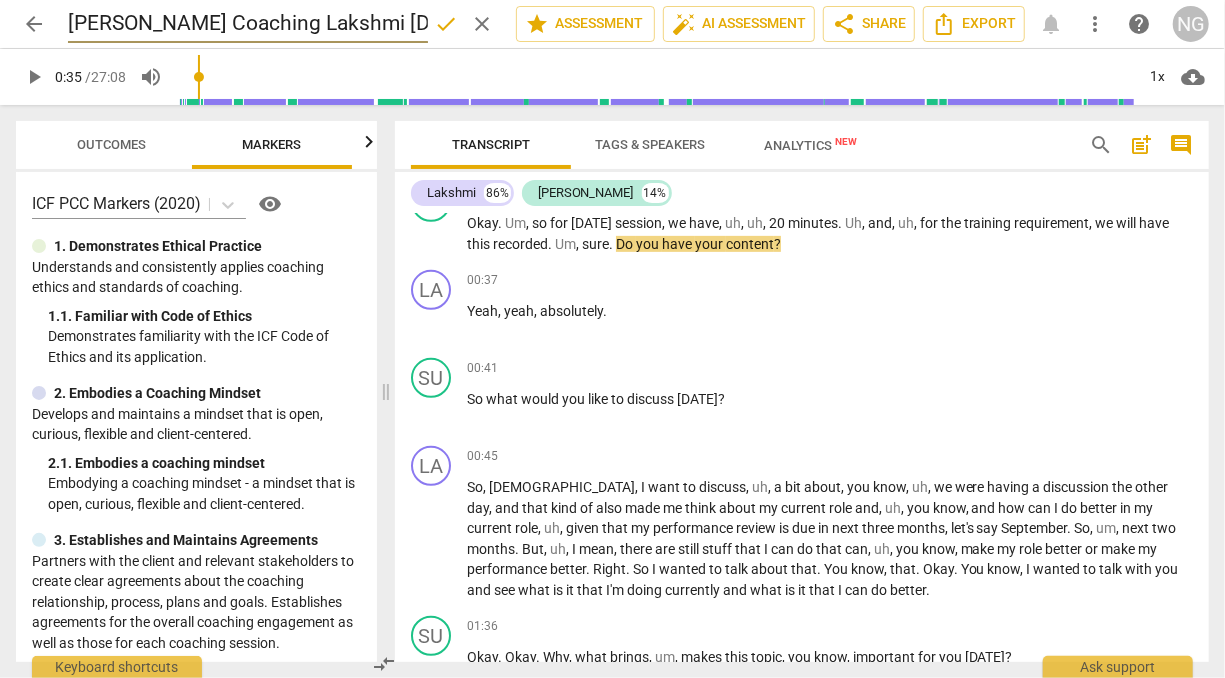 type on "[PERSON_NAME] Coaching Lakshmi [DATE]" 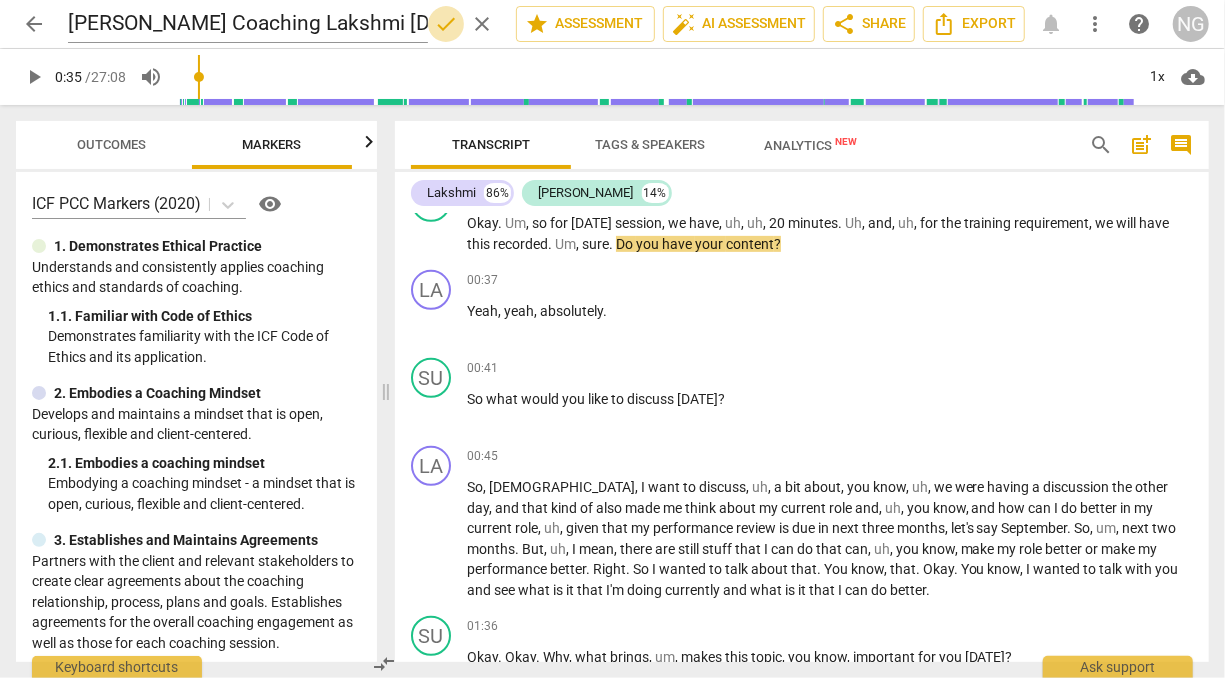 click on "done" at bounding box center [446, 24] 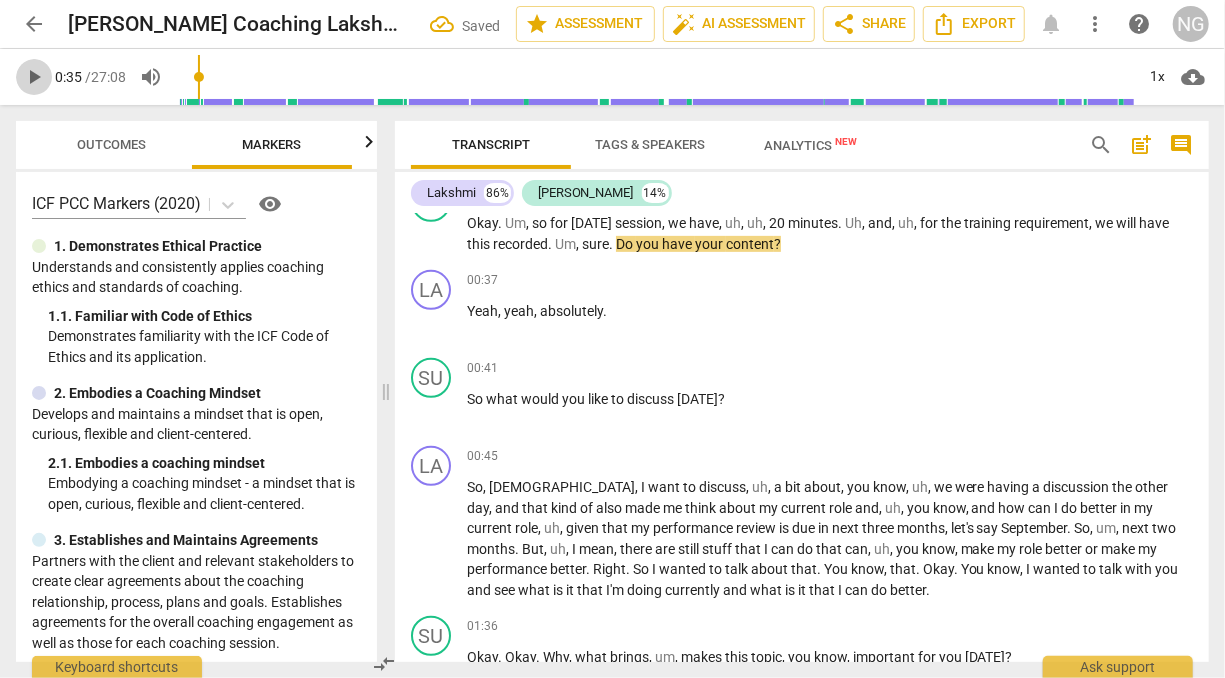 click on "play_arrow" at bounding box center (34, 77) 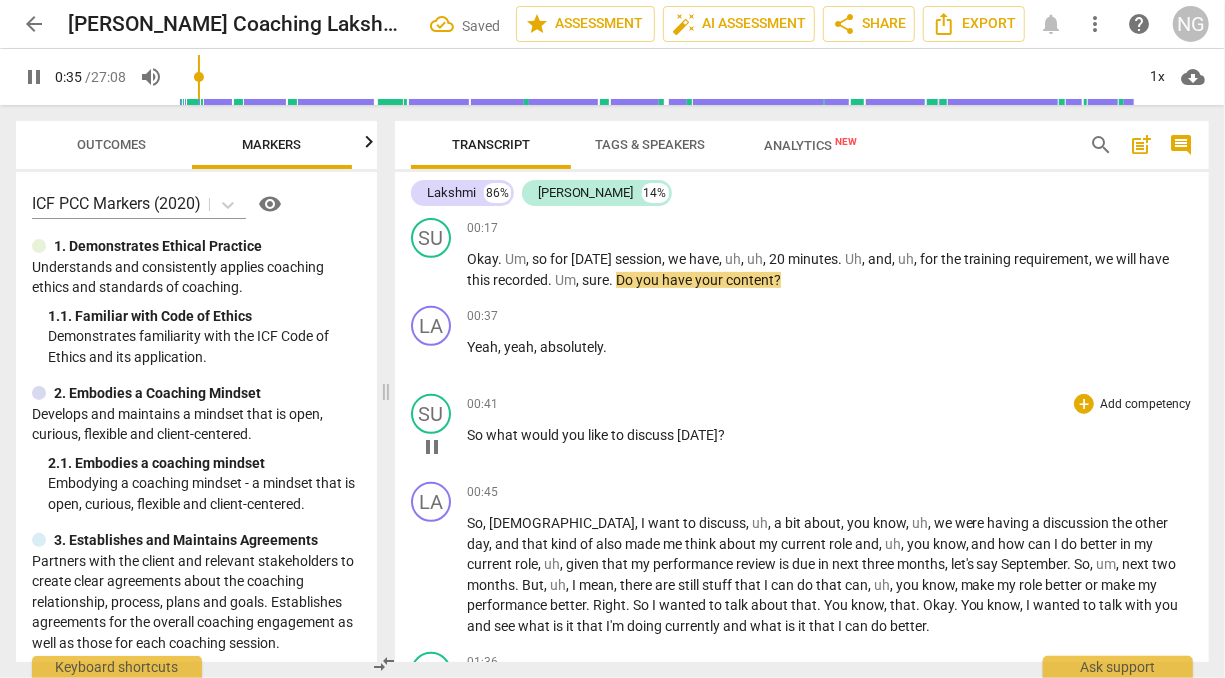 scroll, scrollTop: 438, scrollLeft: 0, axis: vertical 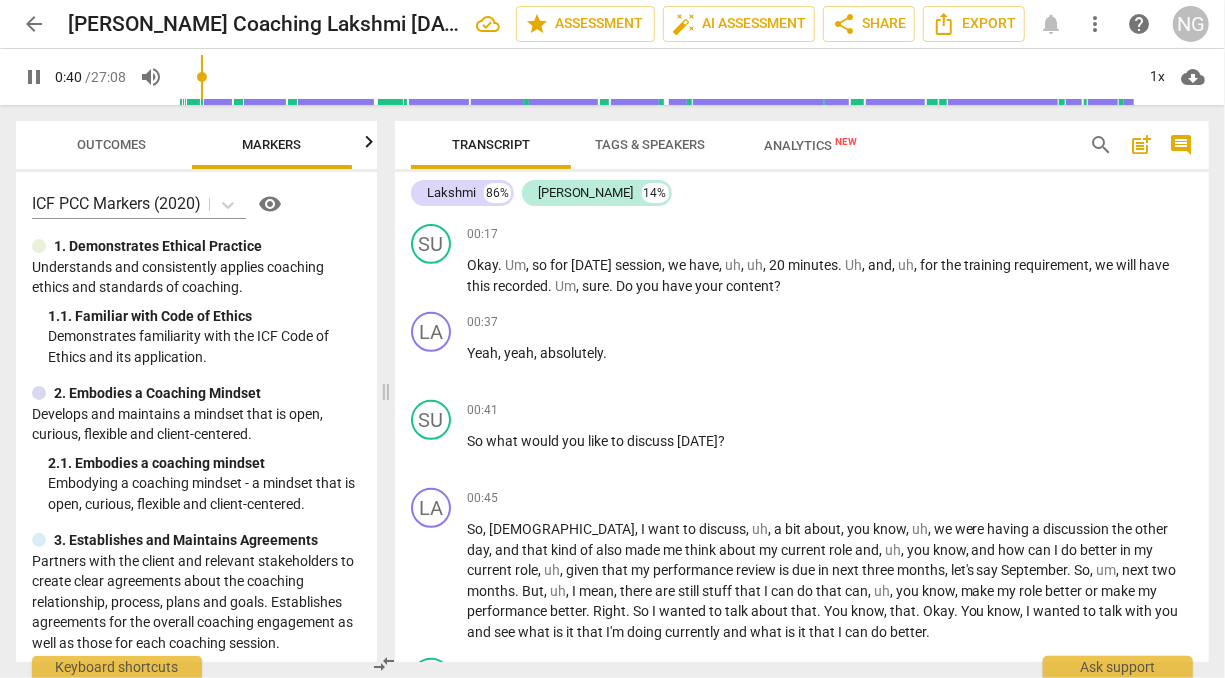 click on "pause" at bounding box center [34, 77] 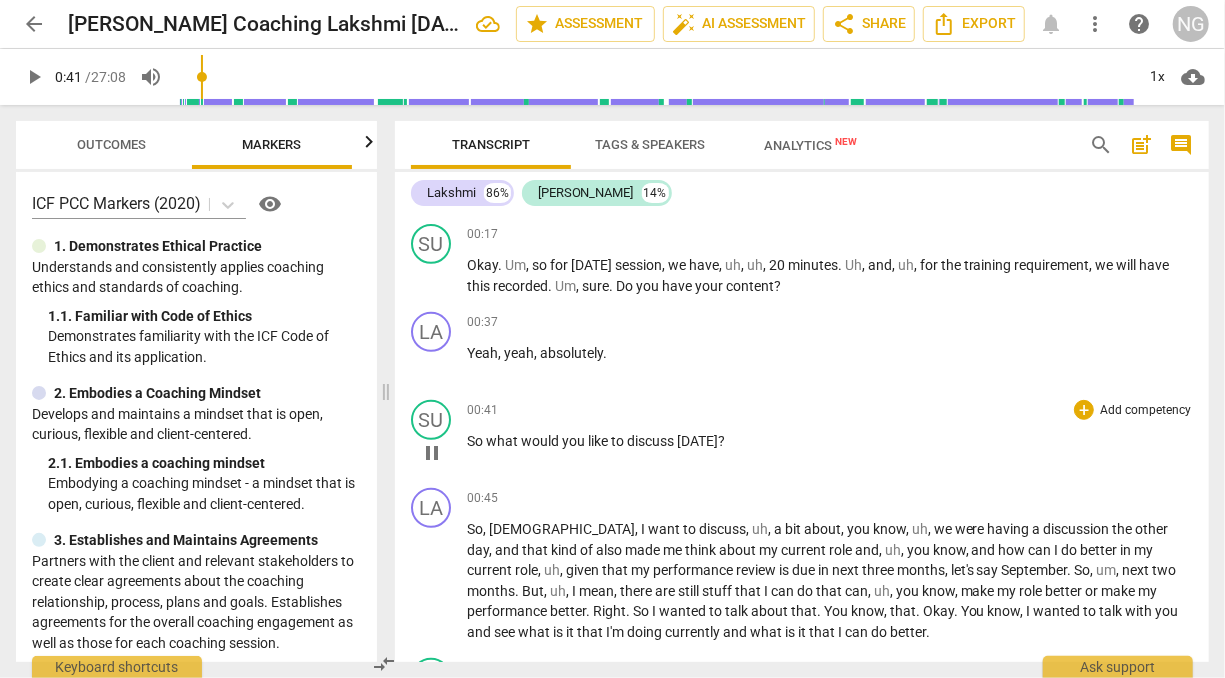type on "41" 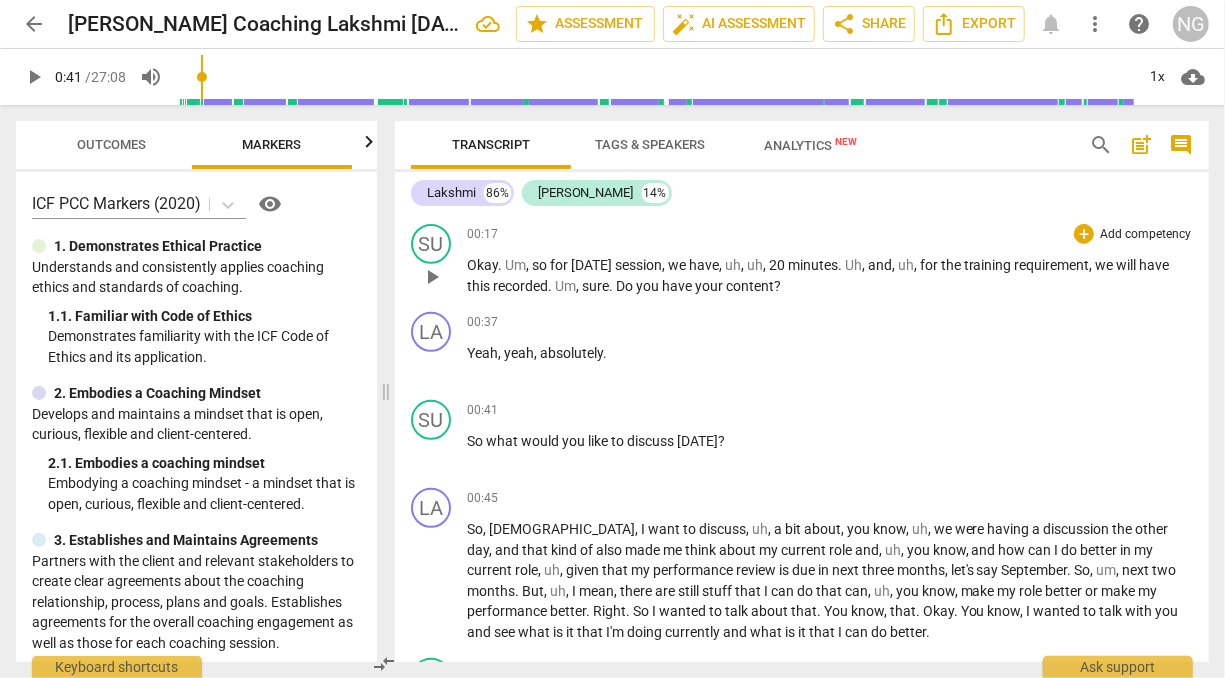 click on "content" at bounding box center (750, 286) 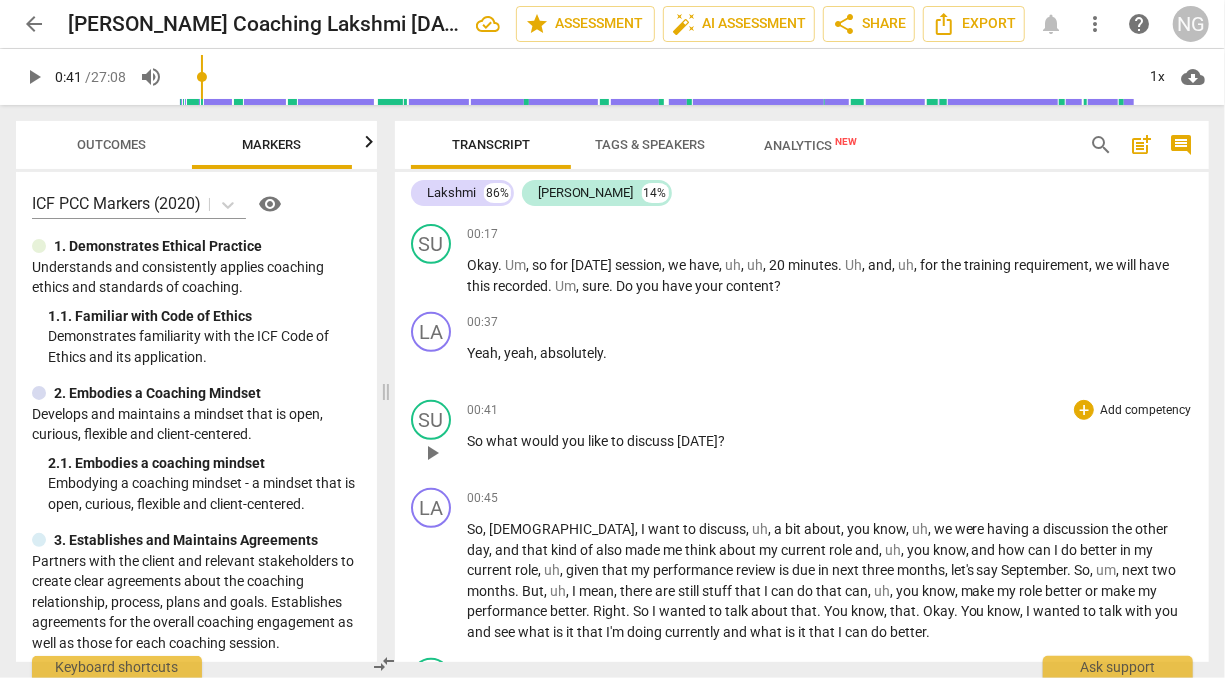 type 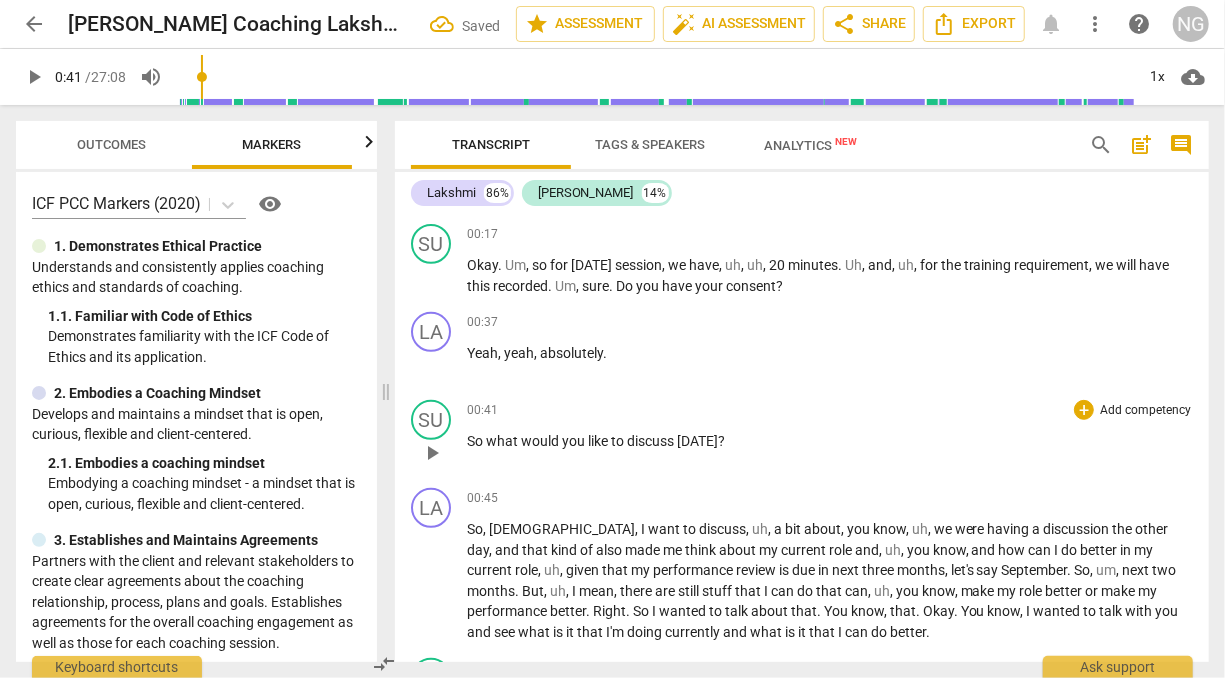 click on "00:41 + Add competency keyboard_arrow_right" at bounding box center [830, 410] 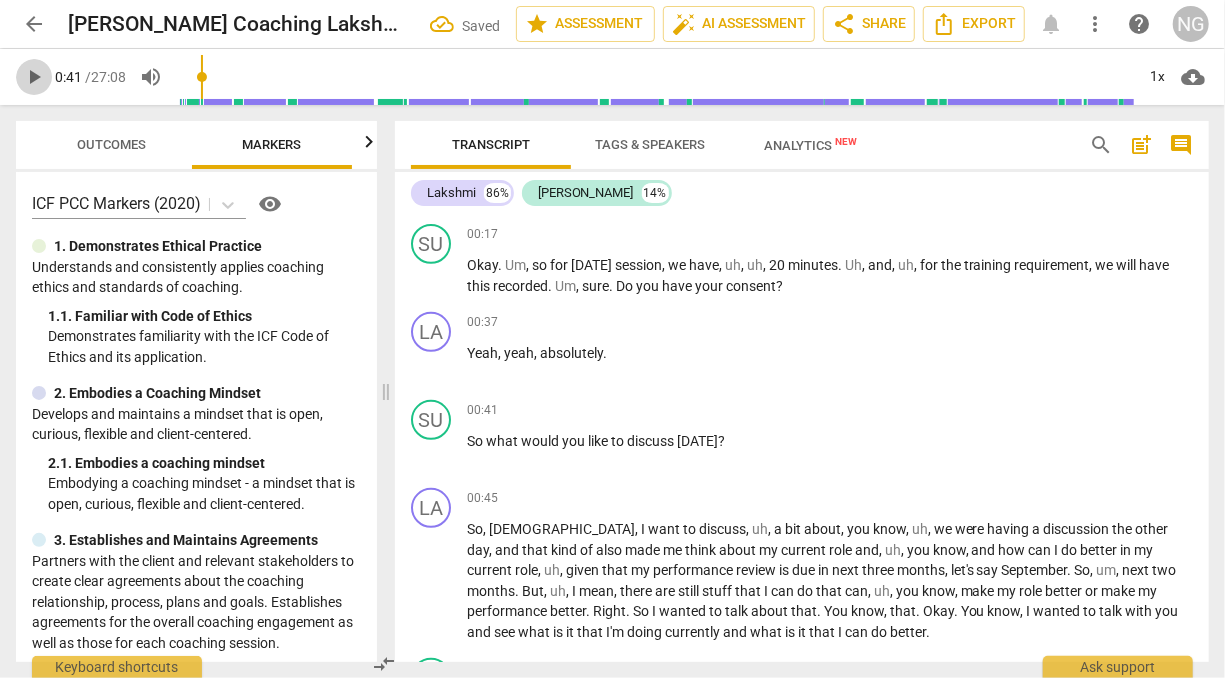 click on "play_arrow" at bounding box center [34, 77] 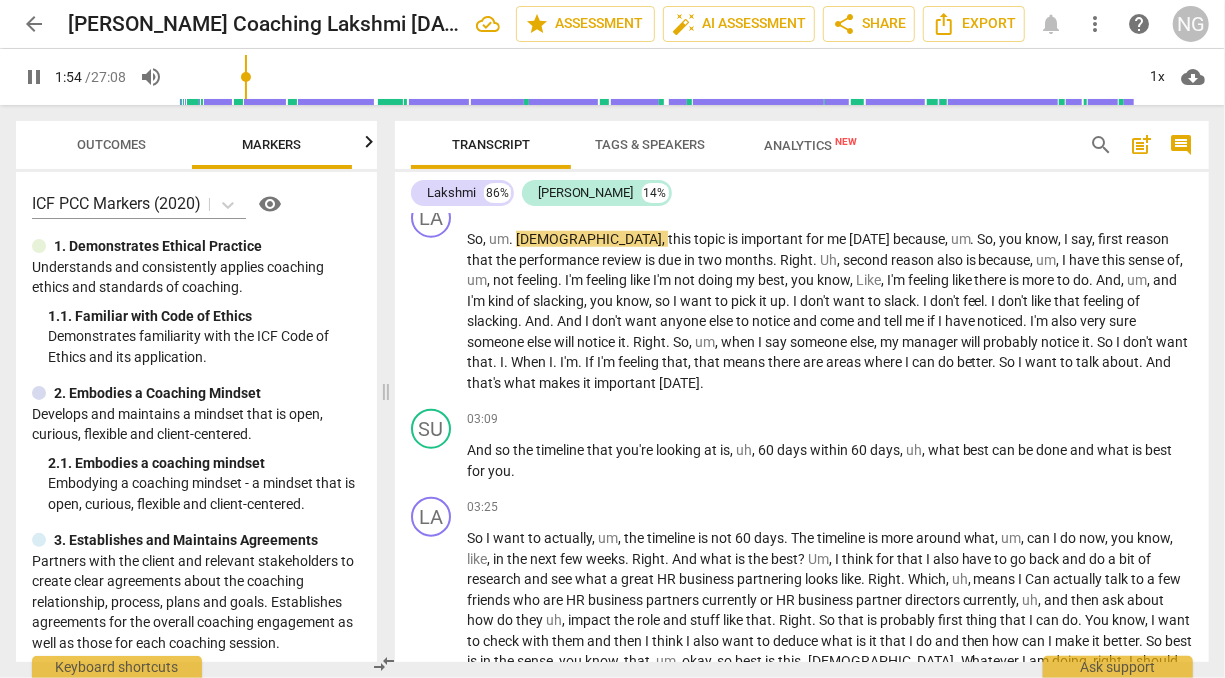 scroll, scrollTop: 990, scrollLeft: 0, axis: vertical 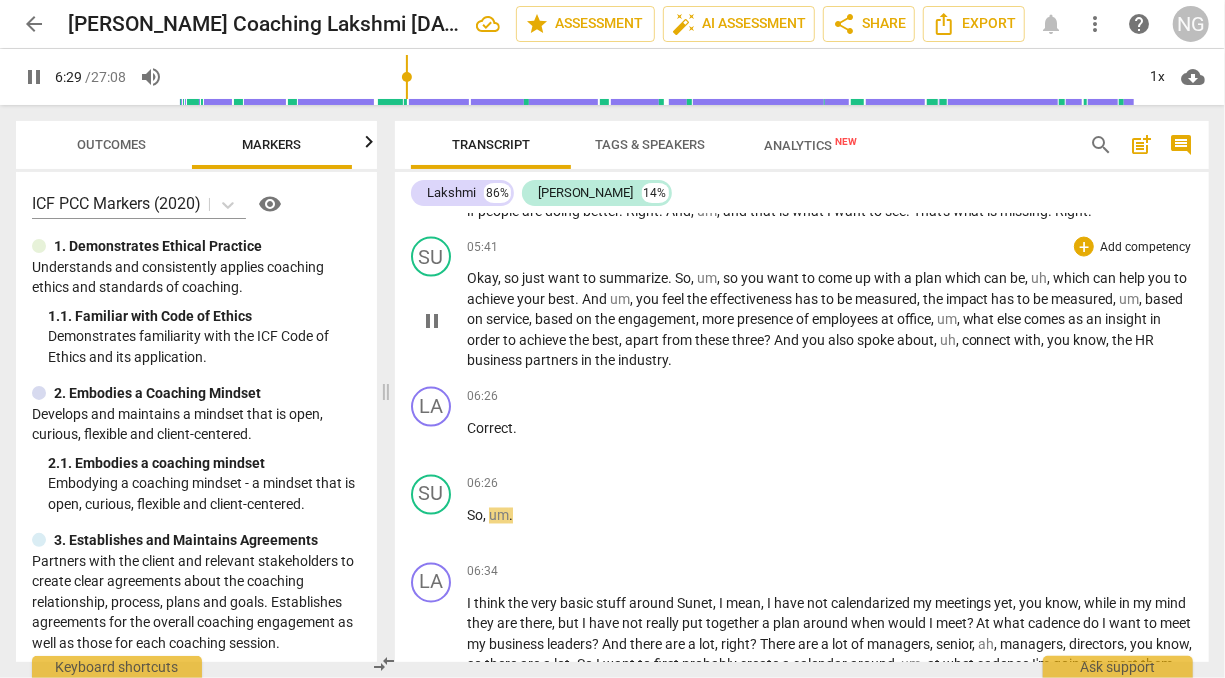 click on "SU play_arrow pause 06:26 + Add competency keyboard_arrow_right So ,   um ." at bounding box center (802, 511) 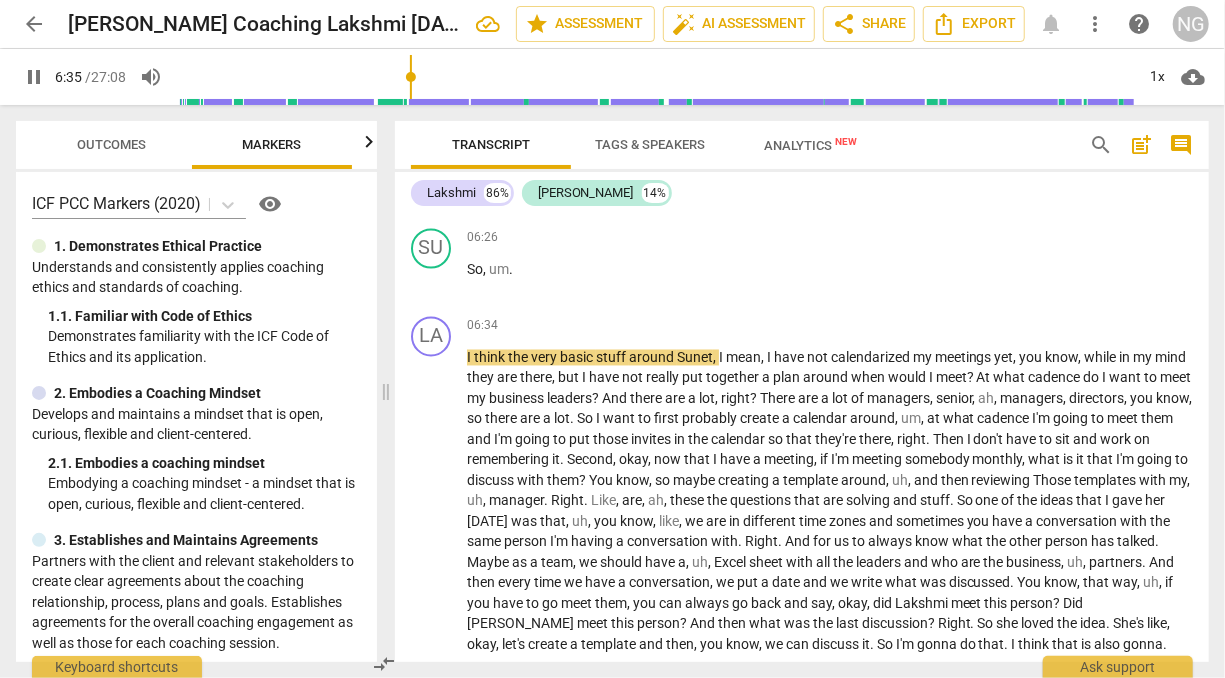 scroll, scrollTop: 1832, scrollLeft: 0, axis: vertical 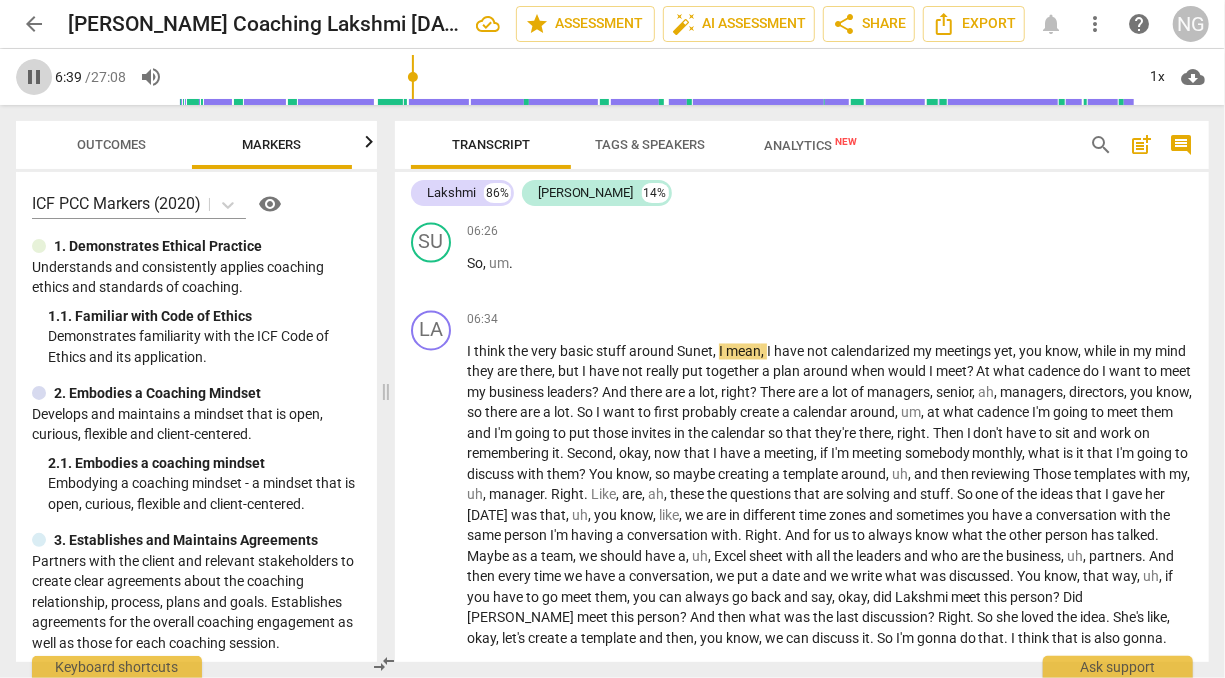 click on "pause" at bounding box center (34, 77) 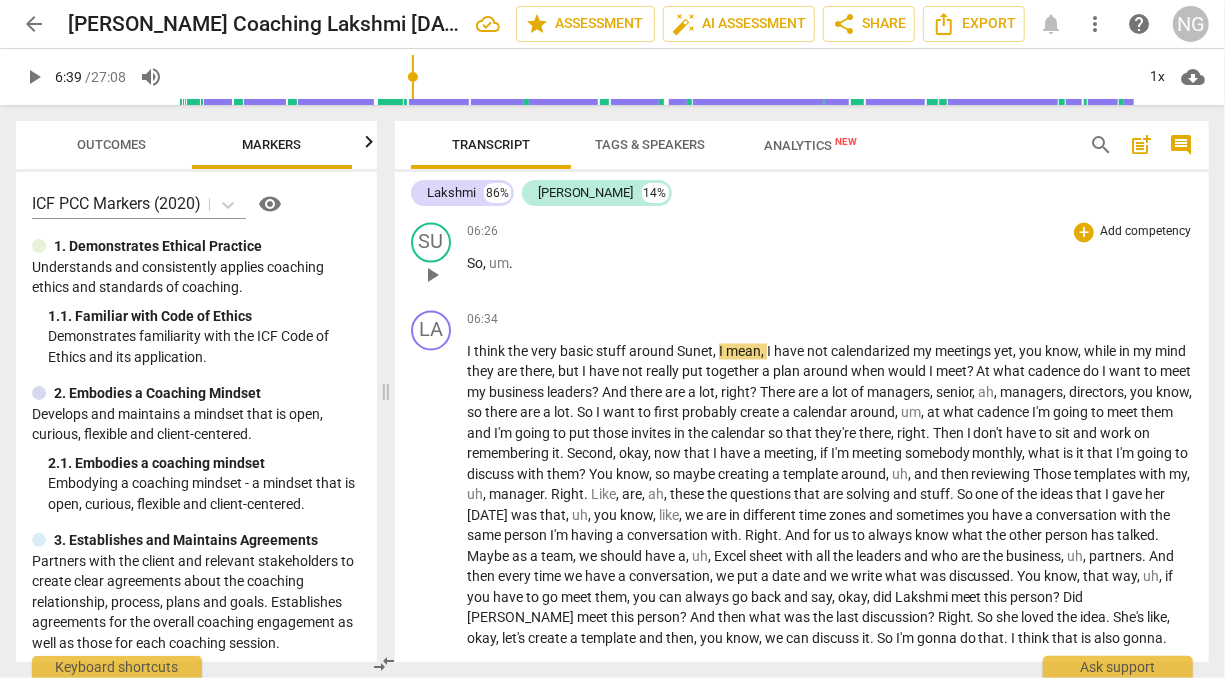 click on "So ,   um ." at bounding box center [830, 264] 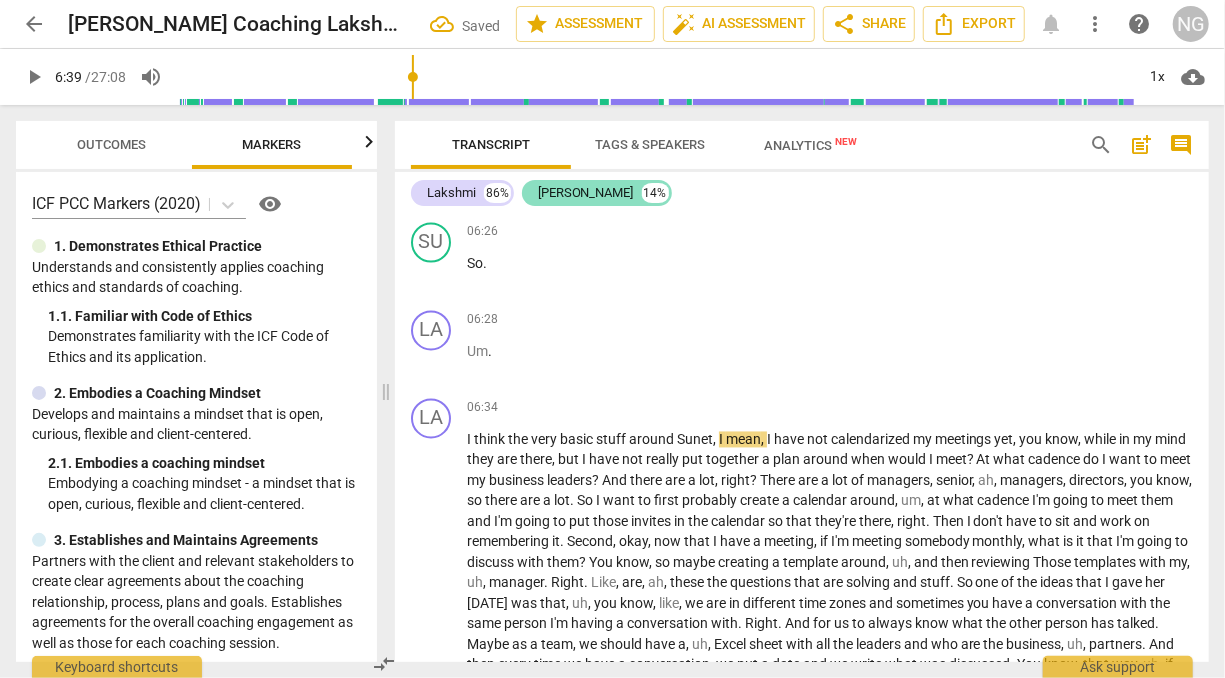 scroll, scrollTop: 1872, scrollLeft: 0, axis: vertical 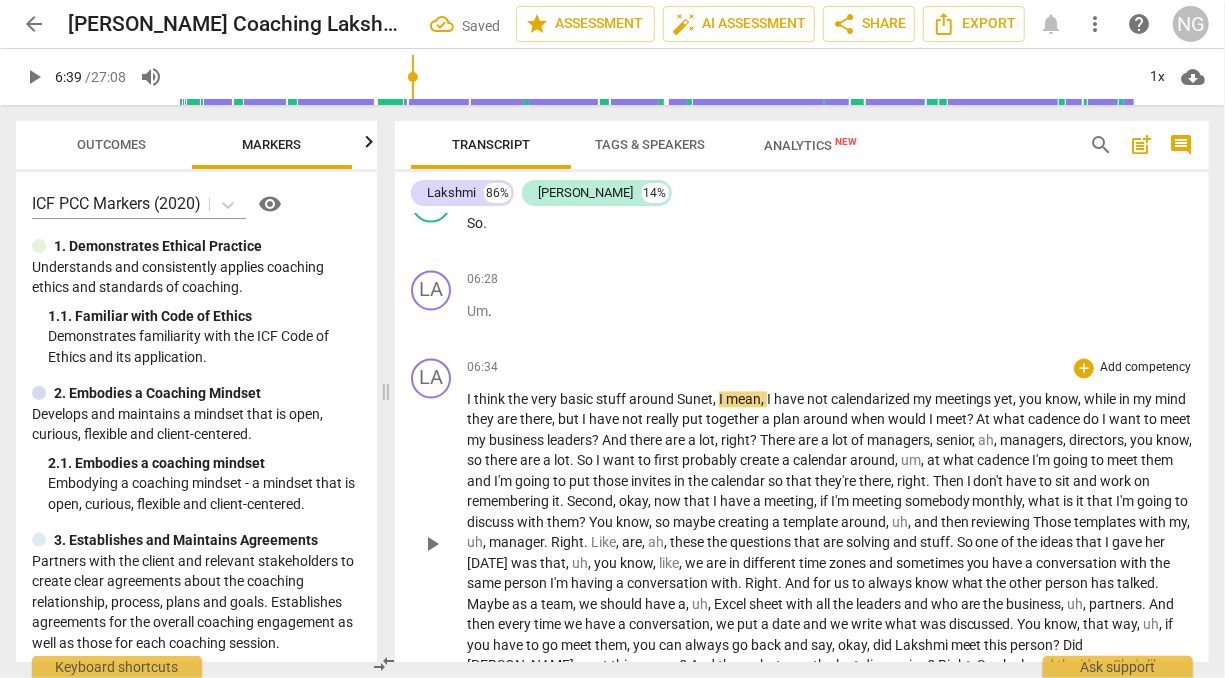 click on "I" at bounding box center (470, 400) 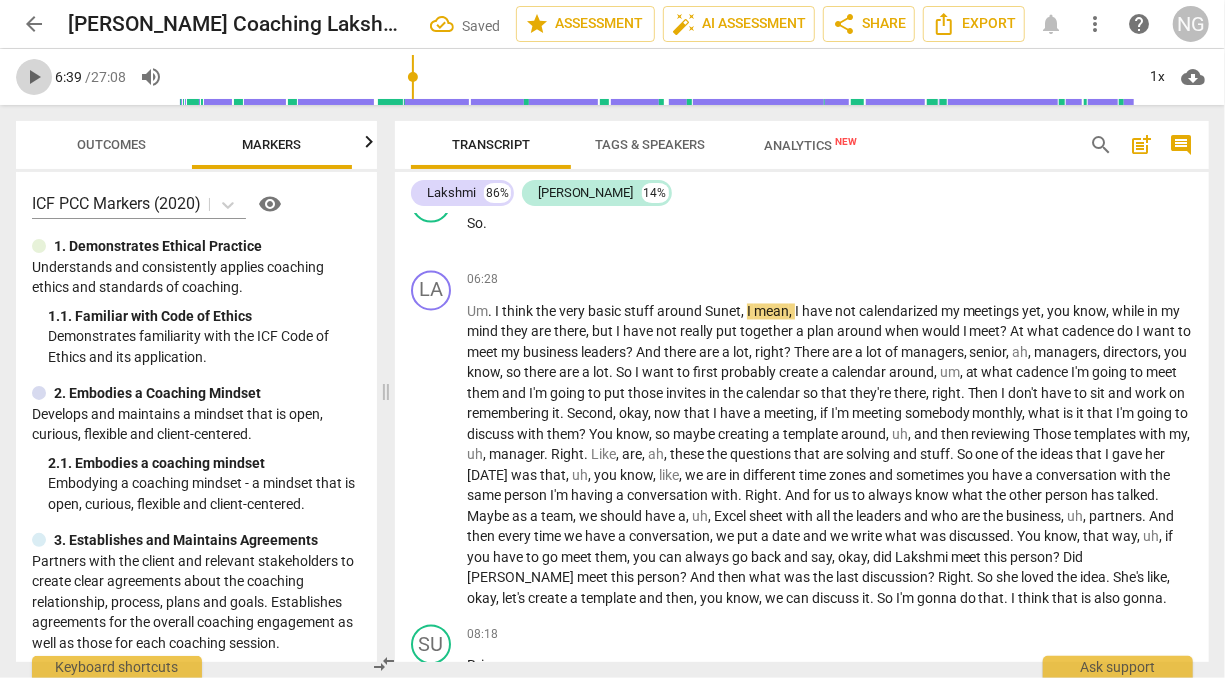 click on "play_arrow" at bounding box center [34, 77] 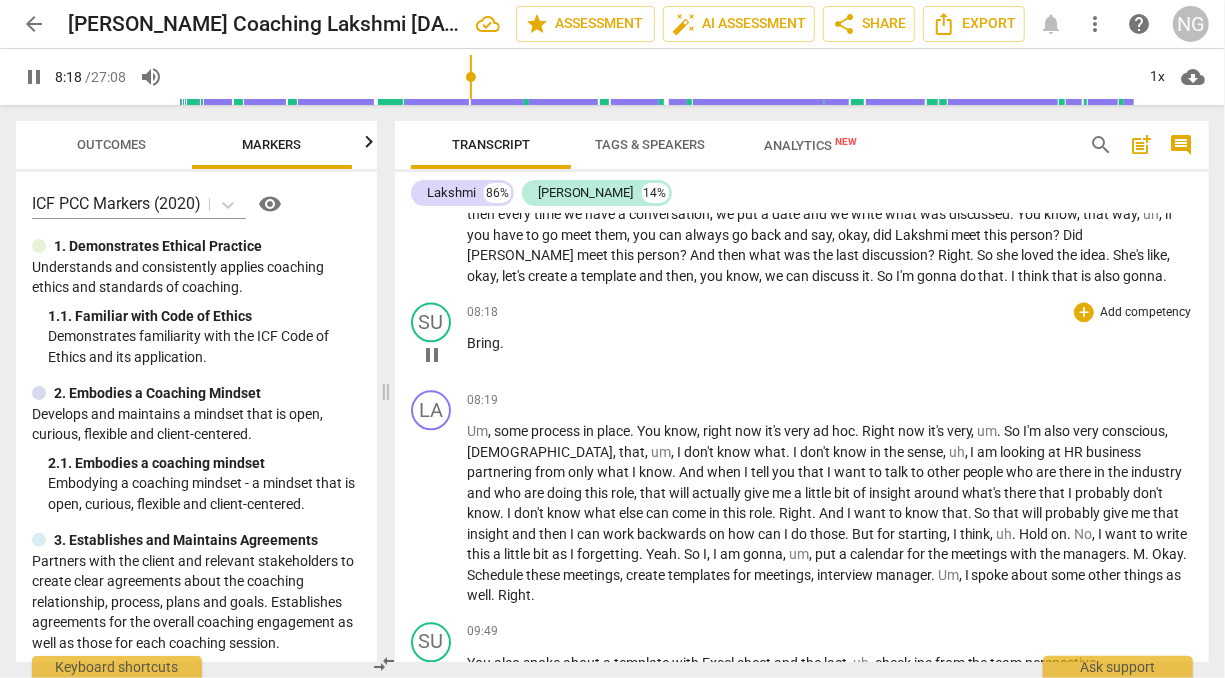 scroll, scrollTop: 2202, scrollLeft: 0, axis: vertical 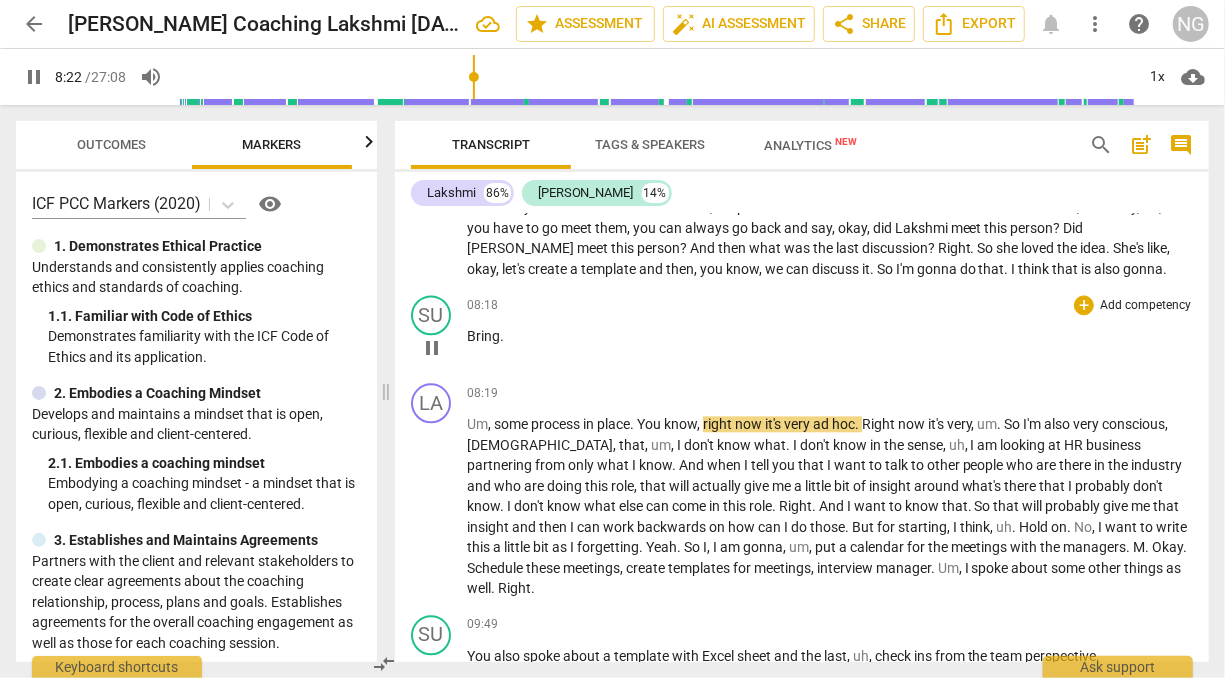 click on "Bring" at bounding box center (483, 336) 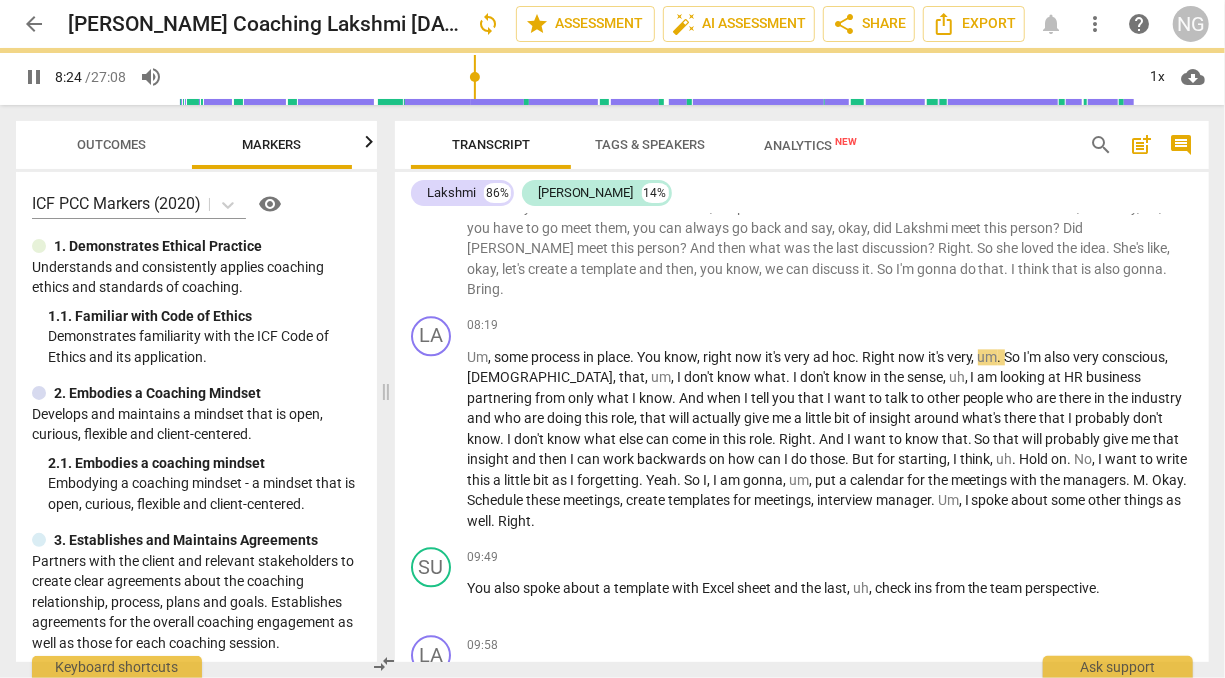 scroll, scrollTop: 2114, scrollLeft: 0, axis: vertical 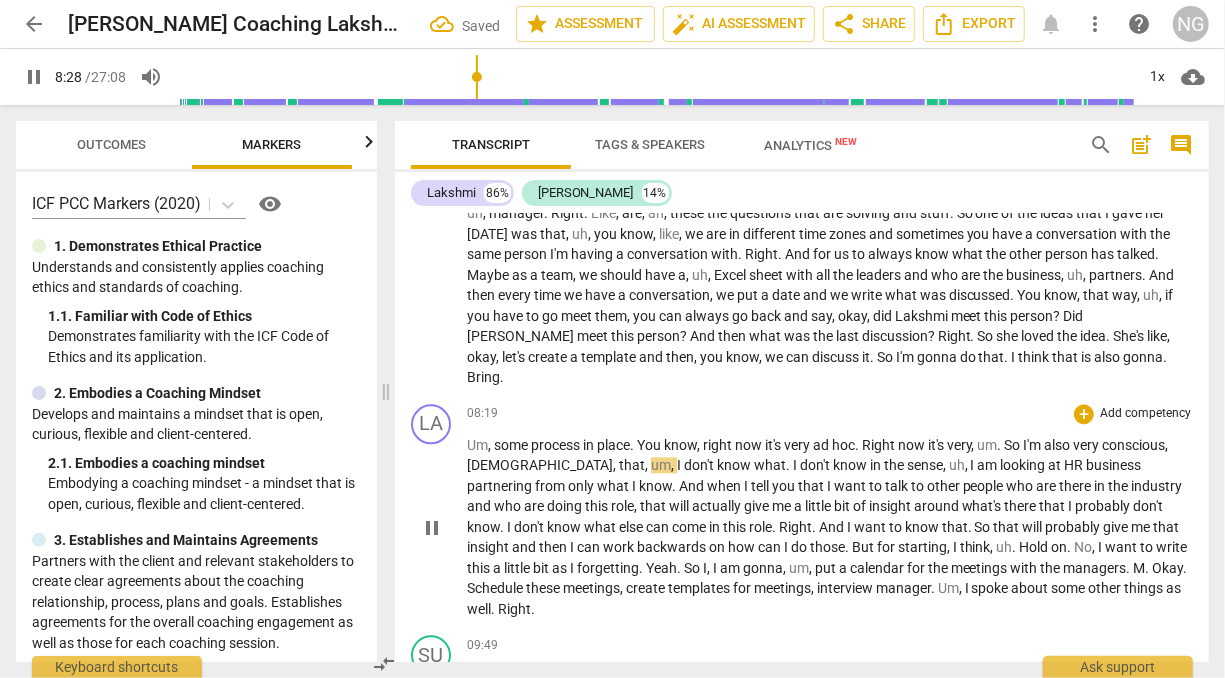click on "Um" at bounding box center (477, 445) 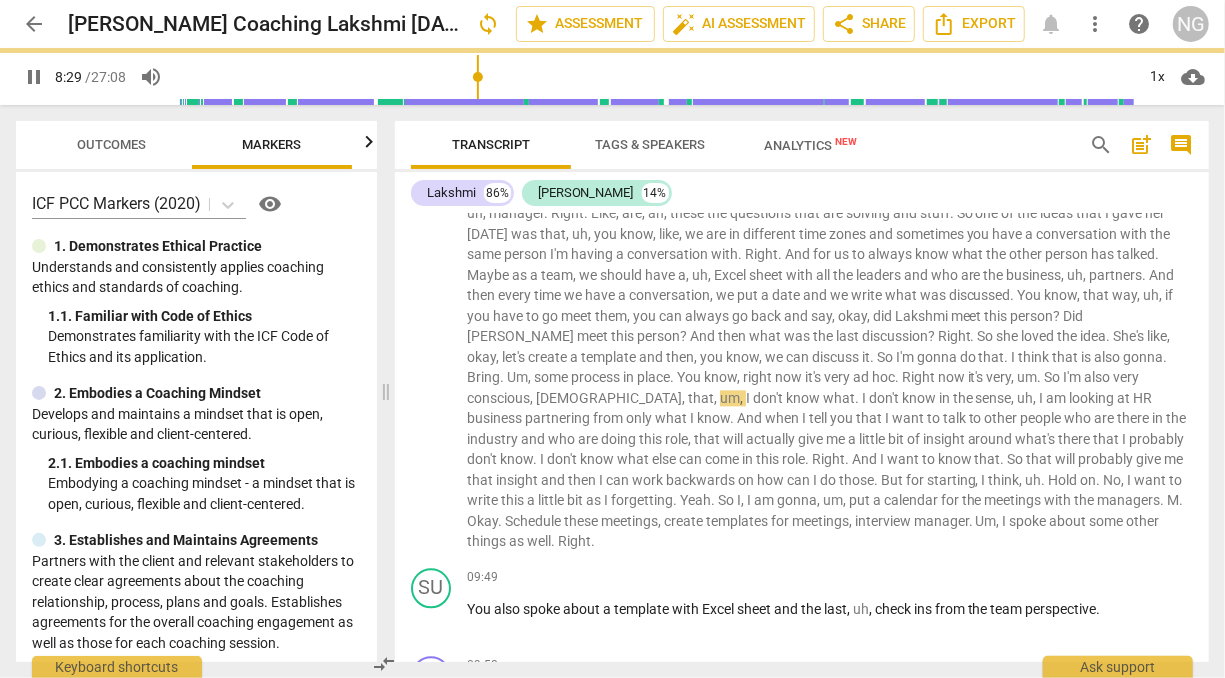 scroll, scrollTop: 2066, scrollLeft: 0, axis: vertical 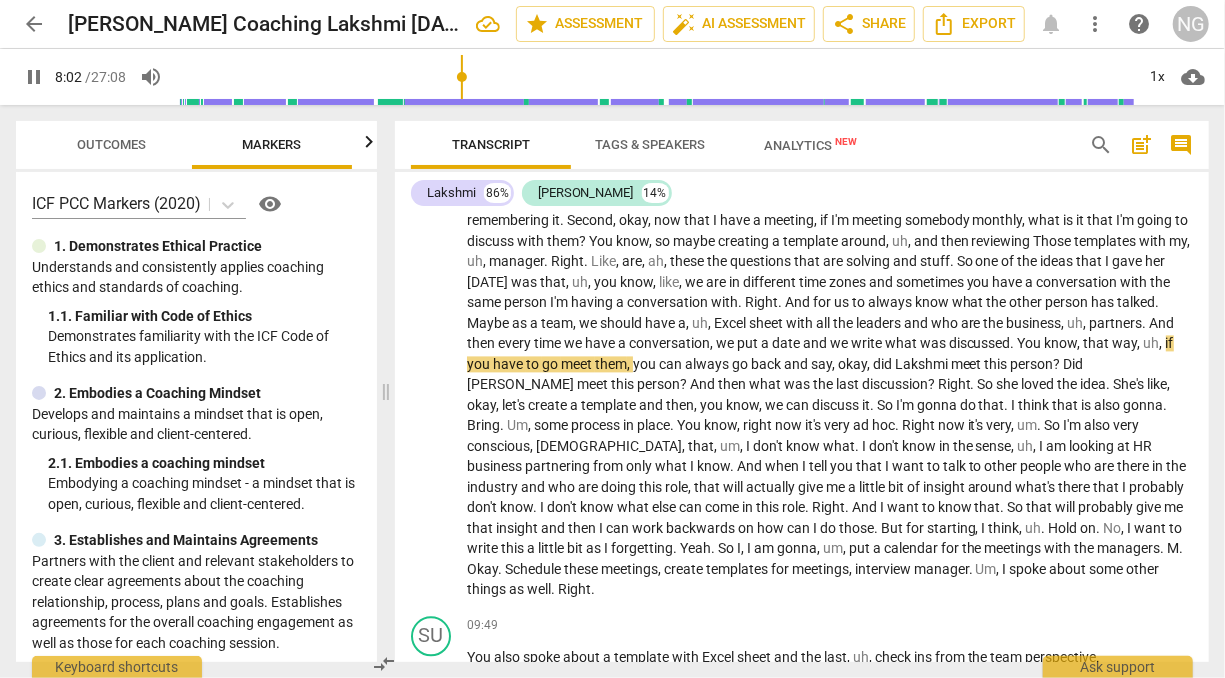 click at bounding box center [656, 77] 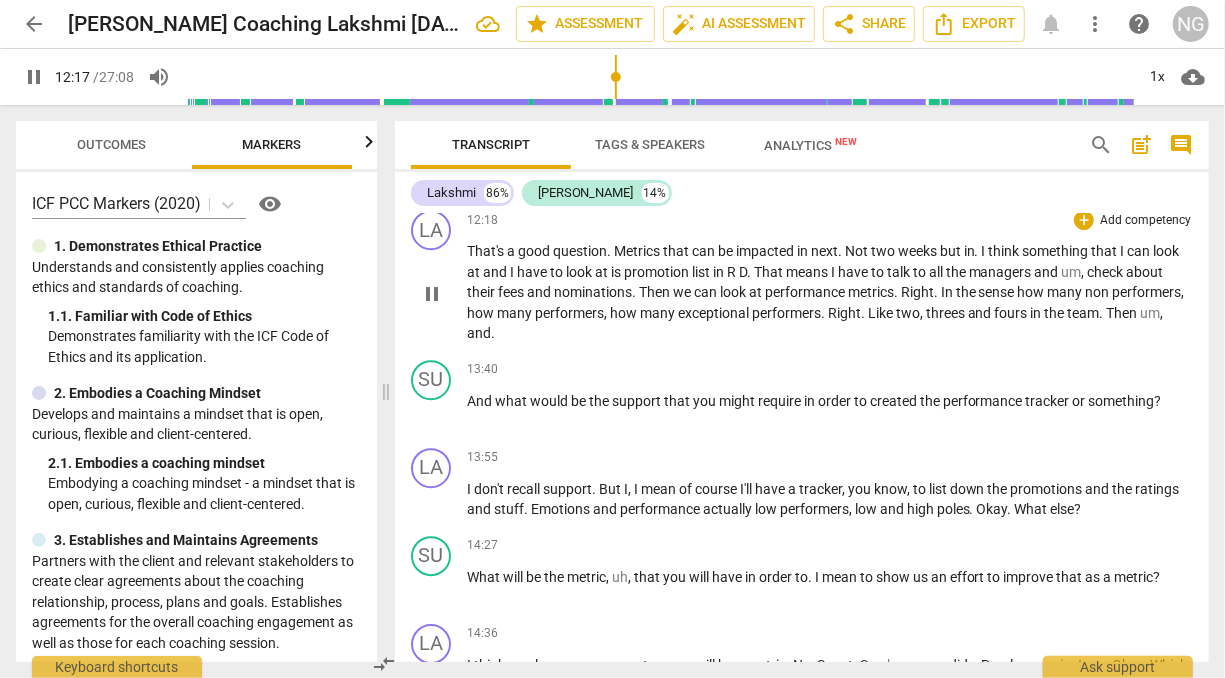 scroll, scrollTop: 2838, scrollLeft: 0, axis: vertical 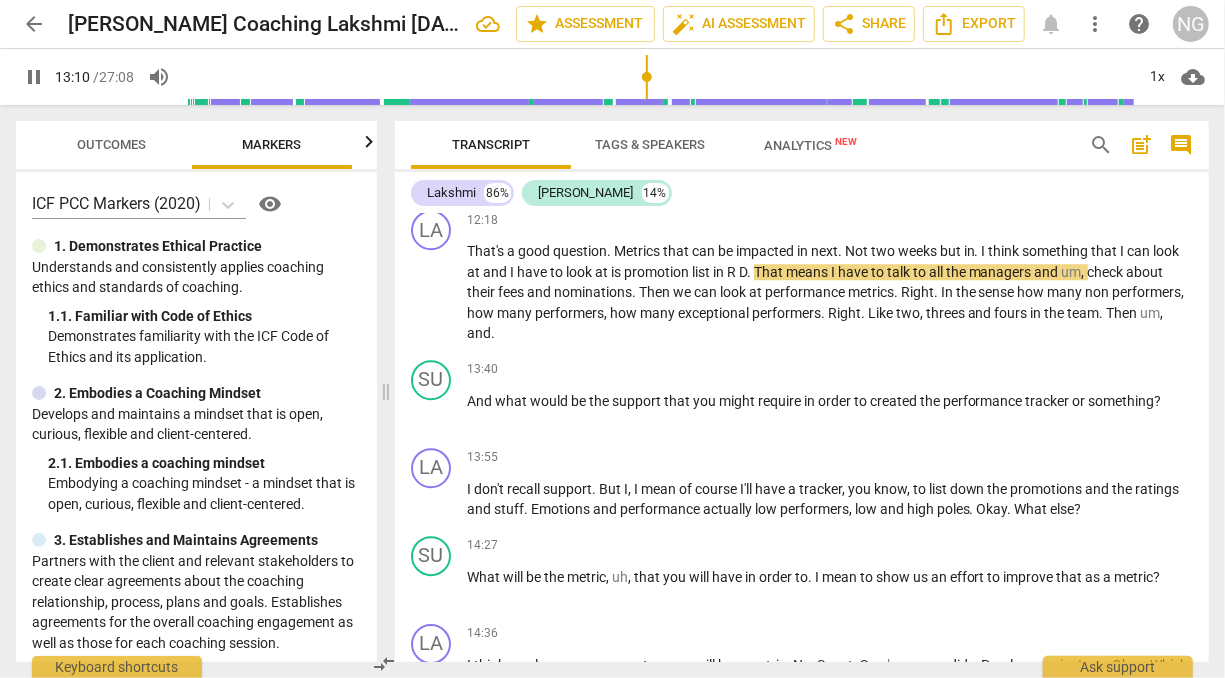 click at bounding box center [660, 77] 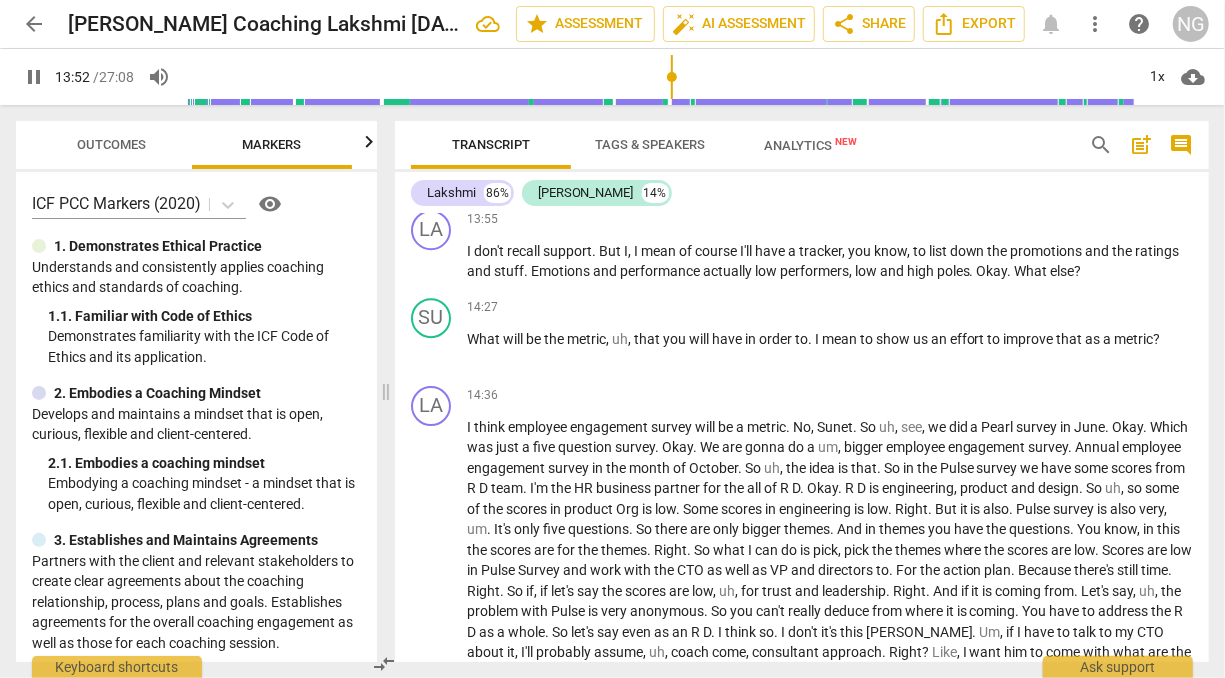 scroll, scrollTop: 3082, scrollLeft: 0, axis: vertical 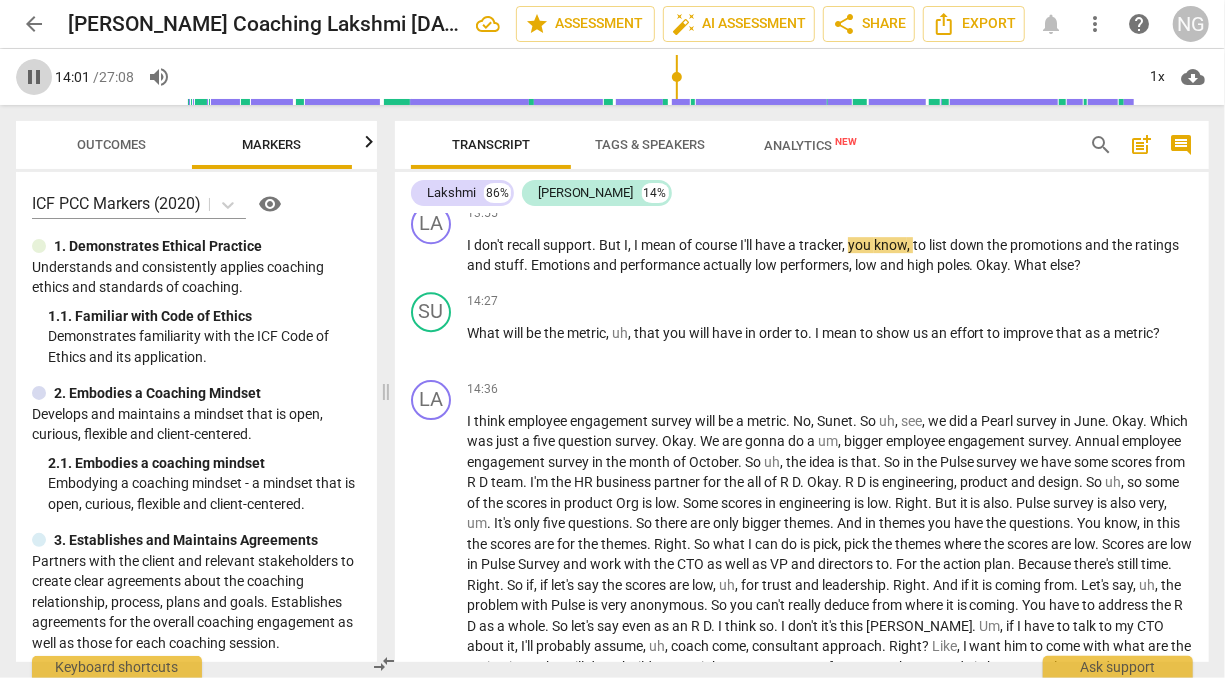 click on "pause" at bounding box center (34, 77) 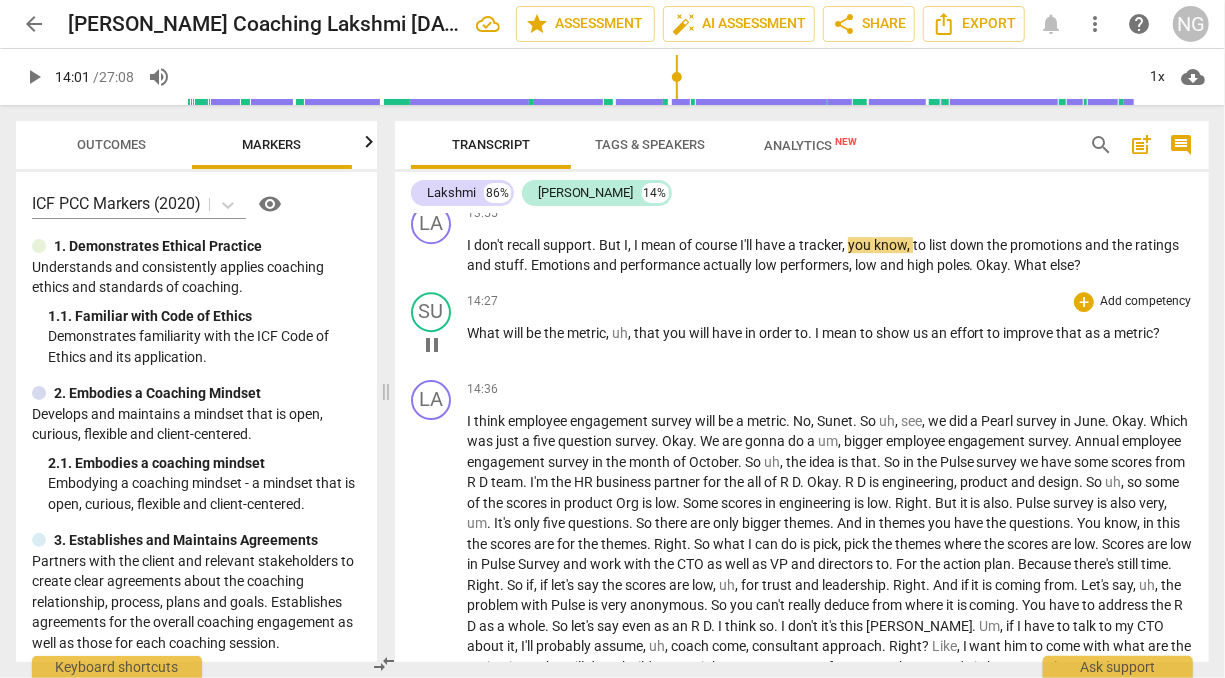 type on "841" 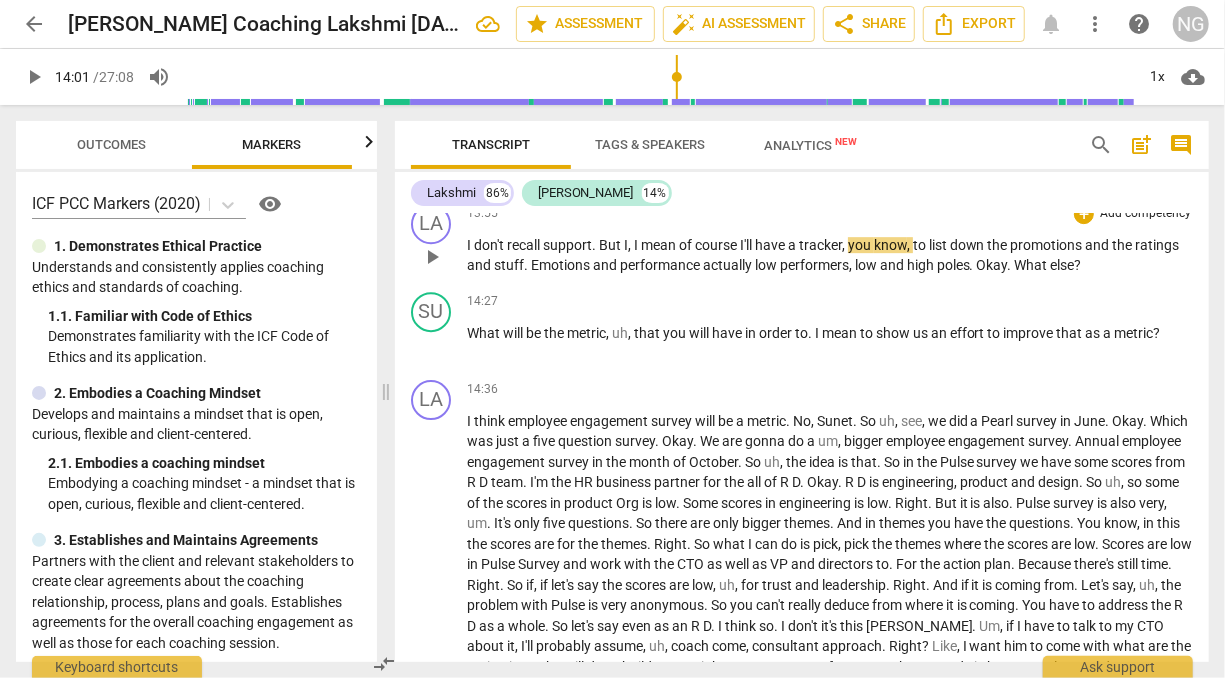 click on "recall" at bounding box center [525, 245] 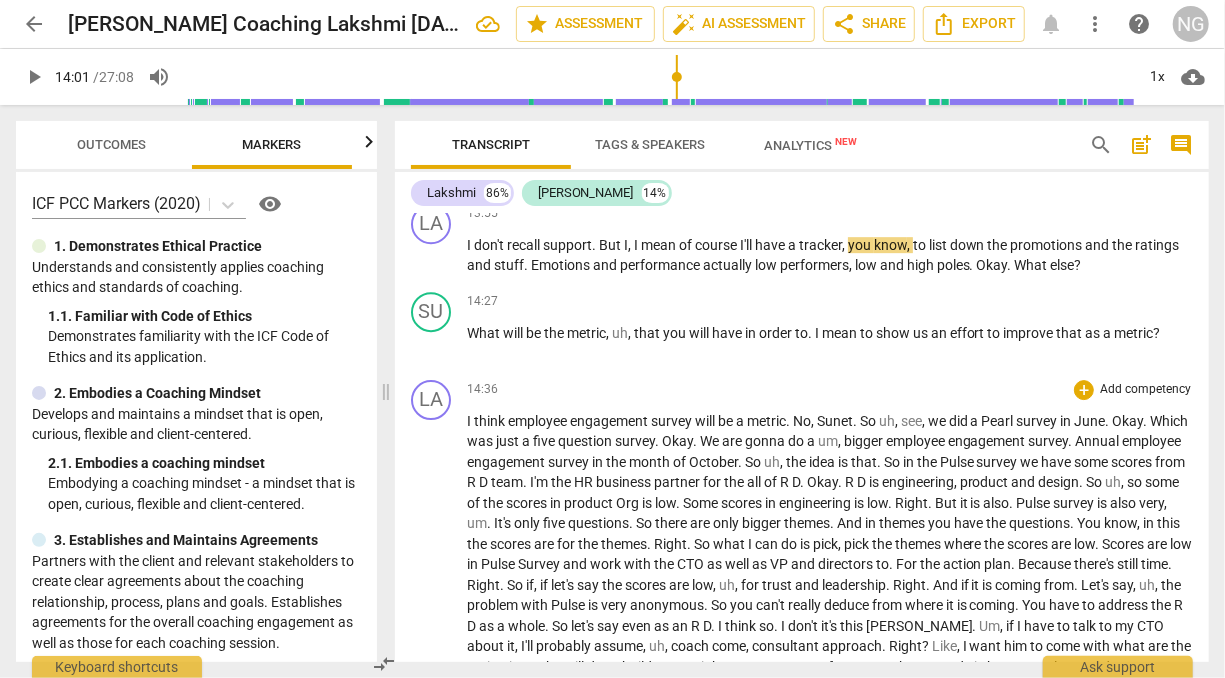 type 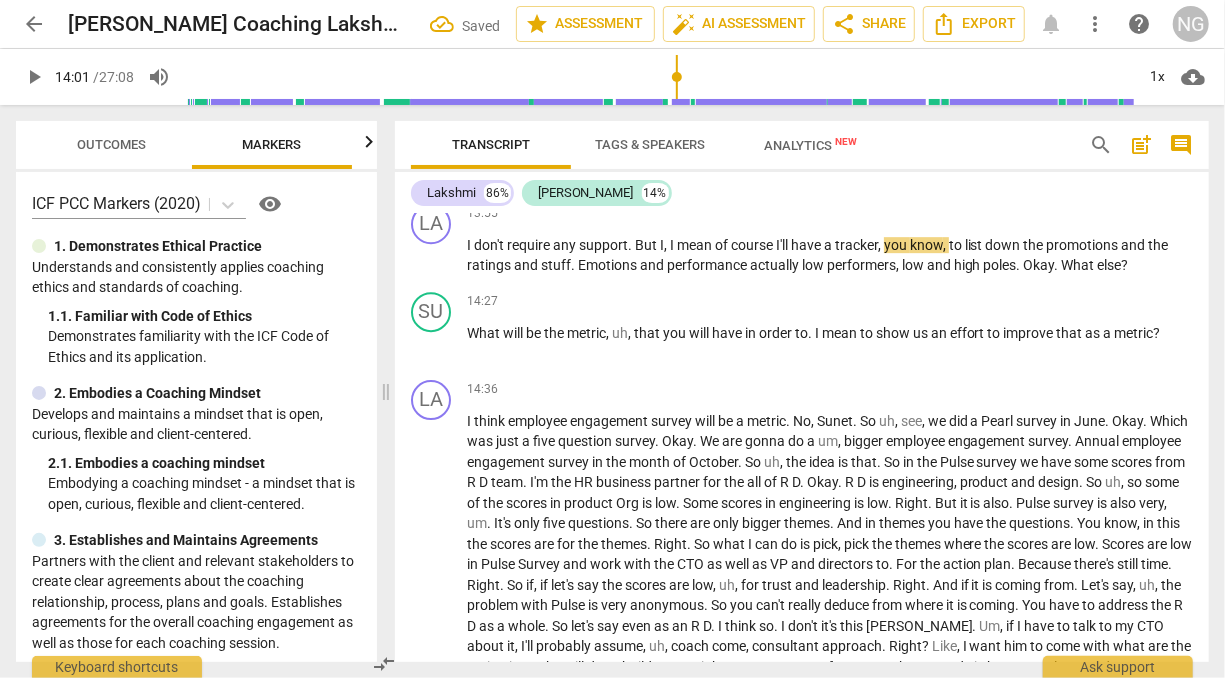 click on "play_arrow" at bounding box center (34, 77) 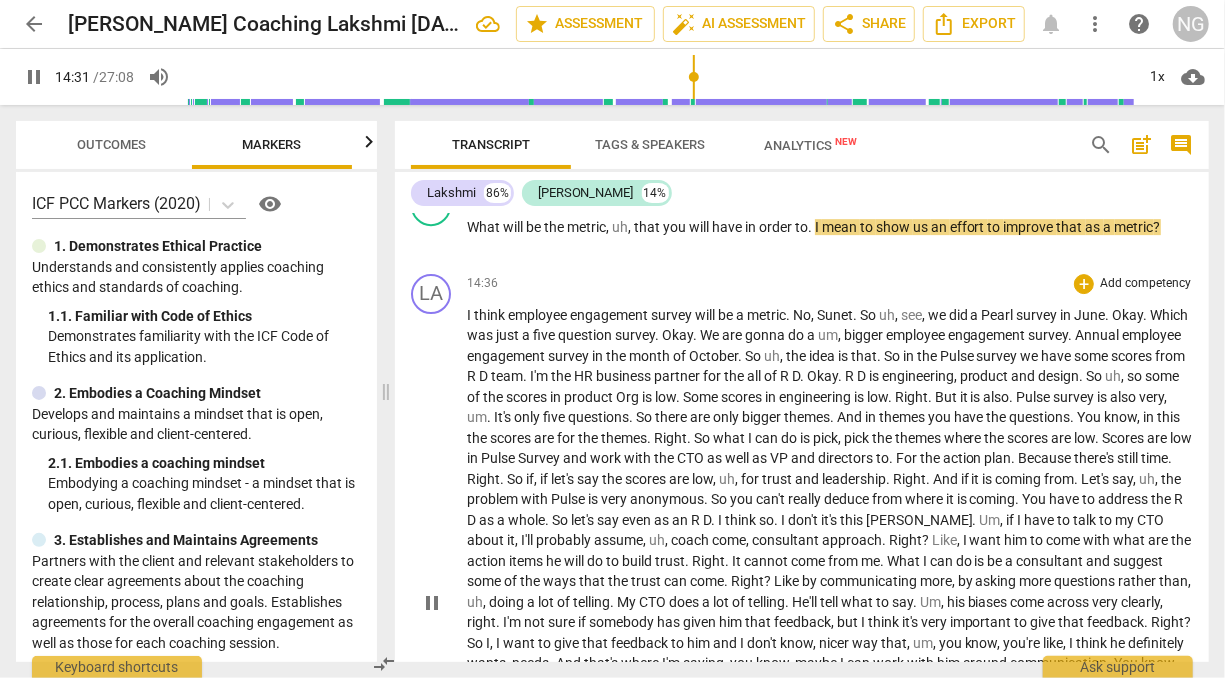 scroll, scrollTop: 3184, scrollLeft: 0, axis: vertical 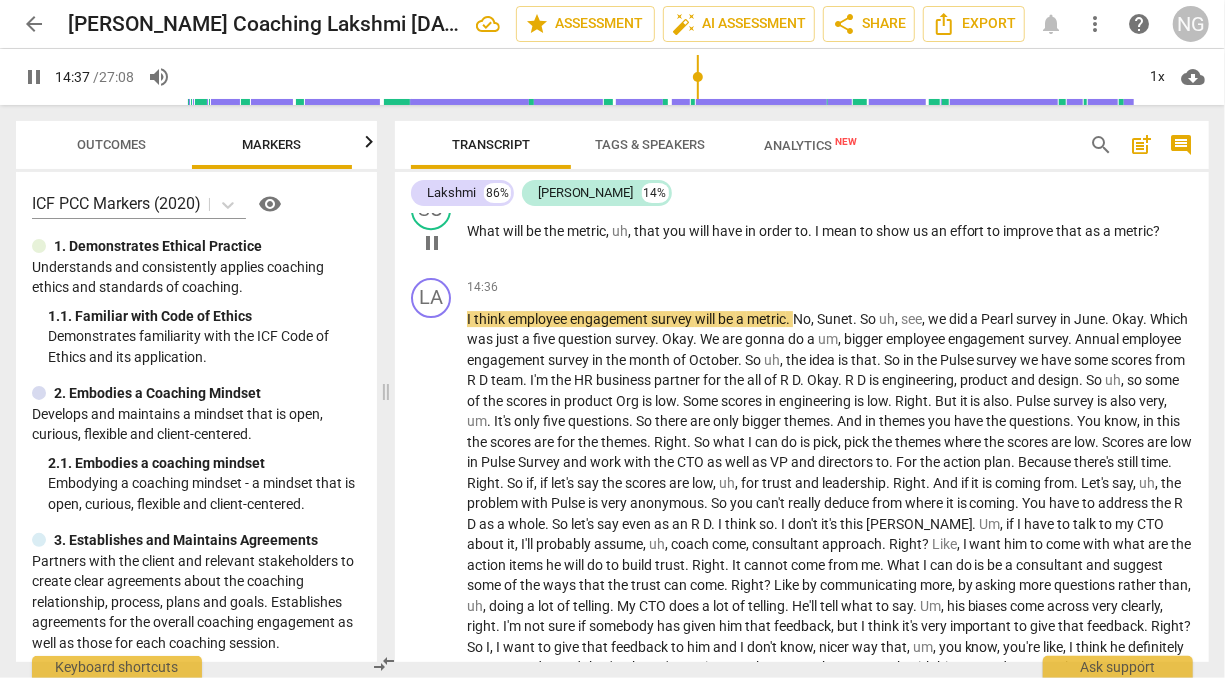 click on "us" at bounding box center (922, 231) 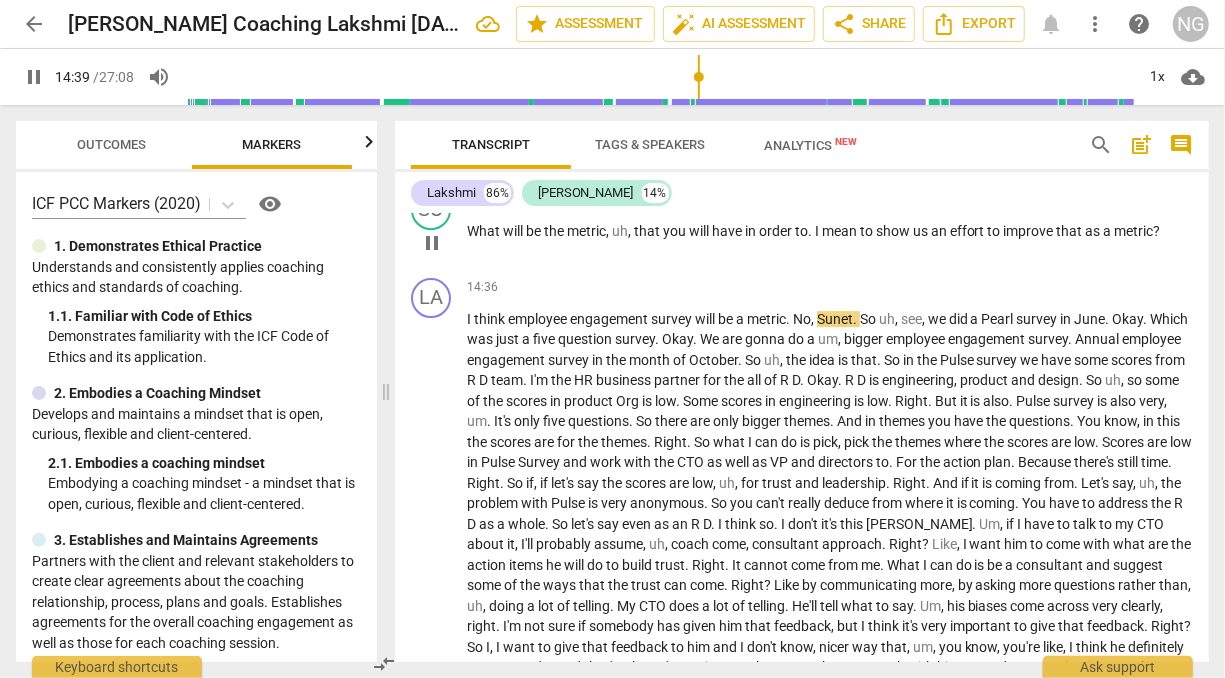 type on "880" 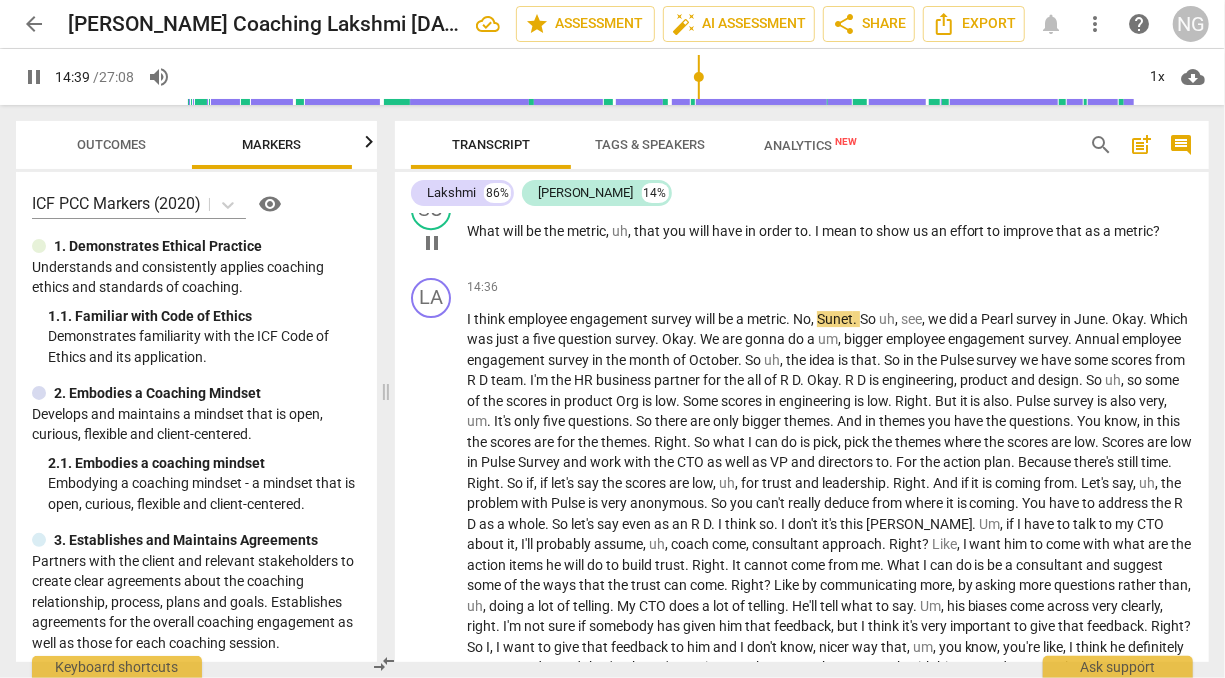type 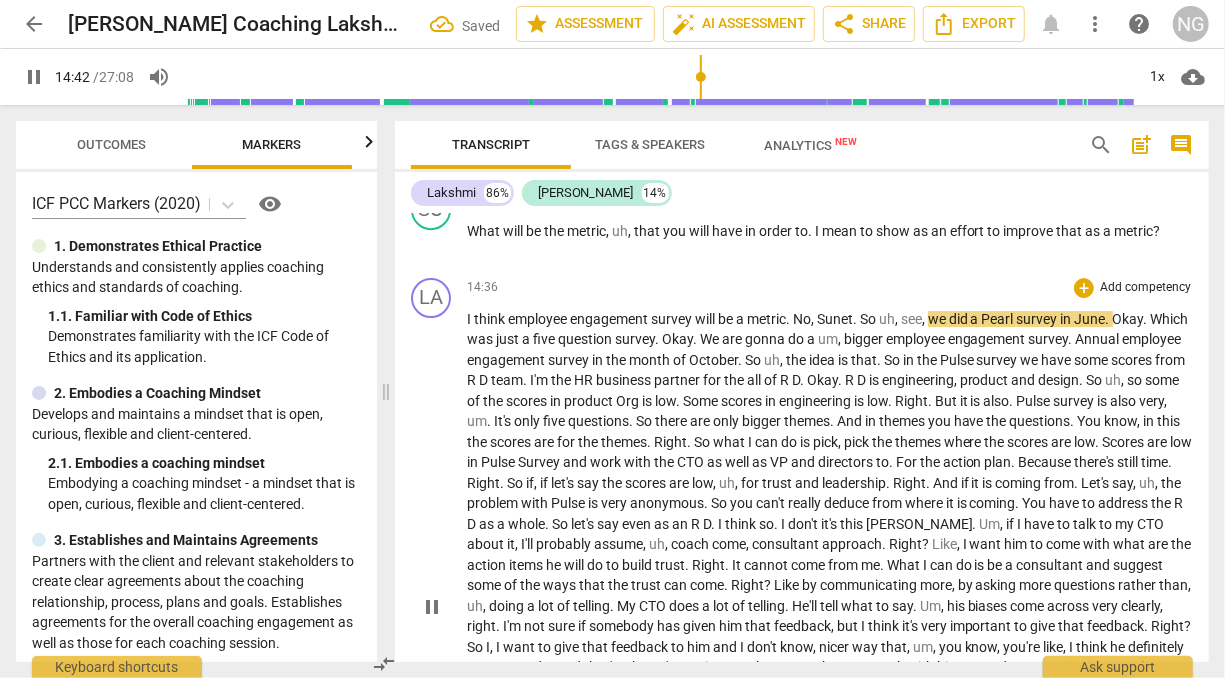 click on "themes" at bounding box center (807, 421) 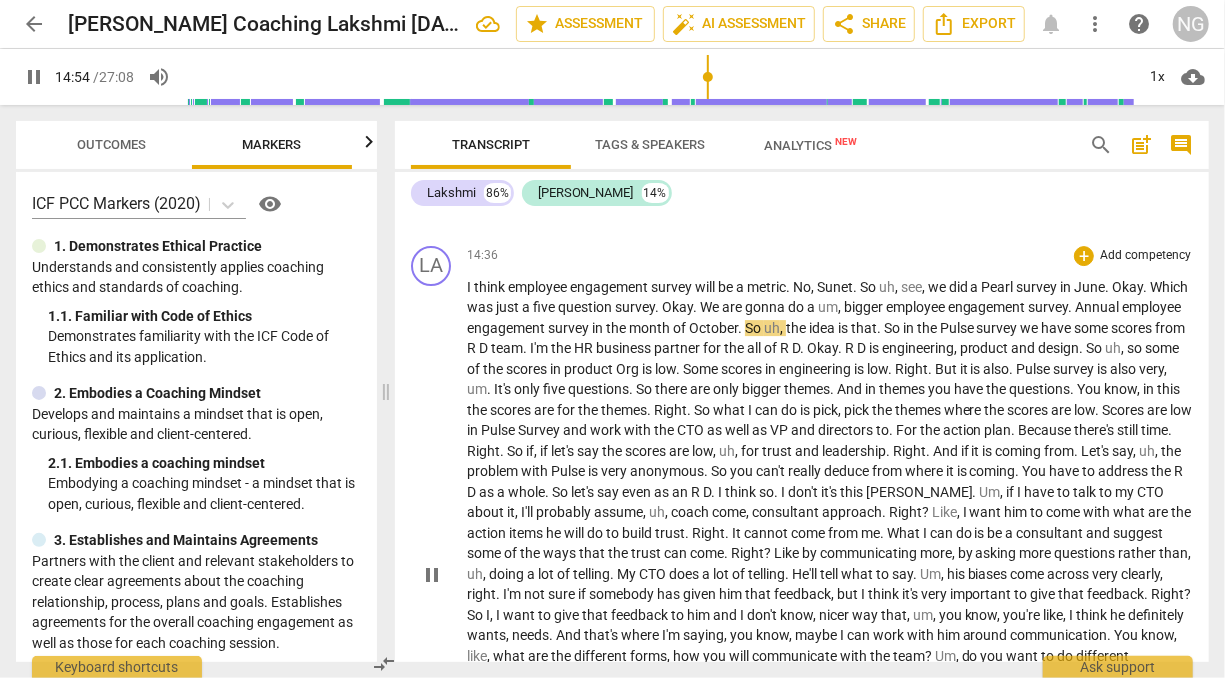 scroll, scrollTop: 3218, scrollLeft: 0, axis: vertical 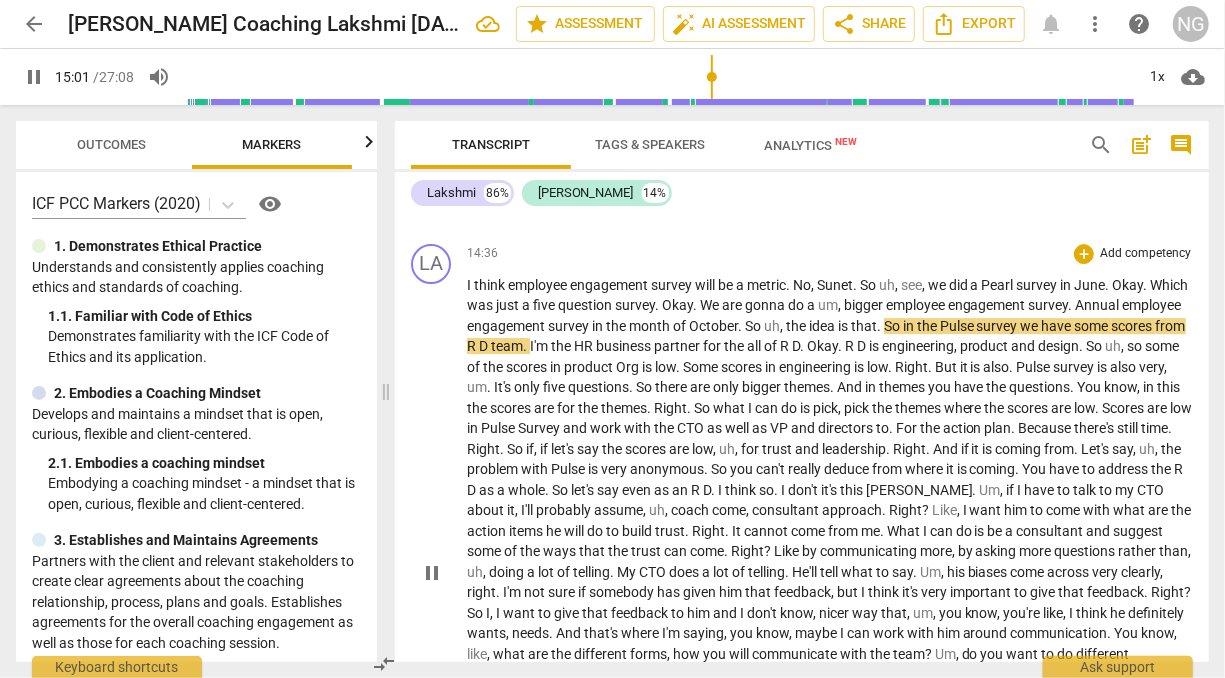 click on "Pearl" at bounding box center [999, 285] 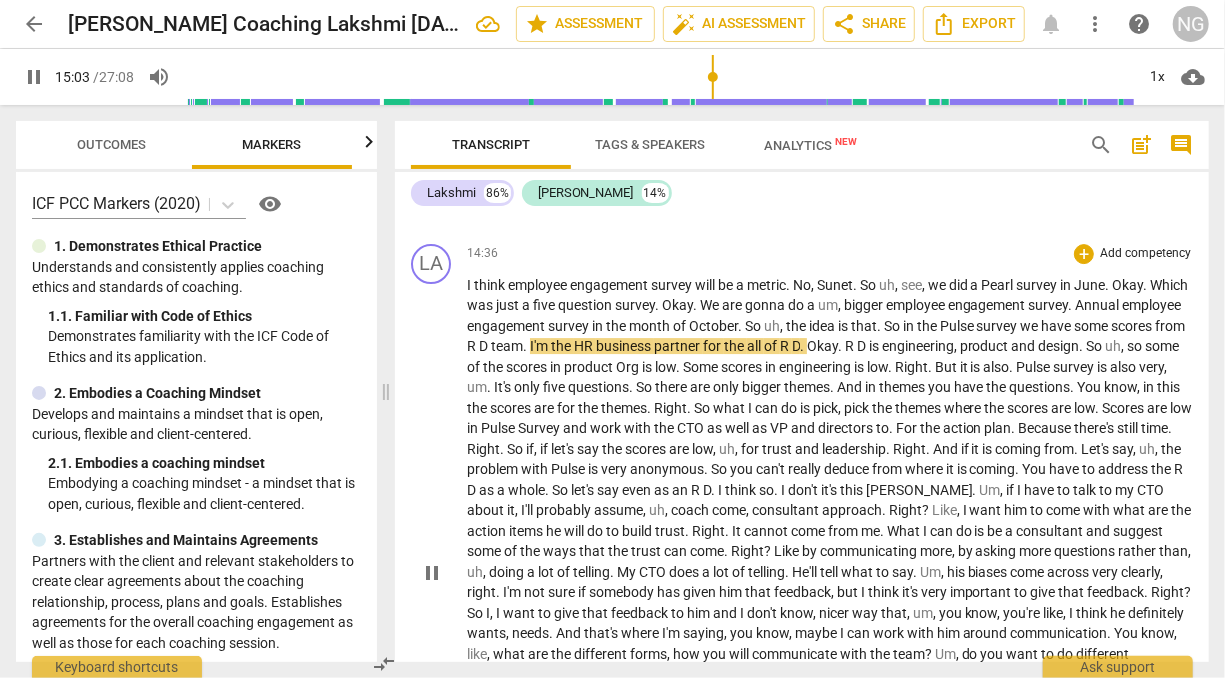 type on "903" 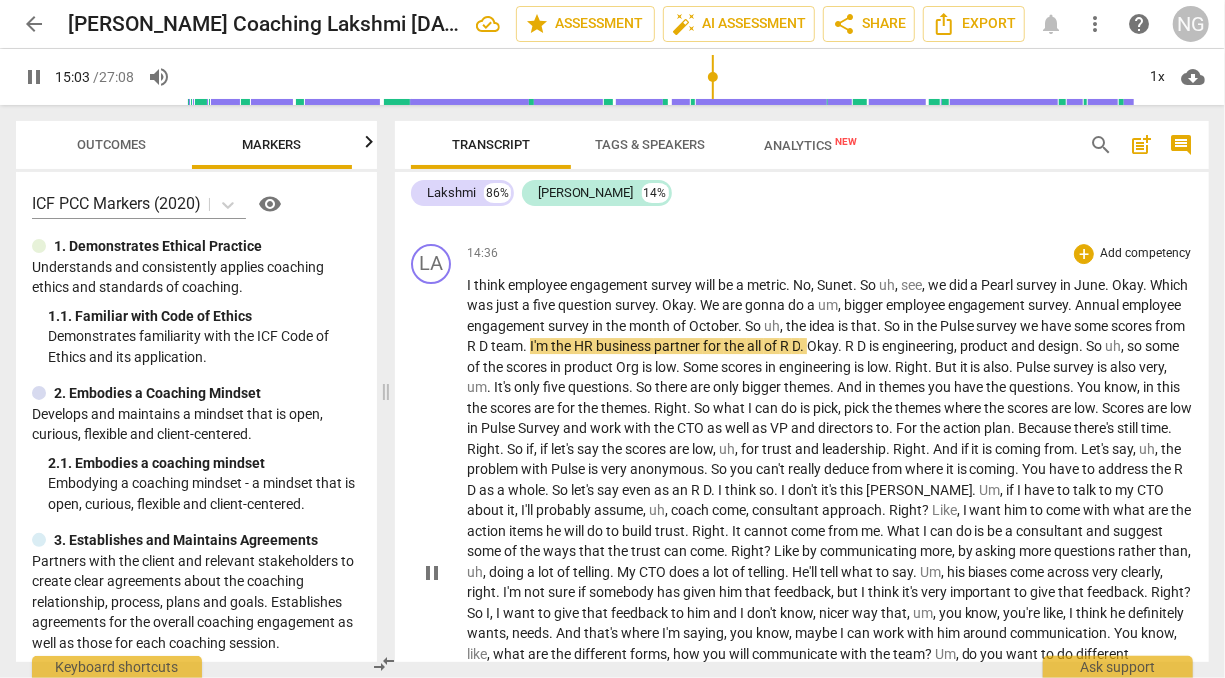 type 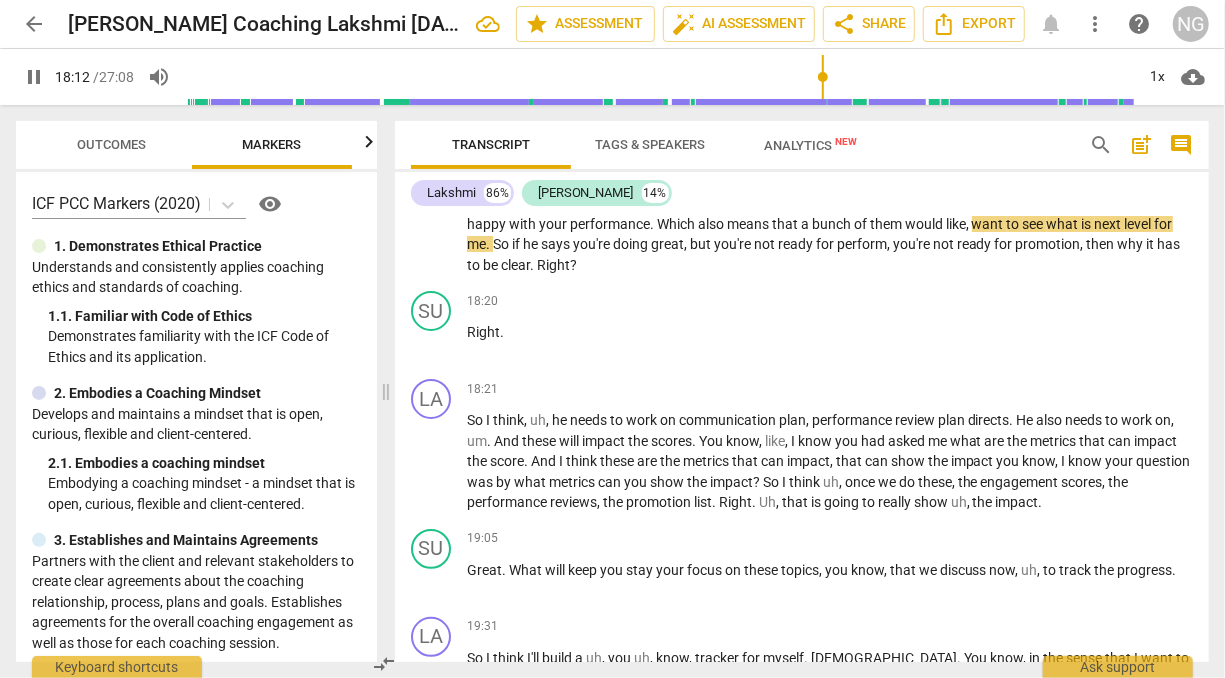 scroll, scrollTop: 3814, scrollLeft: 0, axis: vertical 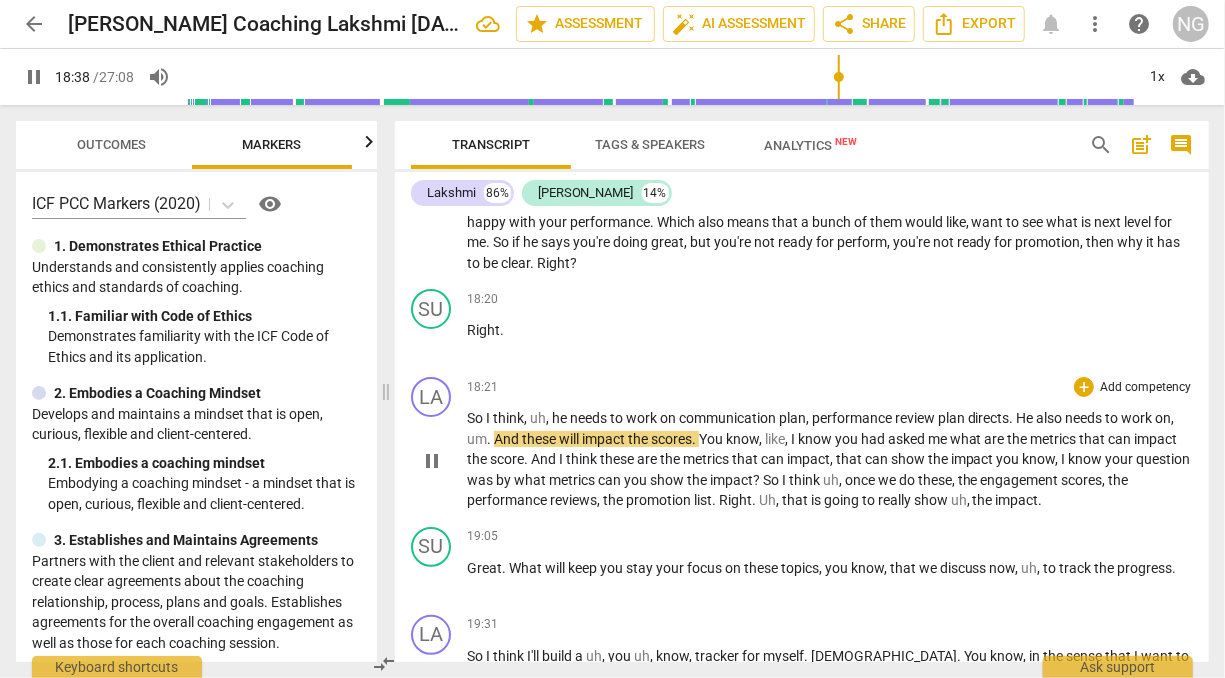 click on "directs" at bounding box center [989, 418] 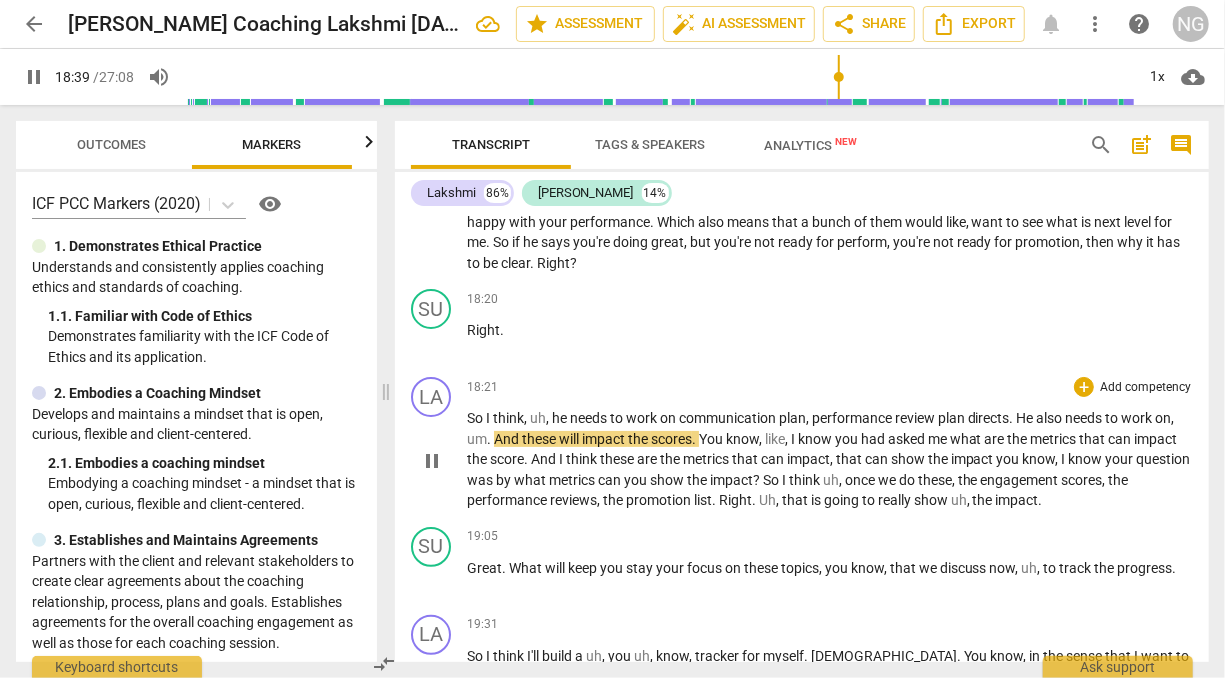 type on "1120" 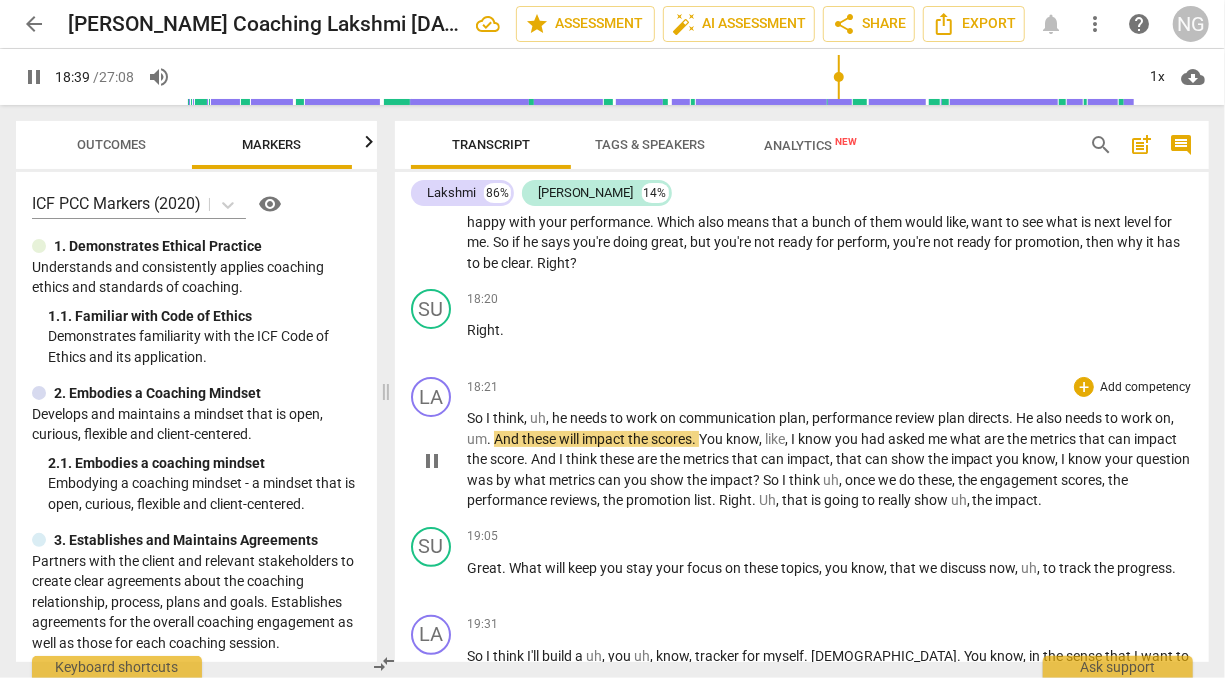 type 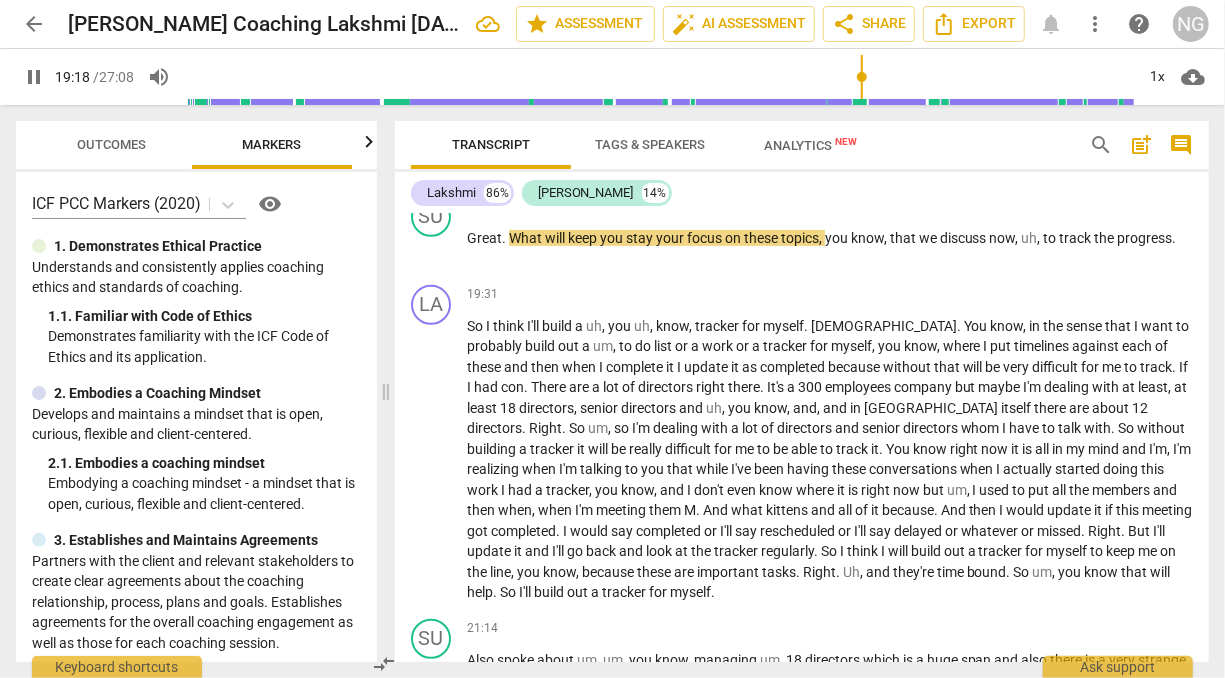 scroll, scrollTop: 4152, scrollLeft: 0, axis: vertical 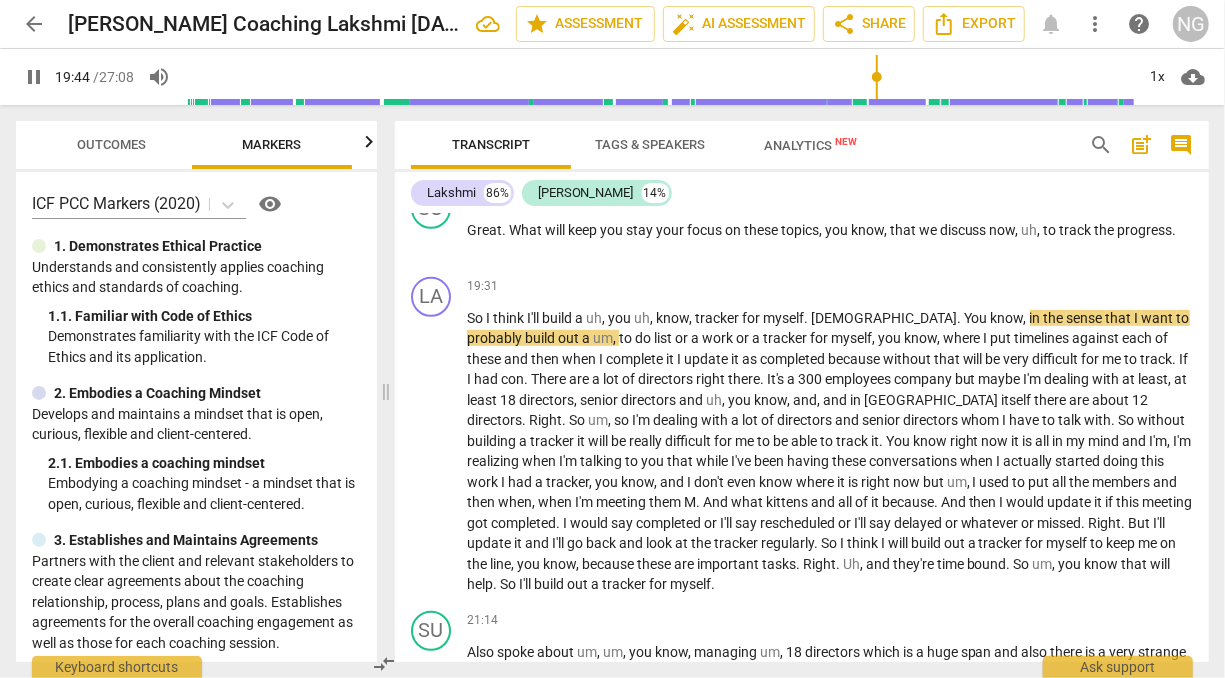 click on "pause 19:44   /  27:08 volume_up 1x cloud_download" at bounding box center [612, 77] 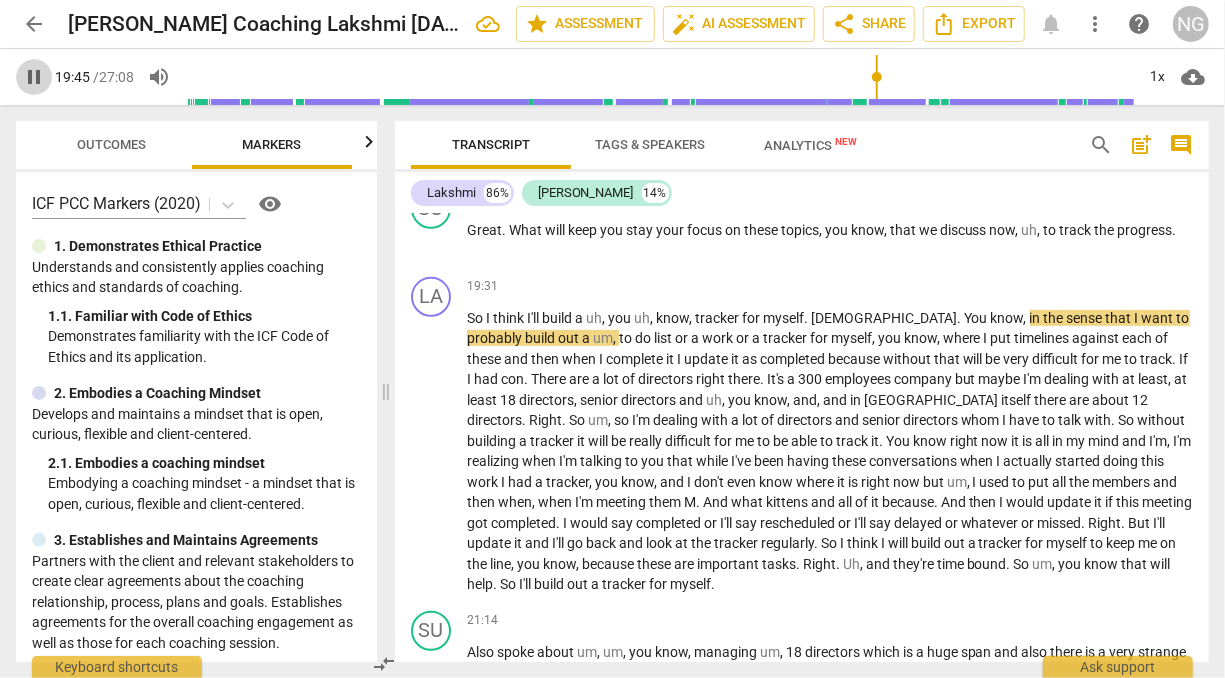 click on "pause" at bounding box center [34, 77] 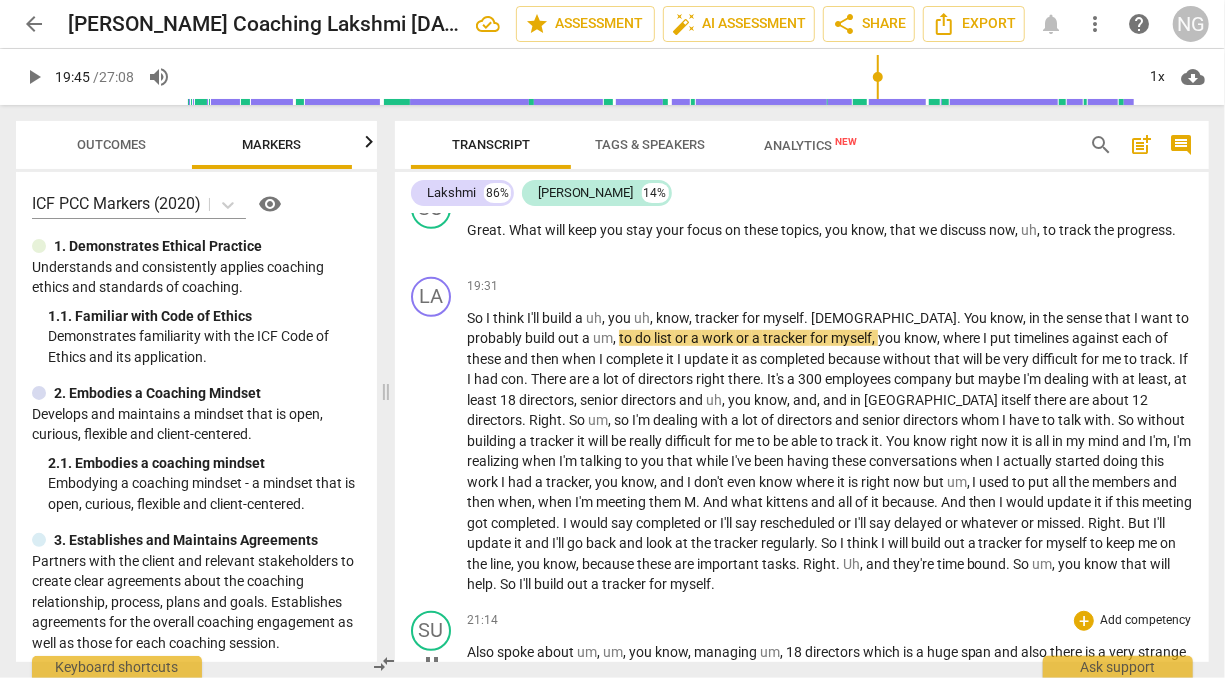 type on "1186" 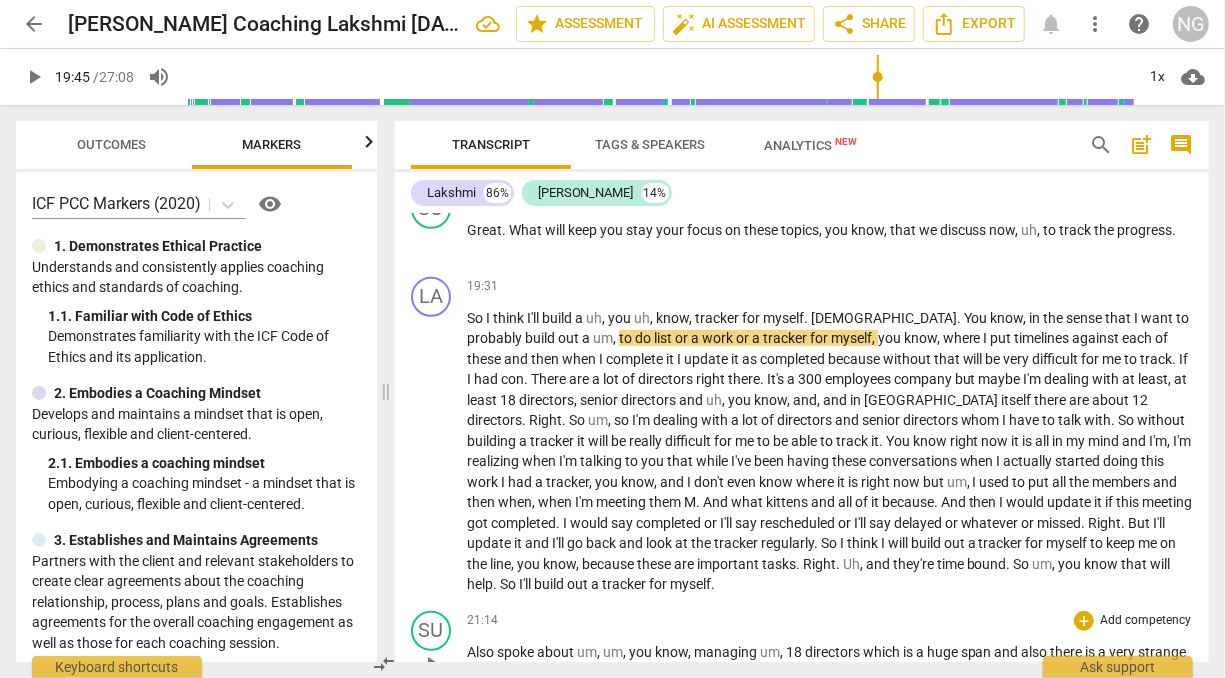 type 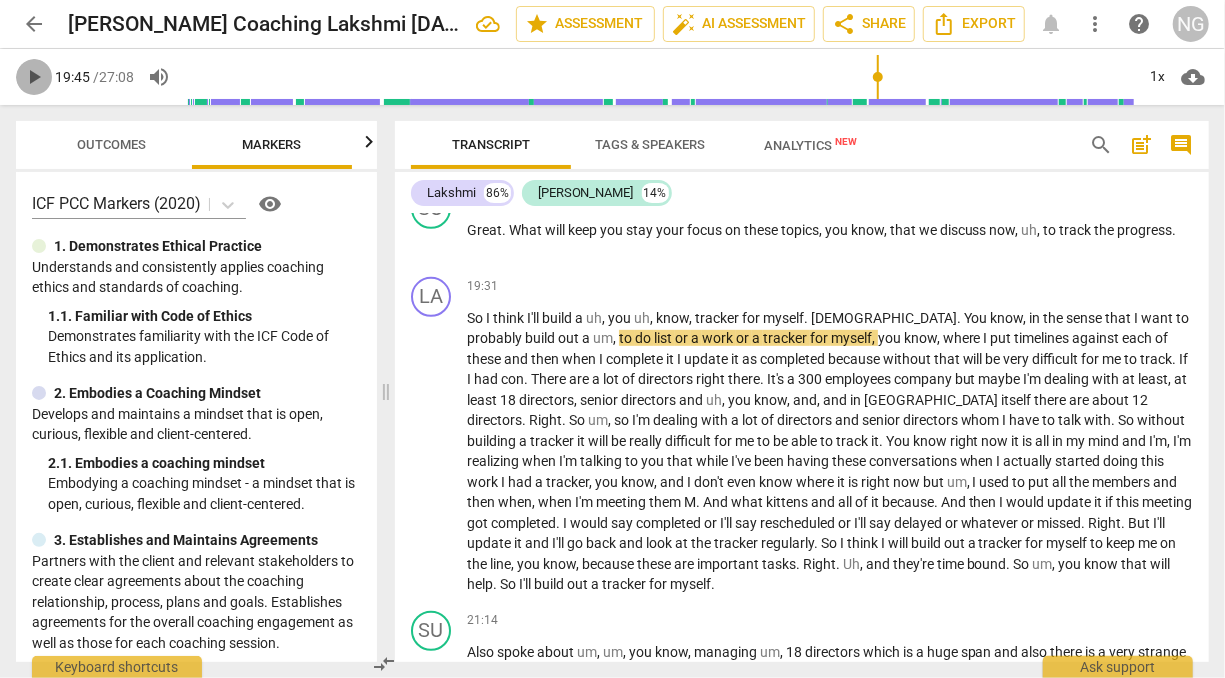 click on "play_arrow" at bounding box center [34, 77] 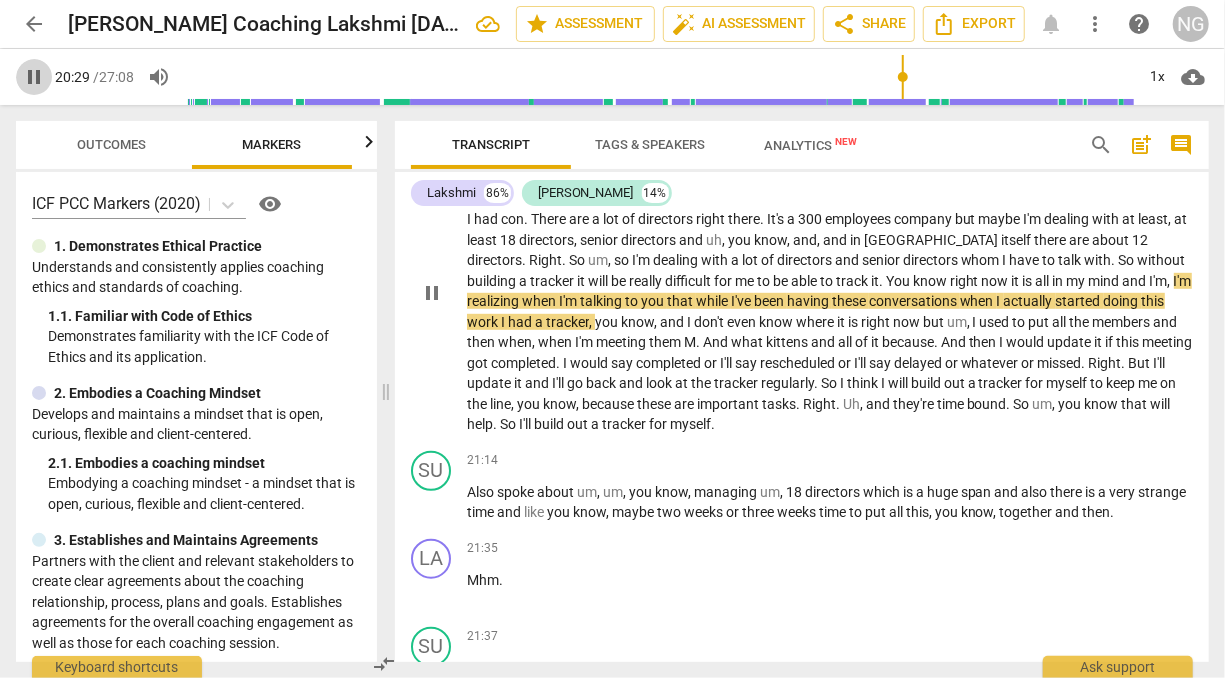 scroll, scrollTop: 4316, scrollLeft: 0, axis: vertical 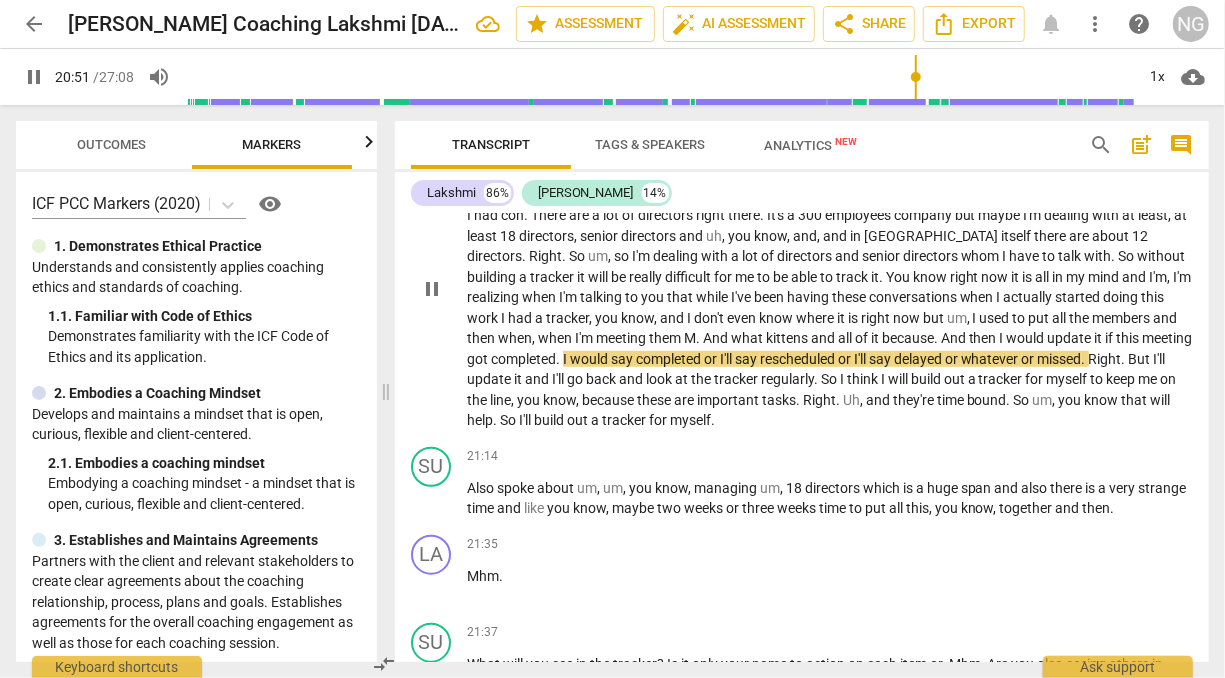 click on "kittens" at bounding box center [788, 338] 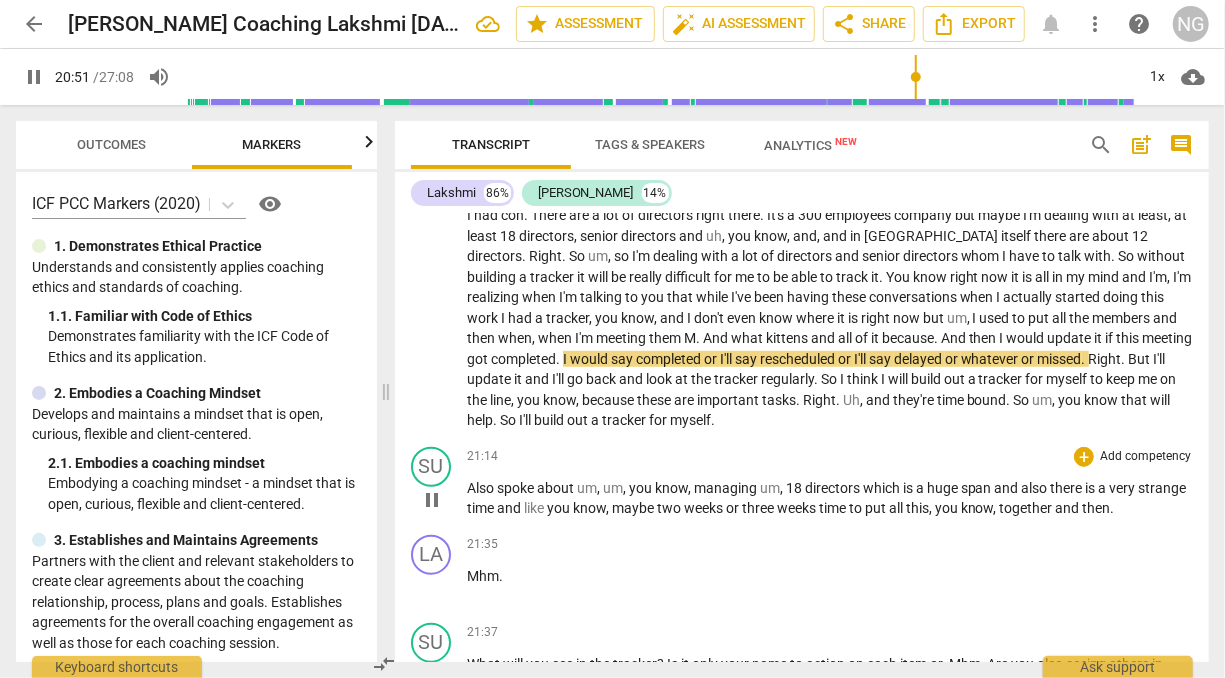 type on "1252" 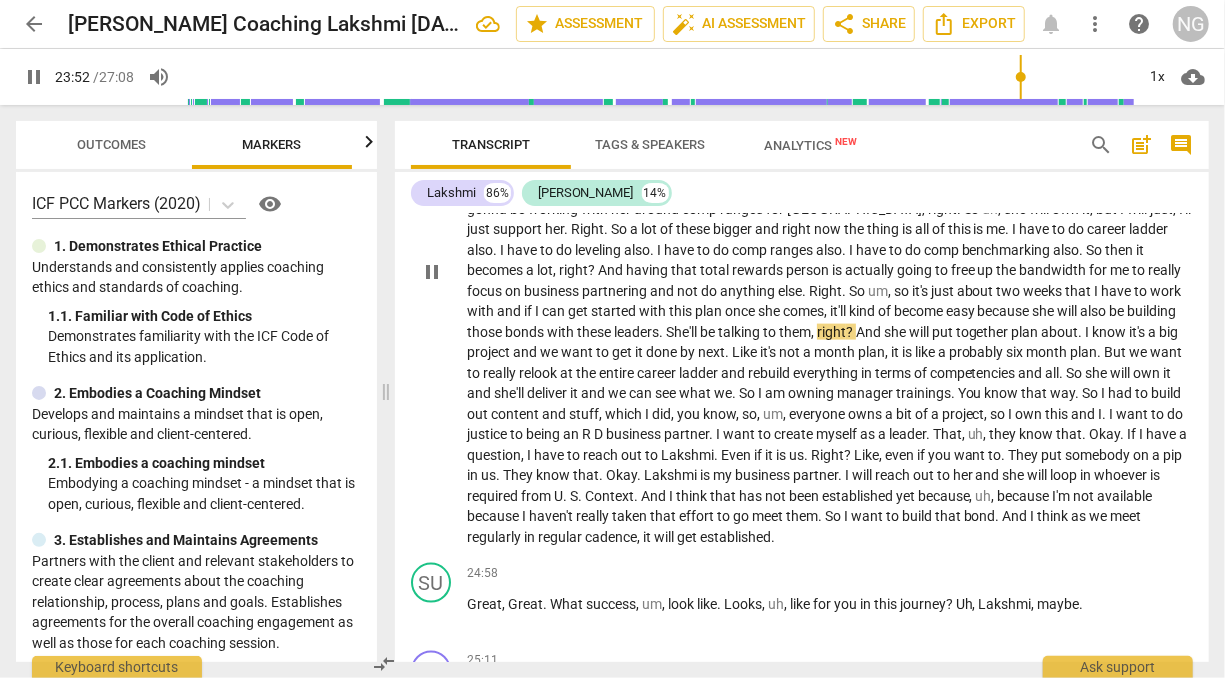 scroll, scrollTop: 5068, scrollLeft: 0, axis: vertical 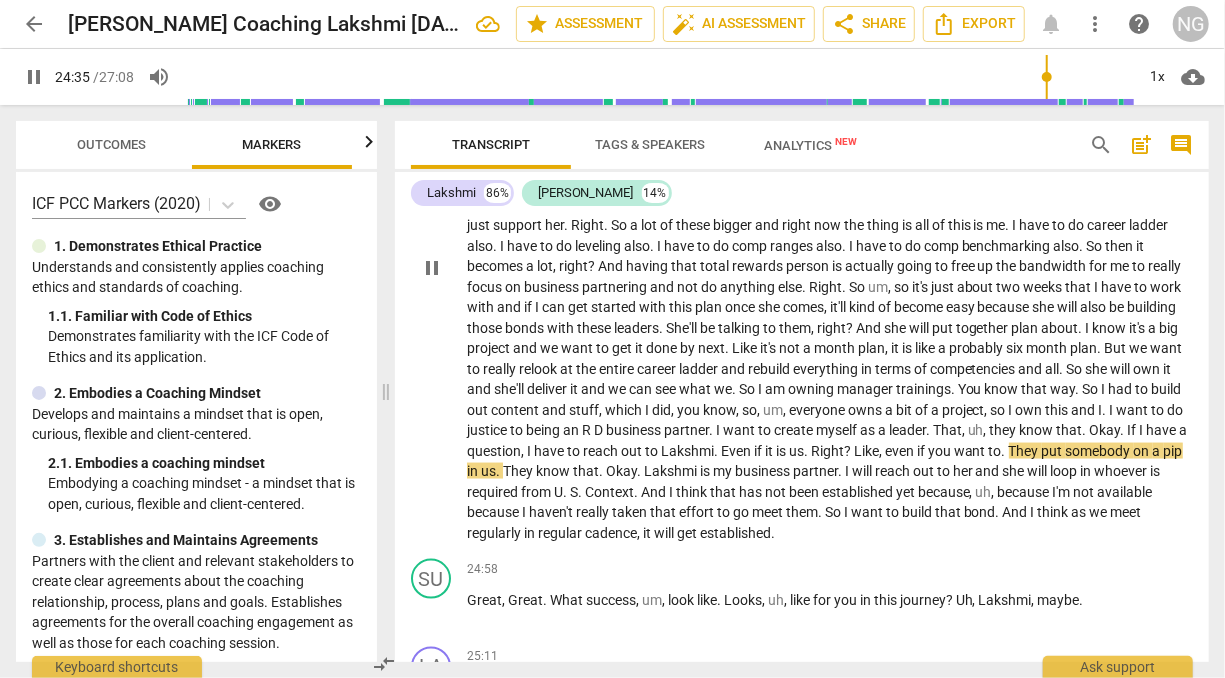 click on "." at bounding box center (807, 451) 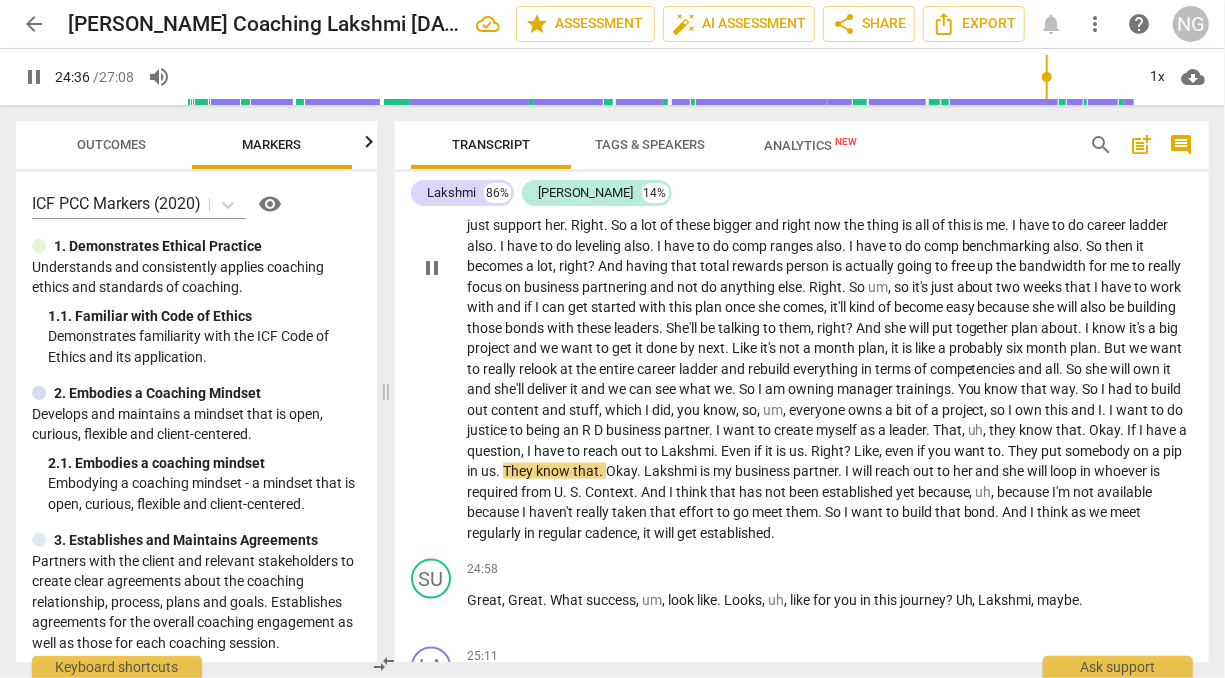type on "1477" 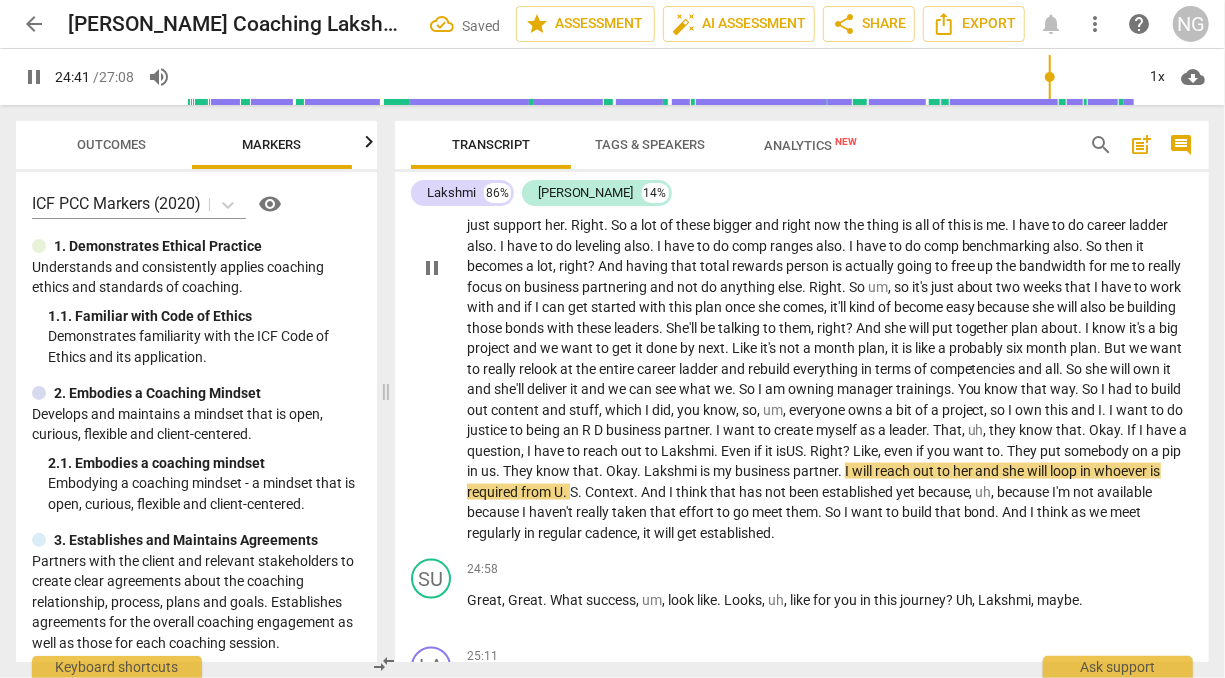 click on "No ,   R   D   is   my   department   so   I'm   not   looking   at   anyone   else   to   handle   it .   Um ,   uh ,   so   what   I'm   looking   at   is   um .   And   I'm   good   with   it .   You   know ,   like   I   have   to   just   figure   it   out .   I'll   be   able   to   manage   it .   I'm   not ,   I'm   not   feeling   jittery   about   it .   What ,   what   was   considered   what .   What   was   not   clear   in   the   beginning   of   the   conversation   was   uh ,   putting   a   plan   together ,   right ?   Which   is   a   lot   clearer   now   after   talking   to   you .   So   uh ,   it   was   all   very   fuzzy   in   my   mind   when   I   started   talking   to   you   about   it .   I   want   to   do   this   also .   I   want   to   do   that .   That   also .   This   is   also   important .   That   is   also   important .   But   while   talking   to   you ,   what   has   happened   is   it .   There   is   a   flow   and   there's   a   clarity   in   terms   of" at bounding box center [830, 267] 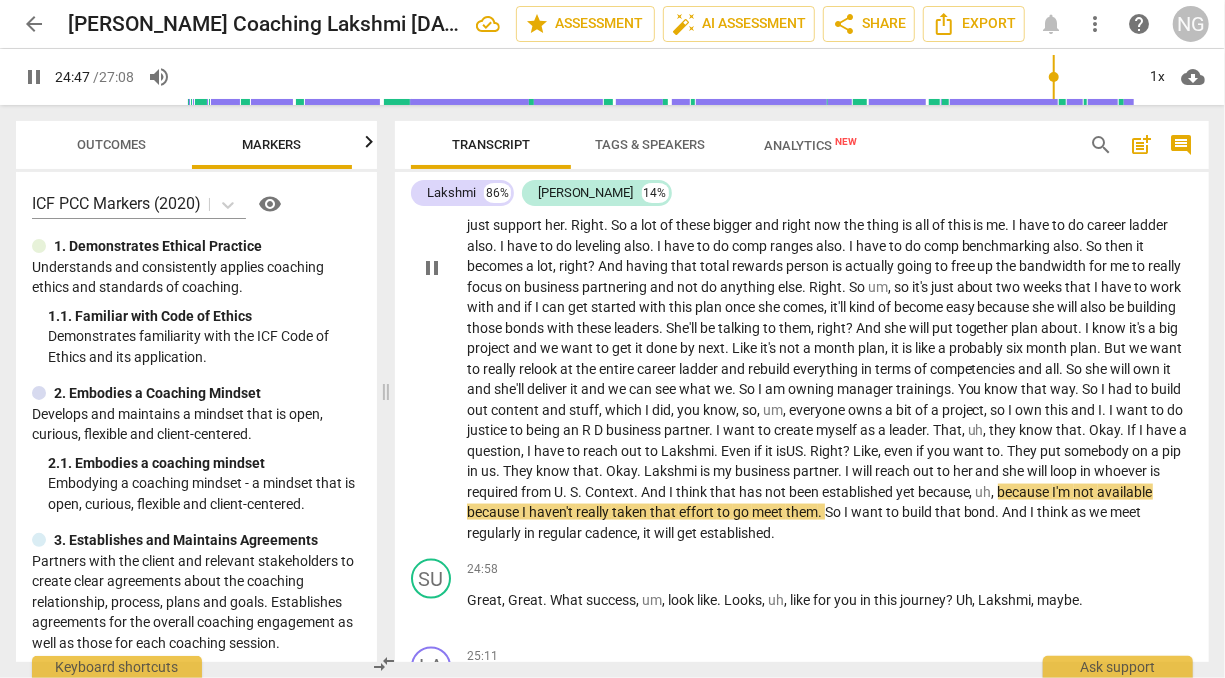 click on "us" at bounding box center [488, 471] 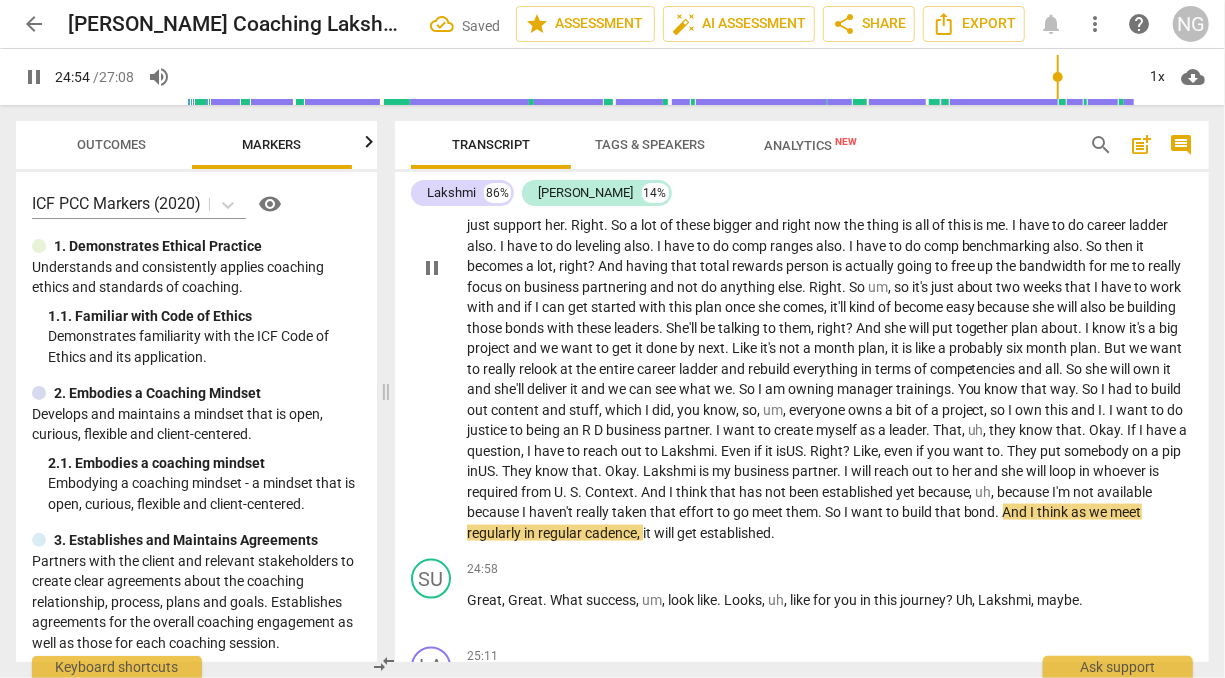 click on "." at bounding box center [566, 492] 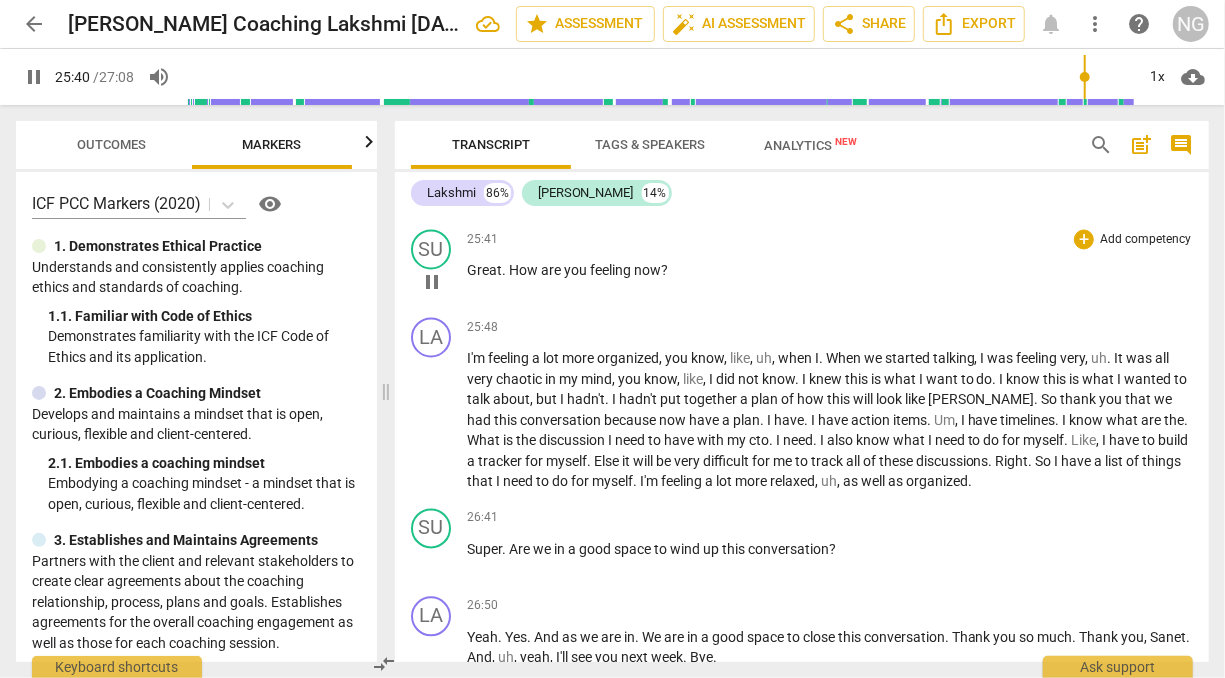 scroll, scrollTop: 5616, scrollLeft: 0, axis: vertical 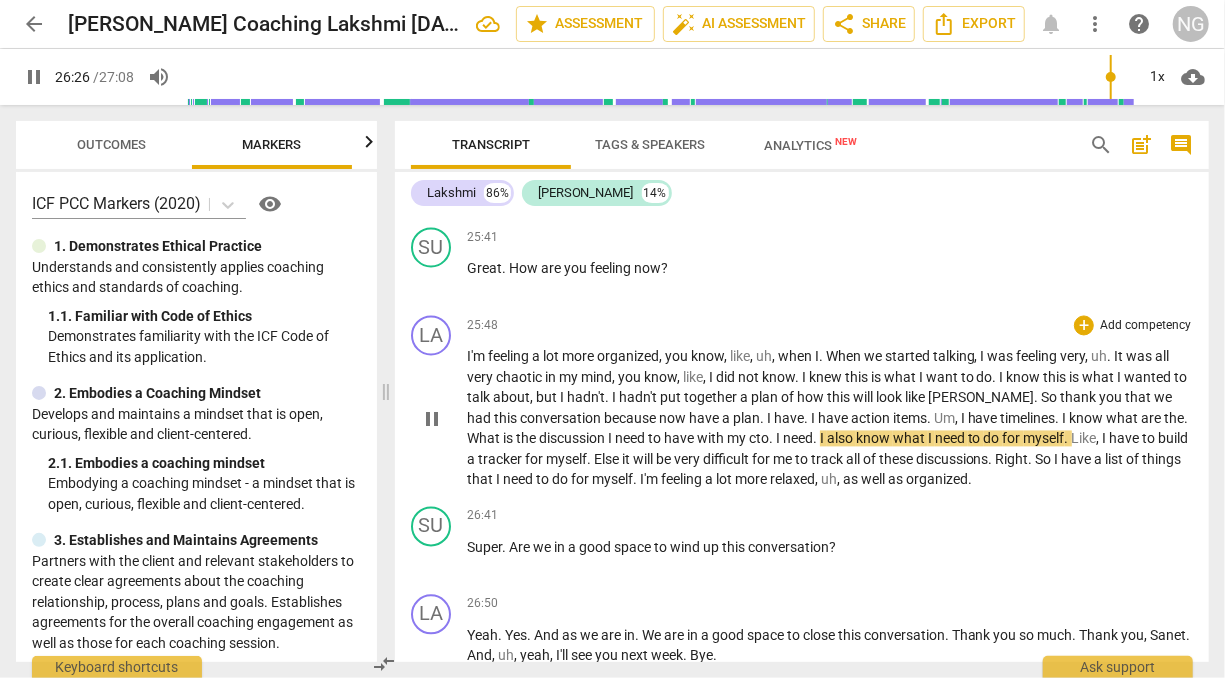 click on "cto" at bounding box center (759, 439) 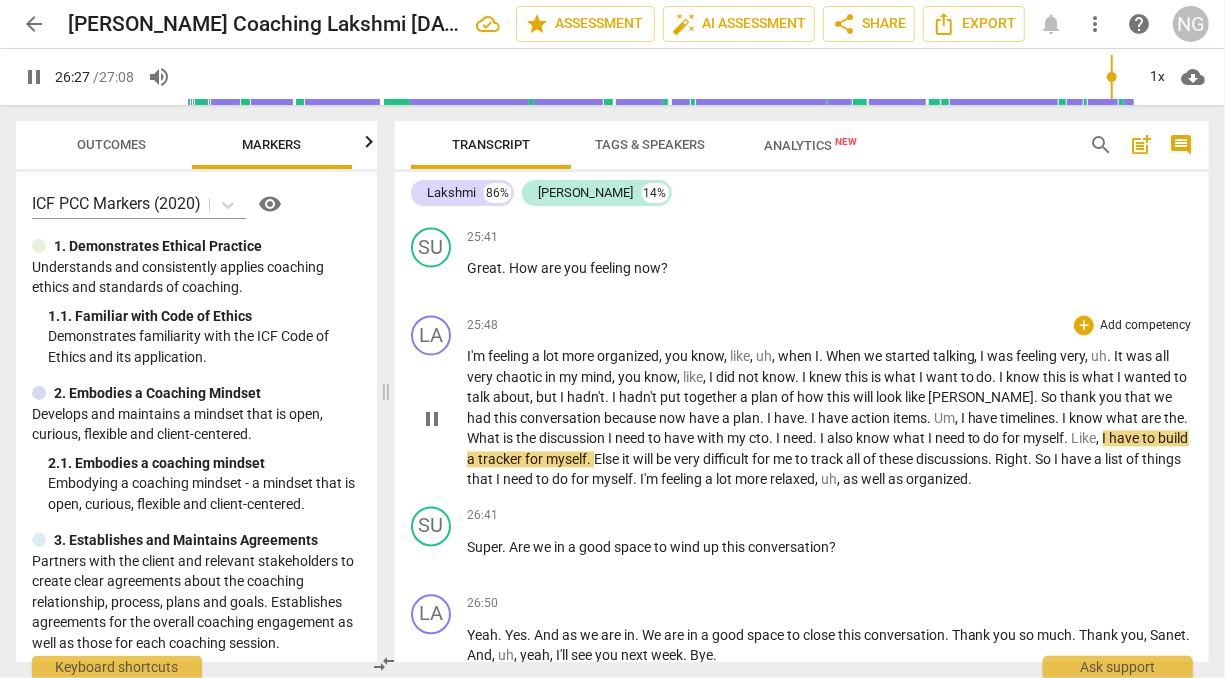 type on "1588" 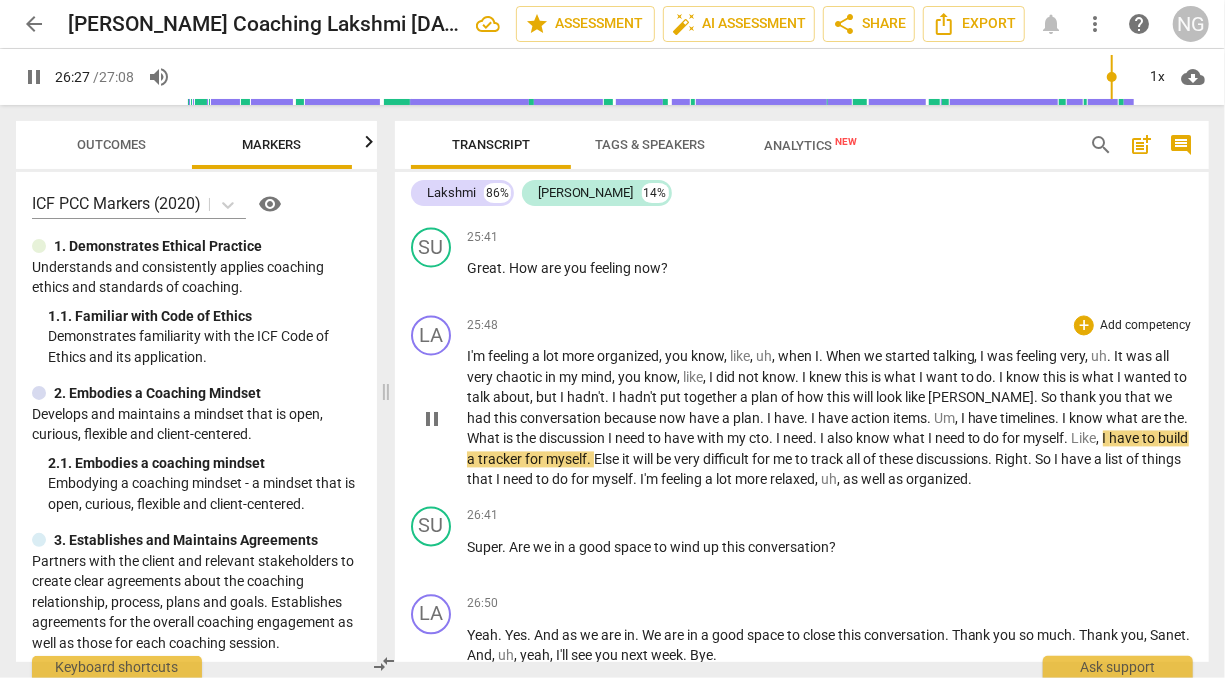 type 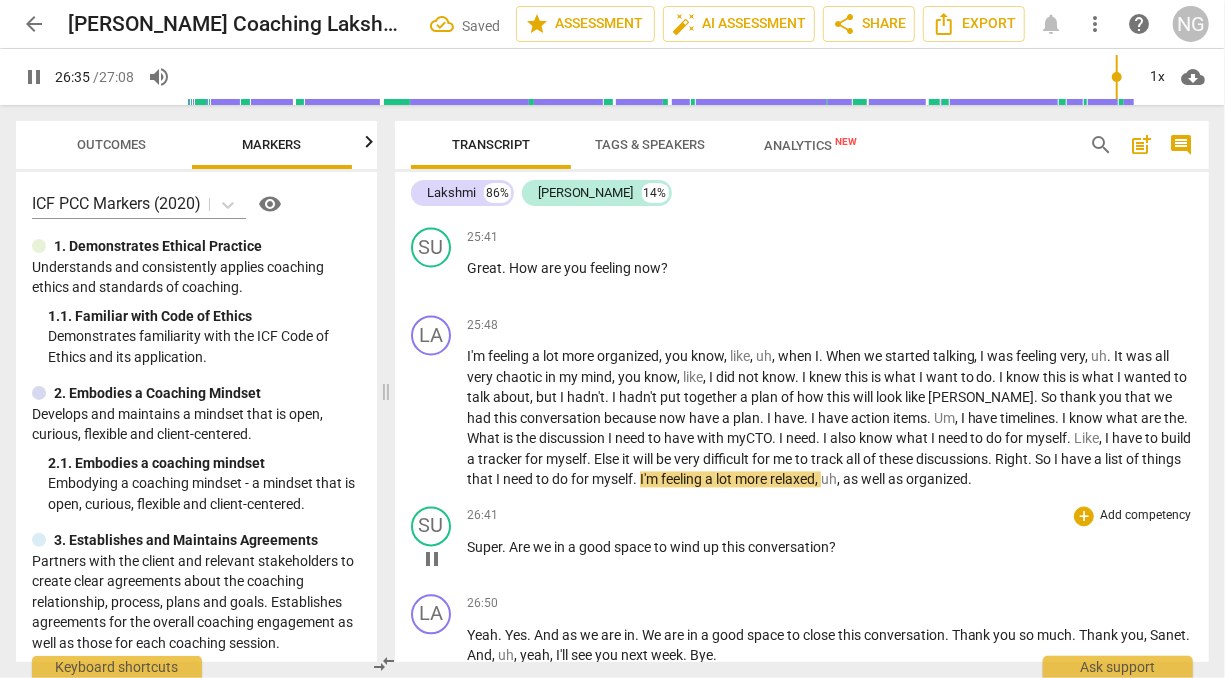 scroll, scrollTop: 5702, scrollLeft: 0, axis: vertical 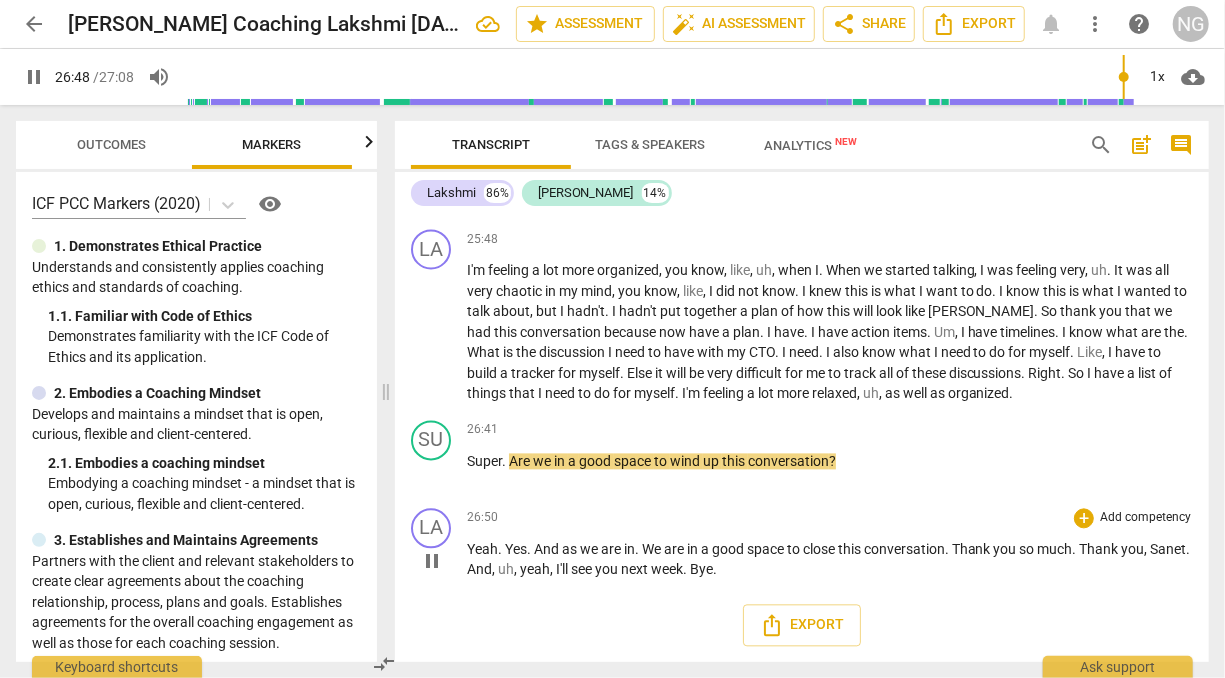 click on "Sanet" at bounding box center [1169, 550] 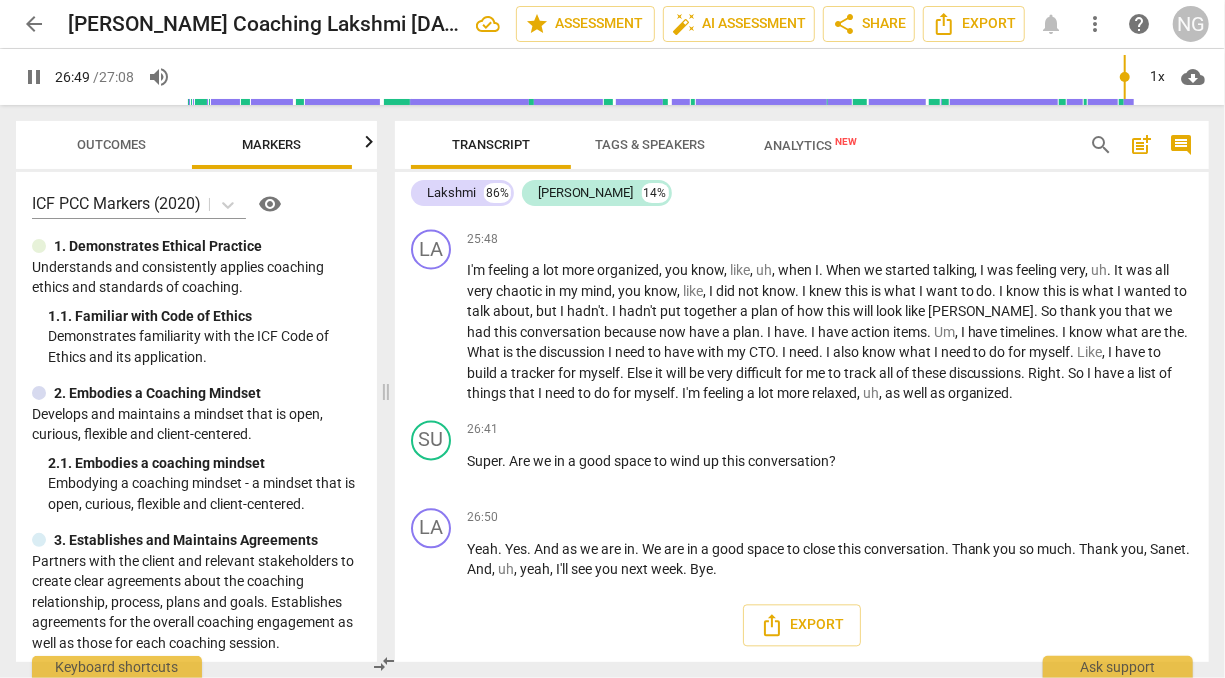 type on "1610" 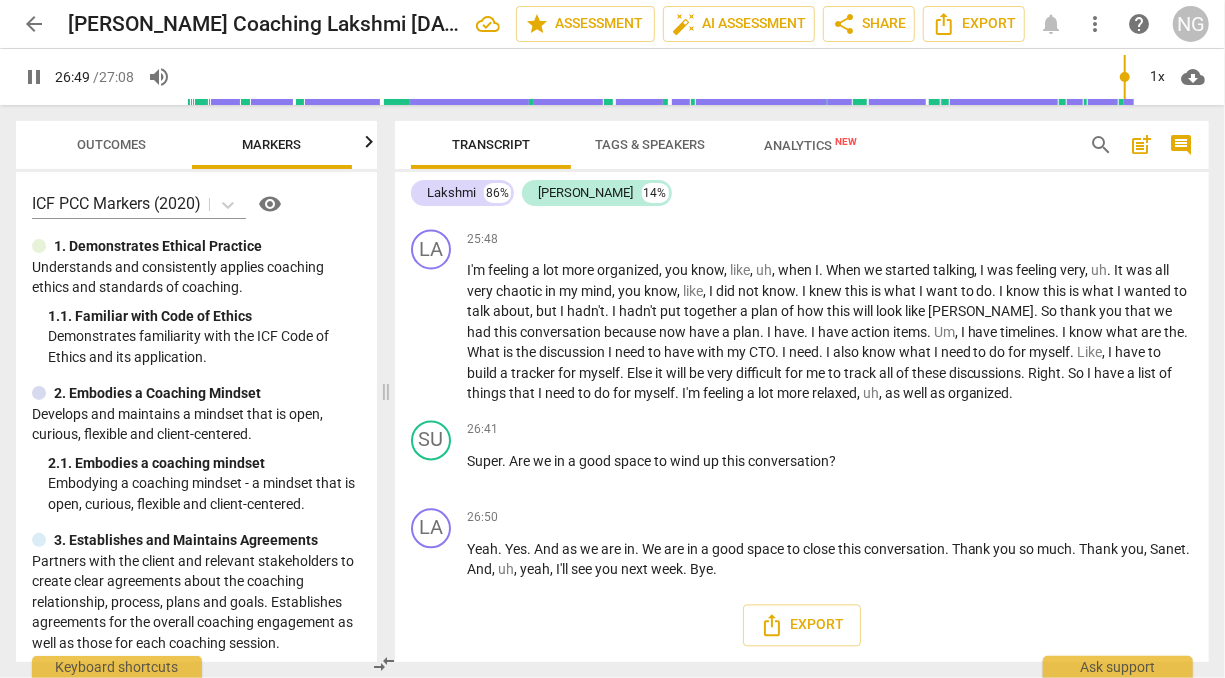 type 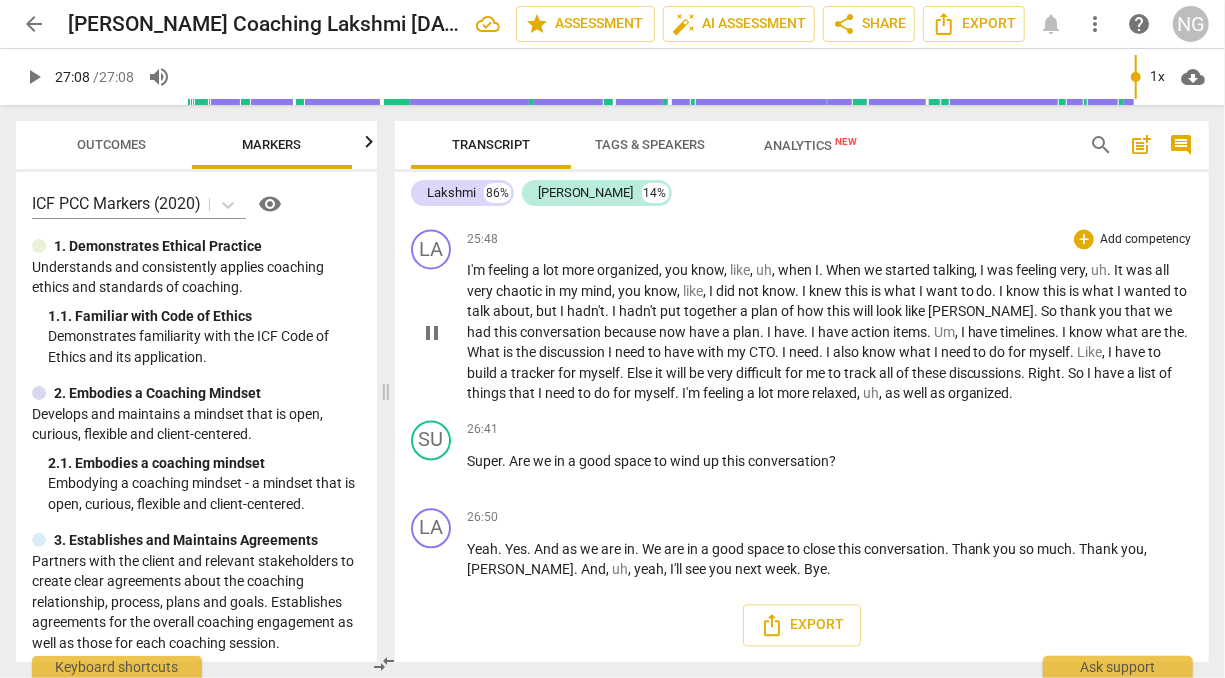 type on "1628" 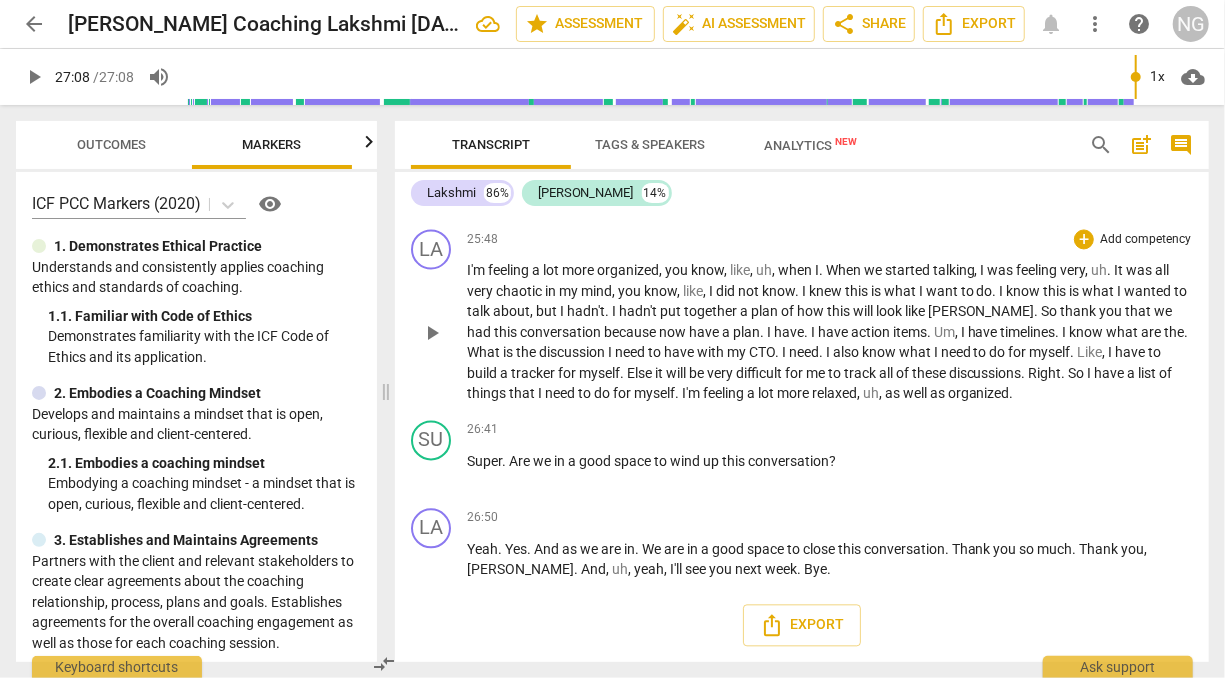 click on "I" at bounding box center [814, 333] 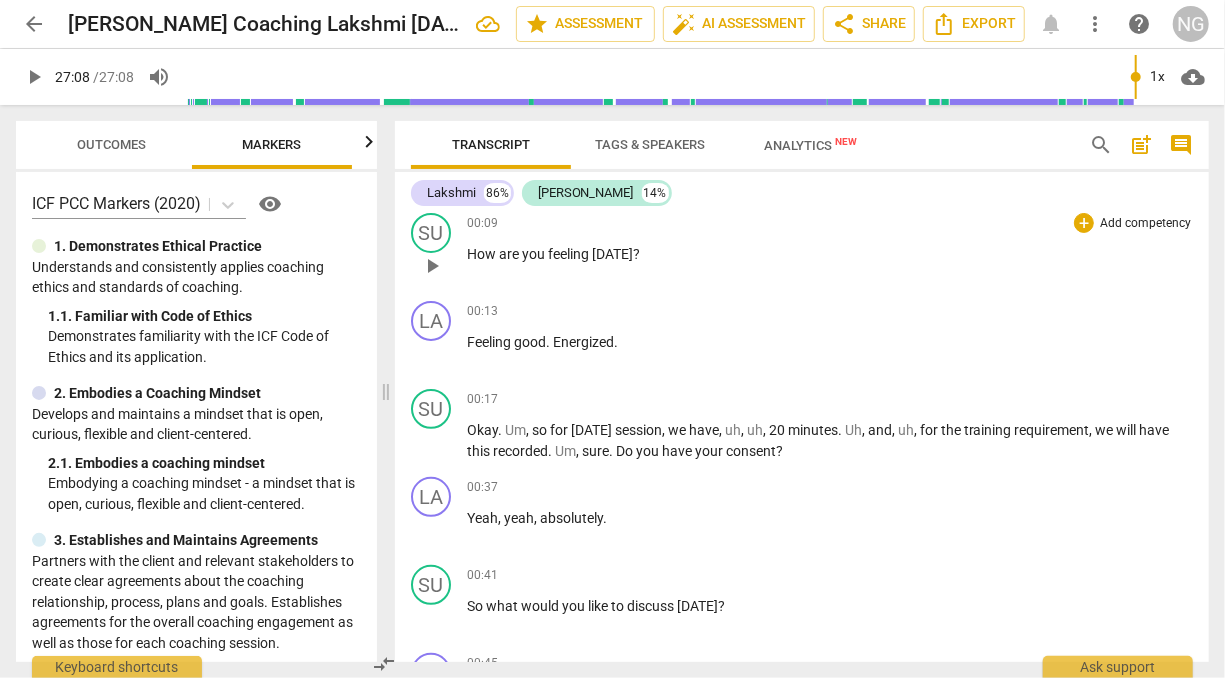scroll, scrollTop: 289, scrollLeft: 0, axis: vertical 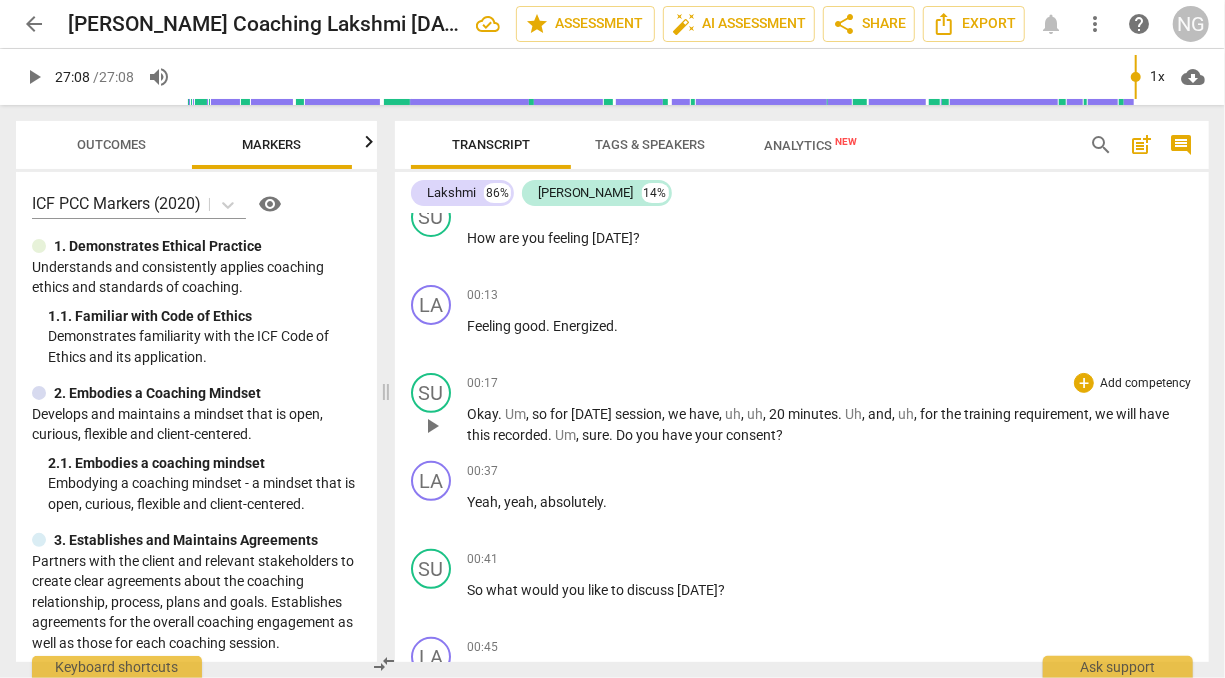 click on "Add competency" at bounding box center (1145, 384) 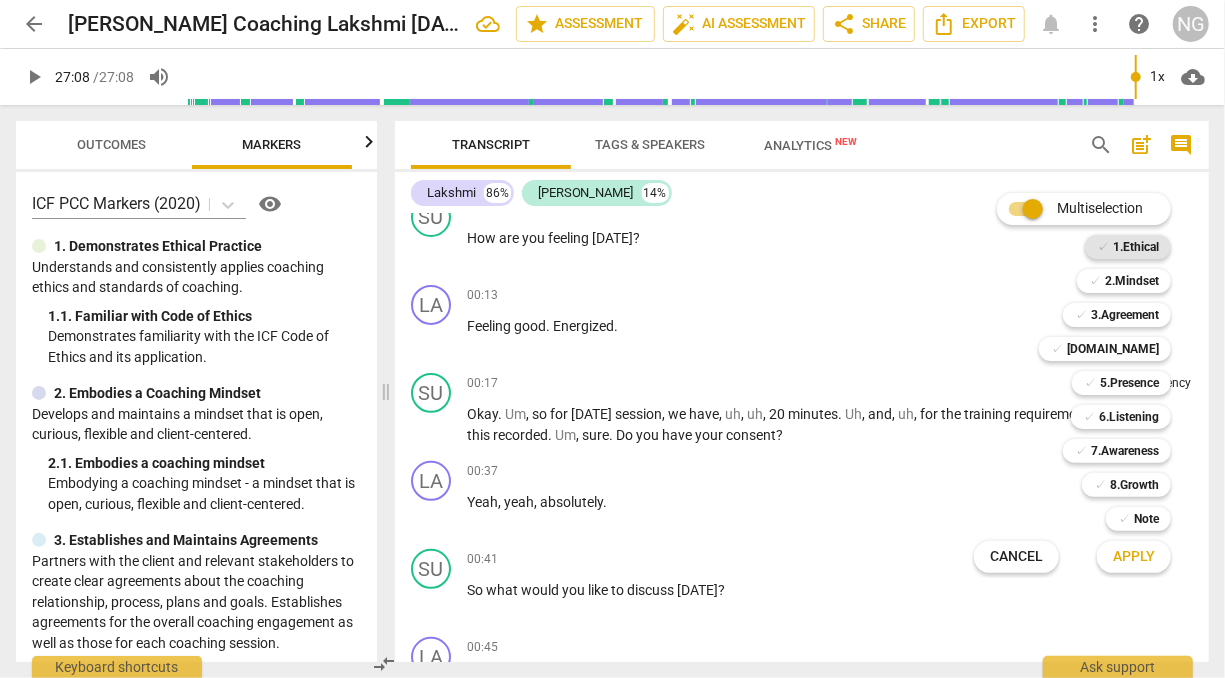 click on "1.Ethical" at bounding box center [1136, 247] 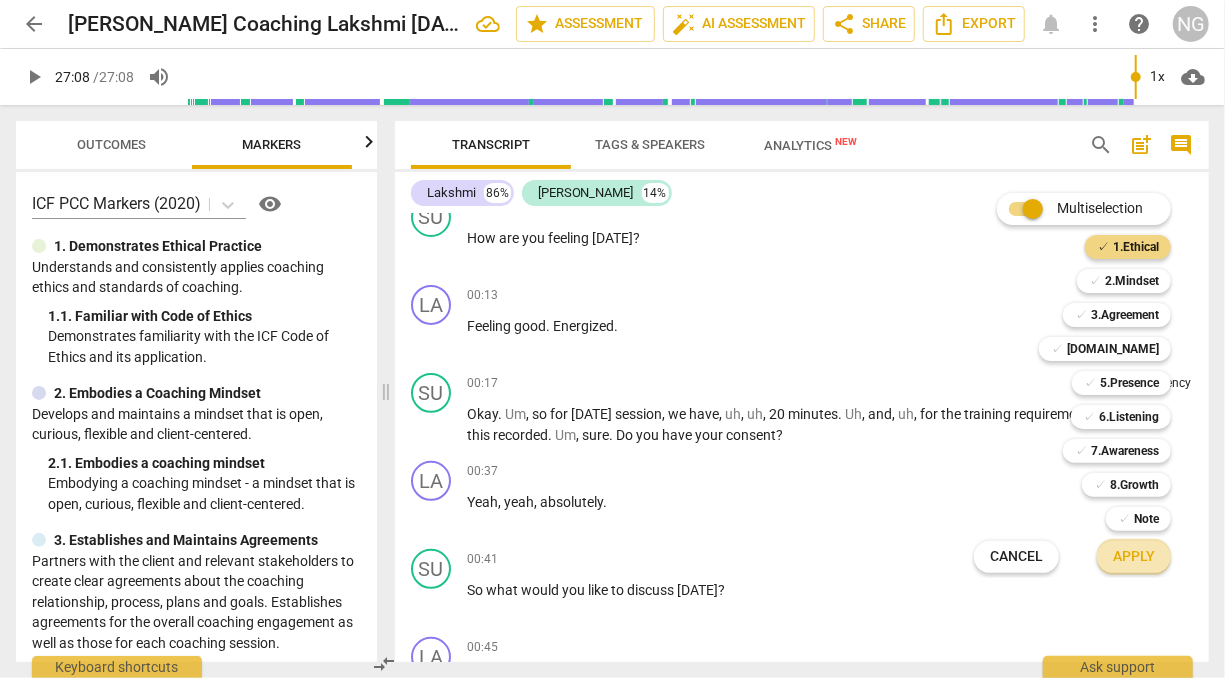 click on "Apply" at bounding box center [1134, 557] 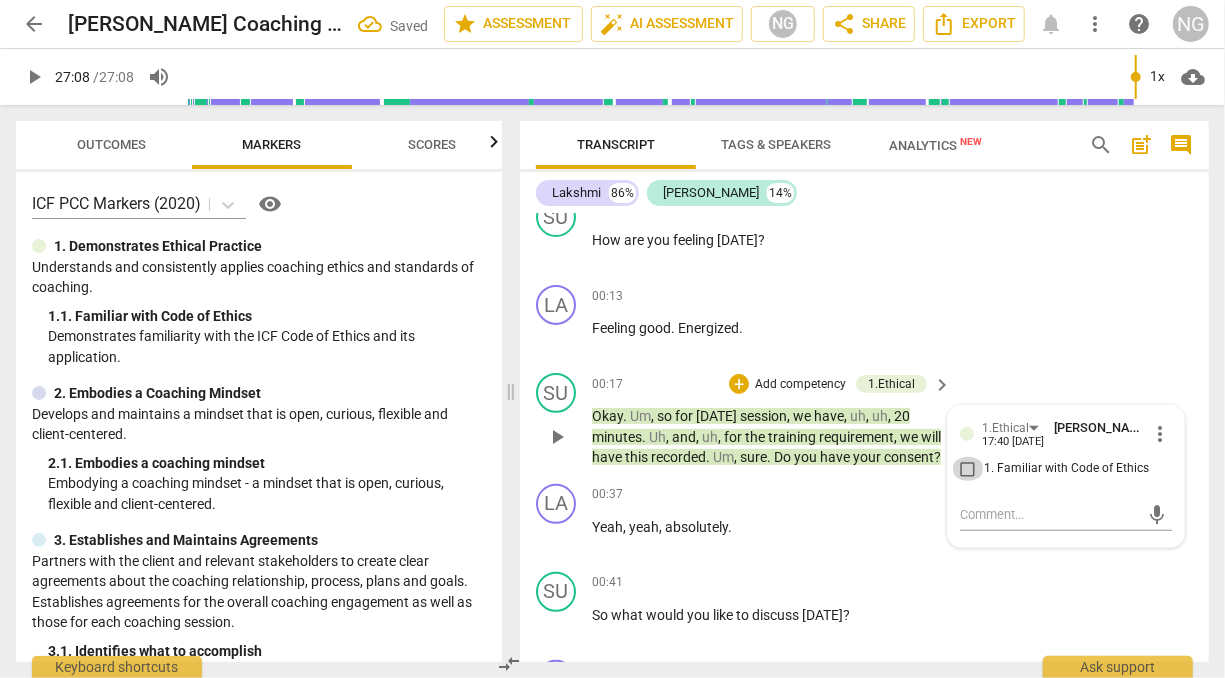 click on "1. Familiar with Code of Ethics" at bounding box center [968, 469] 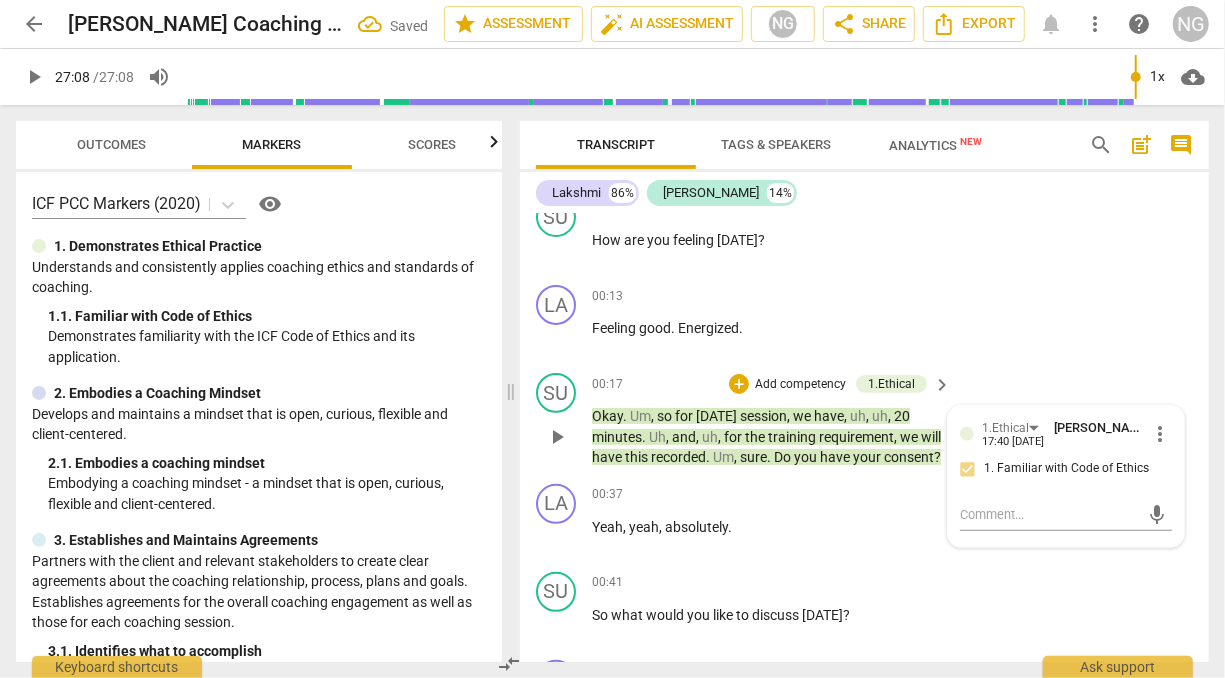 click on "Okay .   Um ,   so   for   [DATE]   session ,   we   have ,   uh ,   uh ,   20   minutes .   Uh ,   and ,   uh ,   for   the   training   requirement ,   we   will   have   this   recorded .   Um ,   sure .   Do   you   have   your   consent ?" at bounding box center (766, 437) 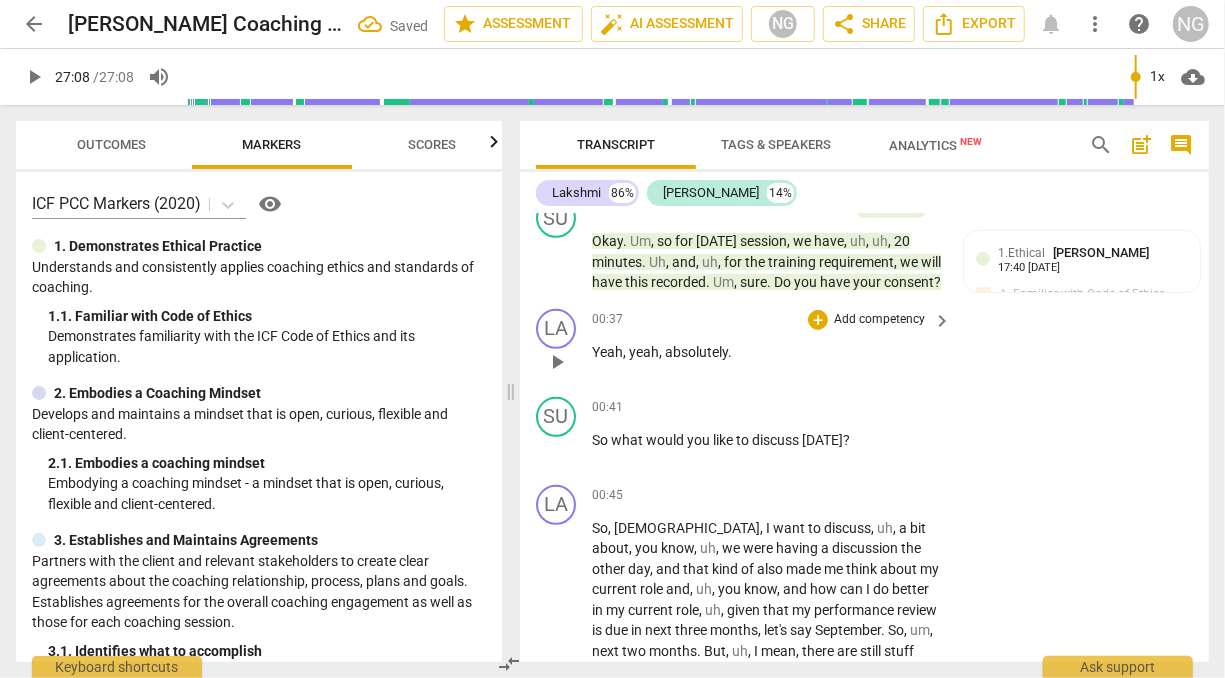 scroll, scrollTop: 514, scrollLeft: 0, axis: vertical 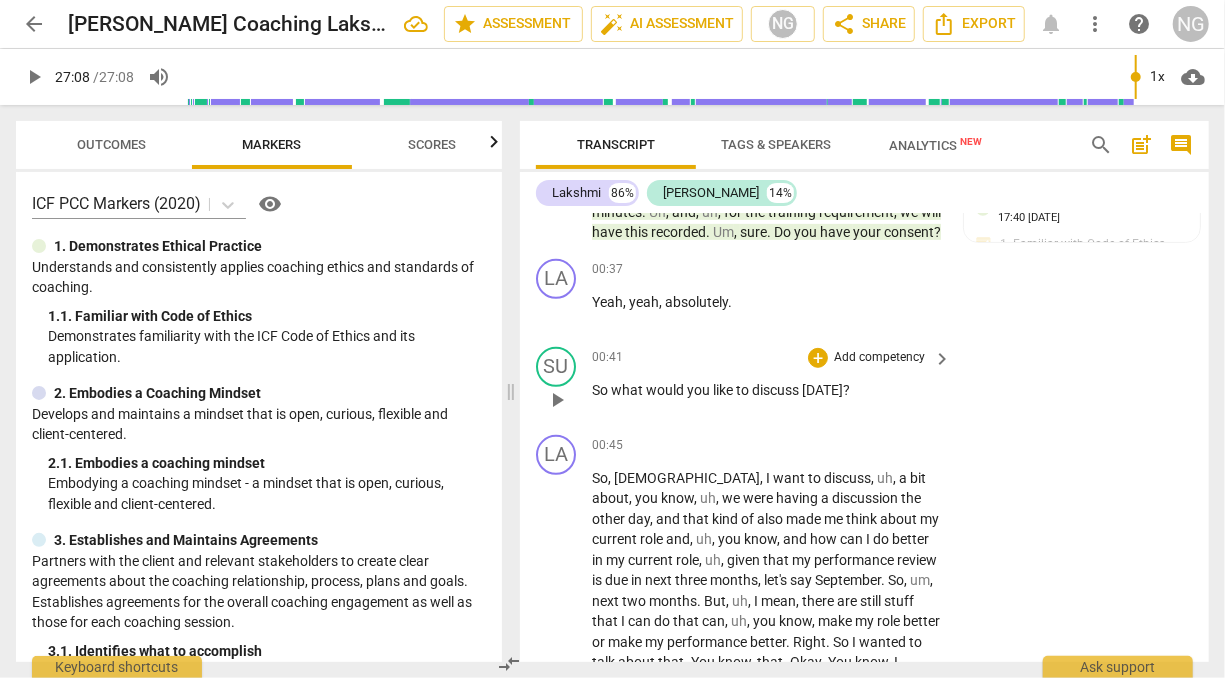 click on "Add competency" at bounding box center (879, 358) 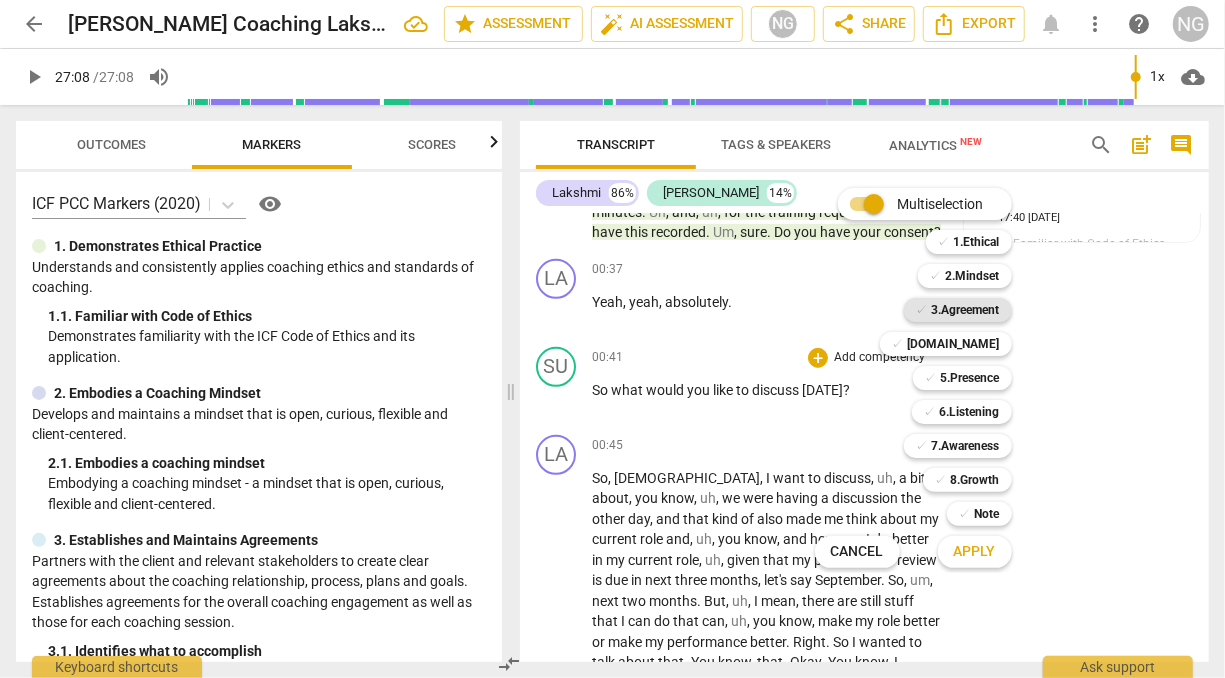 click on "3.Agreement" at bounding box center [966, 310] 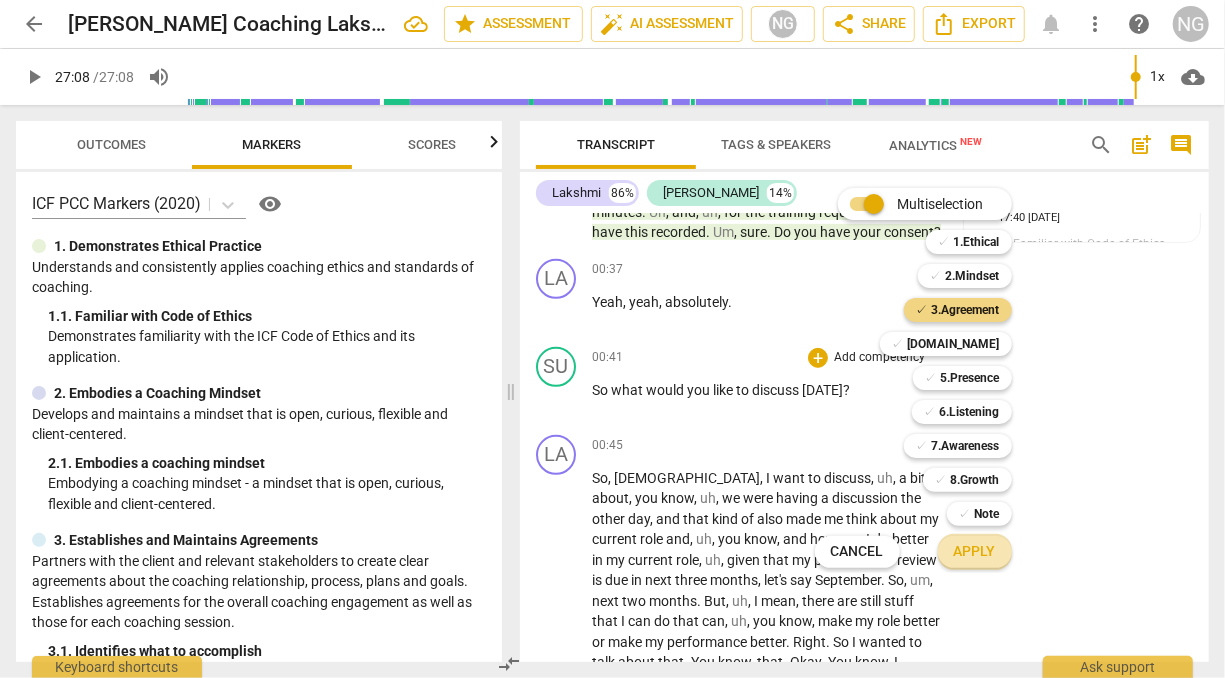 click on "Apply" at bounding box center [975, 552] 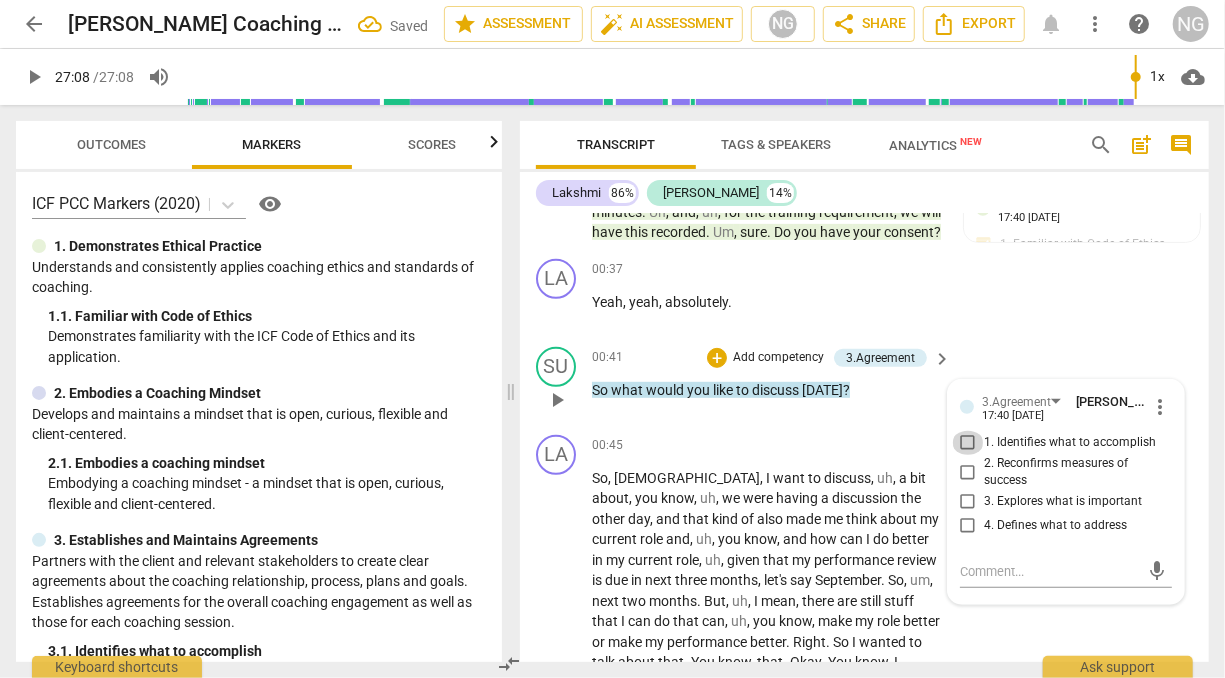 click on "1. Identifies what to accomplish" at bounding box center (968, 443) 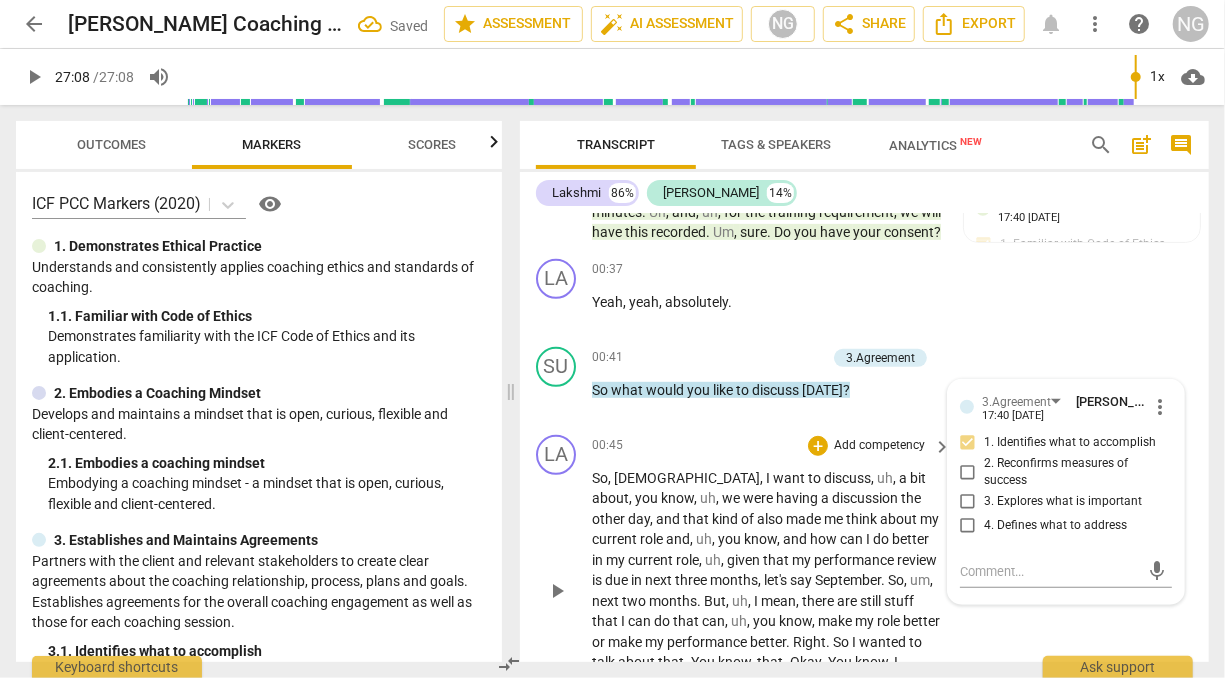 click on "So ,   [PERSON_NAME] ,   I   want   to   discuss ,   uh ,   a   bit   about ,   you   know ,   uh ,   we   were   having   a   discussion   the   other   day ,   and   that   kind   of   also   made   me   think   about   my   current   role   and ,   uh ,   you   know ,   and   how   can   I   do   better   in   my   current   role ,   uh ,   given   that   my   performance   review   is   due   in   next   three   months ,   let's   say   September .   So ,   um ,   next   two   months .   But ,   uh ,   I   mean ,   there   are   still   stuff   that   I   can   do   that   can ,   uh ,   you   know ,   make   my   role   better   or   make   my   performance   better .   Right .   So   I   wanted   to   talk   about   that .   You   know ,   that .   Okay .   You   know ,   I   wanted   to   talk   with   you   and   see   what   is   it   that   I'm   doing   currently   and   what   is   it   that   I   can   do   better ." at bounding box center [766, 591] 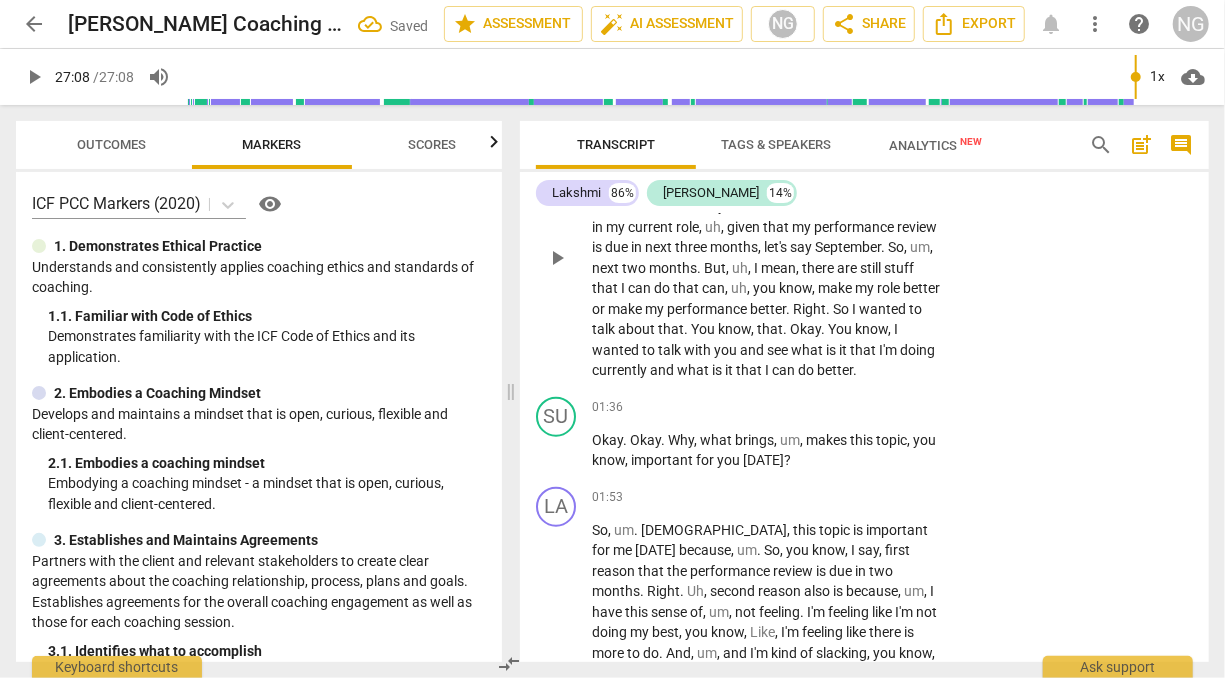 scroll, scrollTop: 848, scrollLeft: 0, axis: vertical 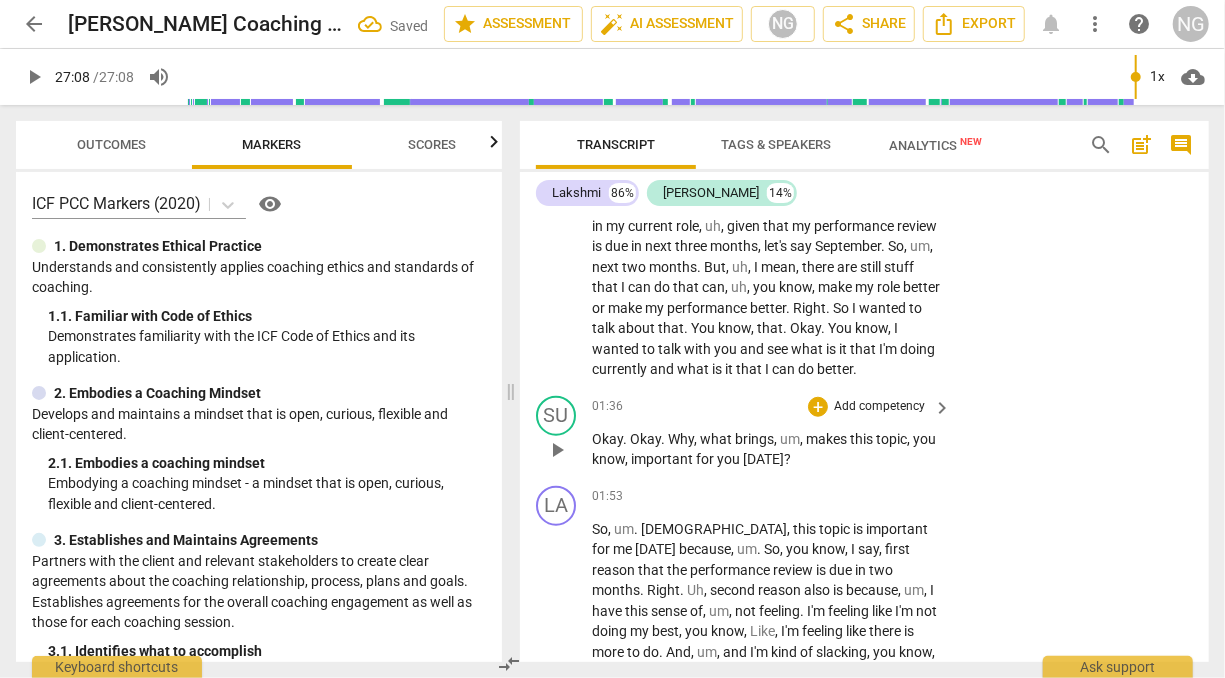 click on "Add competency" at bounding box center (879, 407) 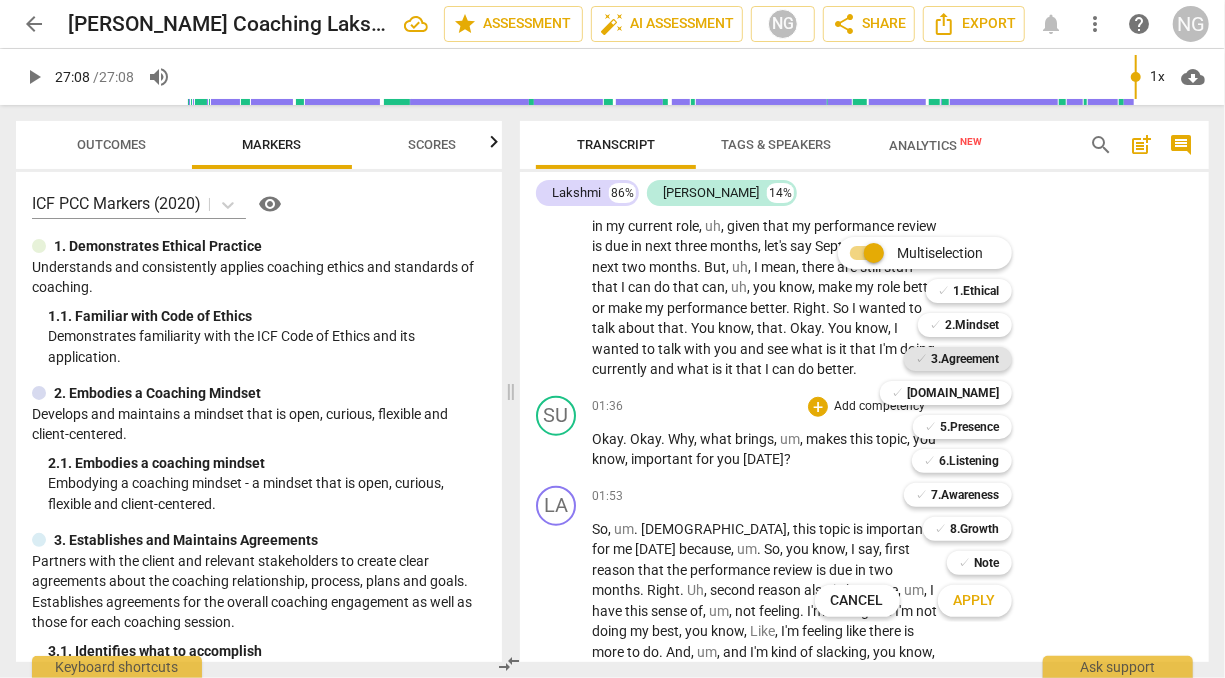 click on "3.Agreement" at bounding box center (966, 359) 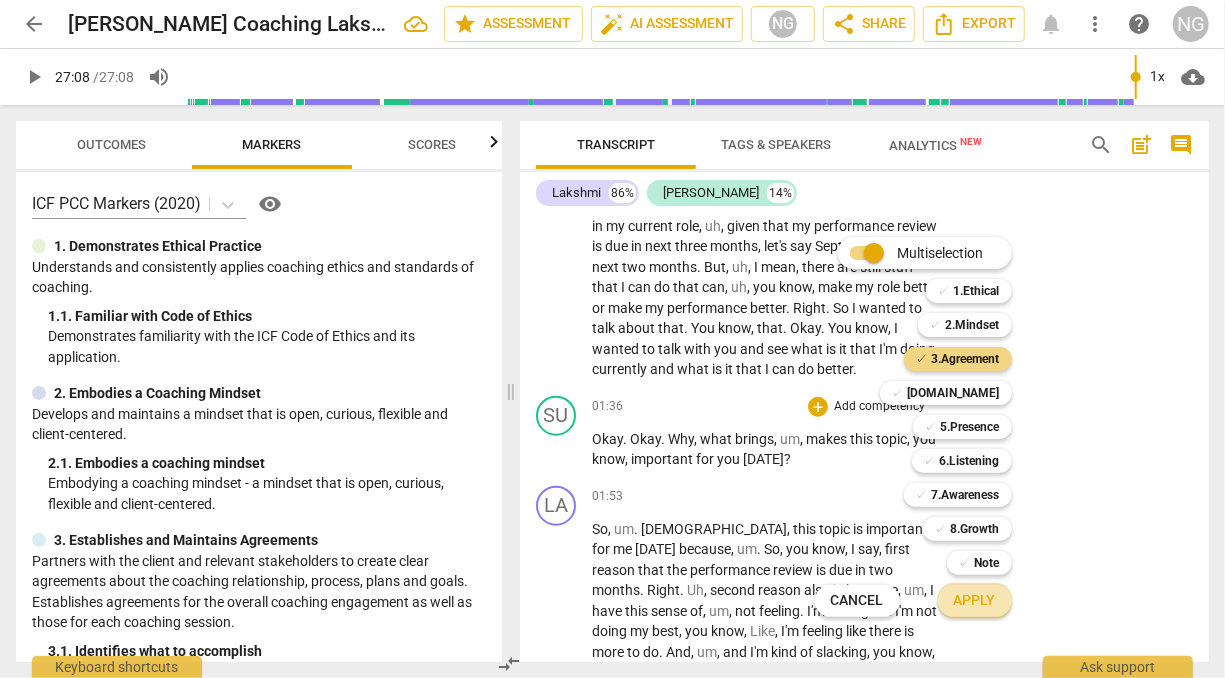 click on "Apply" at bounding box center [975, 601] 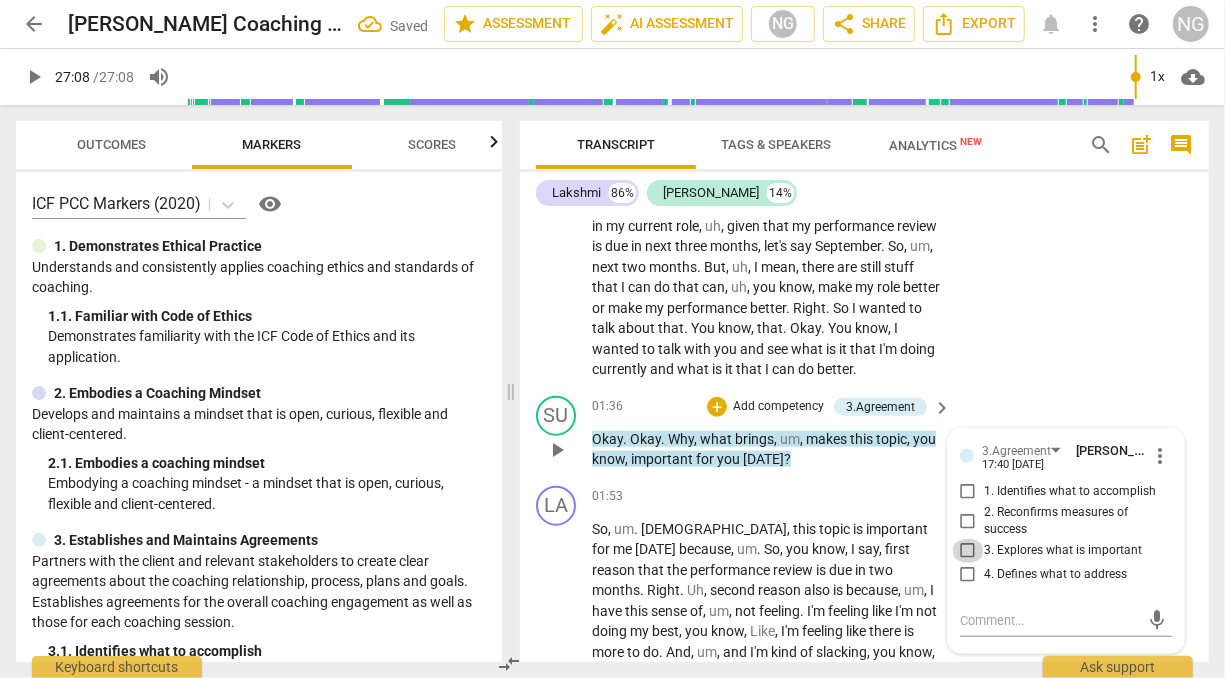 click on "3. Explores what is important" at bounding box center (968, 551) 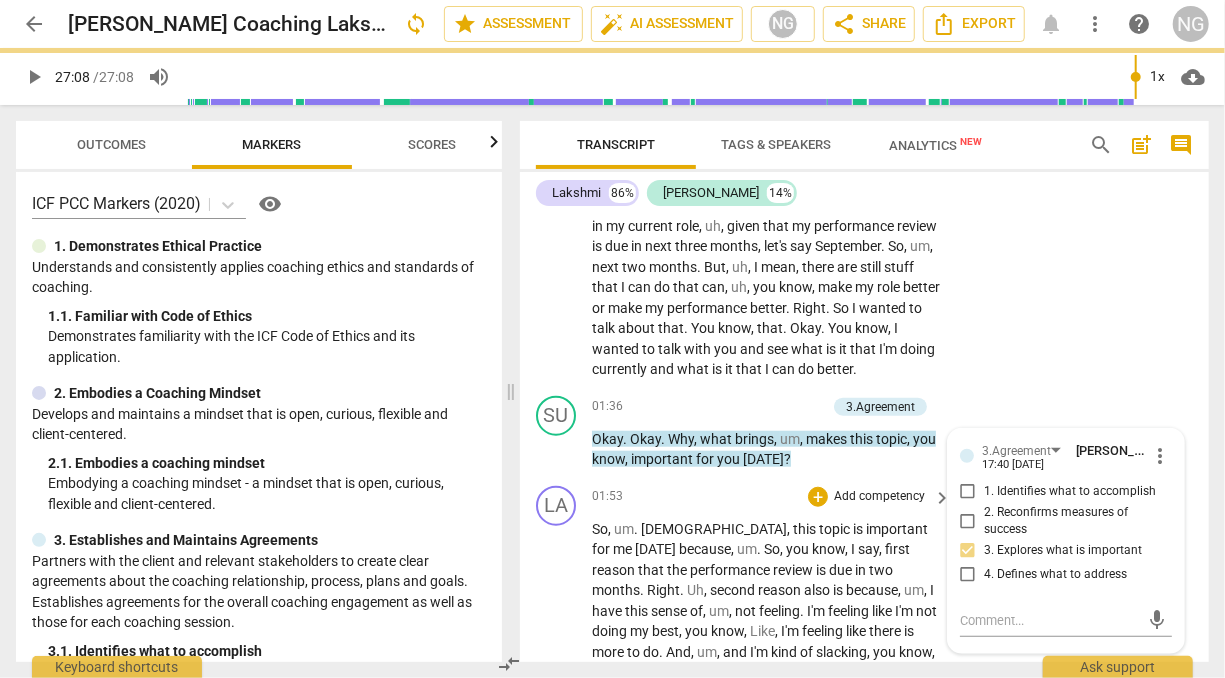 click on "So ,   um .   [PERSON_NAME] ,   this   topic   is   important   for   me   [DATE]   because ,   um .   So ,   you   know ,   I   say ,   first   reason   that   the   performance   review   is   due   [DATE] .   Right .   Uh ,   second   reason   also   is   because ,   um ,   I   have   this   sense   of ,   um ,   not   feeling .   I'm   feeling   like   I'm   not   doing   my   best ,   you   know ,   Like ,   I'm   feeling   like   there   is   more   to   do .   And ,   um ,   and   I'm   kind   of   slacking ,   you   know ,   so   I   want   to   pick   it   up .   I   don't   want   to   slack .   I   don't   feel .   I   don't   like   that   feeling   of   slacking .   And .   And   I   don't   want   anyone   else   to   notice   and   come   and   tell   me   if   I   have   noticed .   I'm   also   very   sure   someone   else   will   notice   it .   Right .   So ,   um ,   when   I   say   someone   else ,   my   manager   will   probably   notice   it .   So   I   don't   want   that .   I ." at bounding box center [766, 683] 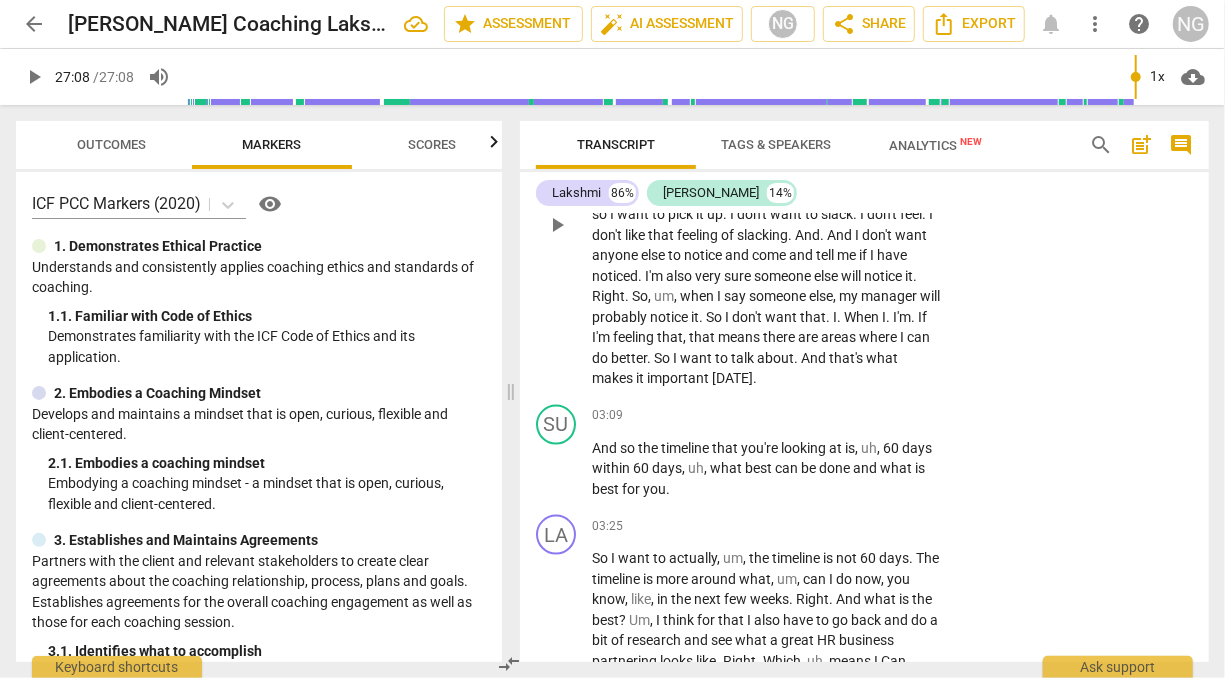 scroll, scrollTop: 1333, scrollLeft: 0, axis: vertical 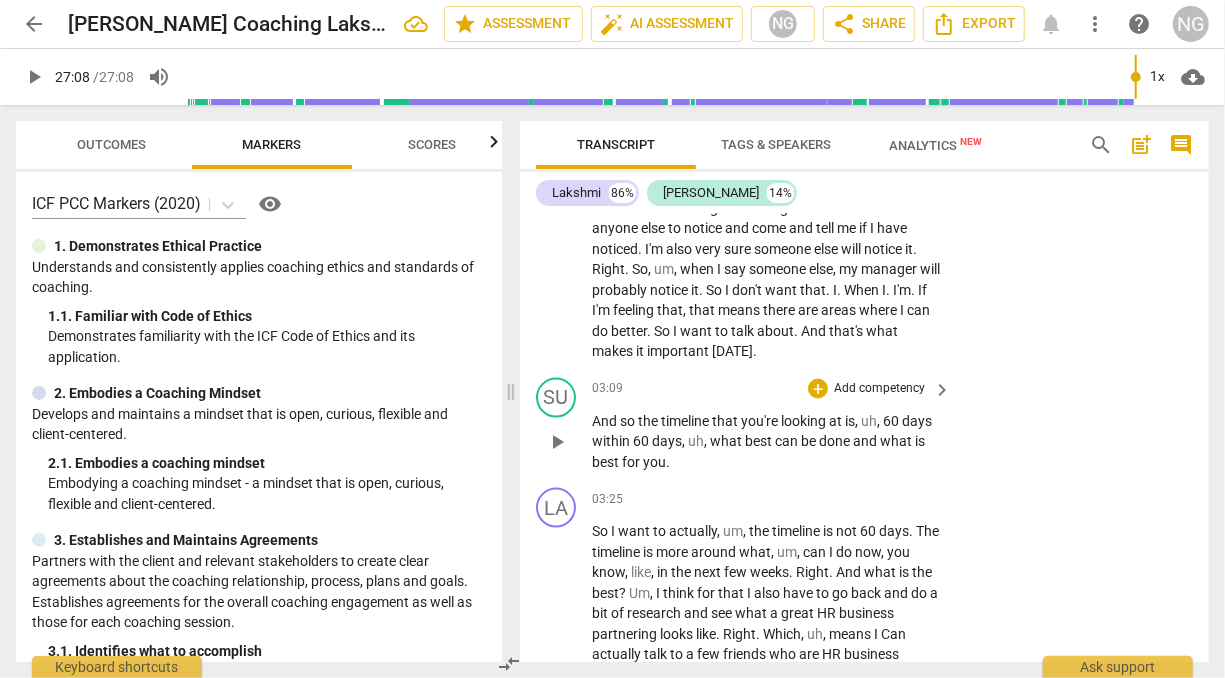 click on "Add competency" at bounding box center (879, 389) 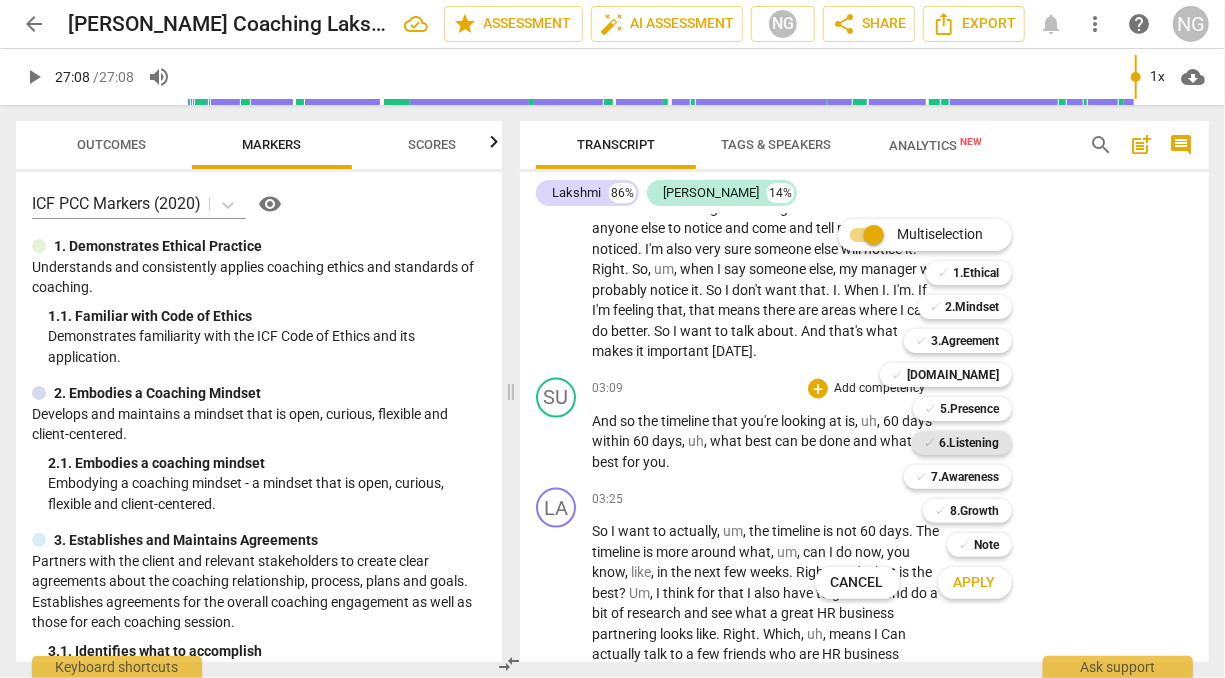 click on "6.Listening" at bounding box center [970, 443] 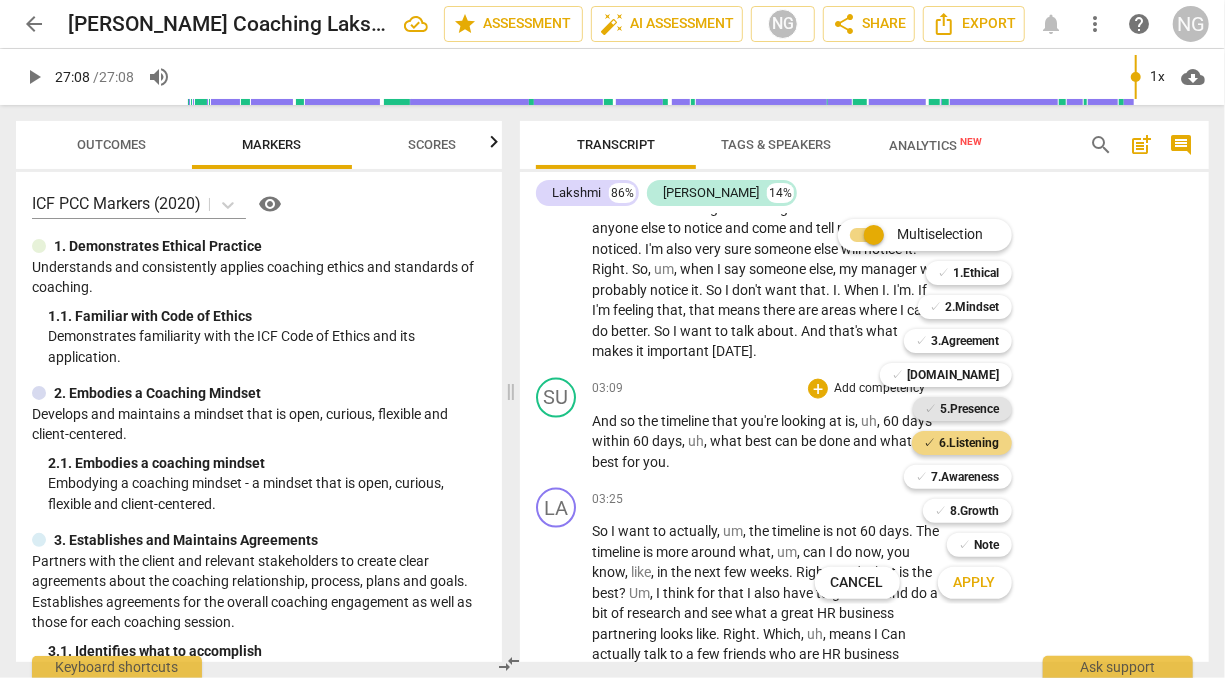 click on "5.Presence" at bounding box center (970, 409) 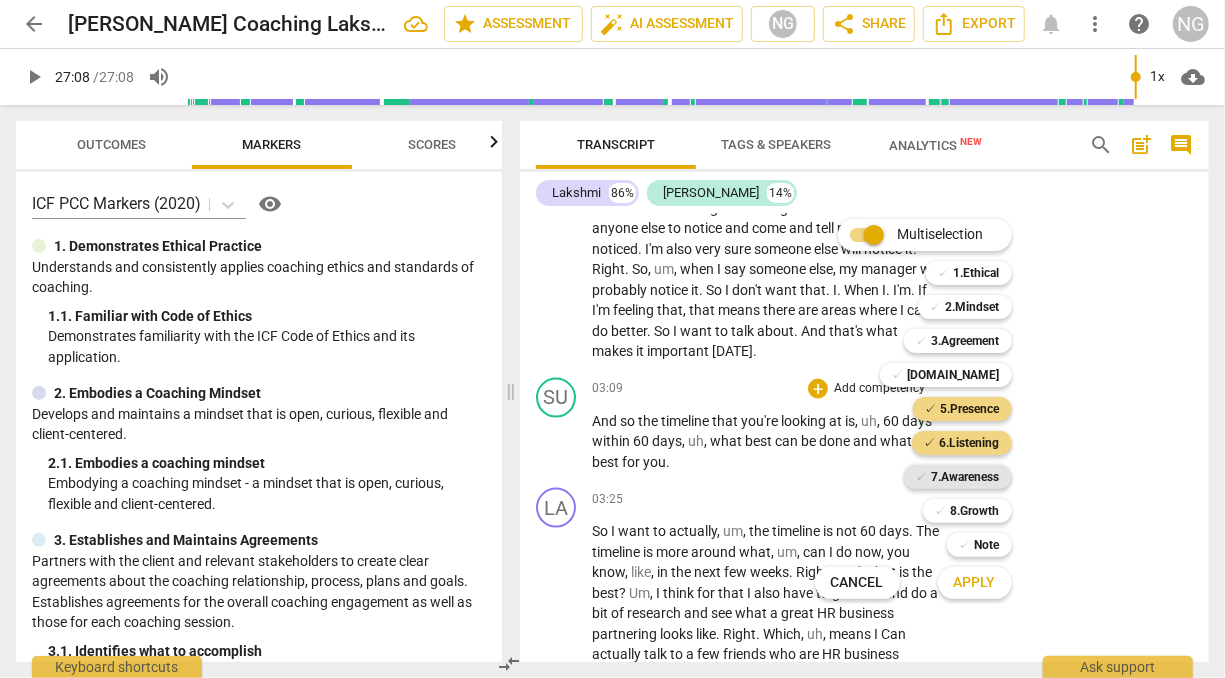 click on "7.Awareness" at bounding box center [966, 477] 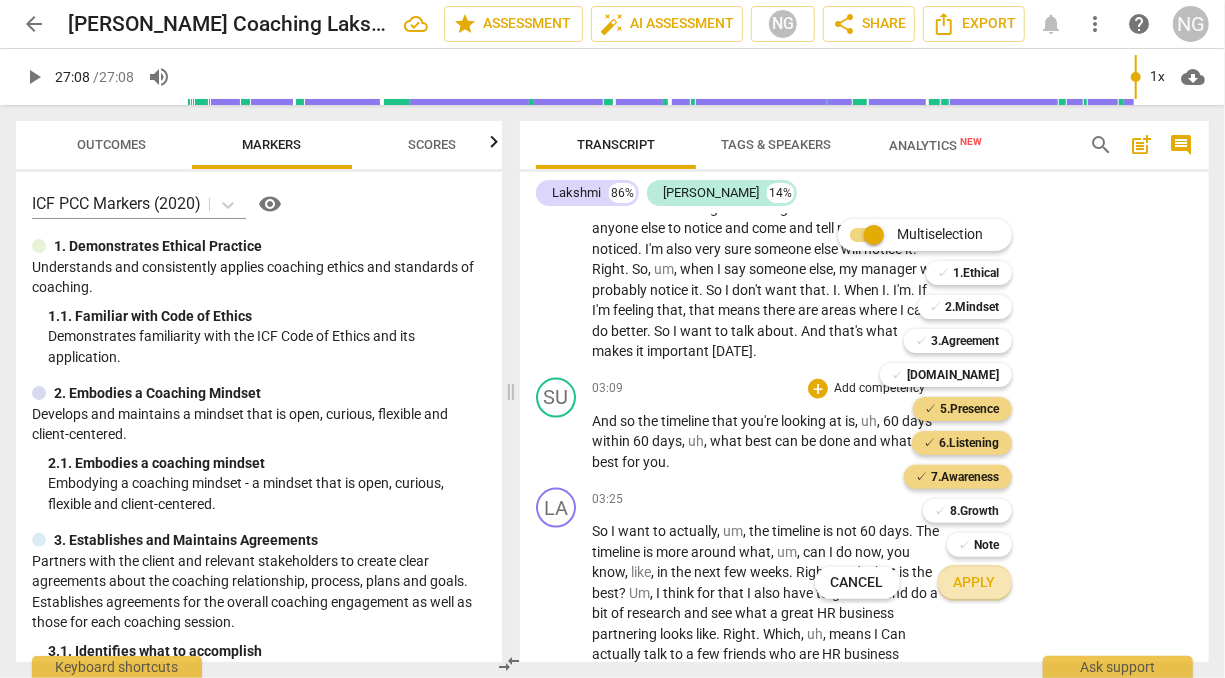 click on "Apply" at bounding box center [975, 583] 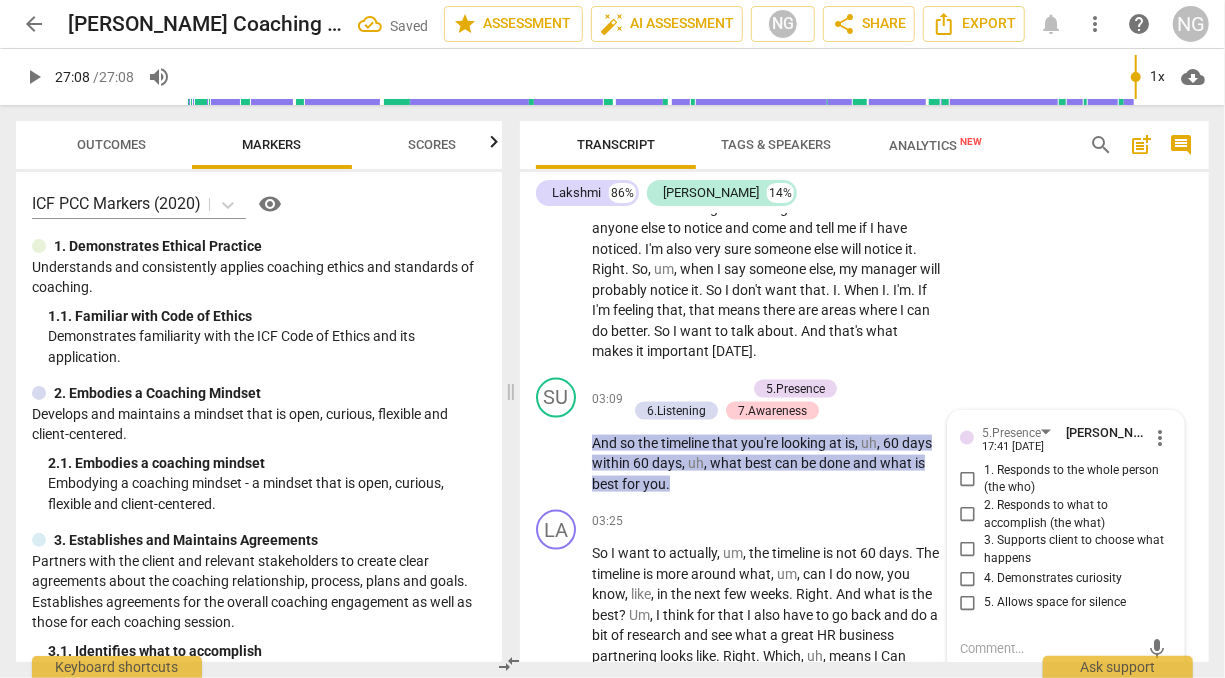 scroll, scrollTop: 1348, scrollLeft: 0, axis: vertical 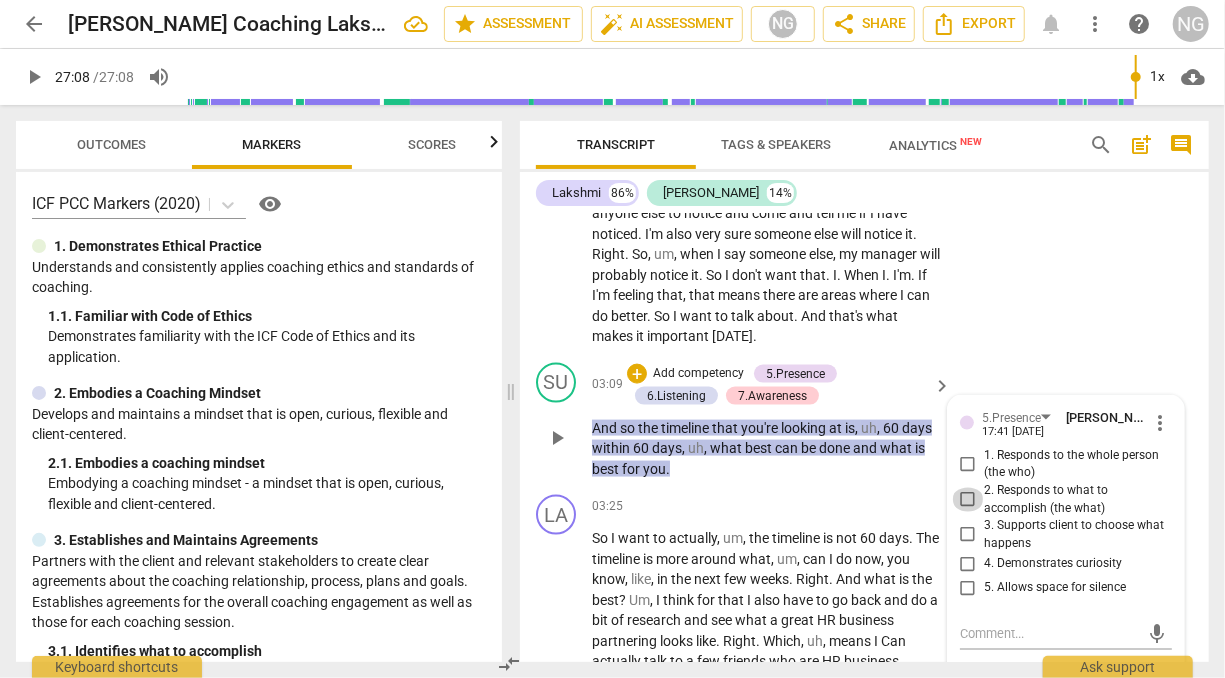 click on "2. Responds to what to accomplish (the what)" at bounding box center [968, 500] 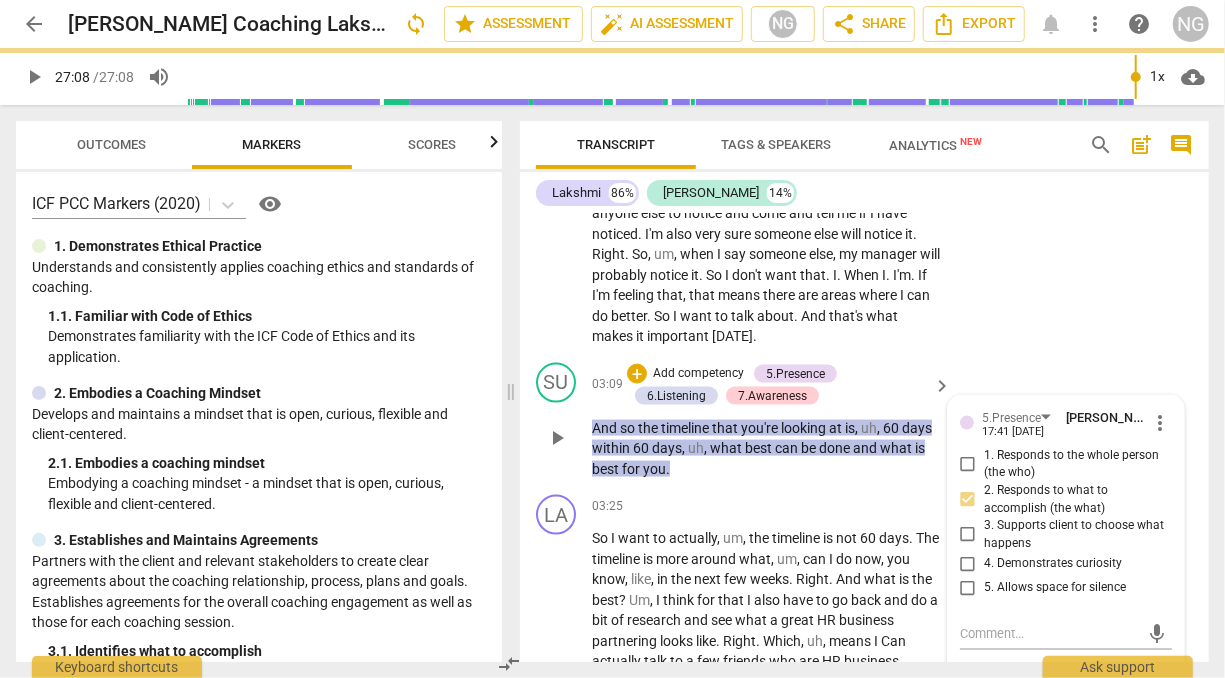 click on "4. Demonstrates curiosity" at bounding box center [968, 564] 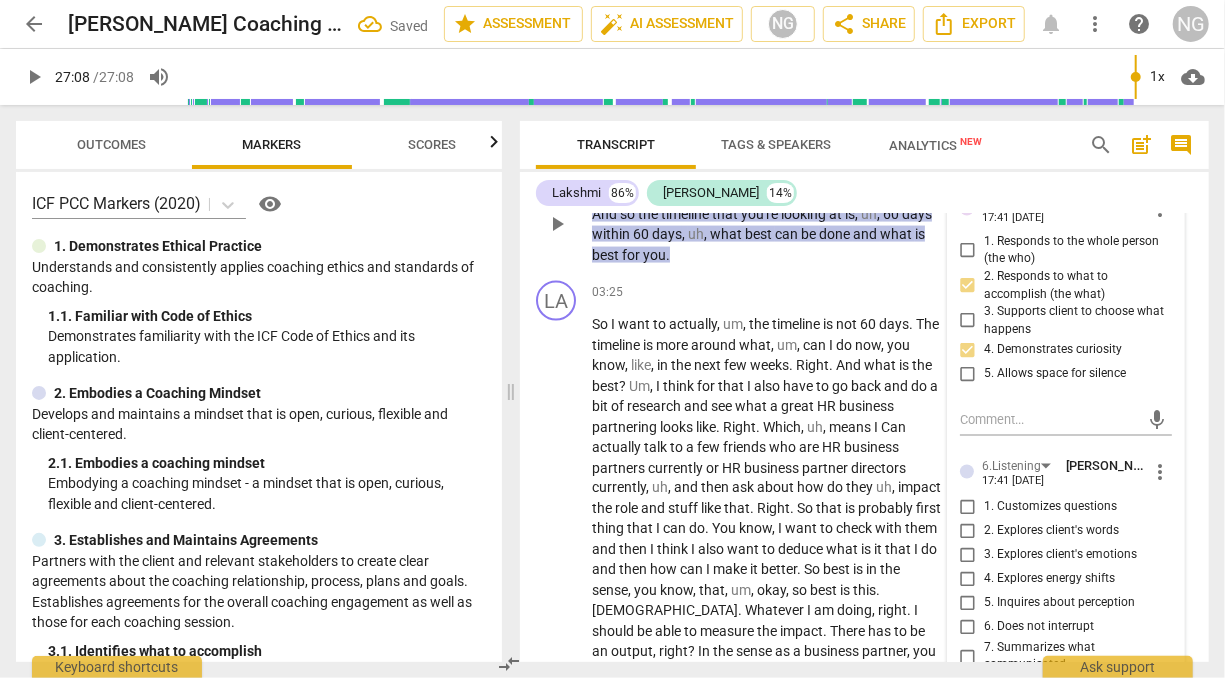 scroll, scrollTop: 1610, scrollLeft: 0, axis: vertical 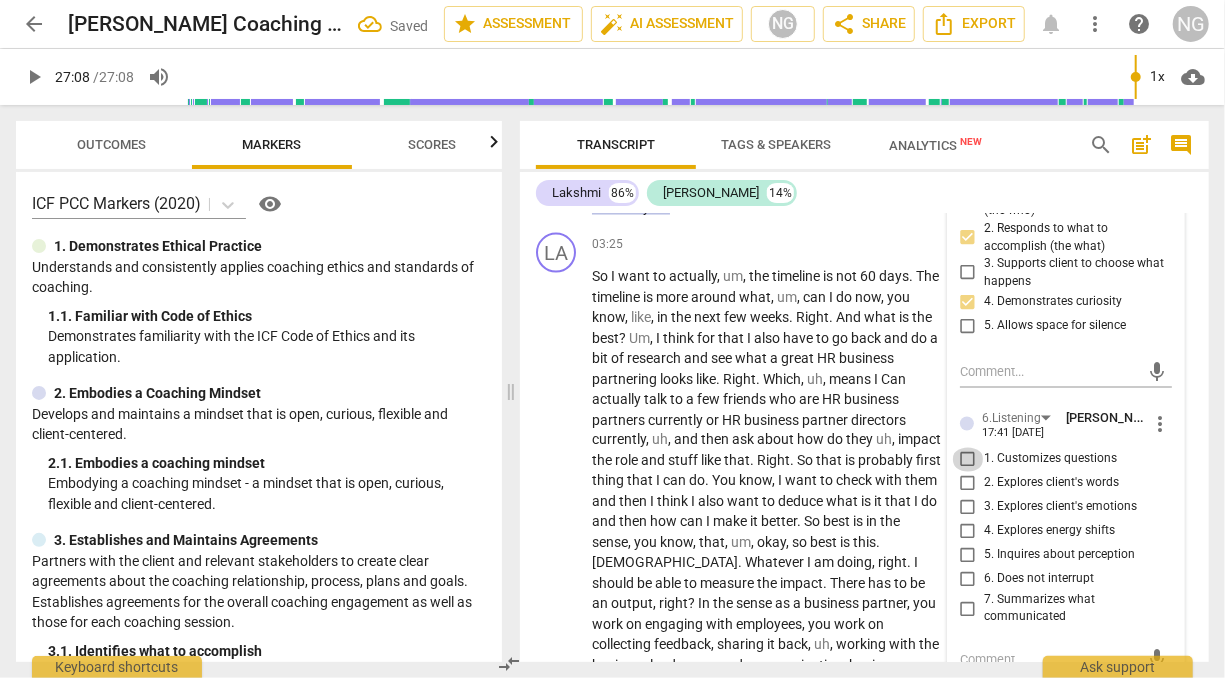 click on "1. Customizes questions" at bounding box center (968, 460) 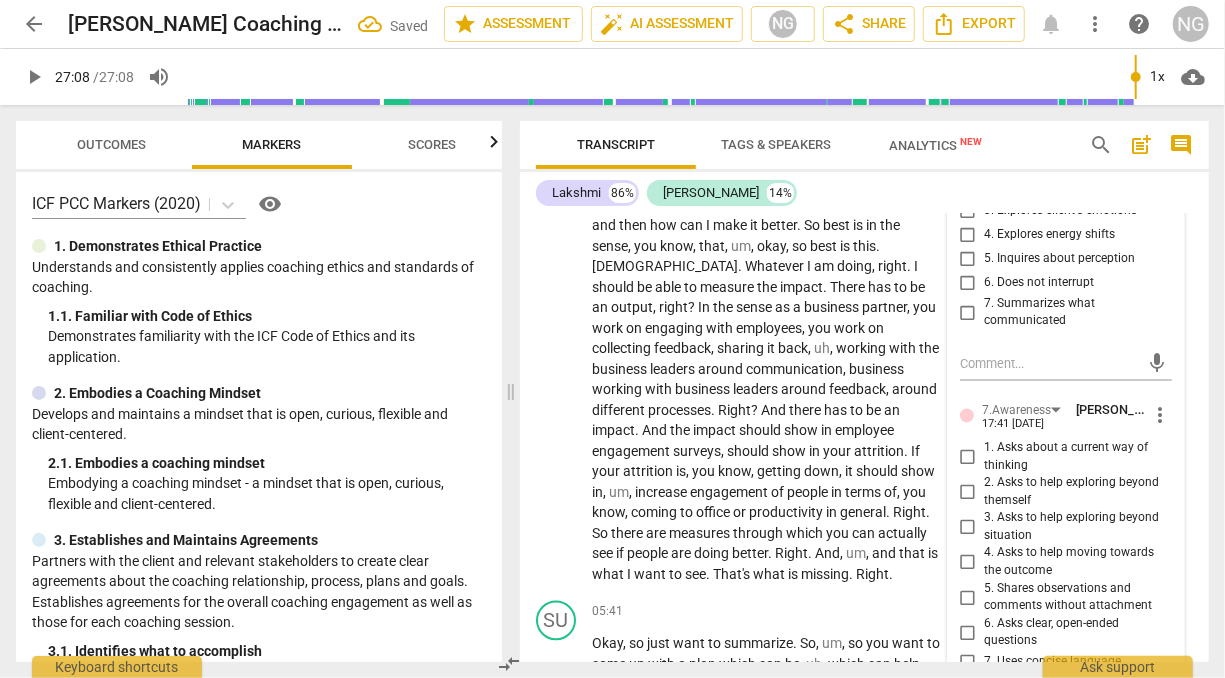 scroll, scrollTop: 1926, scrollLeft: 0, axis: vertical 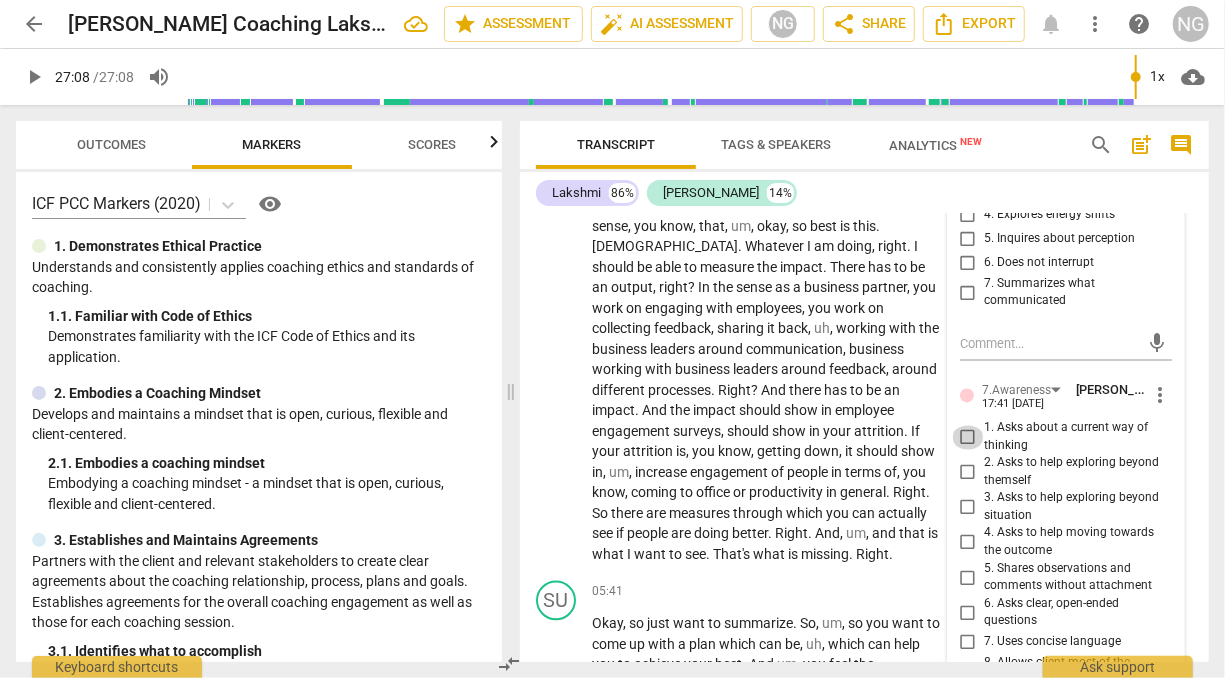 click on "1. Asks about a current way of thinking" at bounding box center (968, 438) 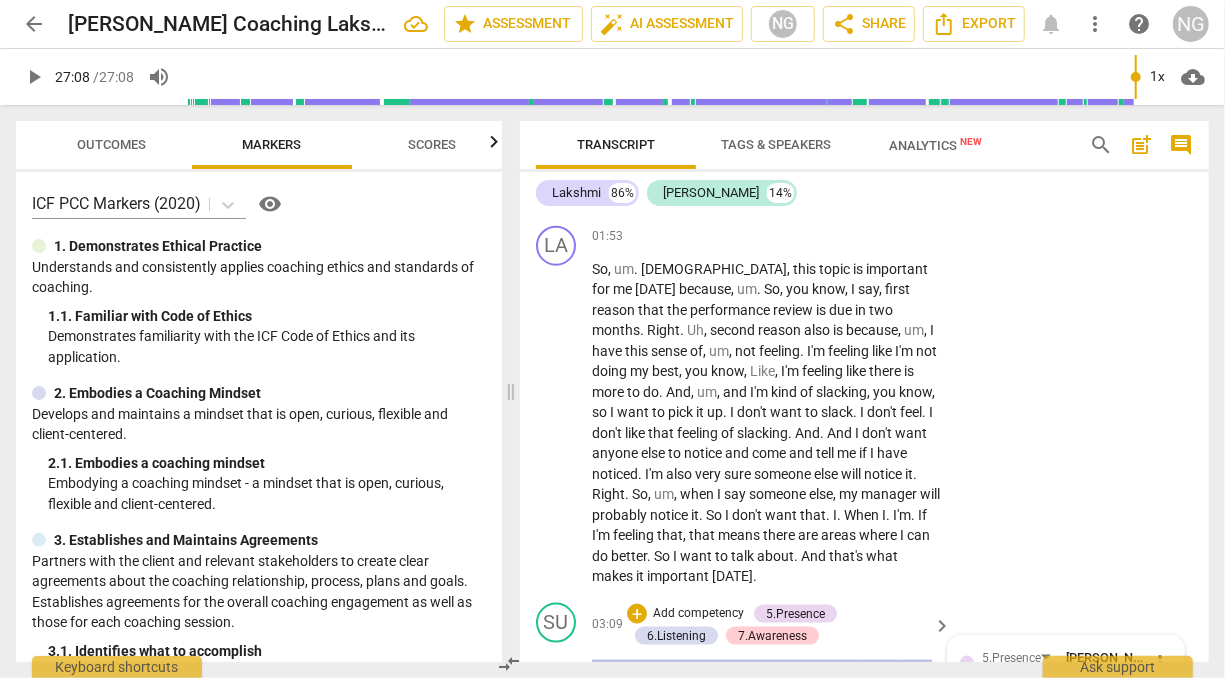 scroll, scrollTop: 1386, scrollLeft: 0, axis: vertical 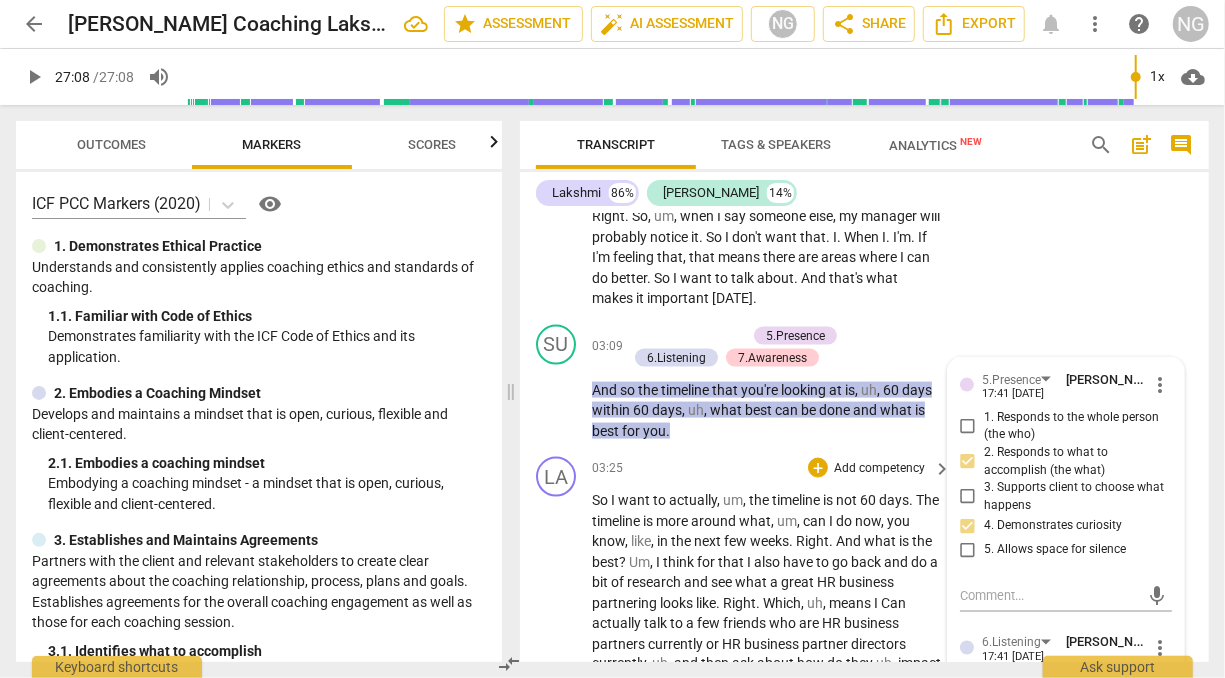 click on "have" at bounding box center [799, 562] 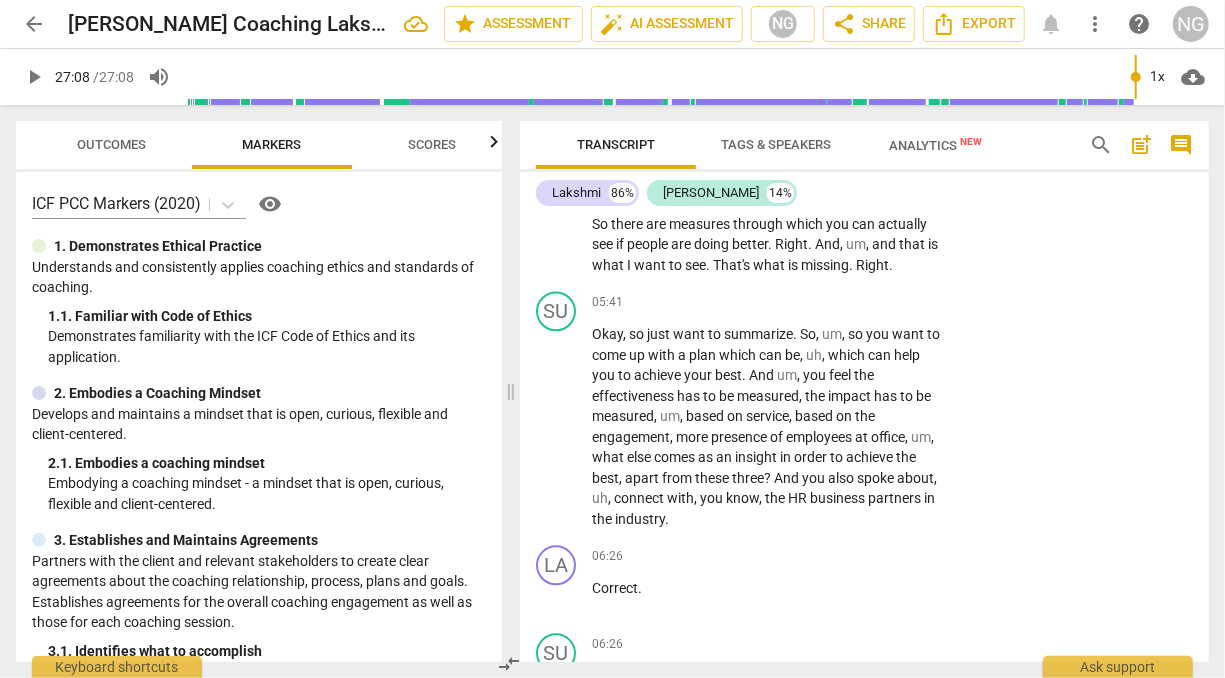 scroll, scrollTop: 2232, scrollLeft: 0, axis: vertical 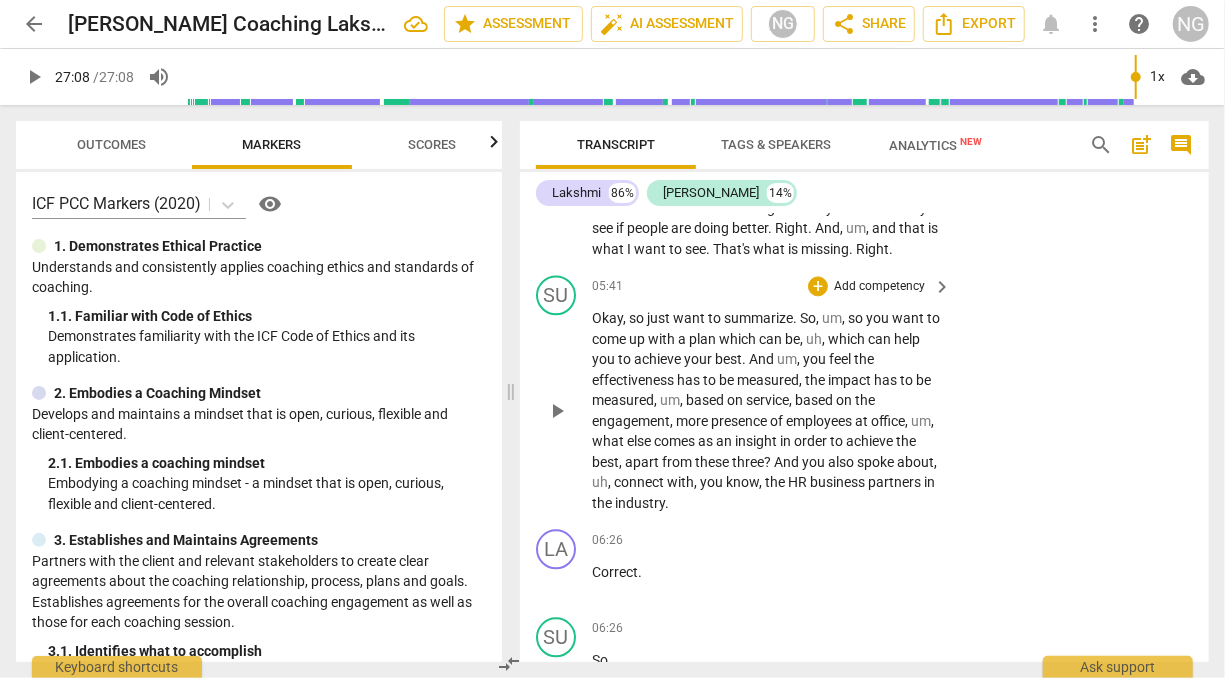 click on "Add competency" at bounding box center [879, 287] 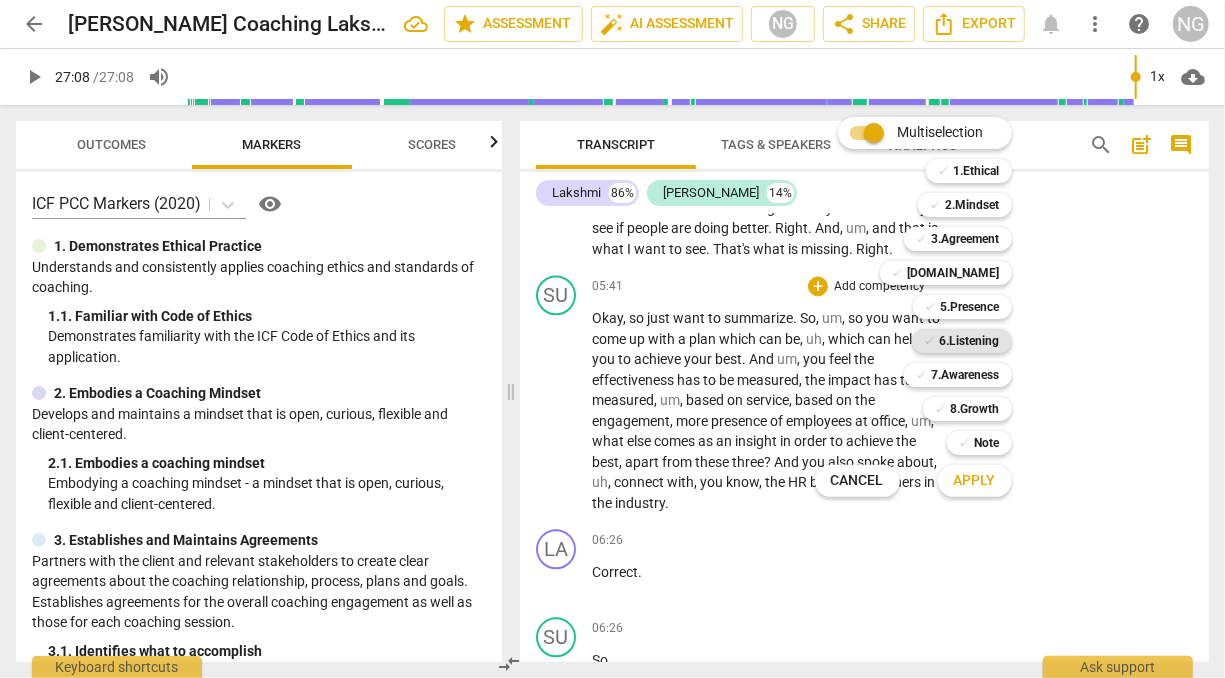 click on "6.Listening" at bounding box center [970, 341] 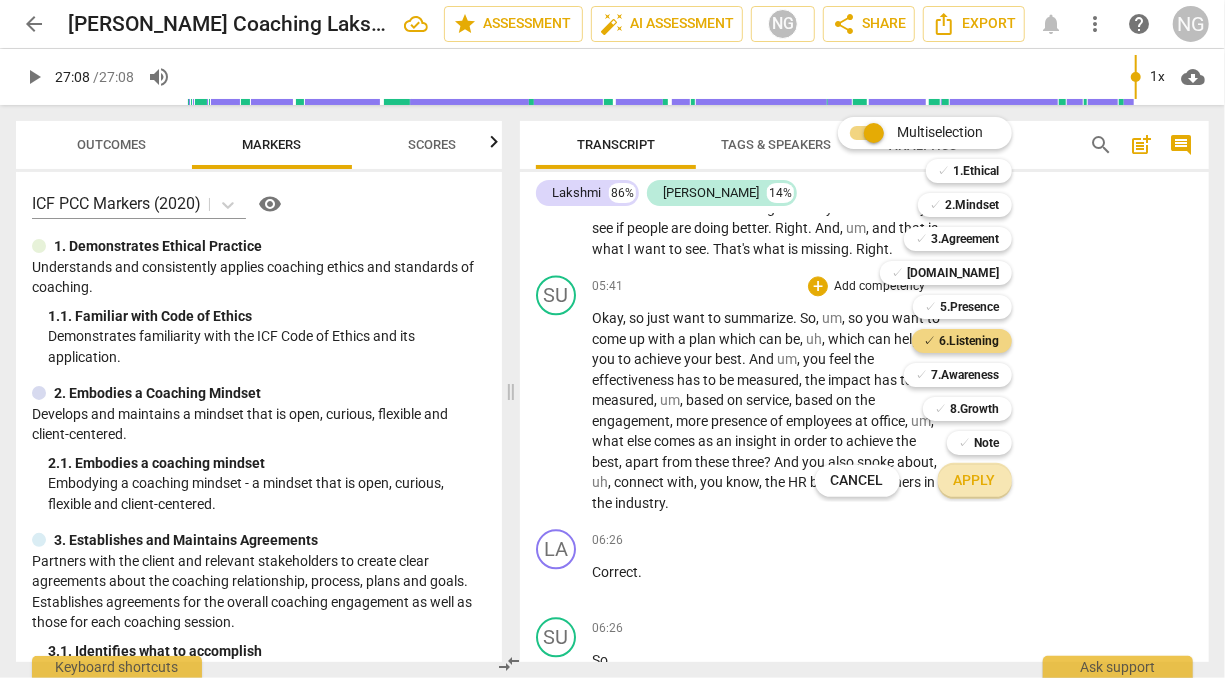 click on "Apply" at bounding box center (975, 481) 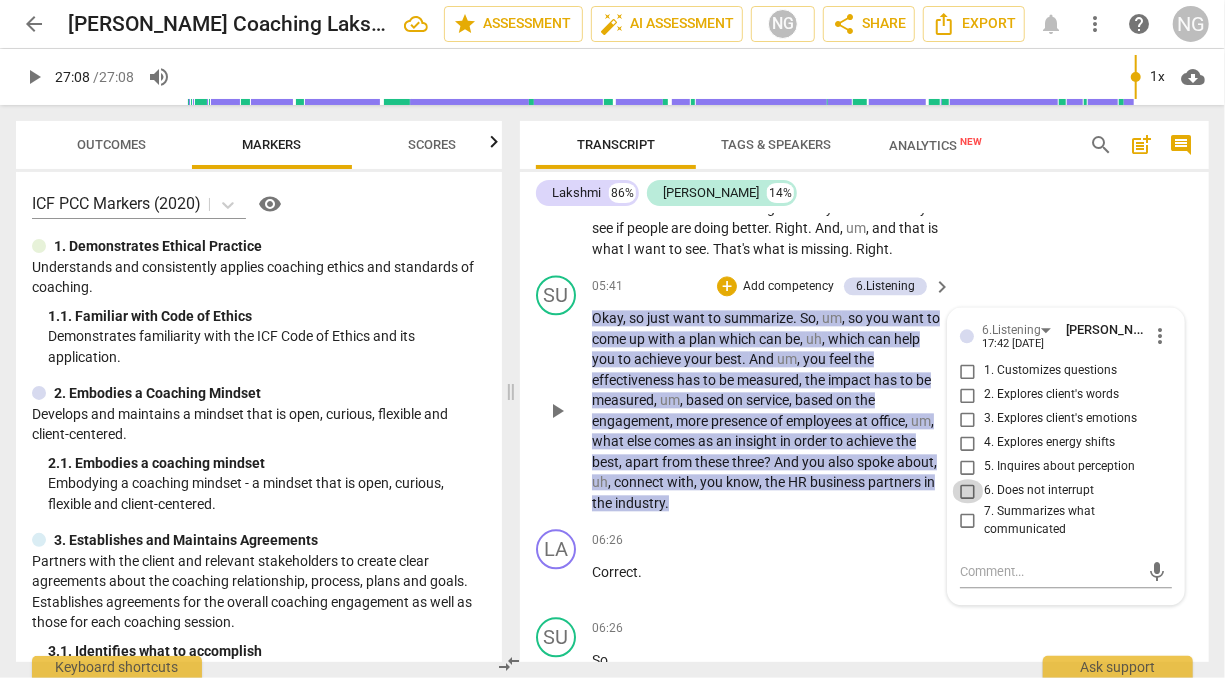click on "6. Does not interrupt" at bounding box center [968, 491] 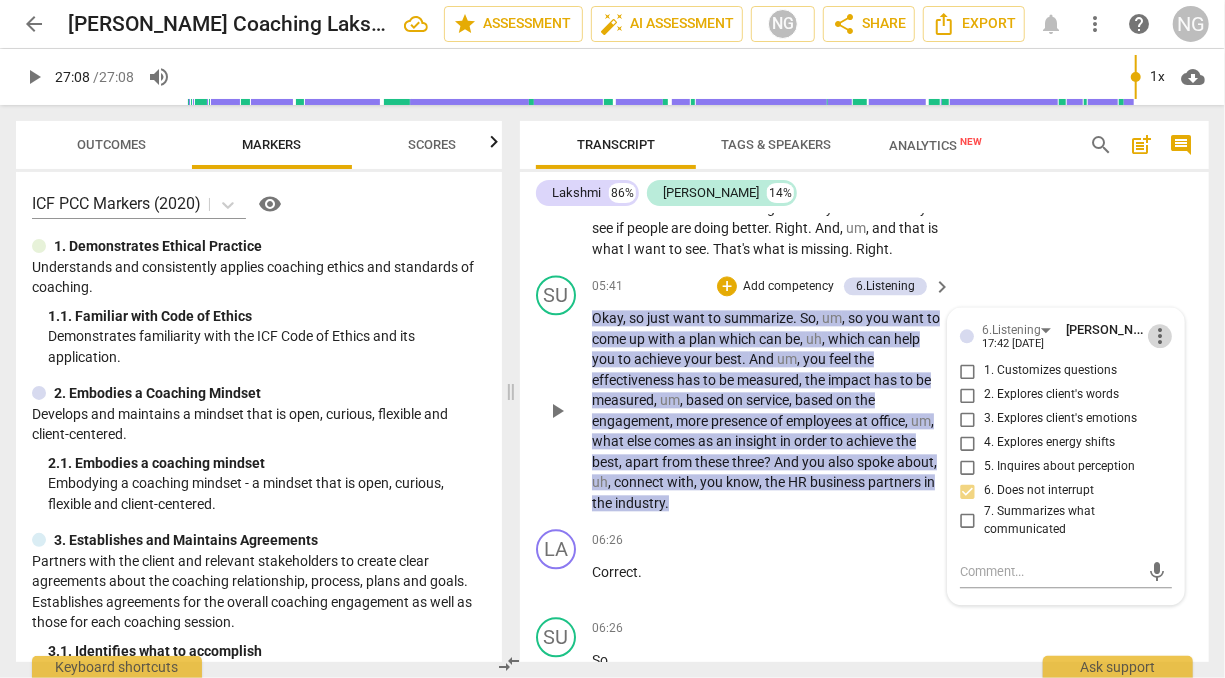click on "more_vert" at bounding box center (1160, 336) 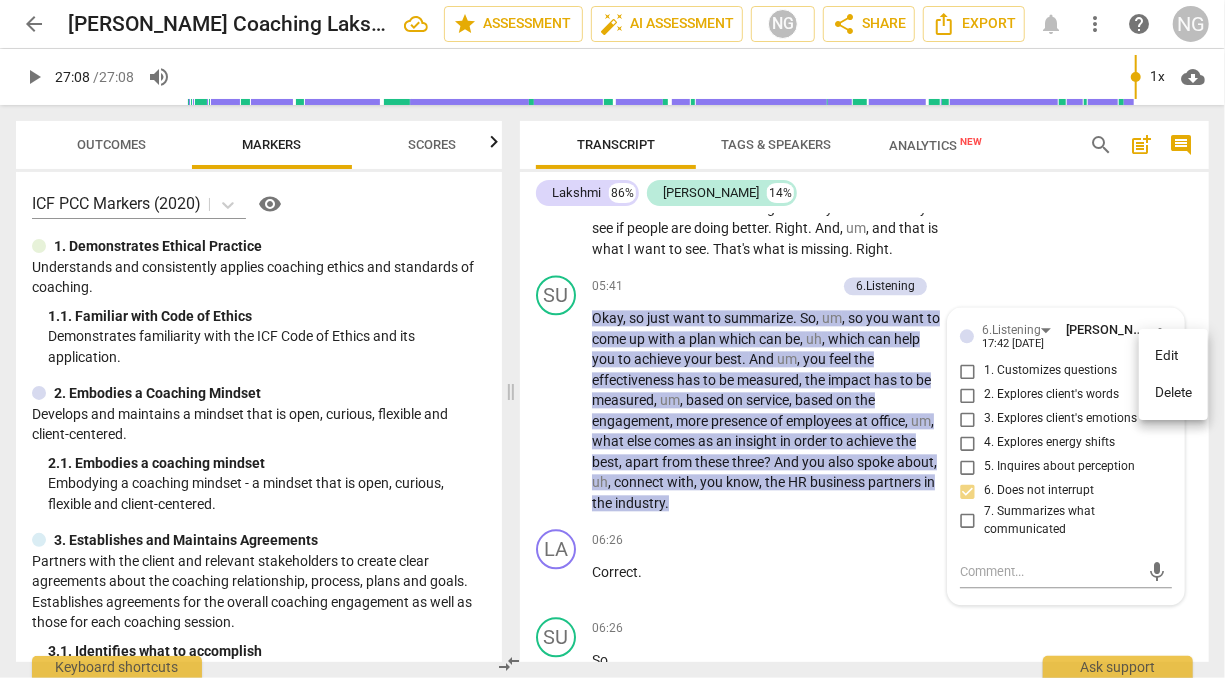 click at bounding box center (612, 339) 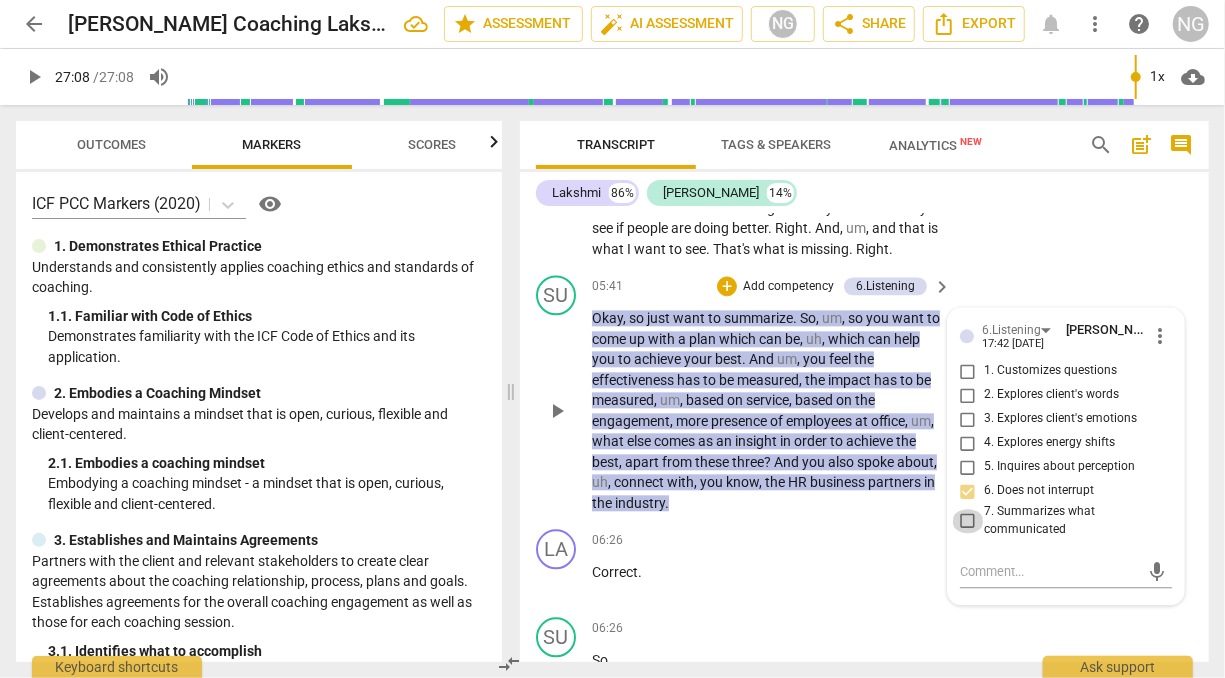 click on "7. Summarizes what communicated" at bounding box center [968, 521] 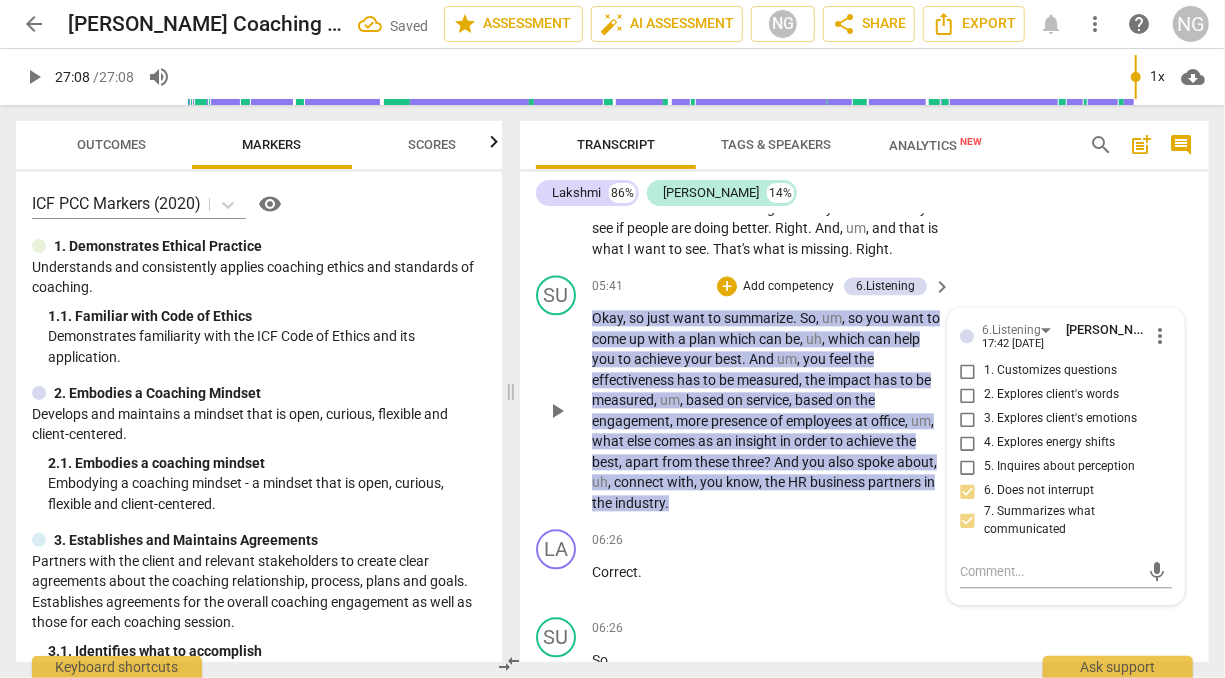 click on "Add competency" at bounding box center [788, 287] 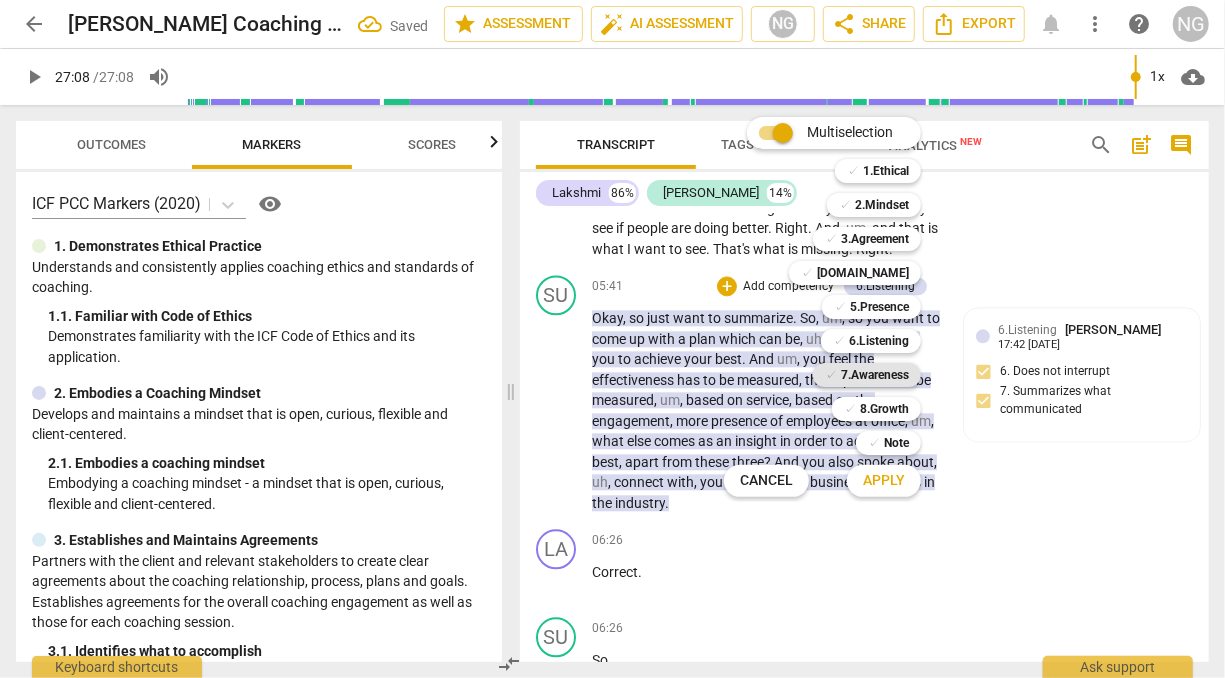 click on "7.Awareness" at bounding box center (875, 375) 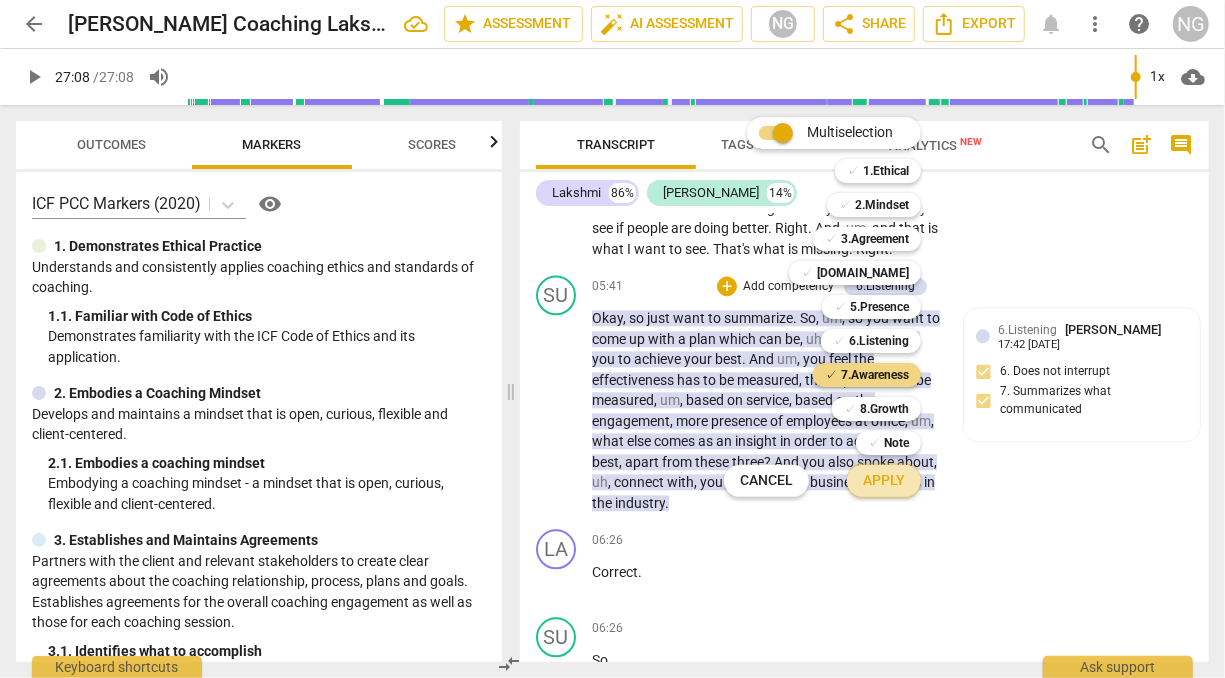 click on "Apply" at bounding box center (884, 481) 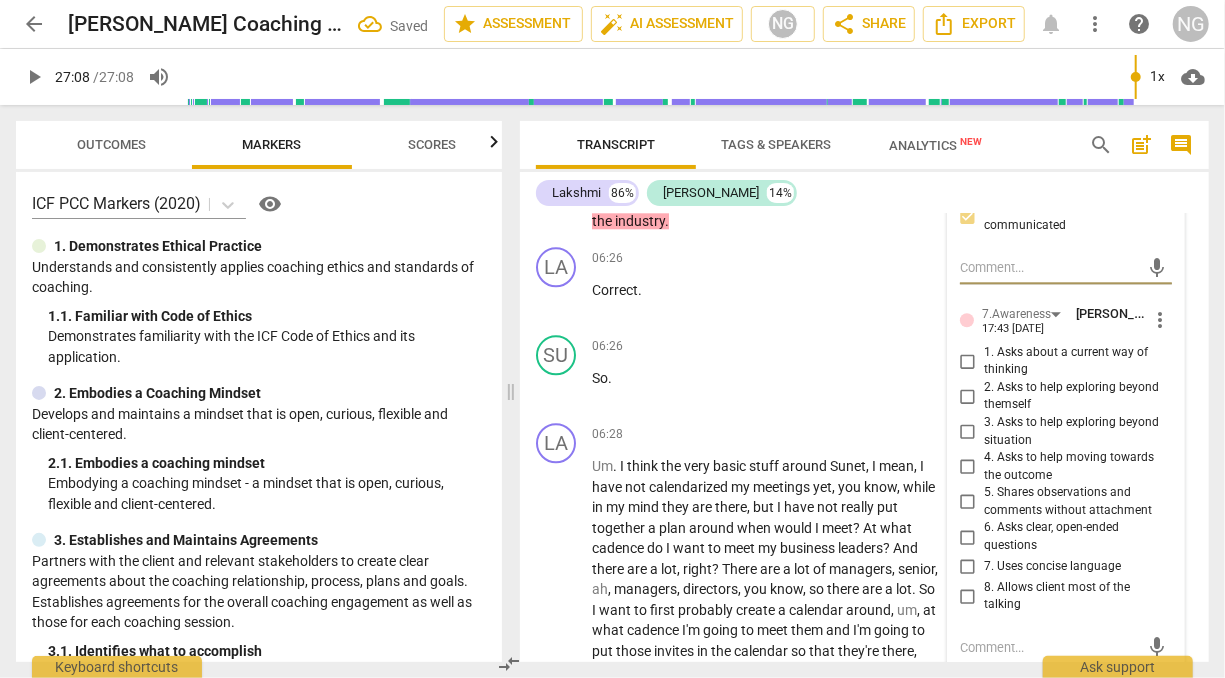 scroll, scrollTop: 2548, scrollLeft: 0, axis: vertical 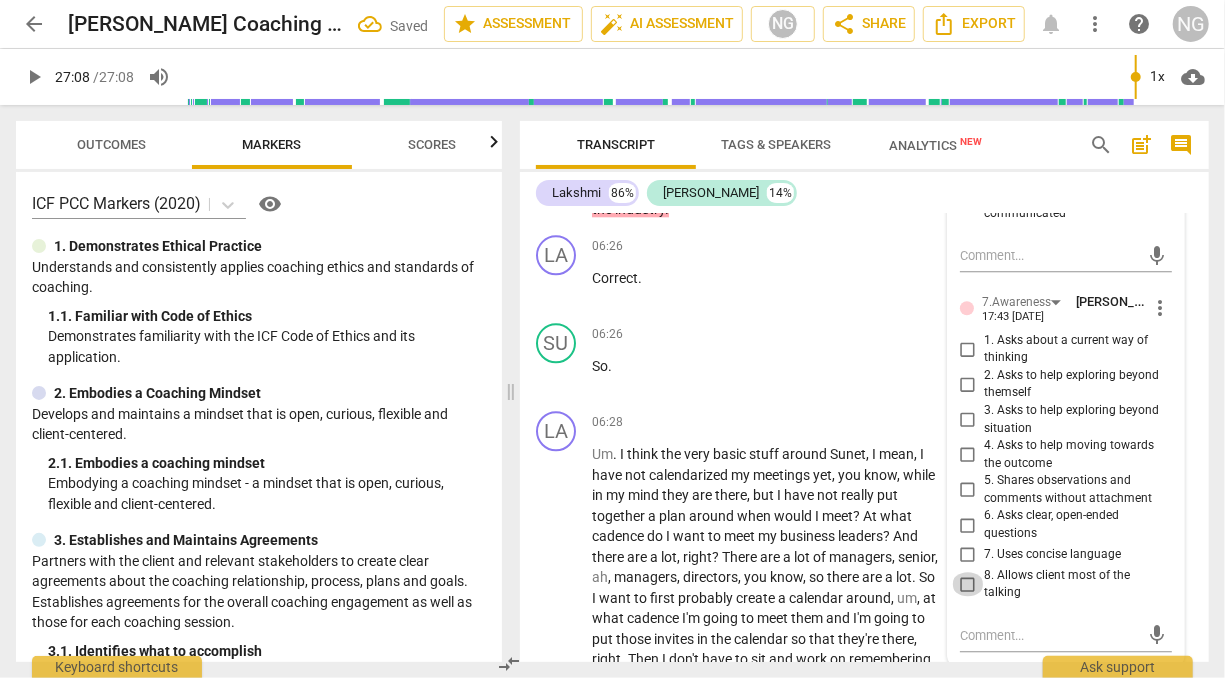 click on "8. Allows client most of the talking" at bounding box center (968, 584) 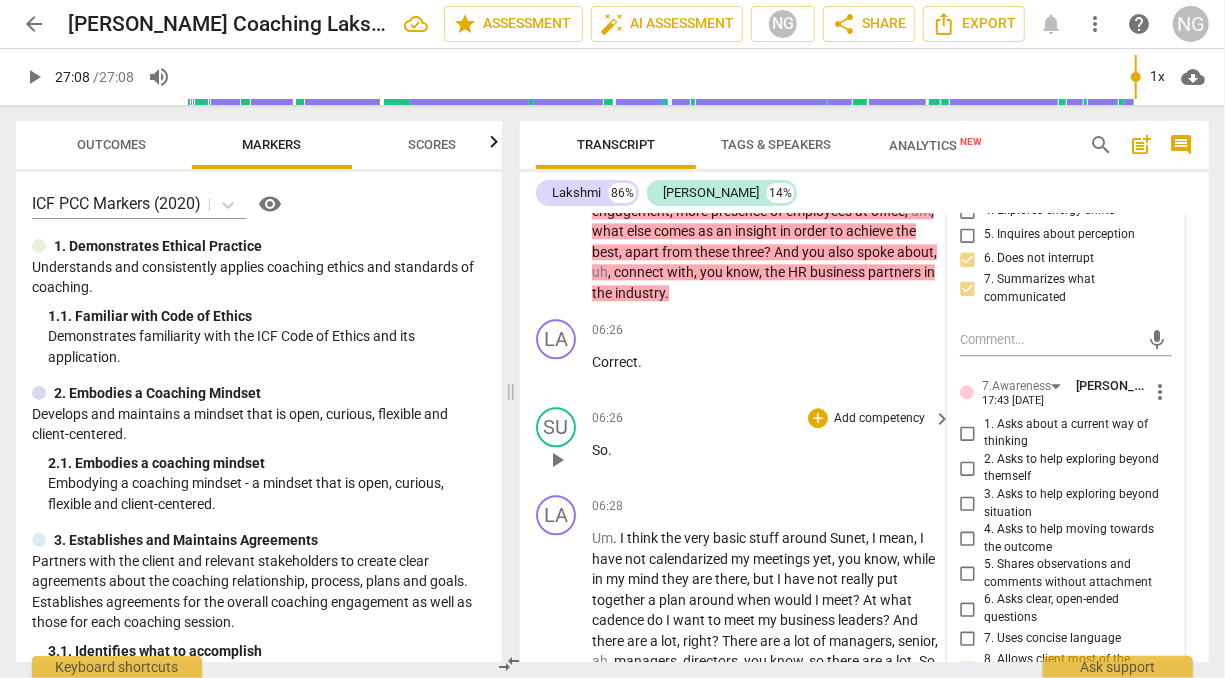 scroll, scrollTop: 2472, scrollLeft: 0, axis: vertical 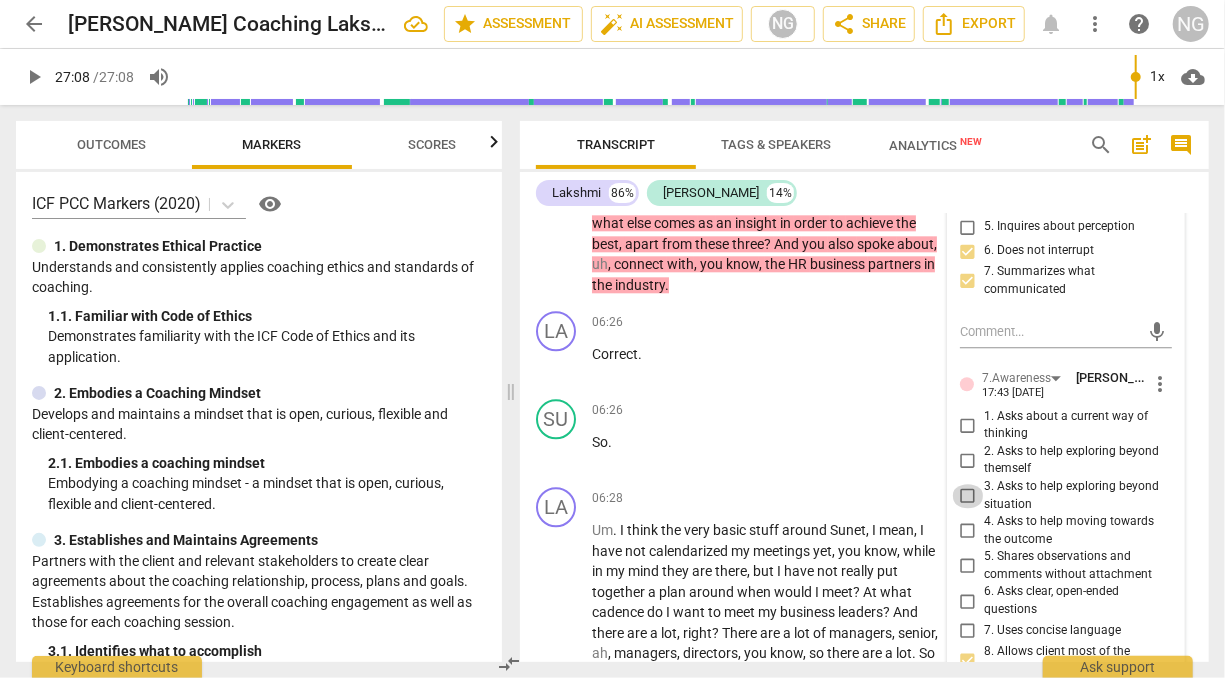 click on "3. Asks to help exploring beyond situation" at bounding box center [968, 496] 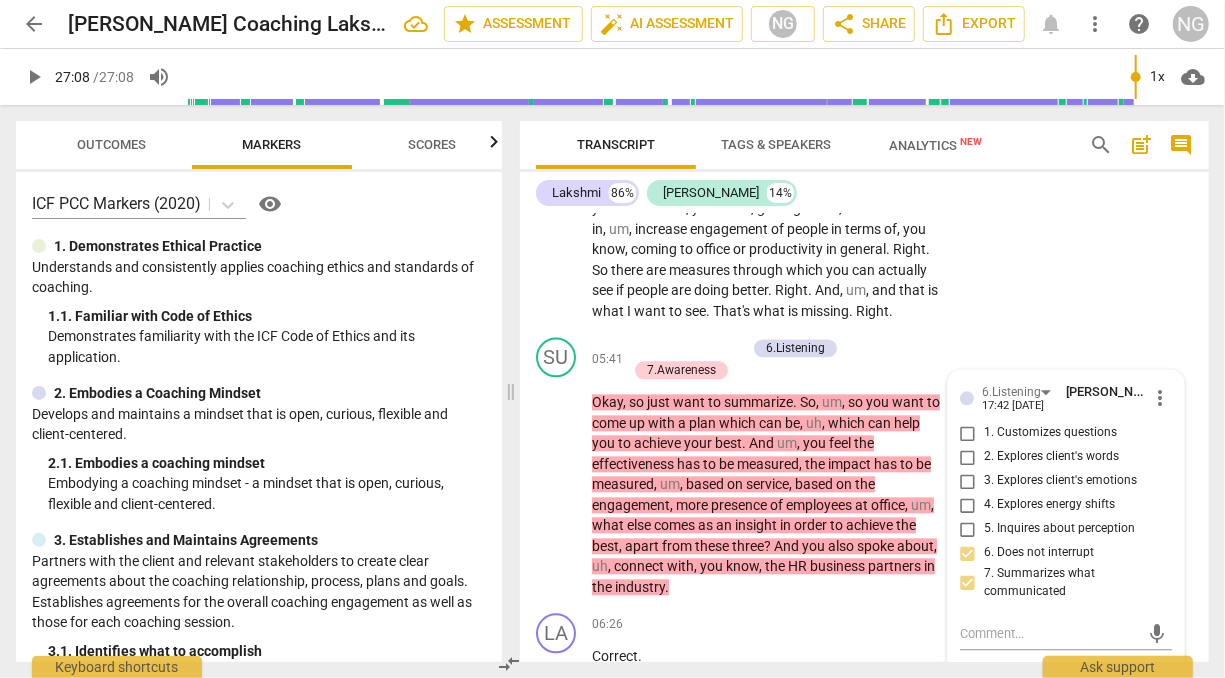 scroll, scrollTop: 2168, scrollLeft: 0, axis: vertical 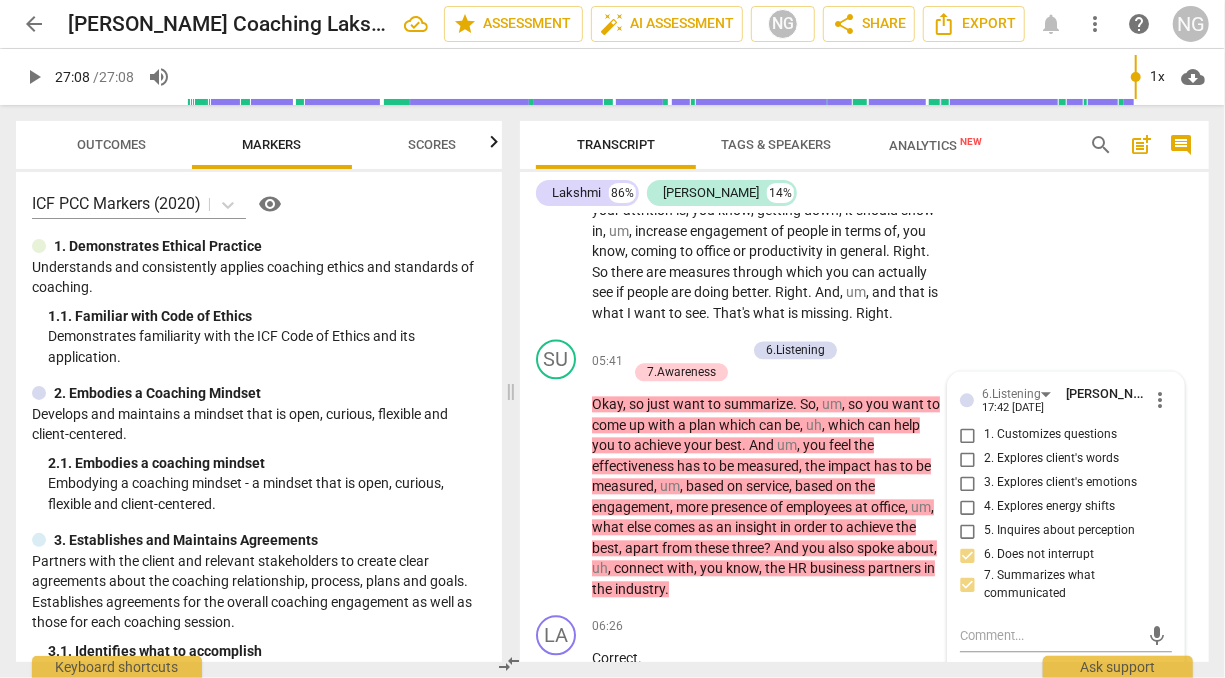 click on "actually" at bounding box center [902, 272] 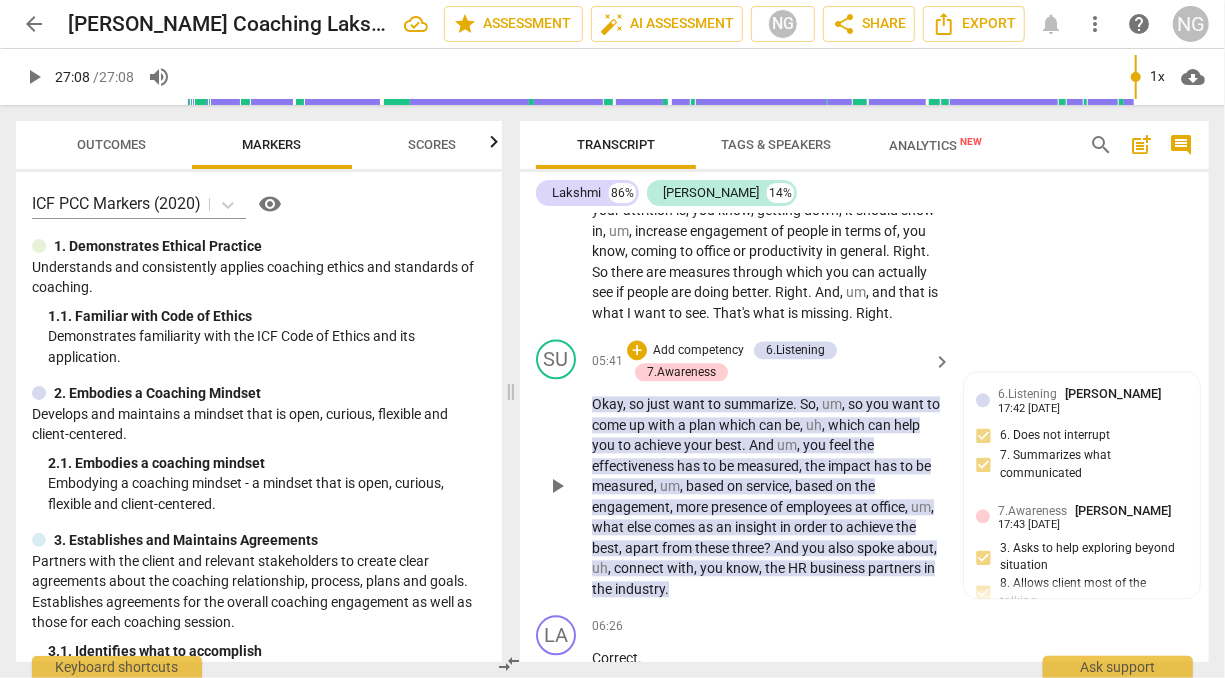 click on "Add competency" at bounding box center [698, 351] 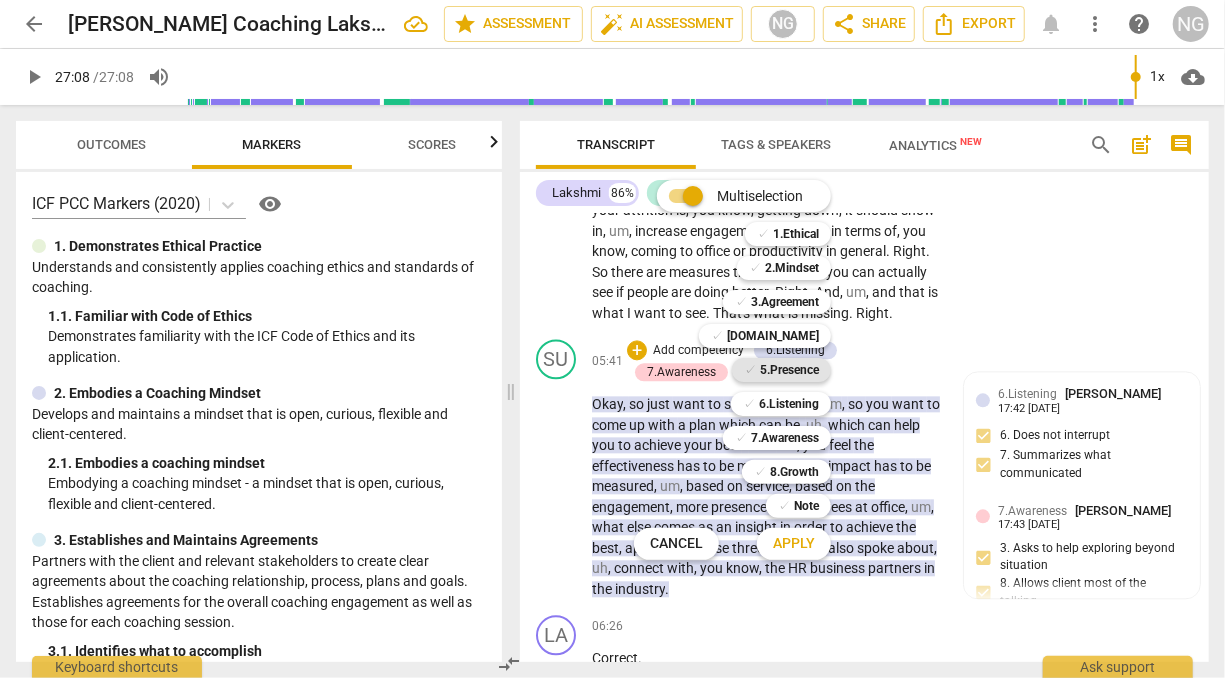 click on "5.Presence" at bounding box center (789, 370) 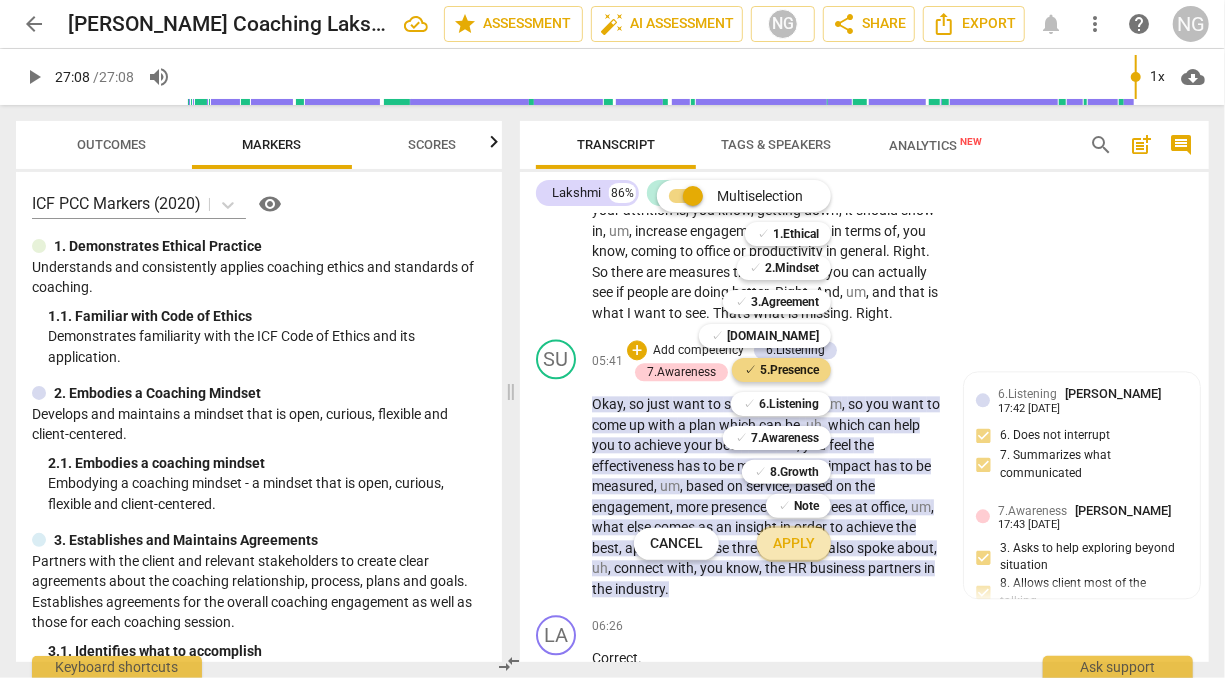click on "Apply" at bounding box center [794, 544] 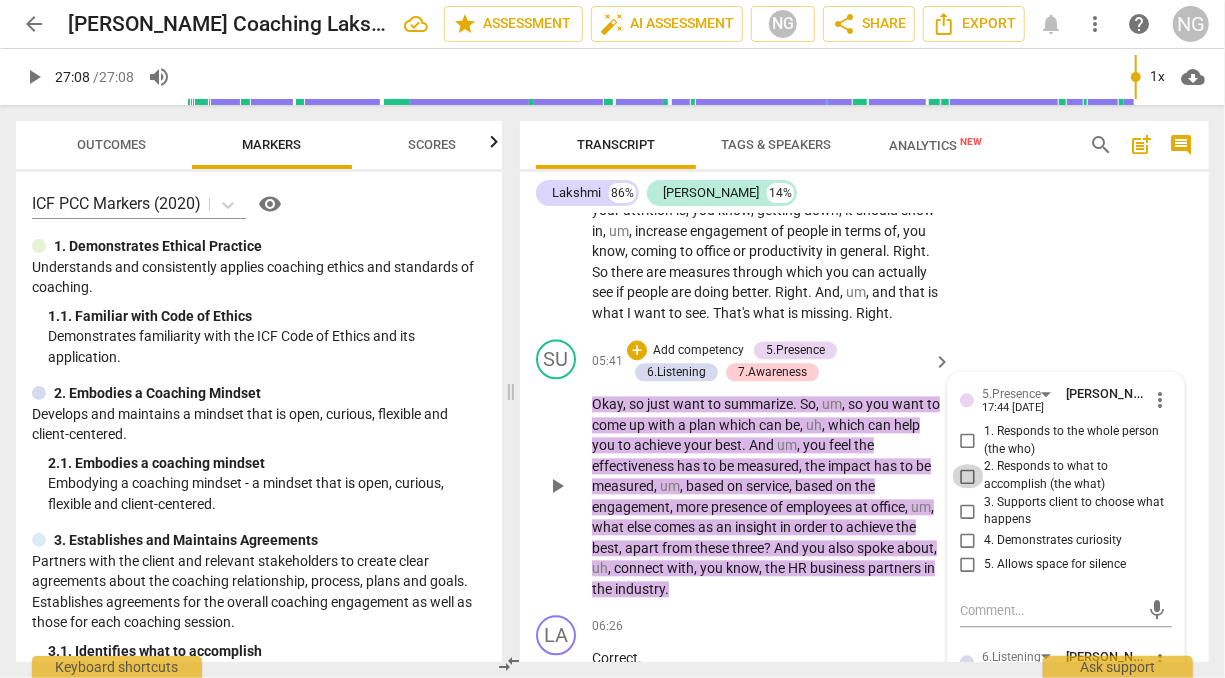 click on "2. Responds to what to accomplish (the what)" at bounding box center [968, 476] 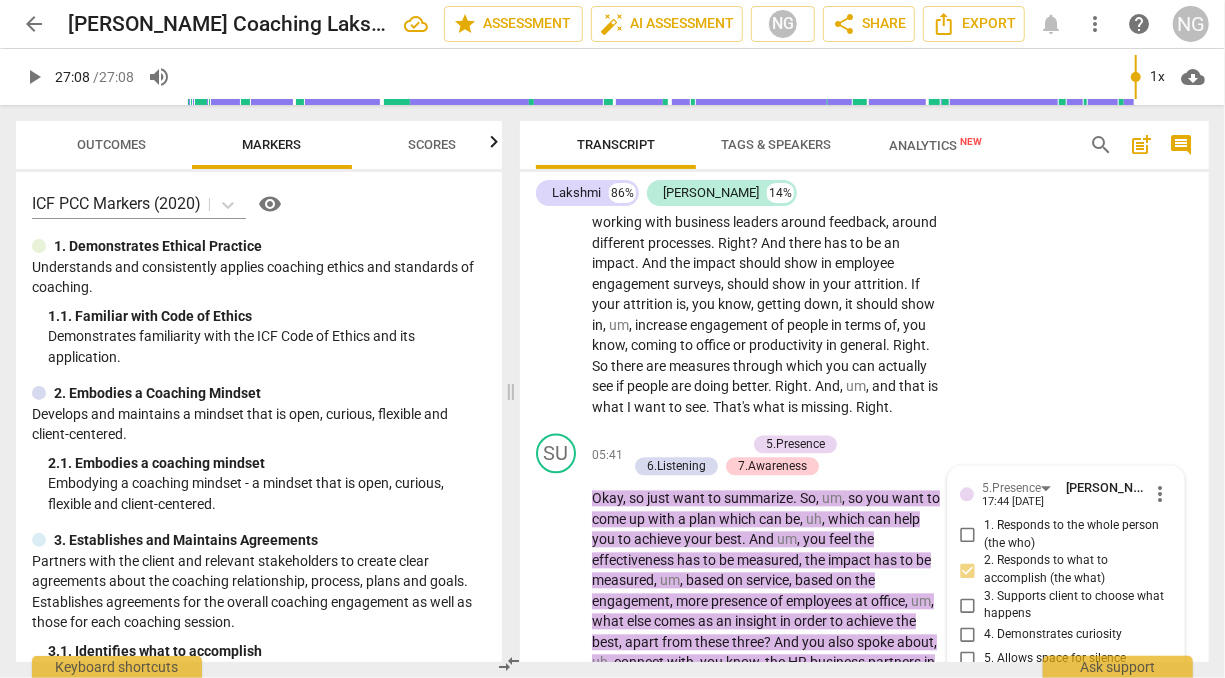 scroll, scrollTop: 2074, scrollLeft: 0, axis: vertical 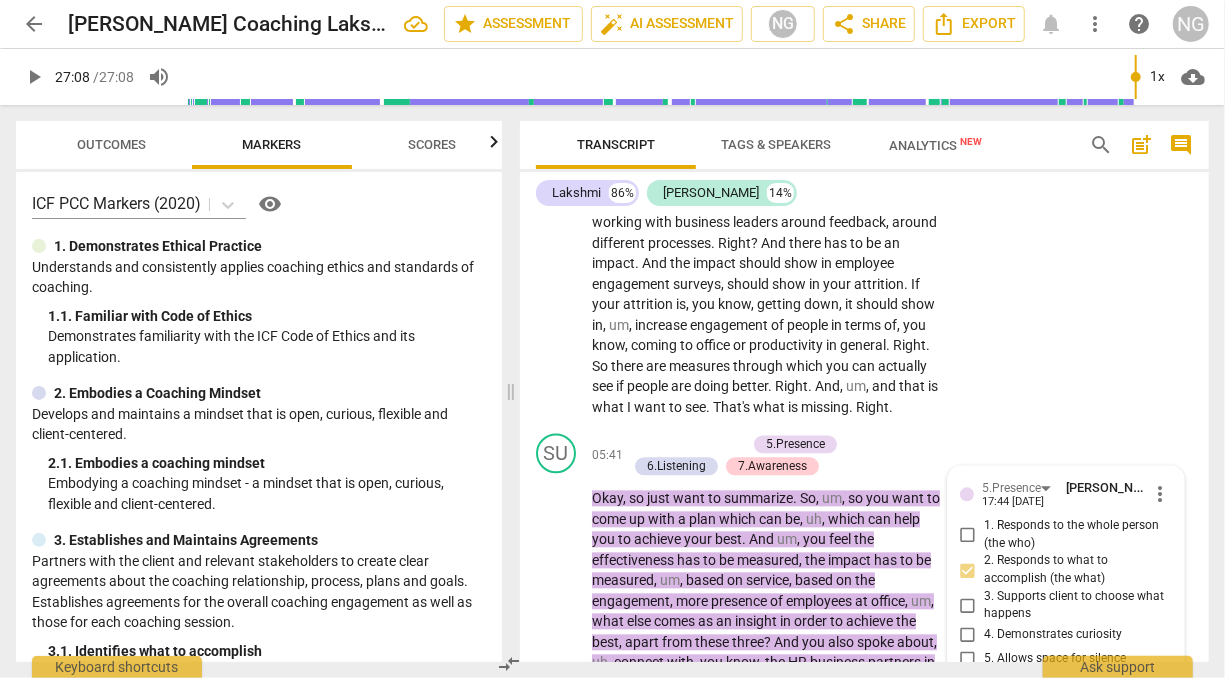click on "know" at bounding box center [608, 345] 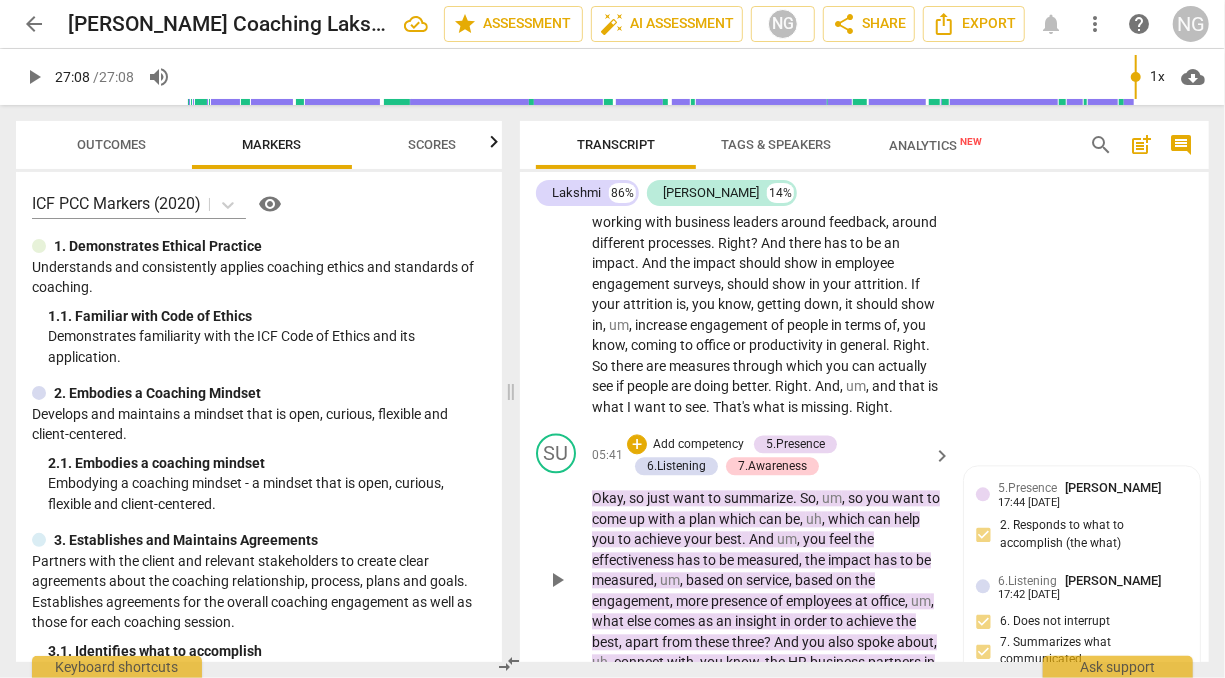 click on "Add competency" at bounding box center [698, 445] 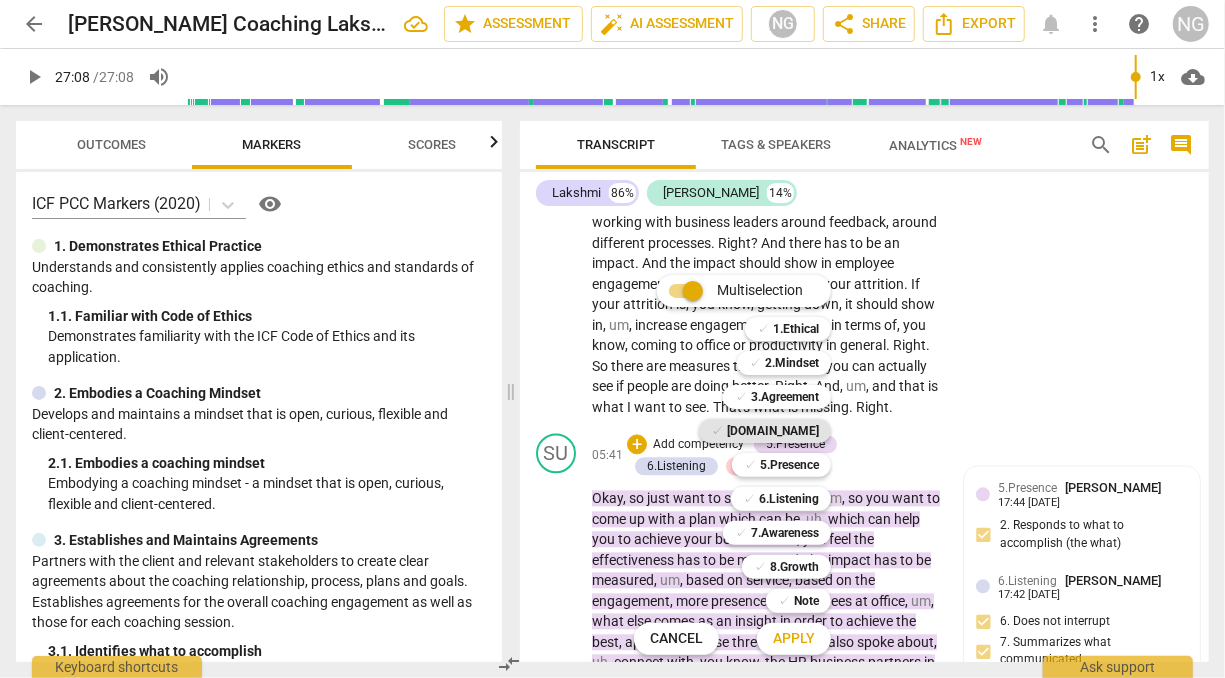 click on "[DOMAIN_NAME]" at bounding box center (773, 431) 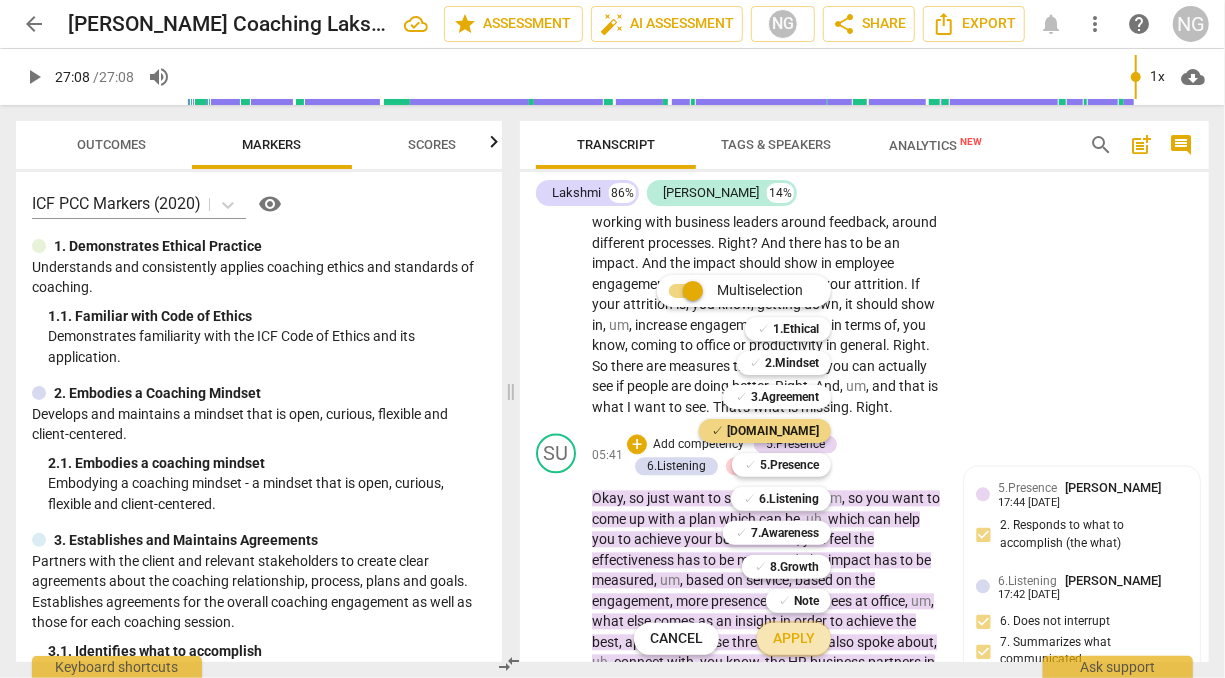 click on "Apply" at bounding box center (794, 639) 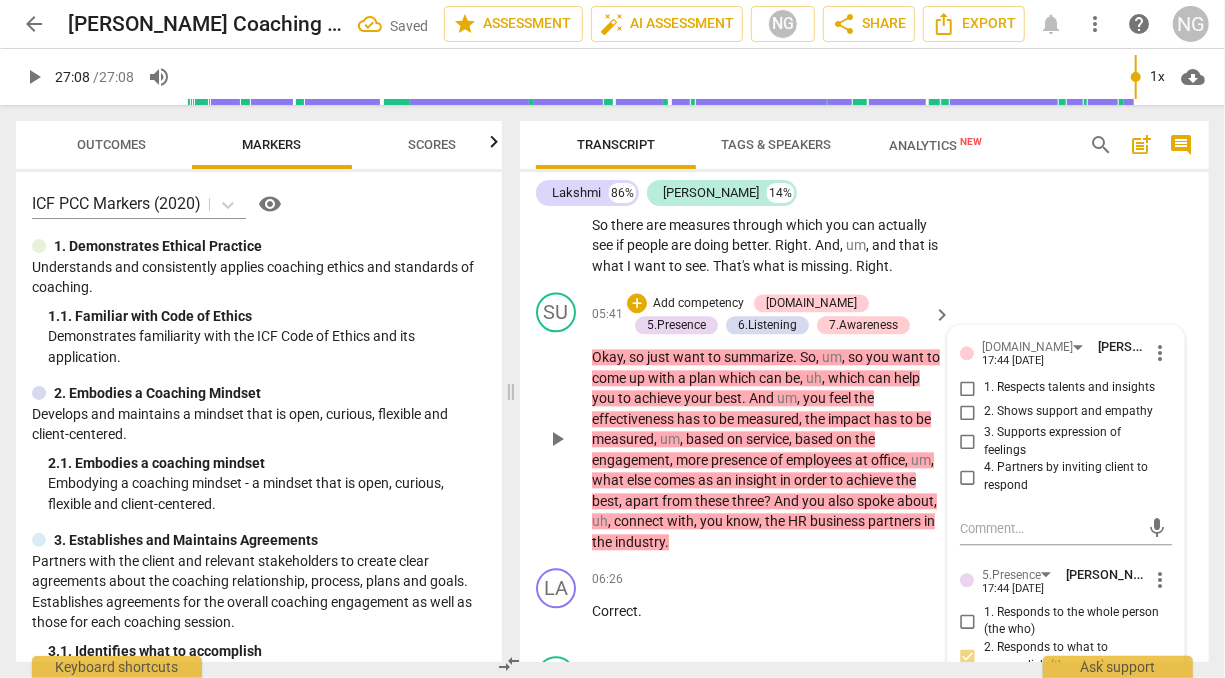 scroll, scrollTop: 2219, scrollLeft: 0, axis: vertical 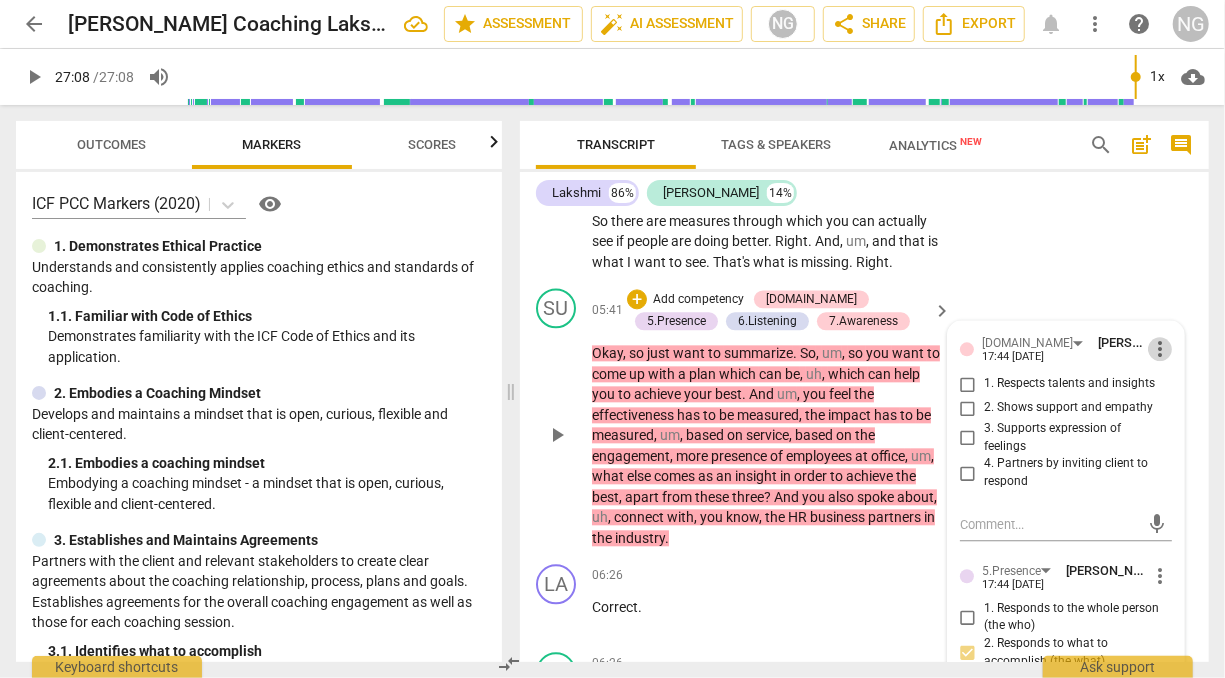 click on "more_vert" at bounding box center (1160, 349) 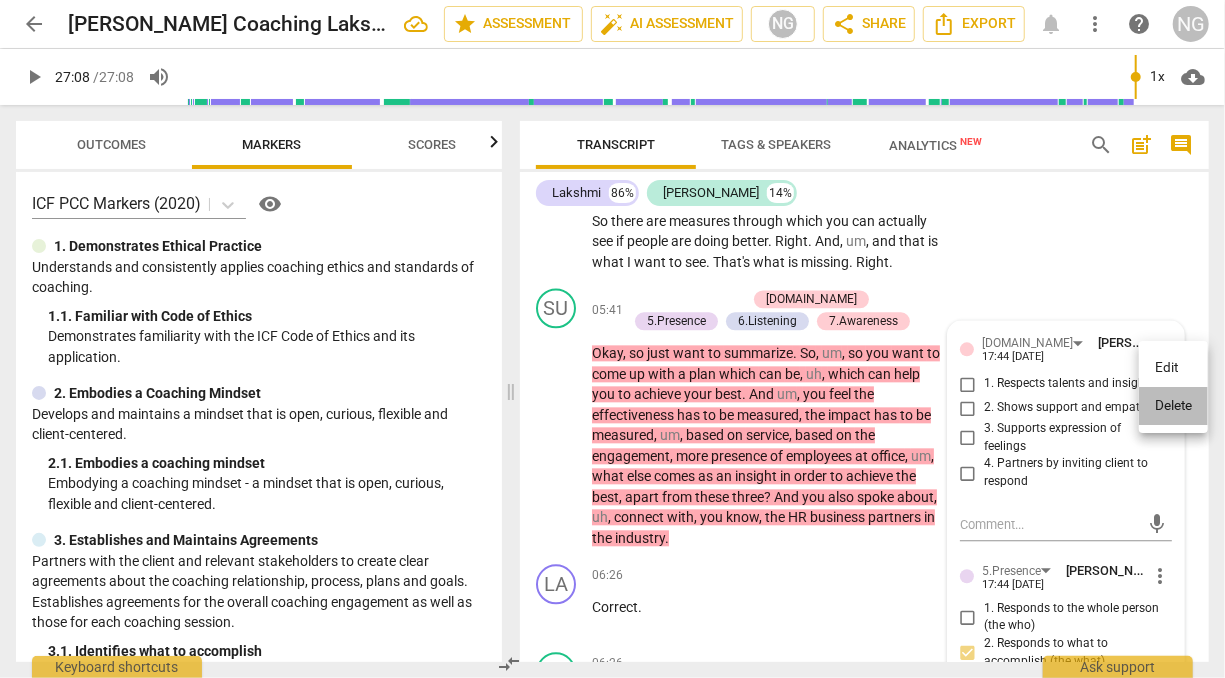 click on "Delete" at bounding box center [1173, 406] 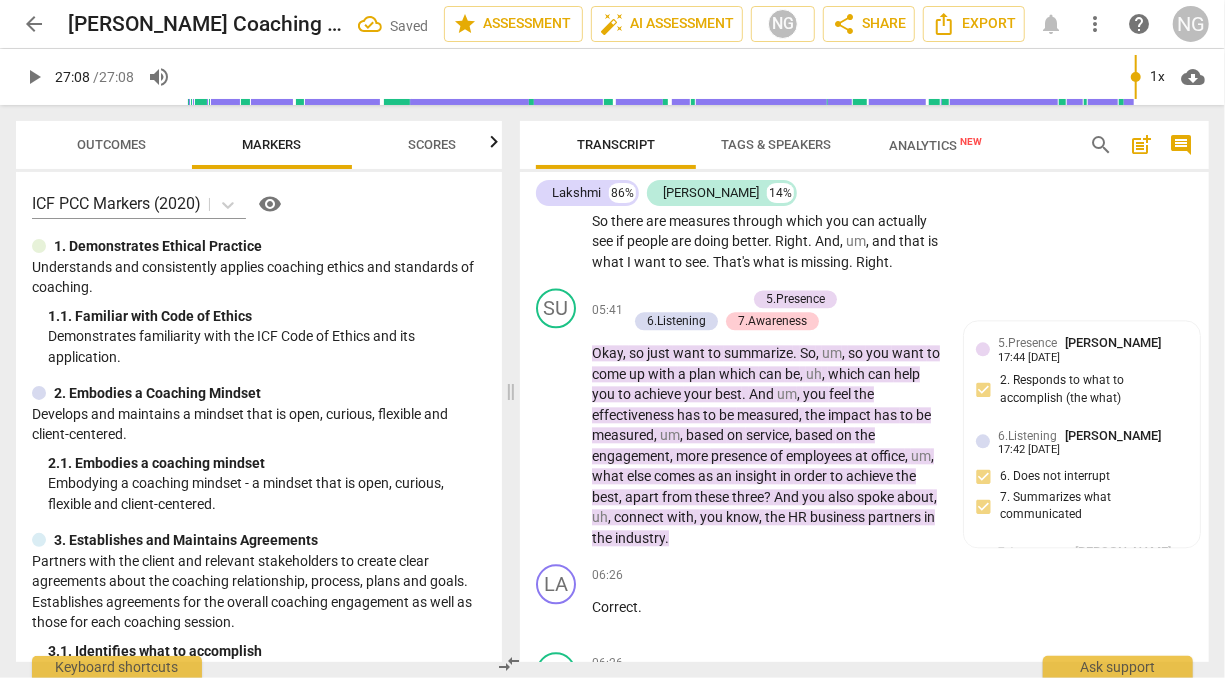 click on "people" at bounding box center [649, 241] 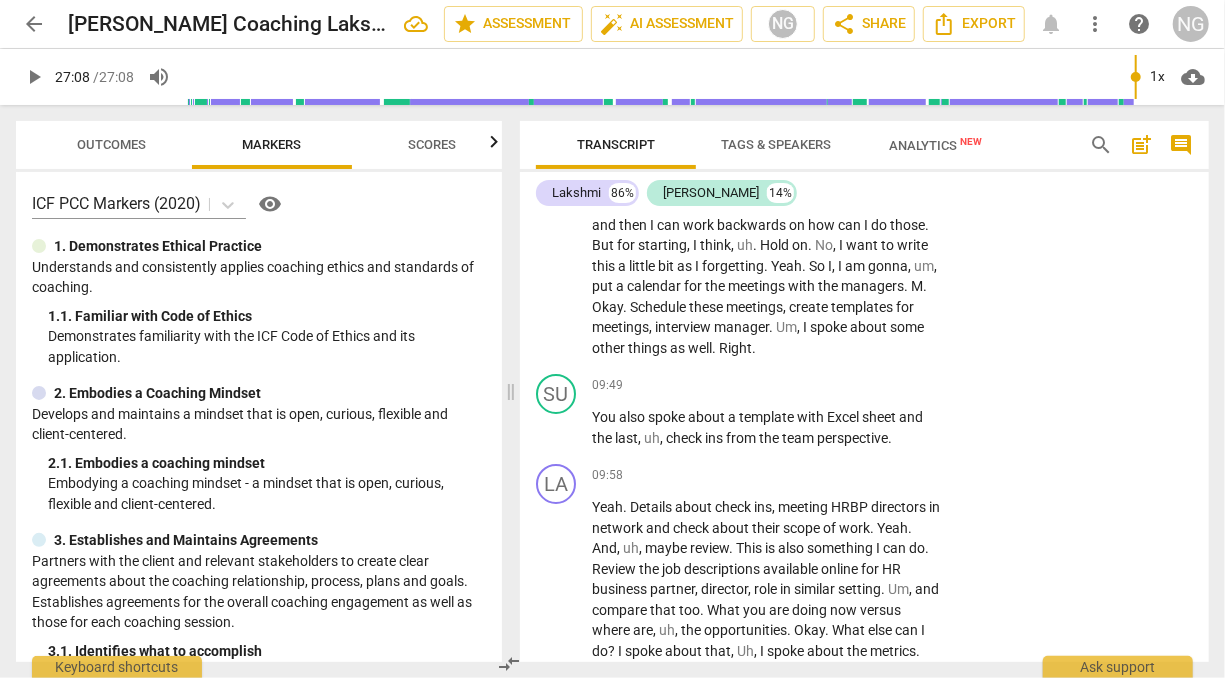 scroll, scrollTop: 3662, scrollLeft: 0, axis: vertical 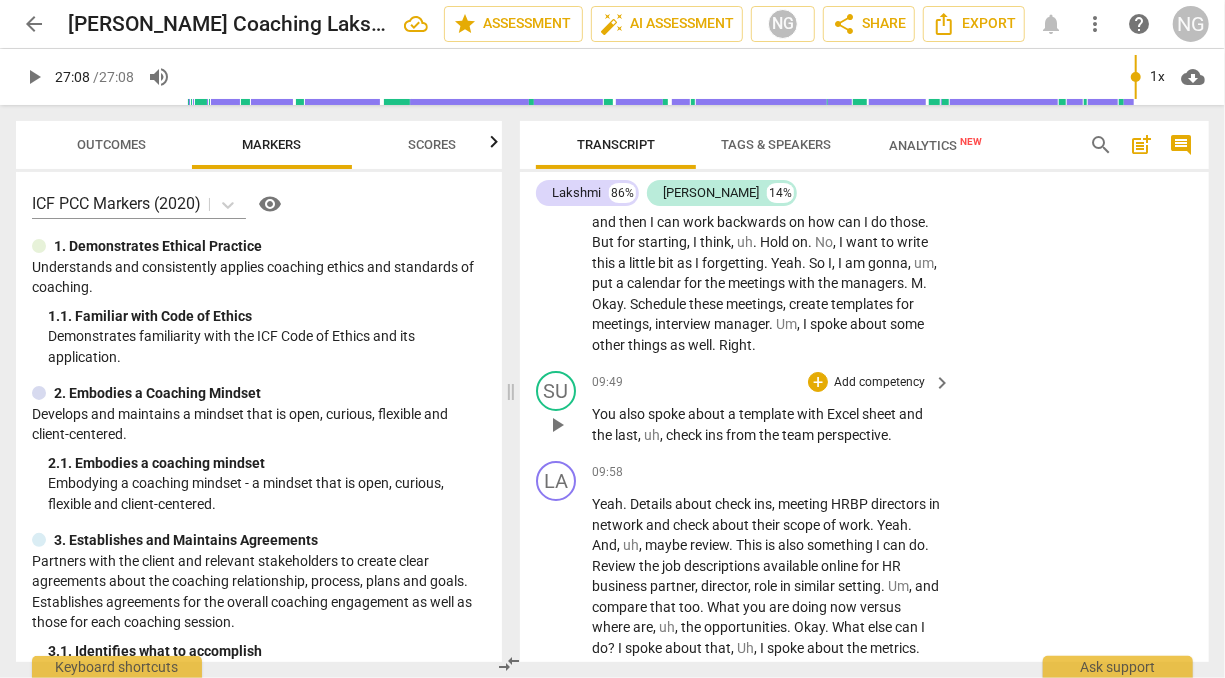 click on "Add competency" at bounding box center (879, 383) 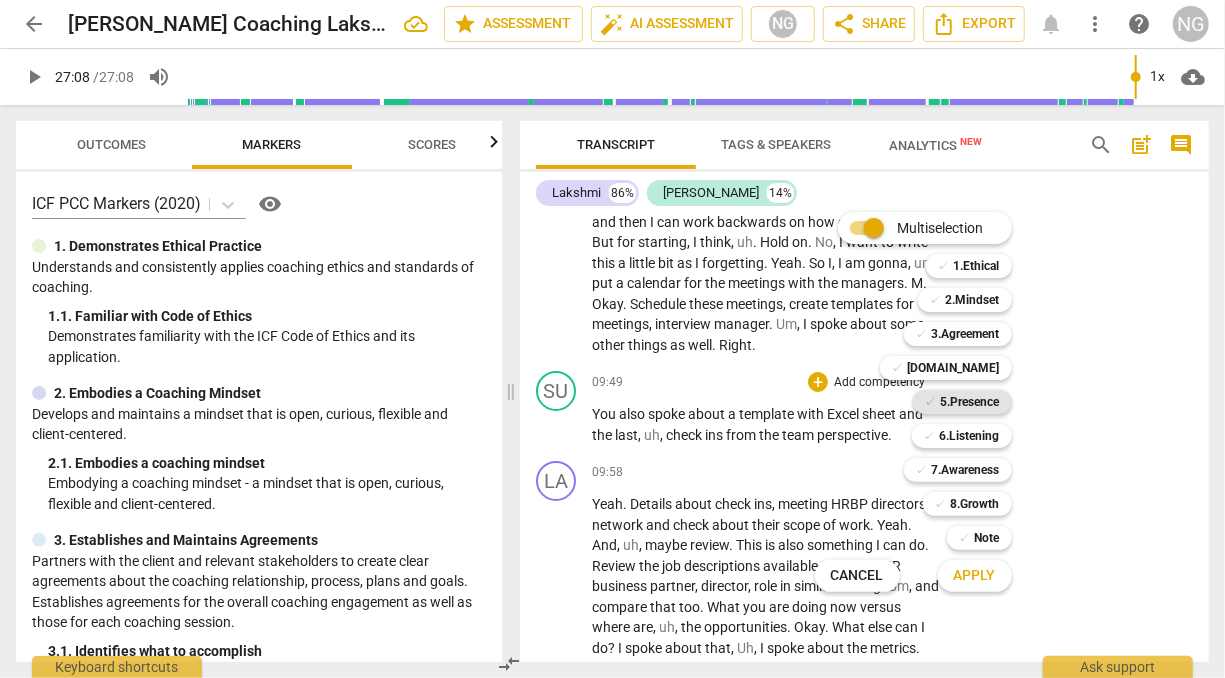 click on "5.Presence" at bounding box center (970, 402) 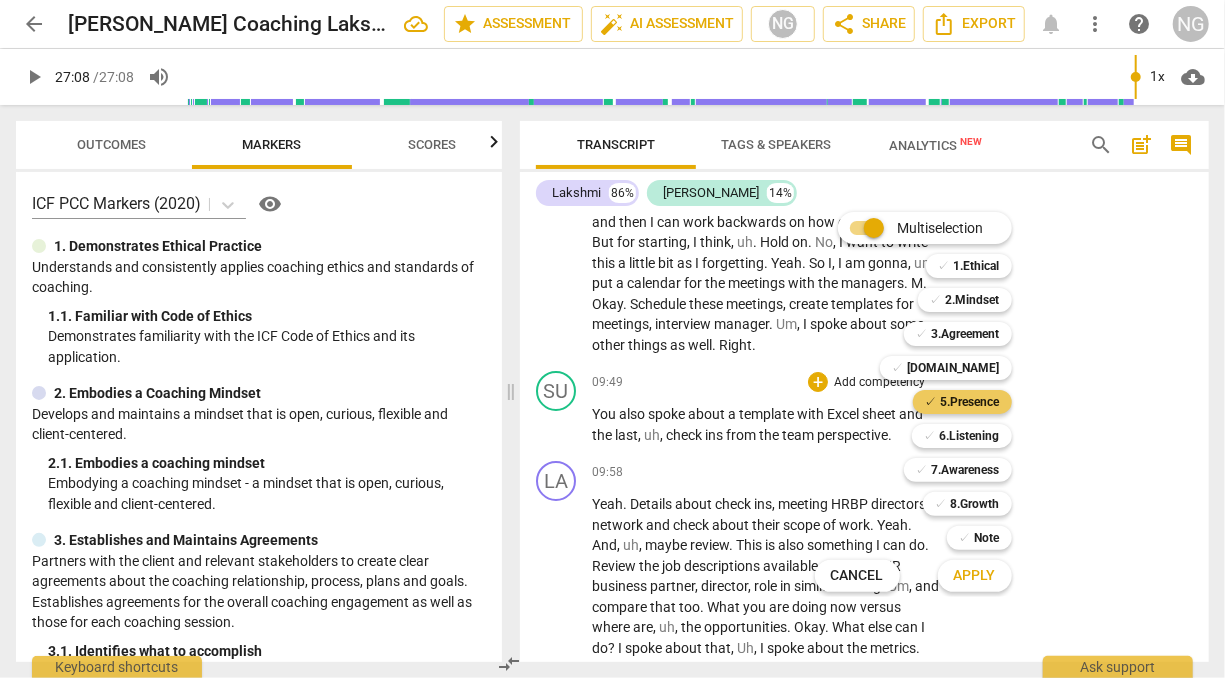 click on "5.Presence" at bounding box center (970, 402) 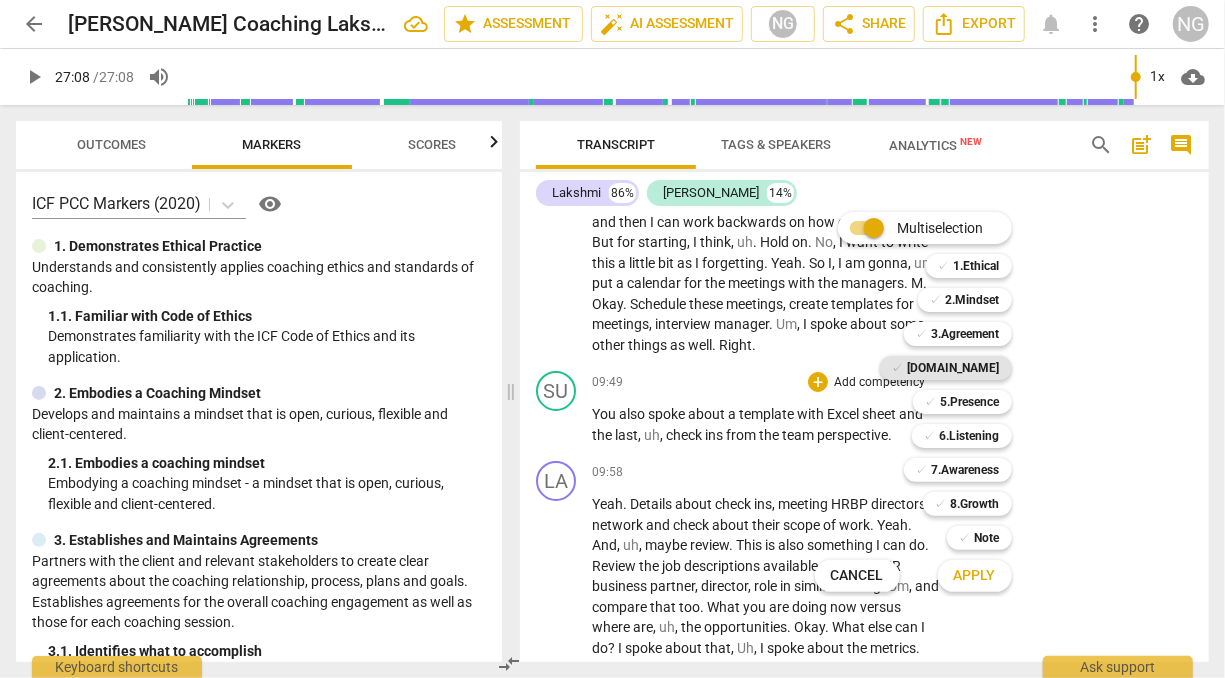 click on "[DOMAIN_NAME]" at bounding box center (954, 368) 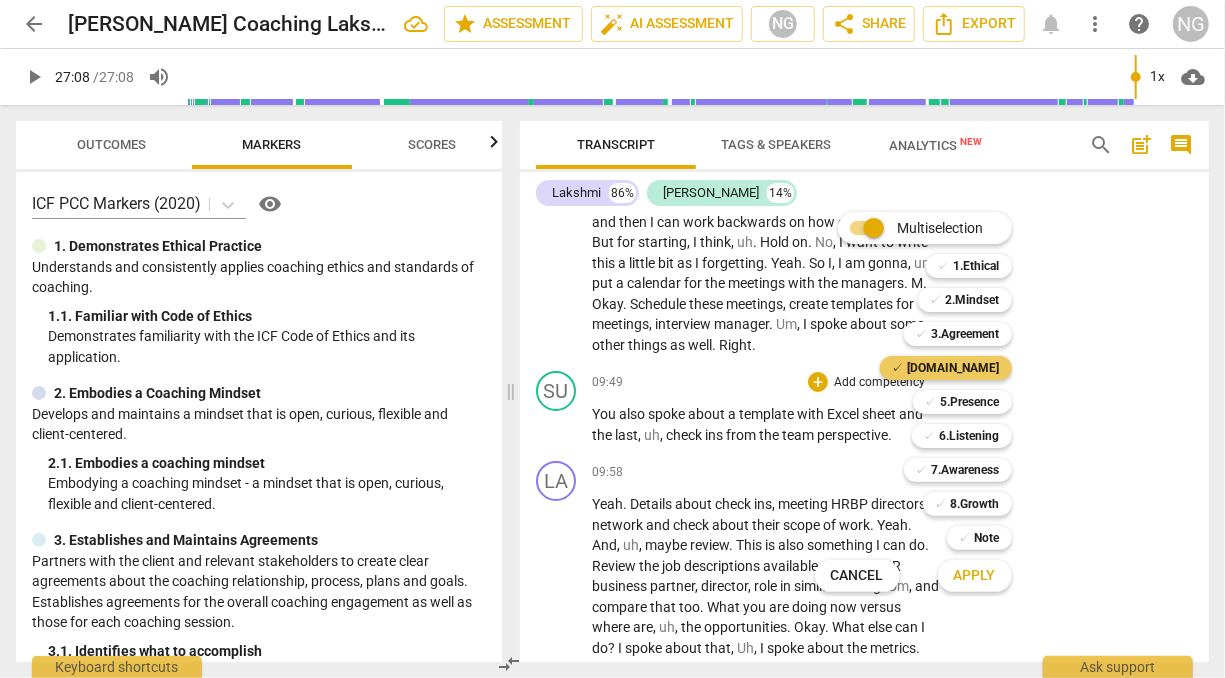 click on "[DOMAIN_NAME]" at bounding box center (954, 368) 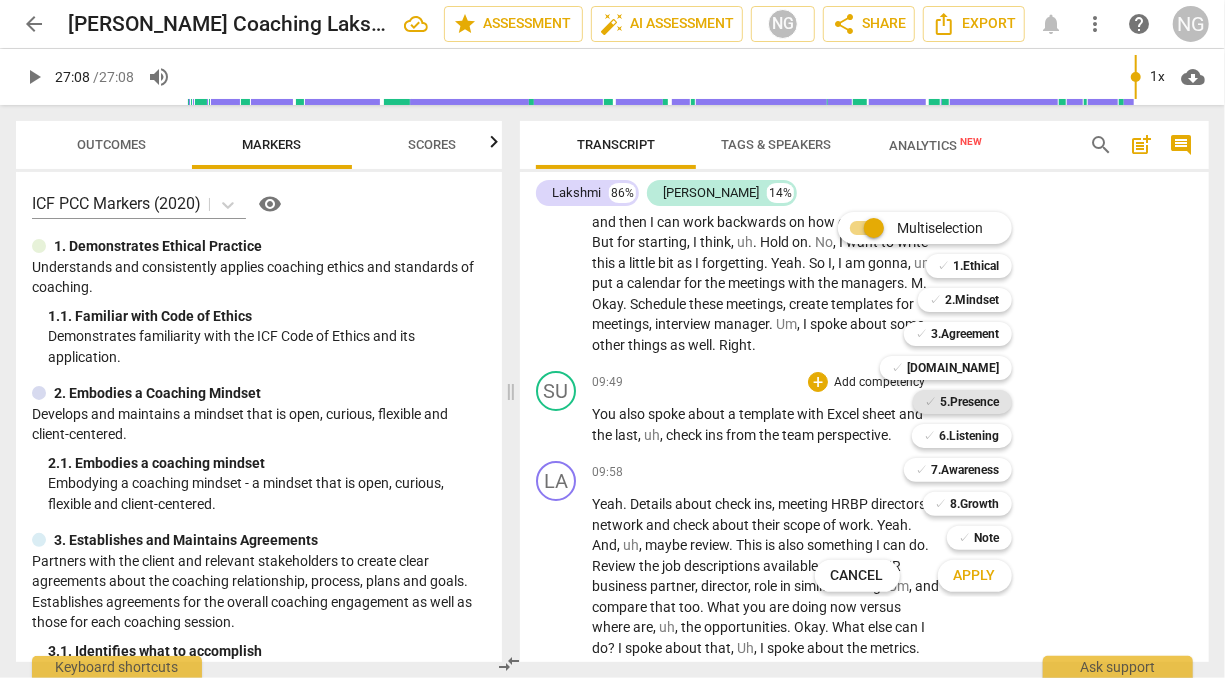 click on "5.Presence" at bounding box center (970, 402) 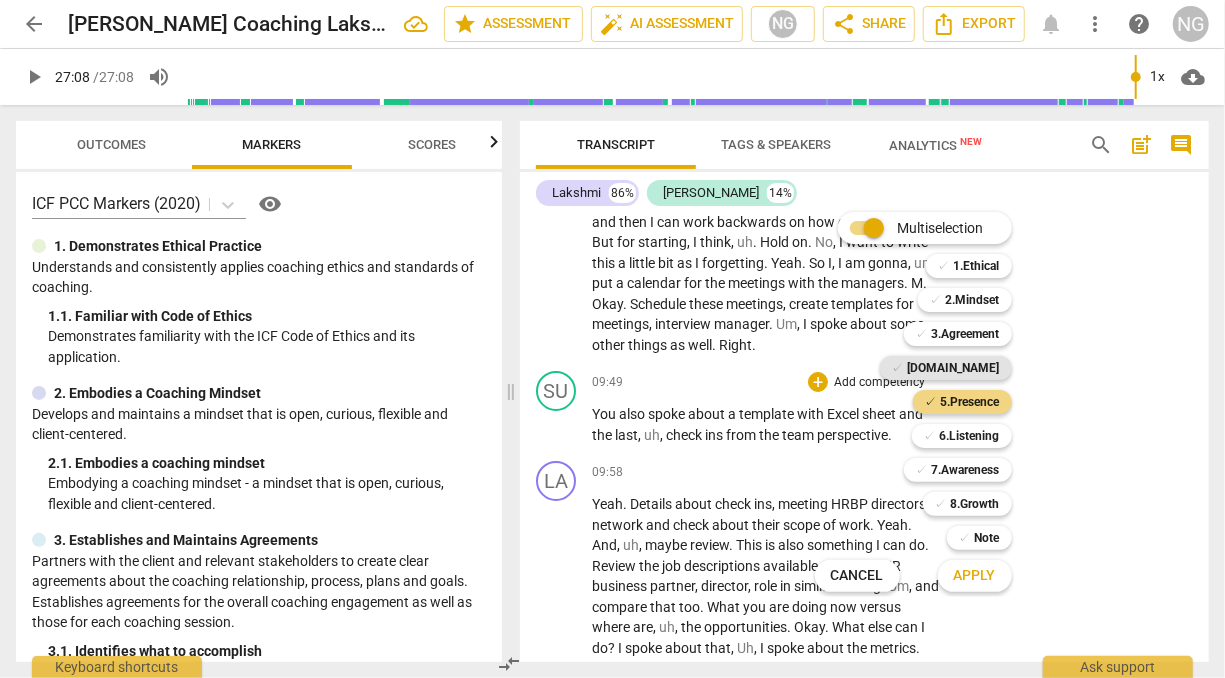 click on "[DOMAIN_NAME]" at bounding box center (954, 368) 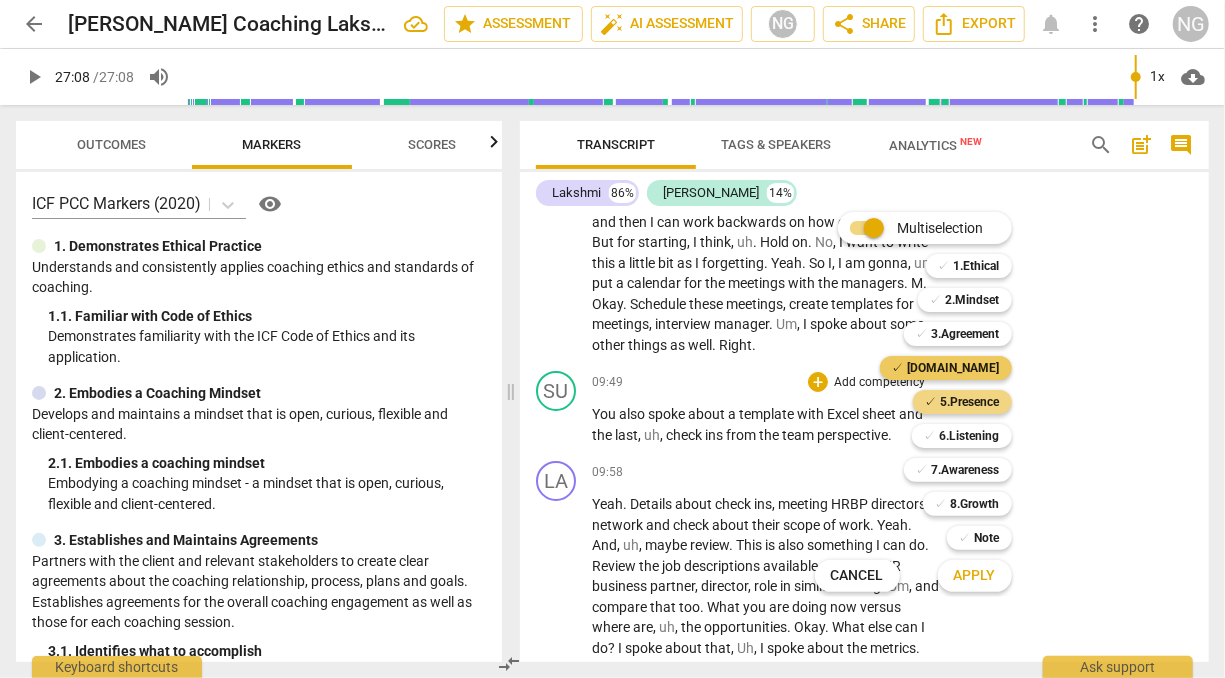 click on "[DOMAIN_NAME]" at bounding box center [954, 368] 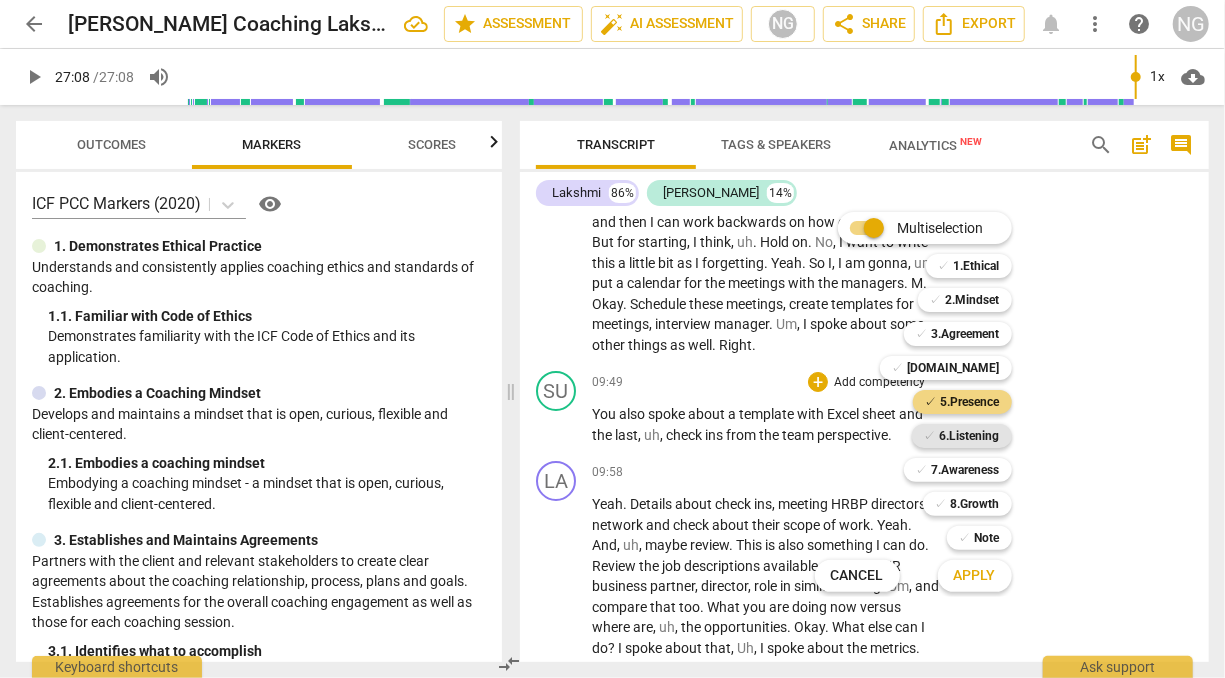 click on "6.Listening" at bounding box center (970, 436) 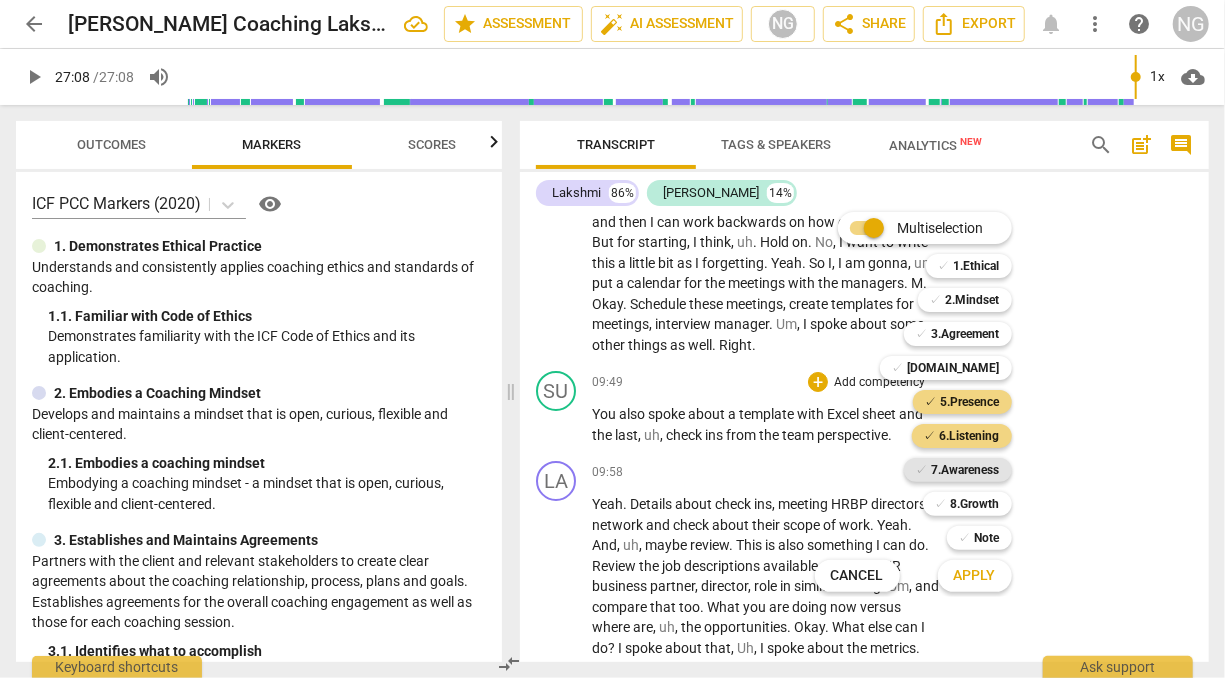 click on "7.Awareness" at bounding box center (966, 470) 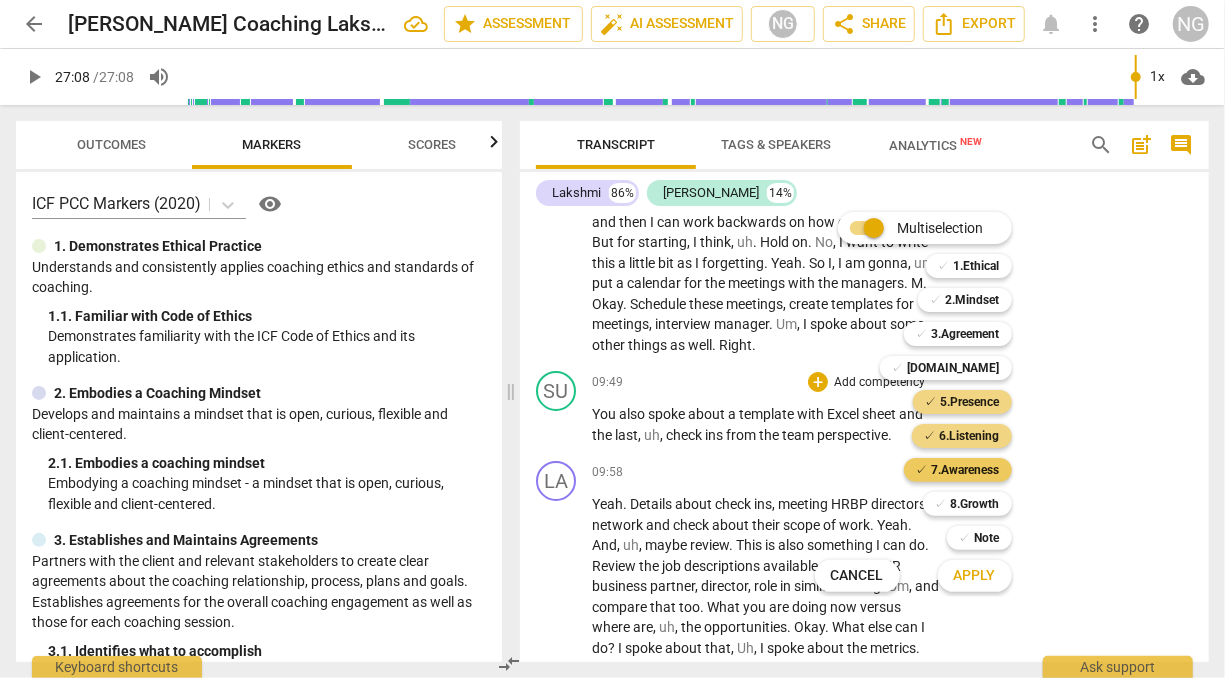 click on "7.Awareness" at bounding box center (966, 470) 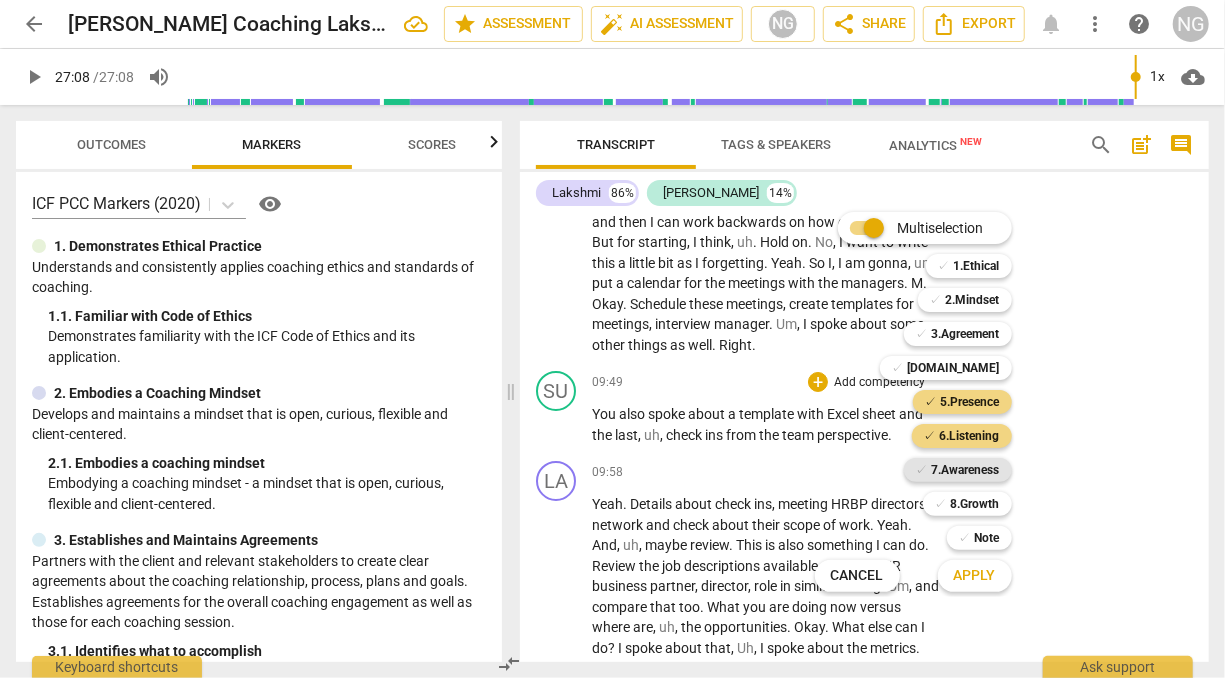 click on "7.Awareness" at bounding box center (966, 470) 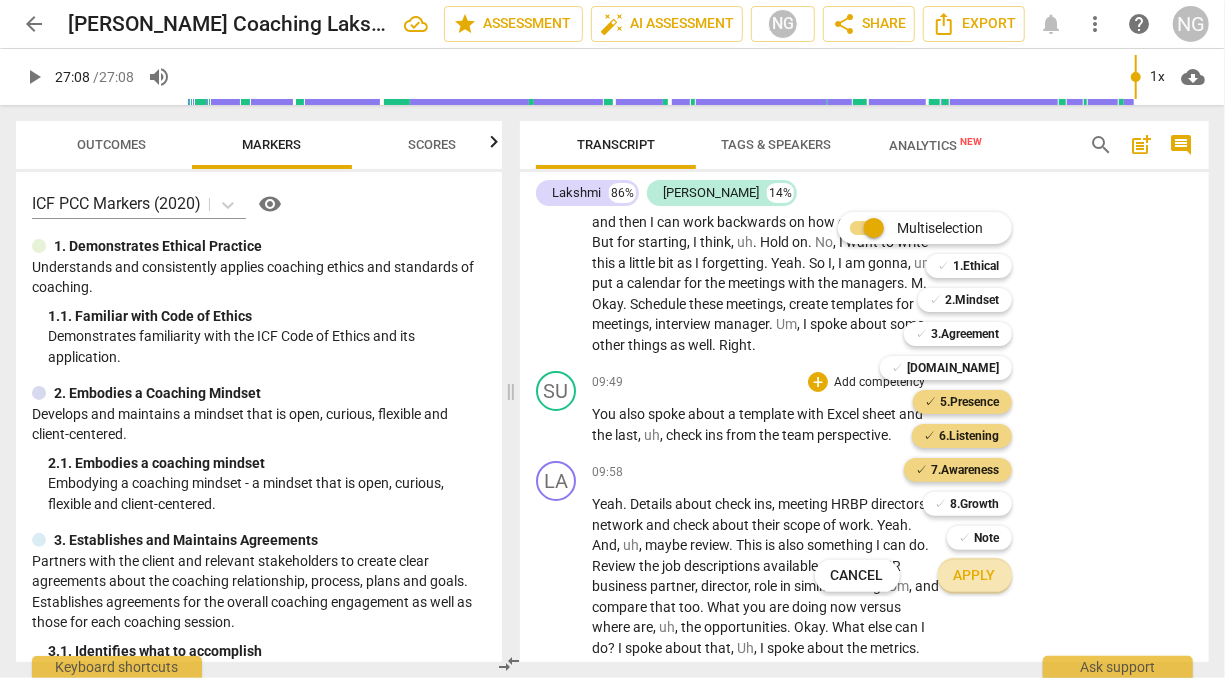 click on "Apply" at bounding box center [975, 576] 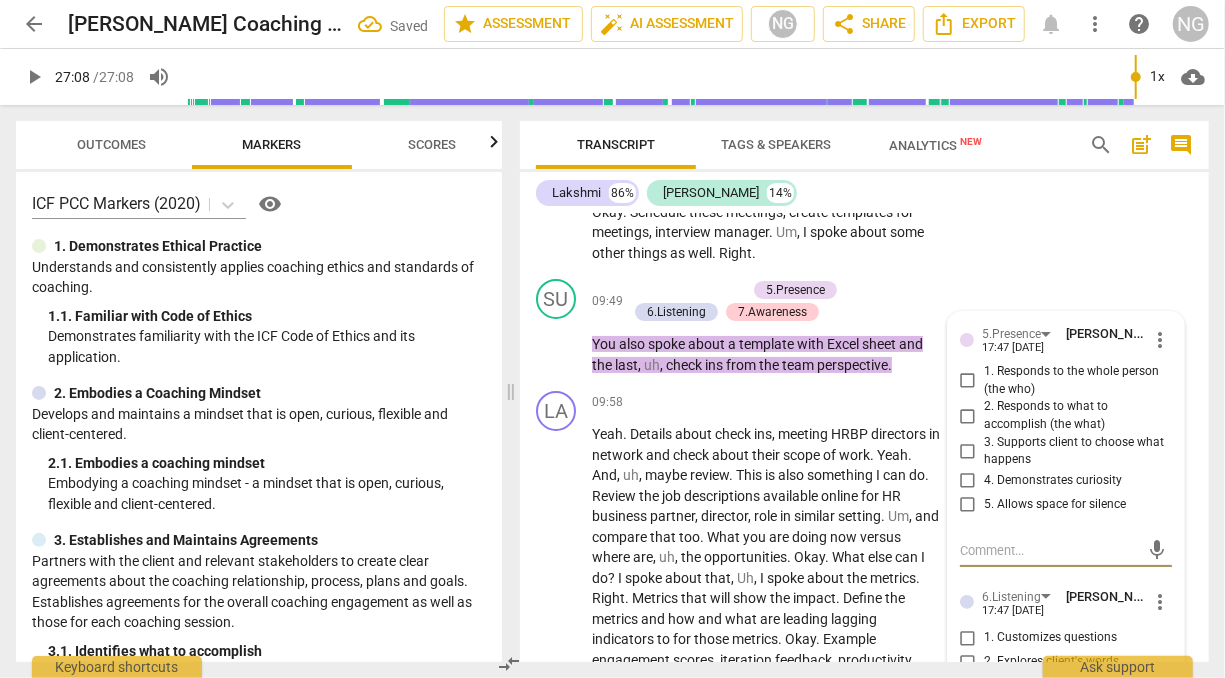scroll, scrollTop: 3756, scrollLeft: 0, axis: vertical 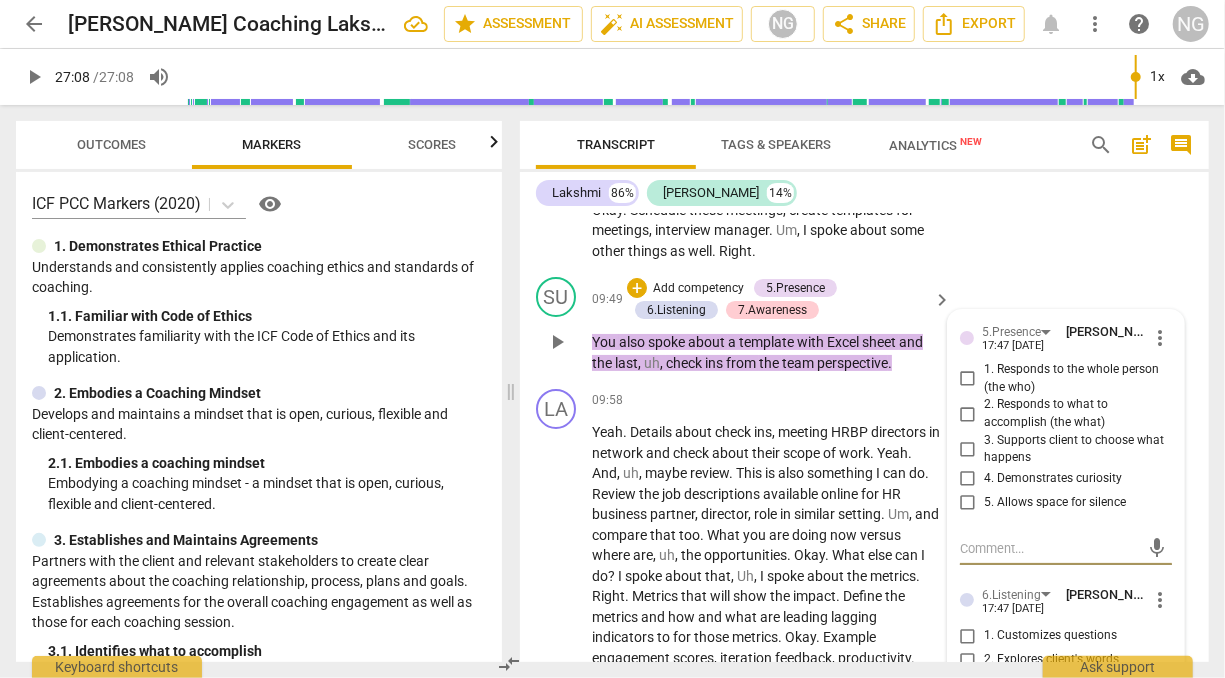 click on "2. Responds to what to accomplish (the what)" at bounding box center [968, 414] 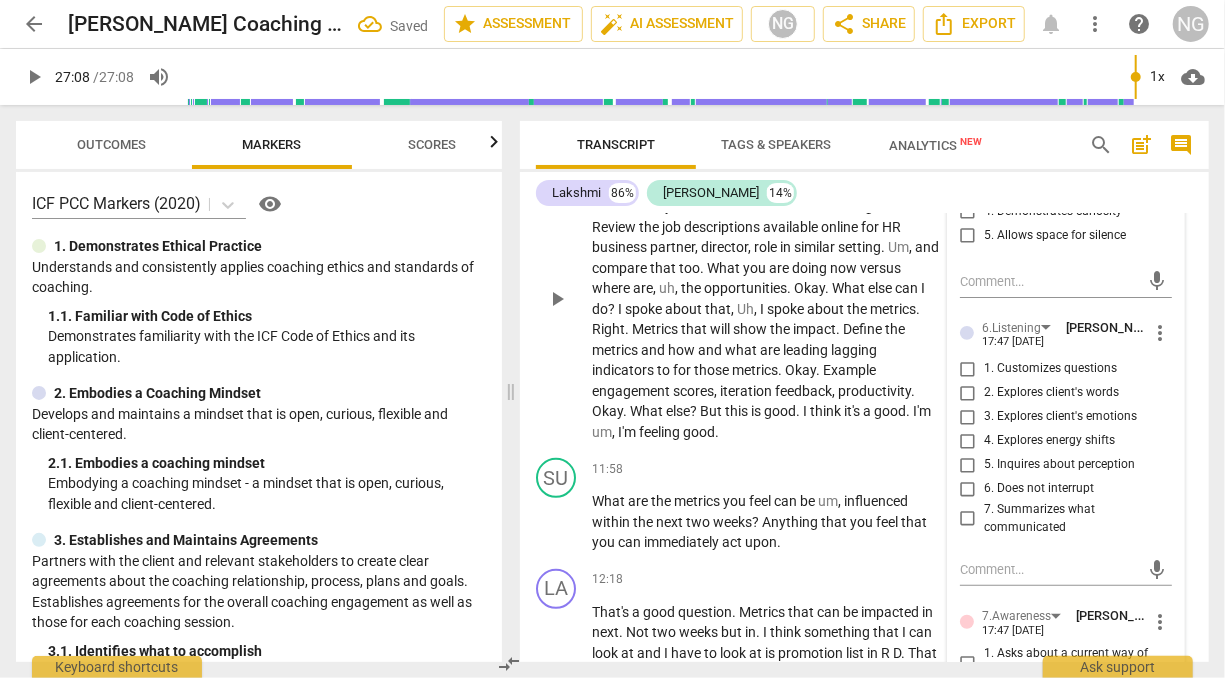 scroll, scrollTop: 4025, scrollLeft: 0, axis: vertical 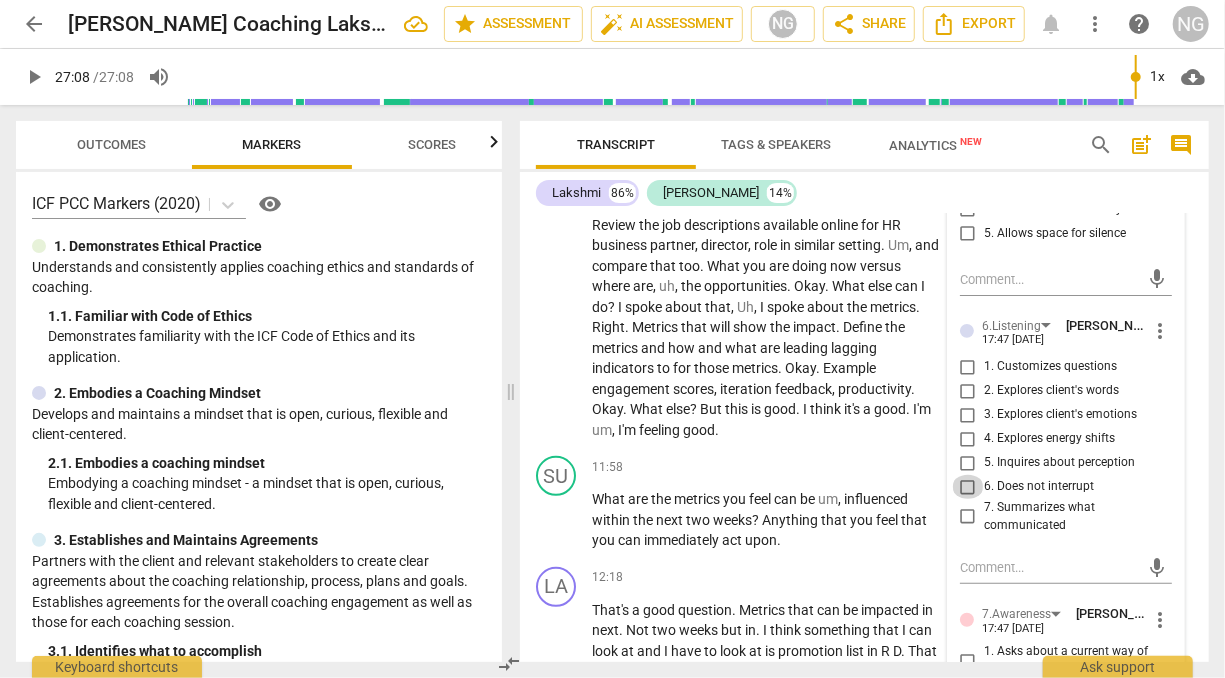 click on "6. Does not interrupt" at bounding box center [968, 487] 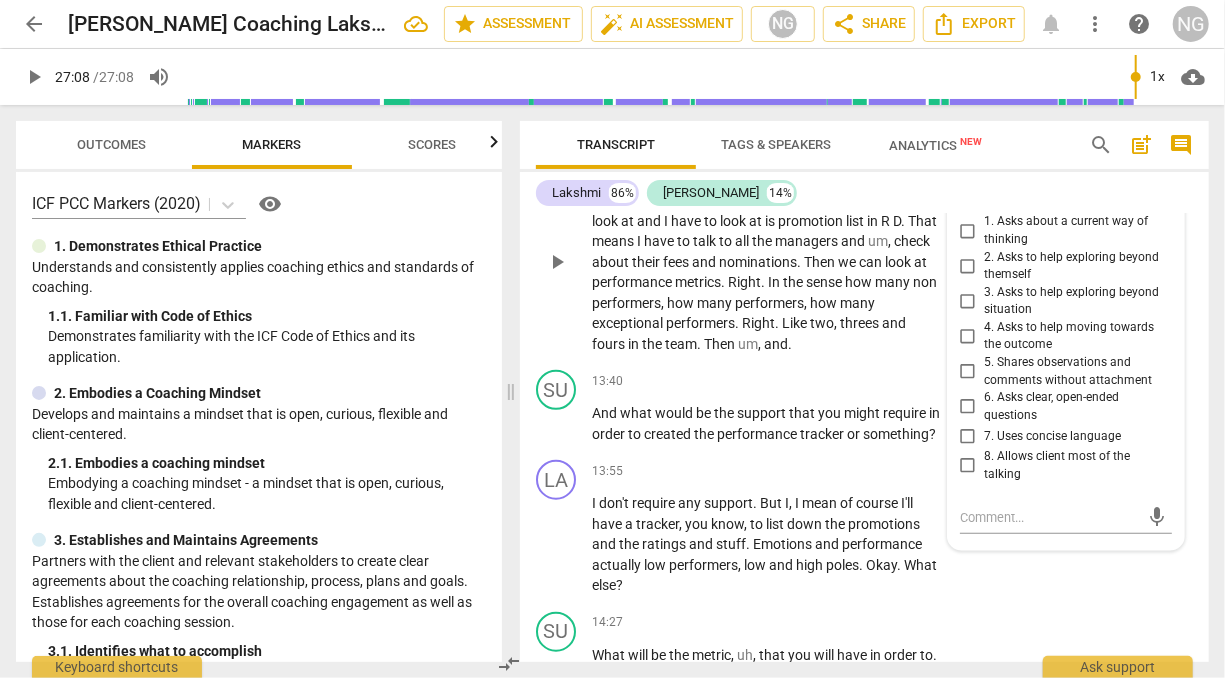 scroll, scrollTop: 4448, scrollLeft: 0, axis: vertical 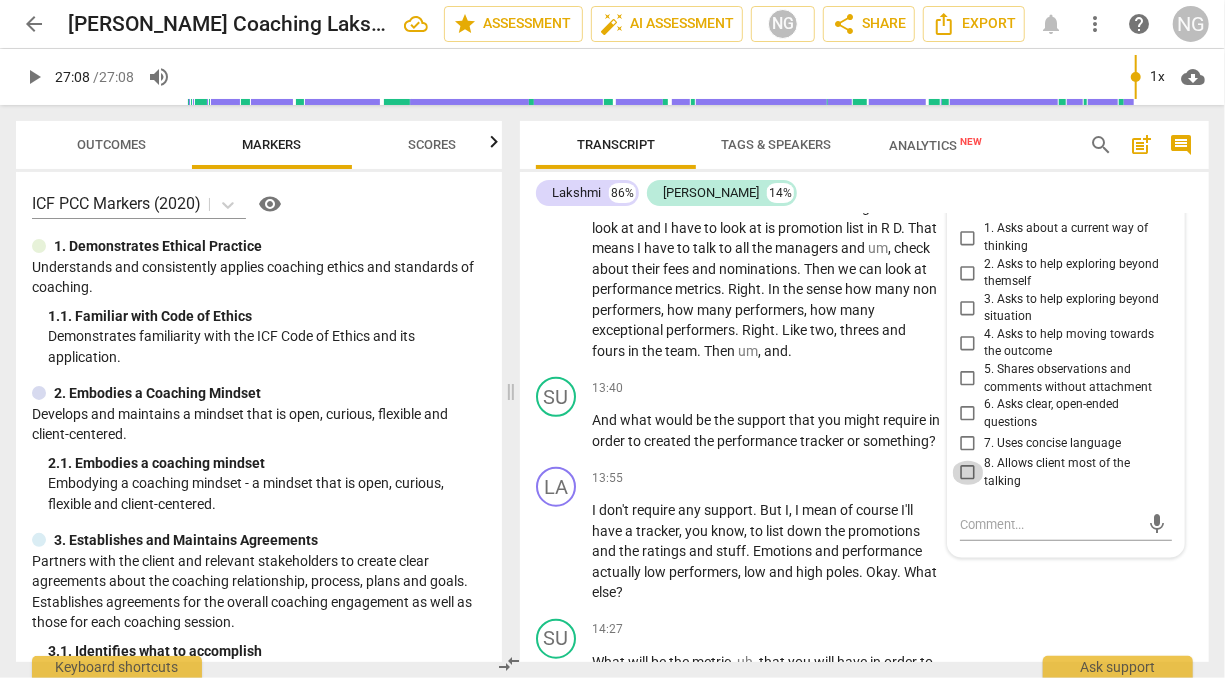 click on "8. Allows client most of the talking" at bounding box center [968, 473] 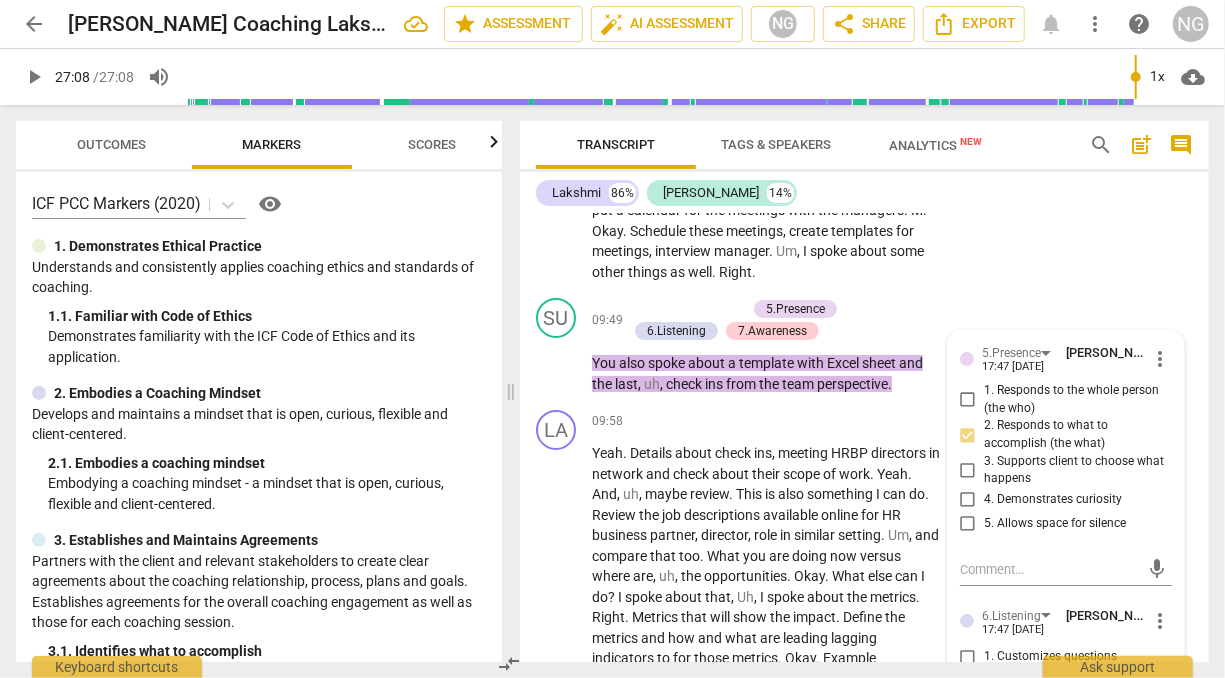 scroll, scrollTop: 3719, scrollLeft: 0, axis: vertical 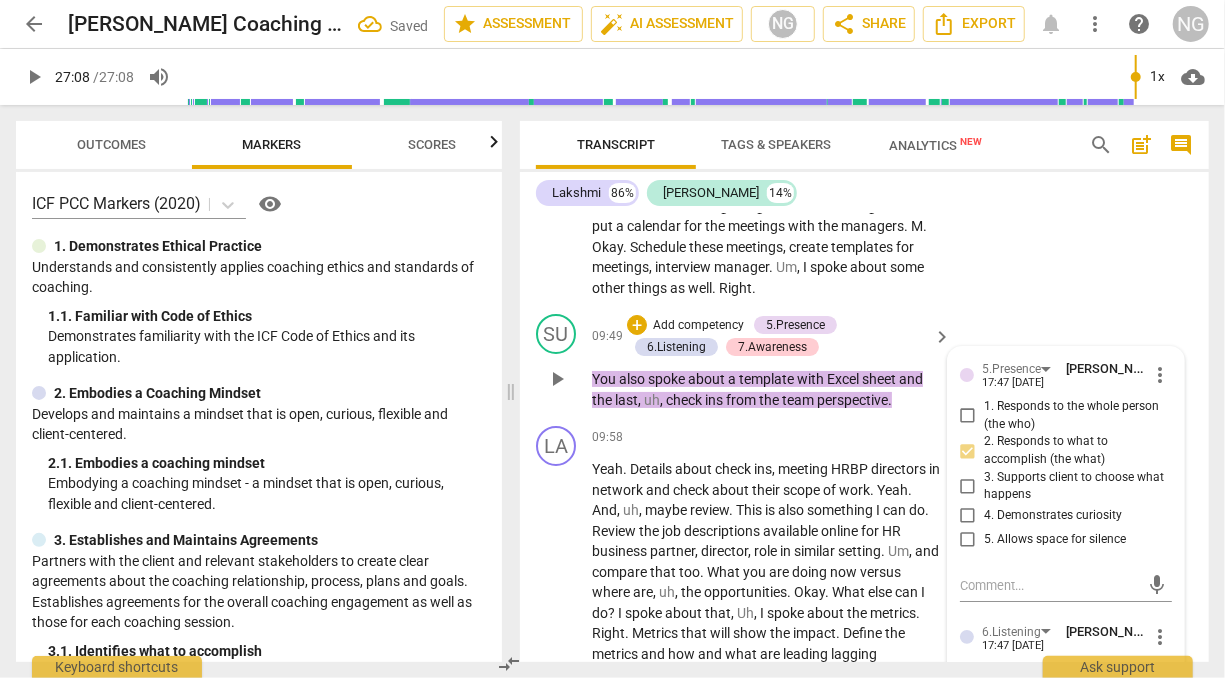 click on "Add competency" at bounding box center (698, 326) 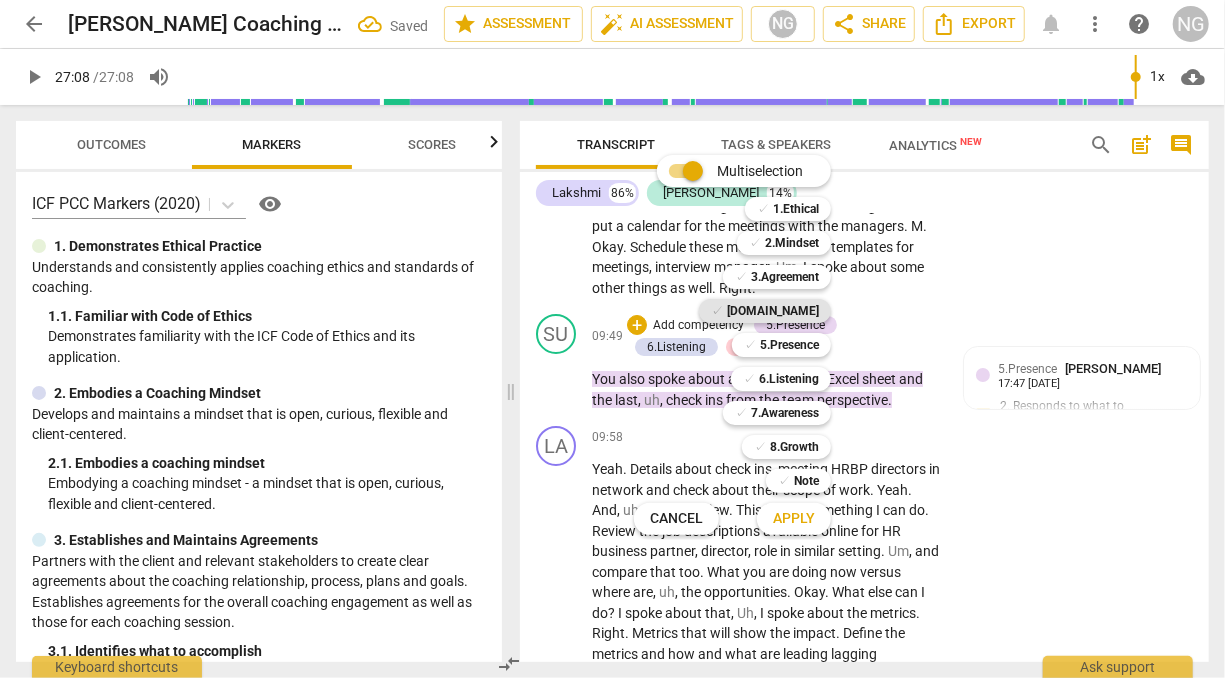 click on "✓ [DOMAIN_NAME]" at bounding box center [765, 311] 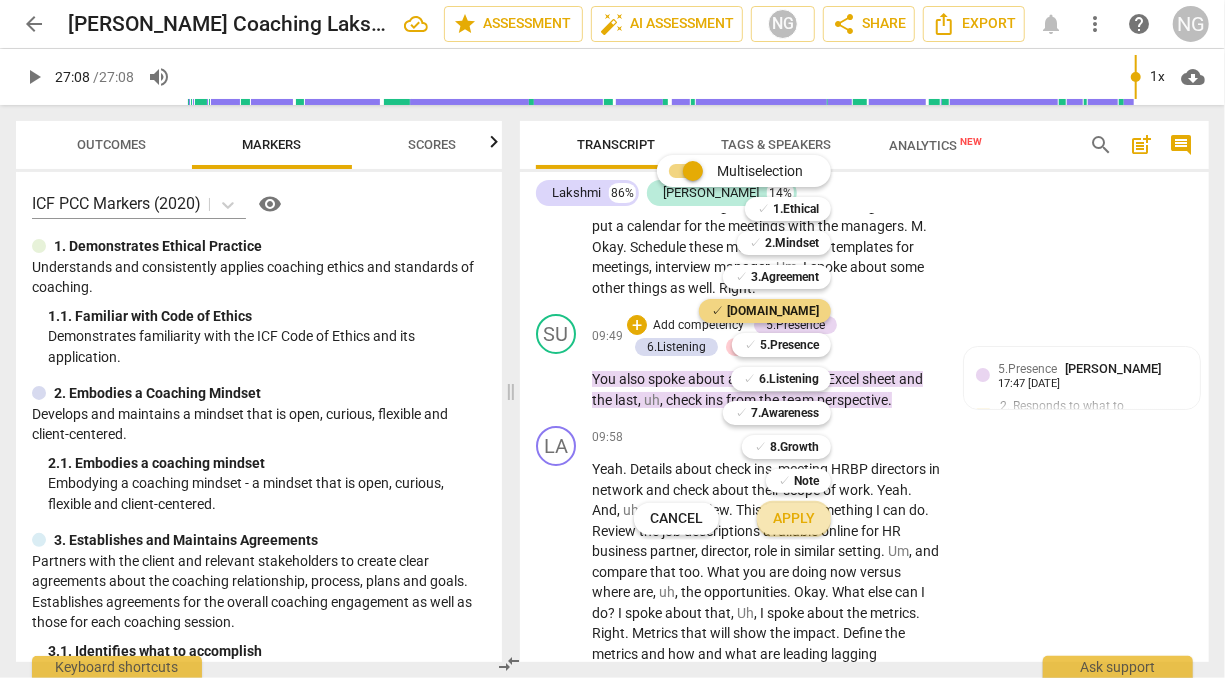 click on "Apply" at bounding box center (794, 519) 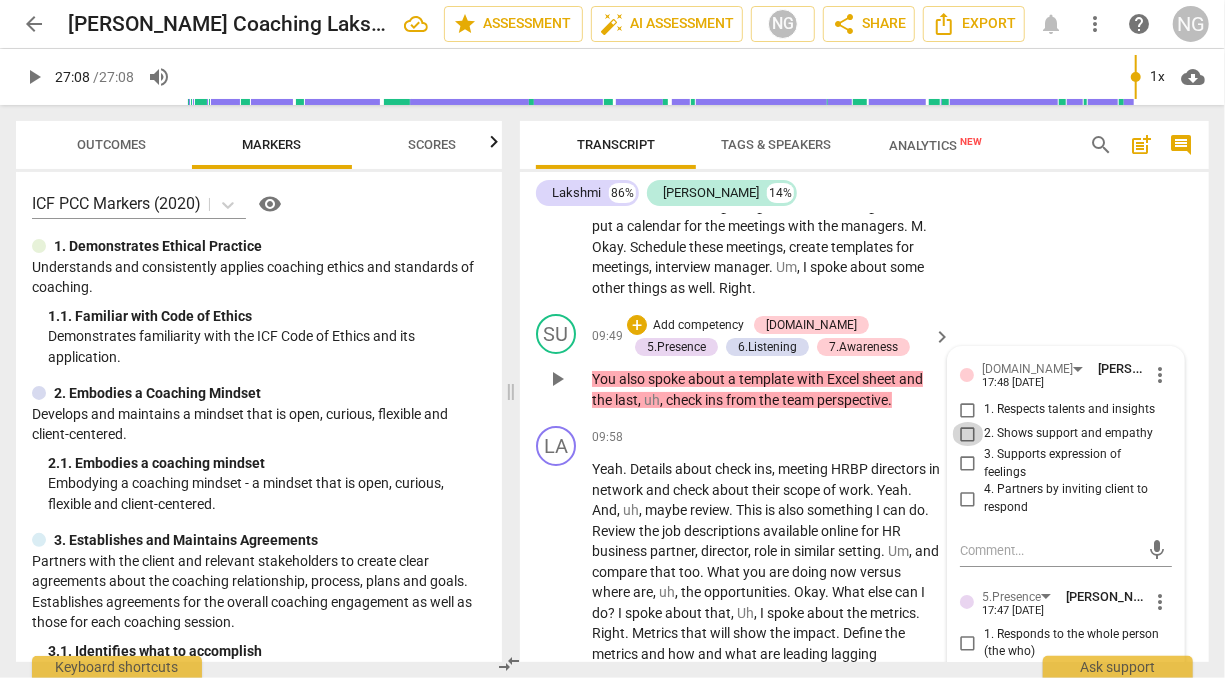 click on "2. Shows support and empathy" at bounding box center (968, 434) 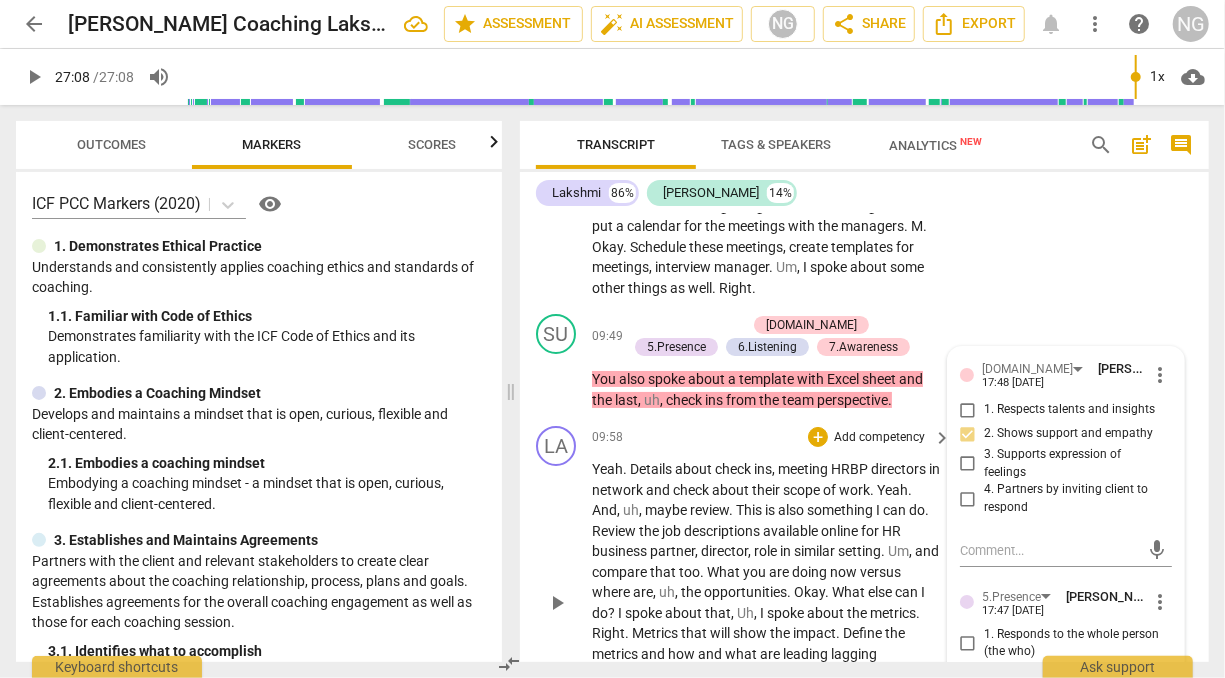 click on "something" at bounding box center (841, 510) 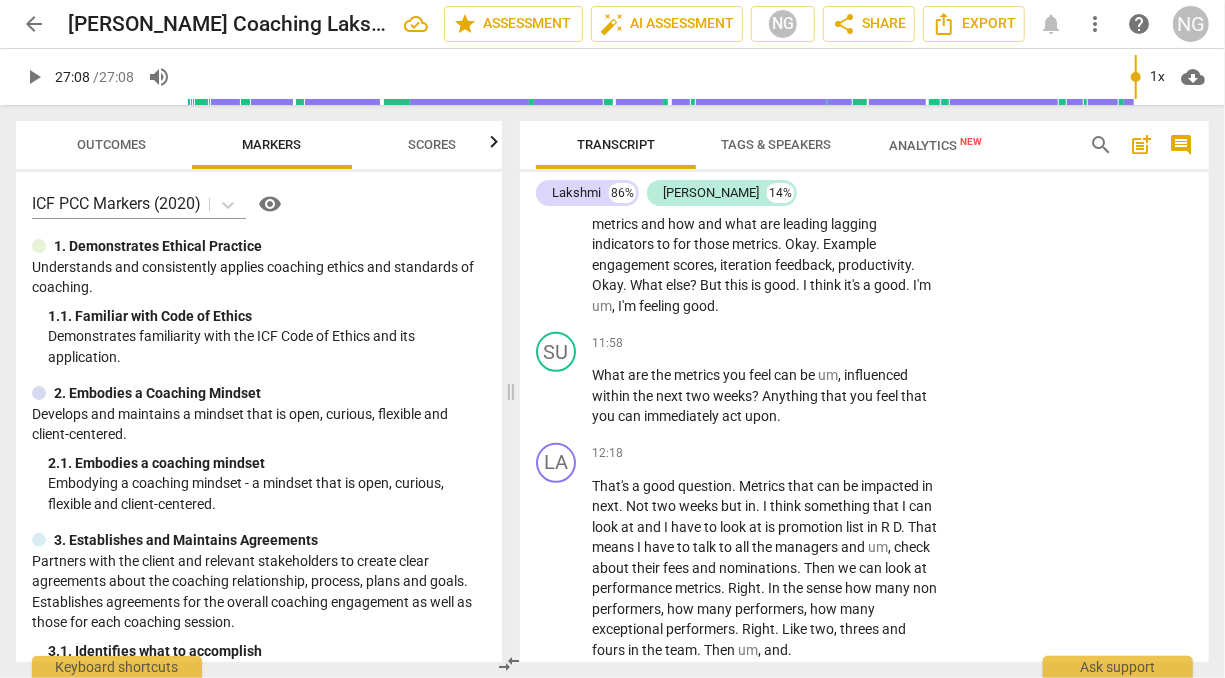 scroll, scrollTop: 4153, scrollLeft: 0, axis: vertical 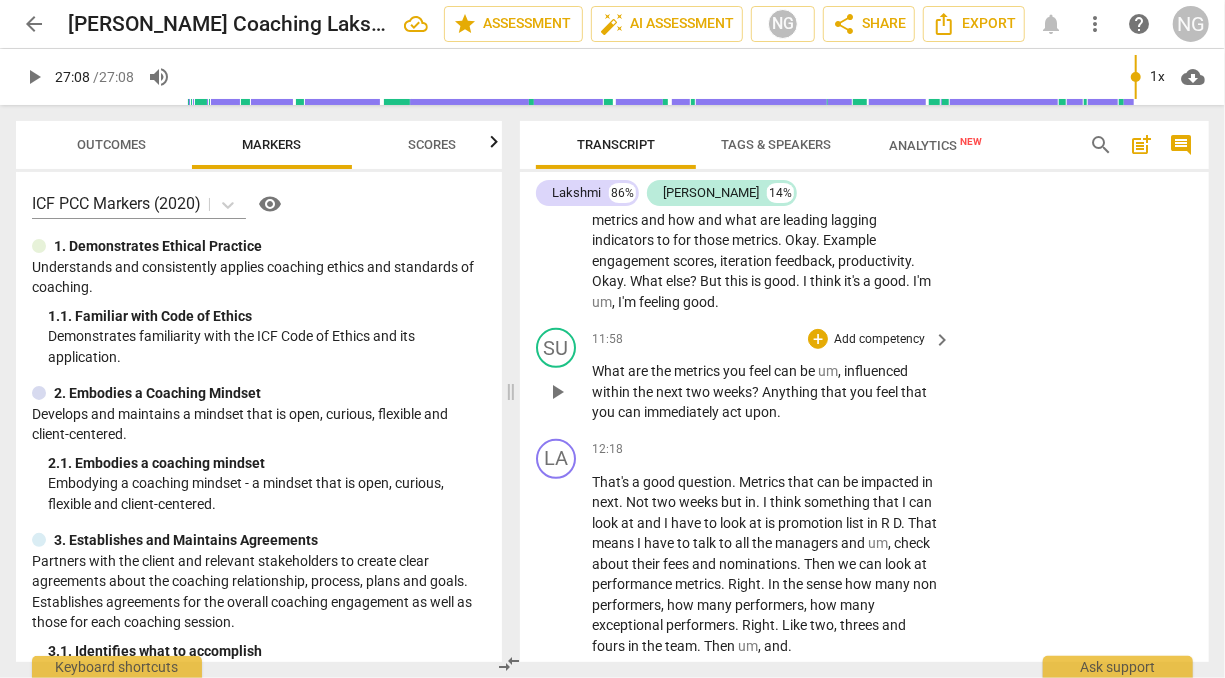 click on "Add competency" at bounding box center [879, 340] 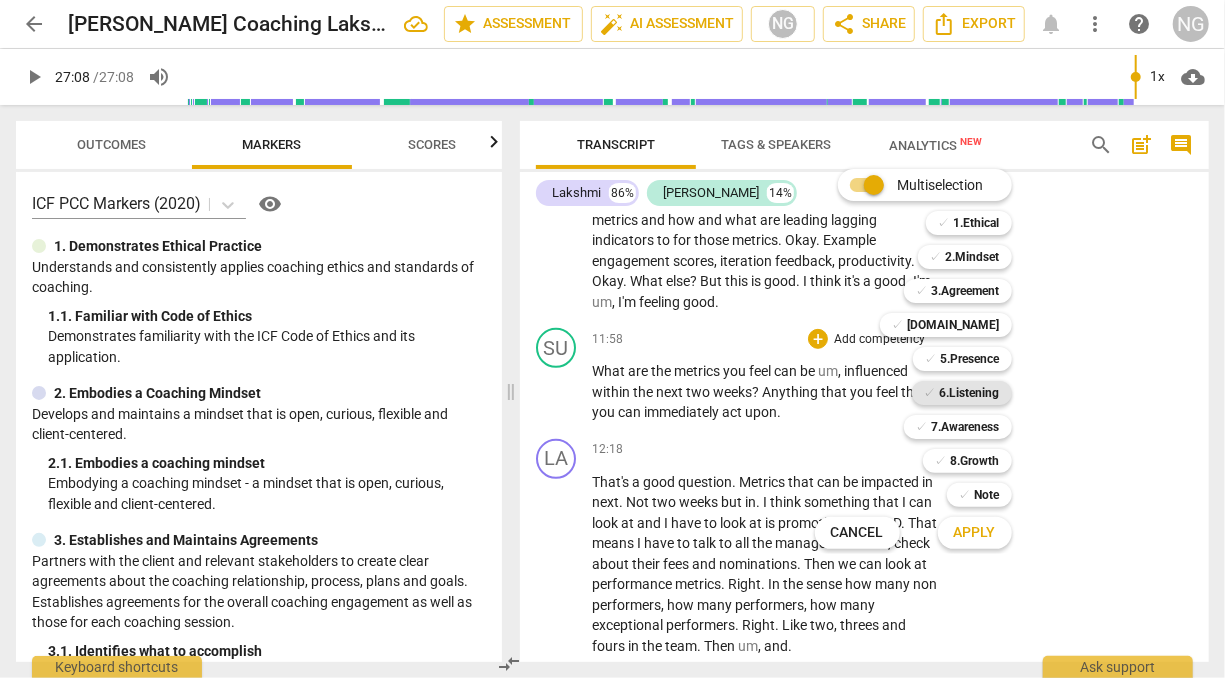 click on "6.Listening" at bounding box center (970, 393) 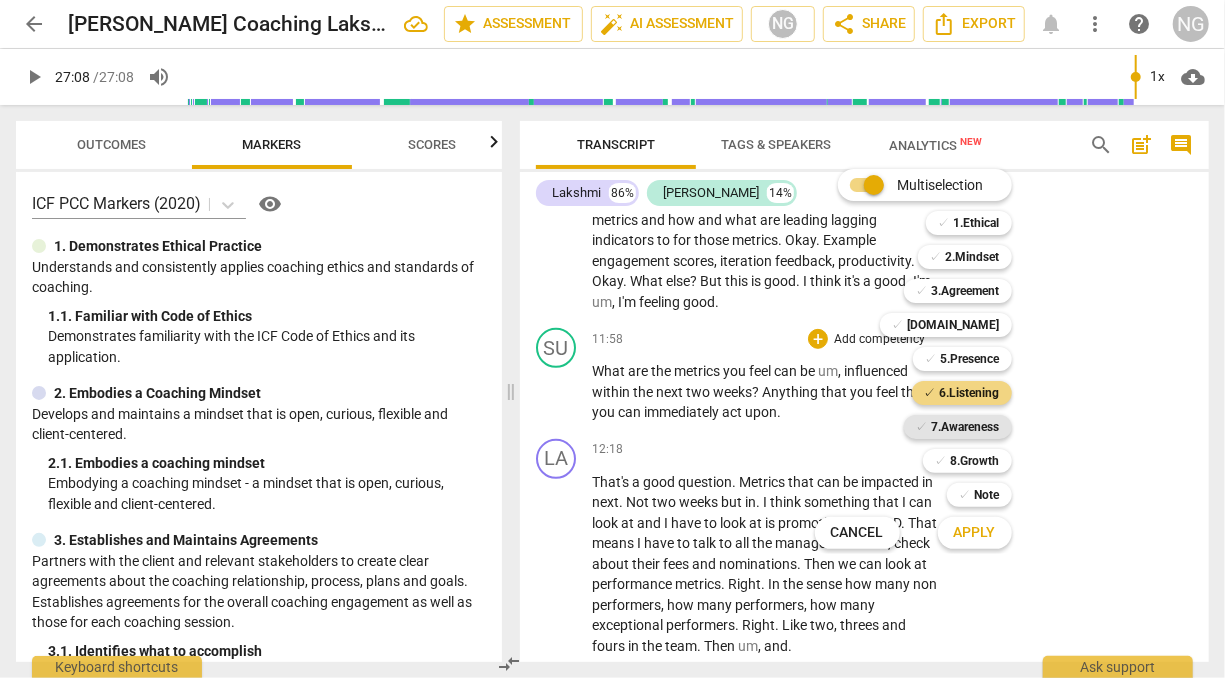 click on "7.Awareness" at bounding box center (966, 427) 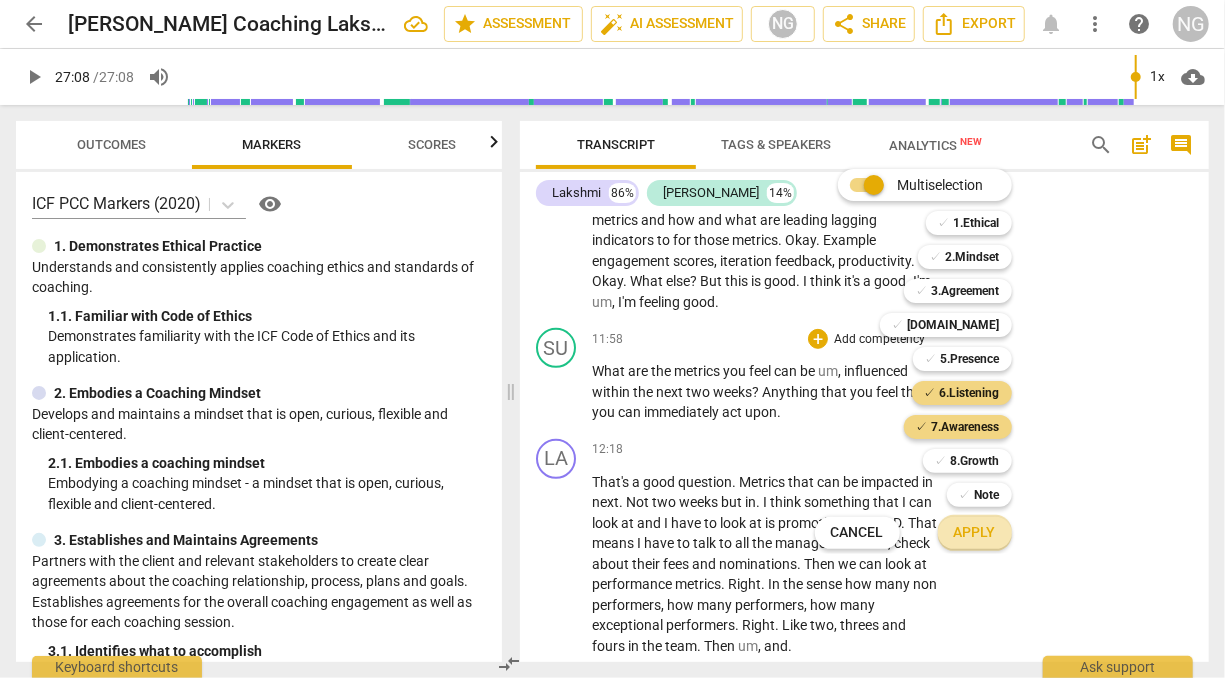 click on "Apply" at bounding box center (975, 533) 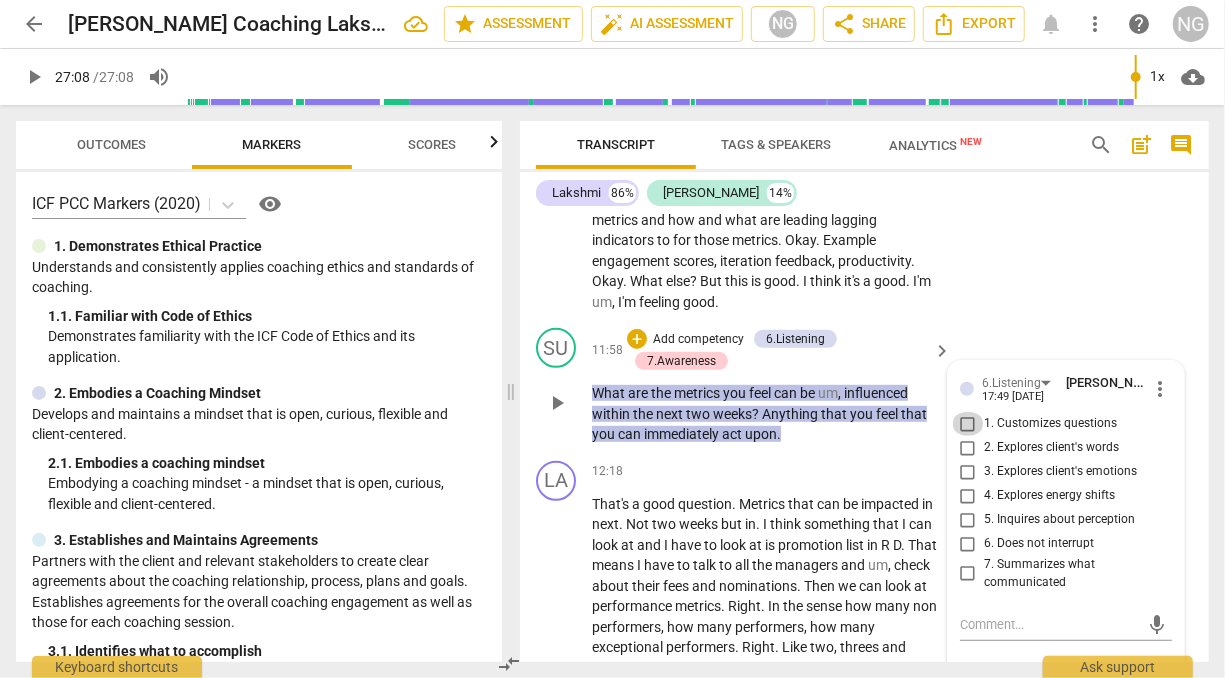 click on "1. Customizes questions" at bounding box center [968, 424] 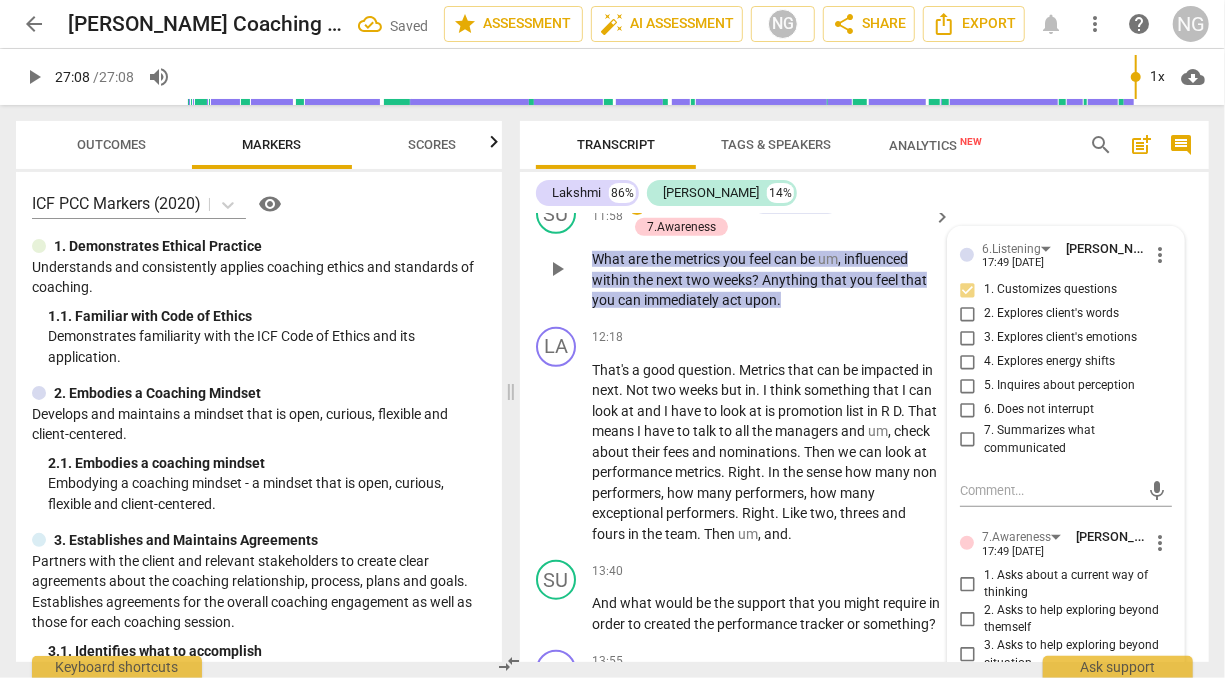 scroll, scrollTop: 4291, scrollLeft: 0, axis: vertical 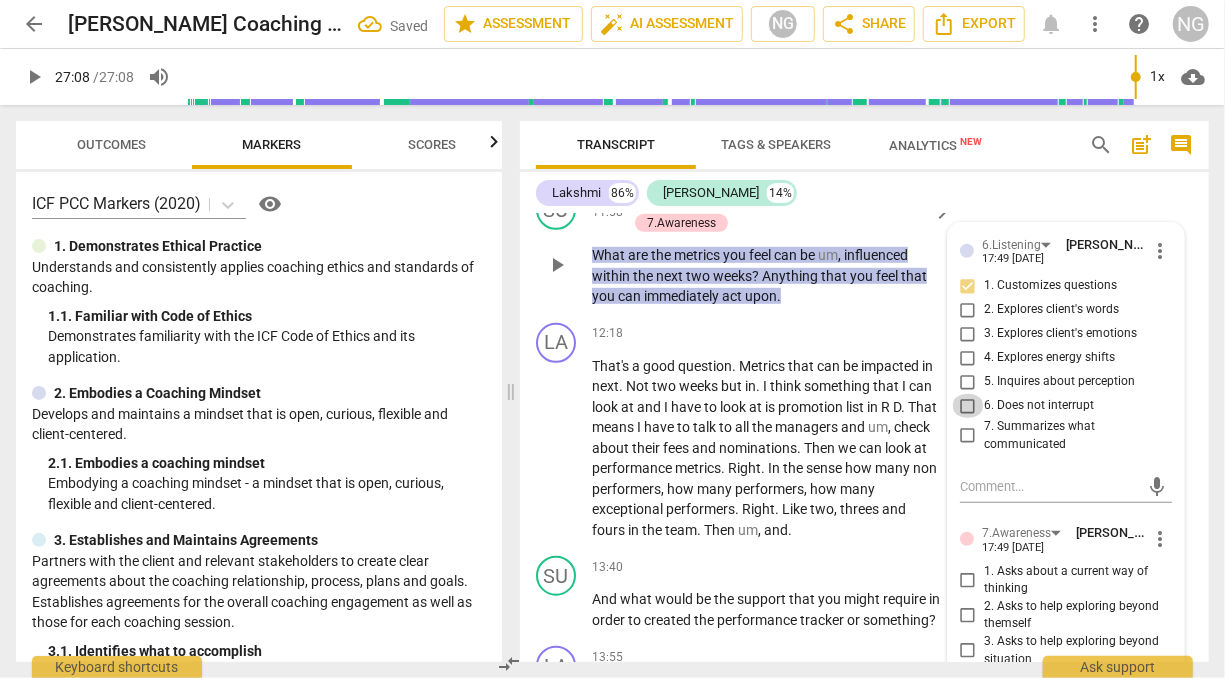 click on "6. Does not interrupt" at bounding box center [968, 406] 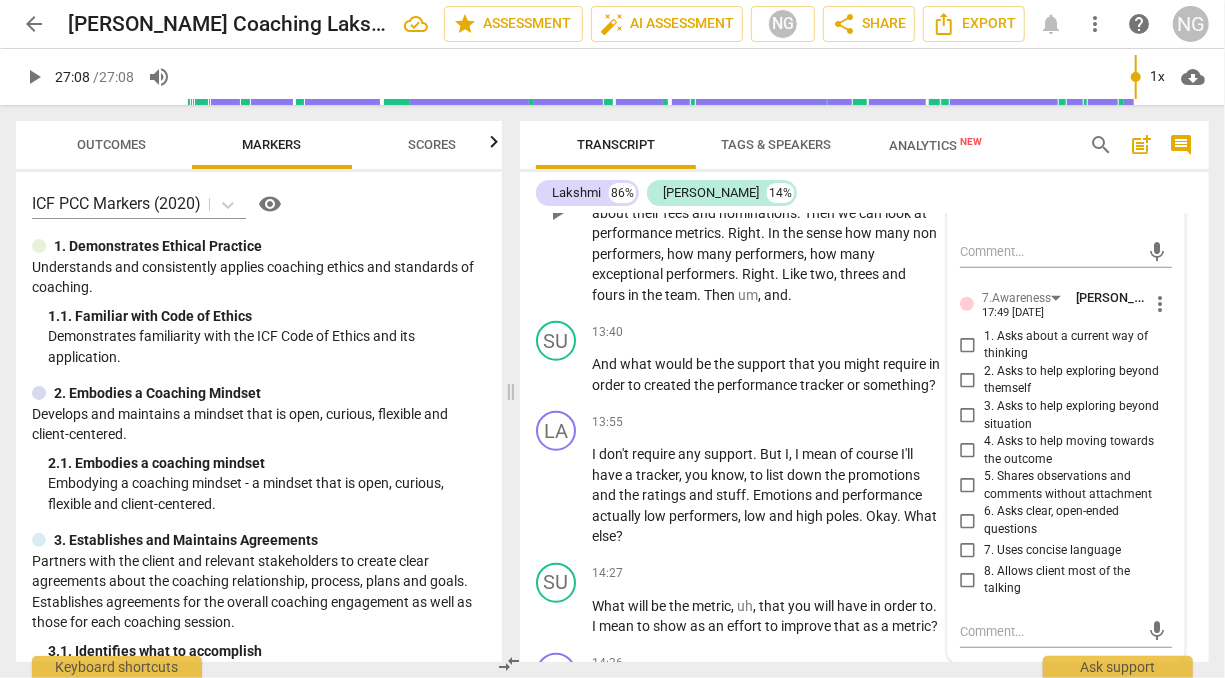 scroll, scrollTop: 4529, scrollLeft: 0, axis: vertical 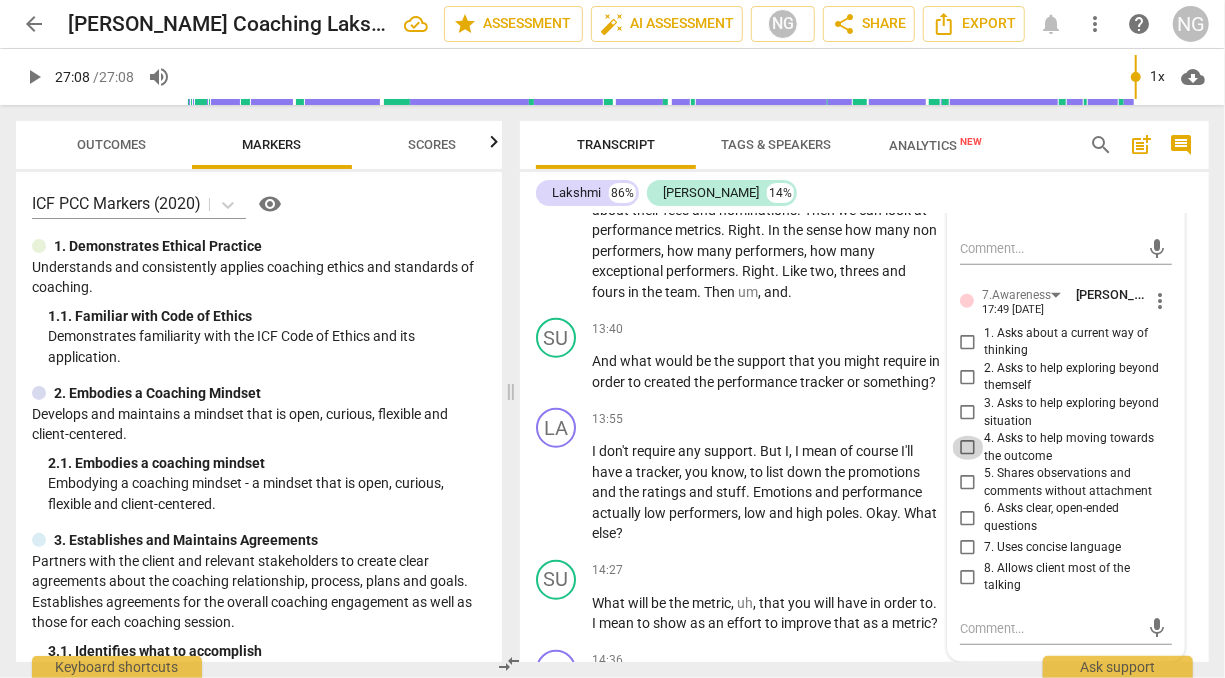 click on "4. Asks to help moving towards the outcome" at bounding box center (968, 448) 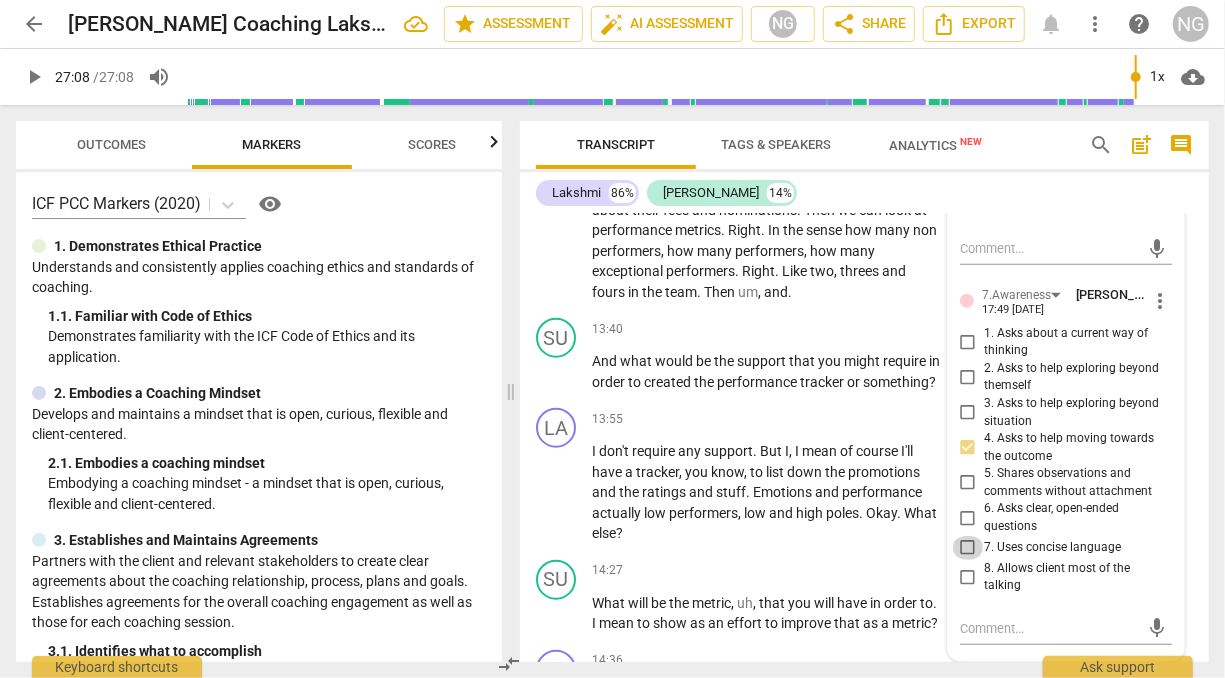 click on "7. Uses concise language" at bounding box center (968, 548) 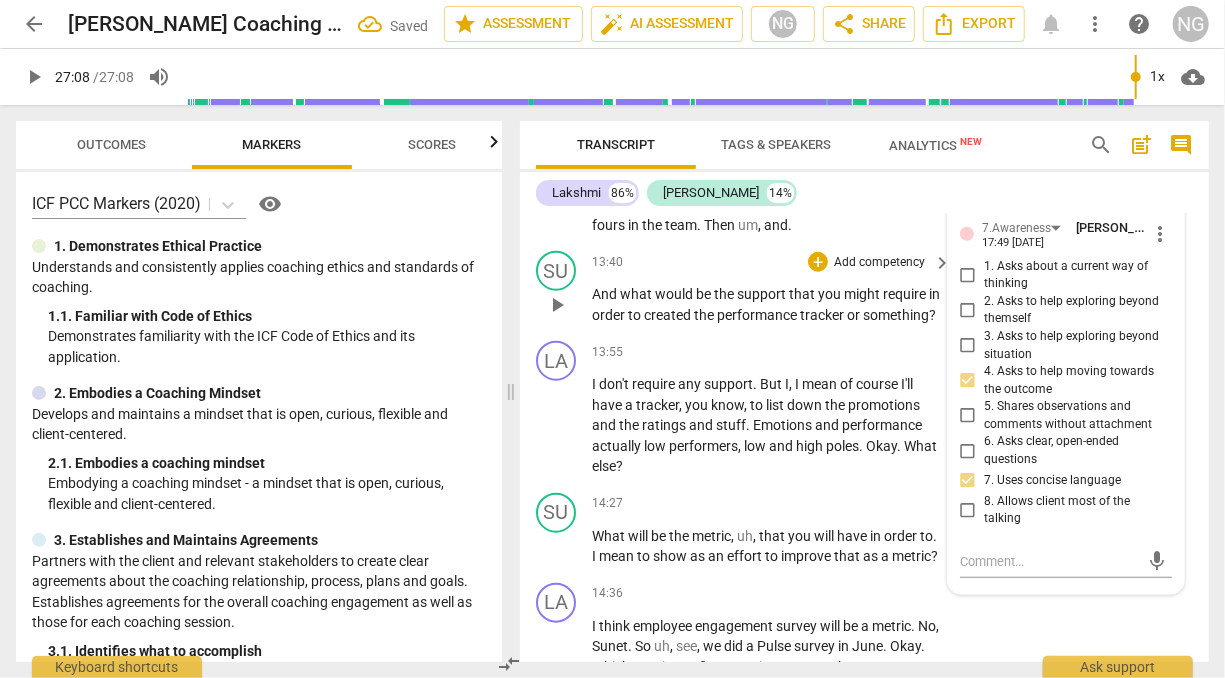 scroll, scrollTop: 4597, scrollLeft: 0, axis: vertical 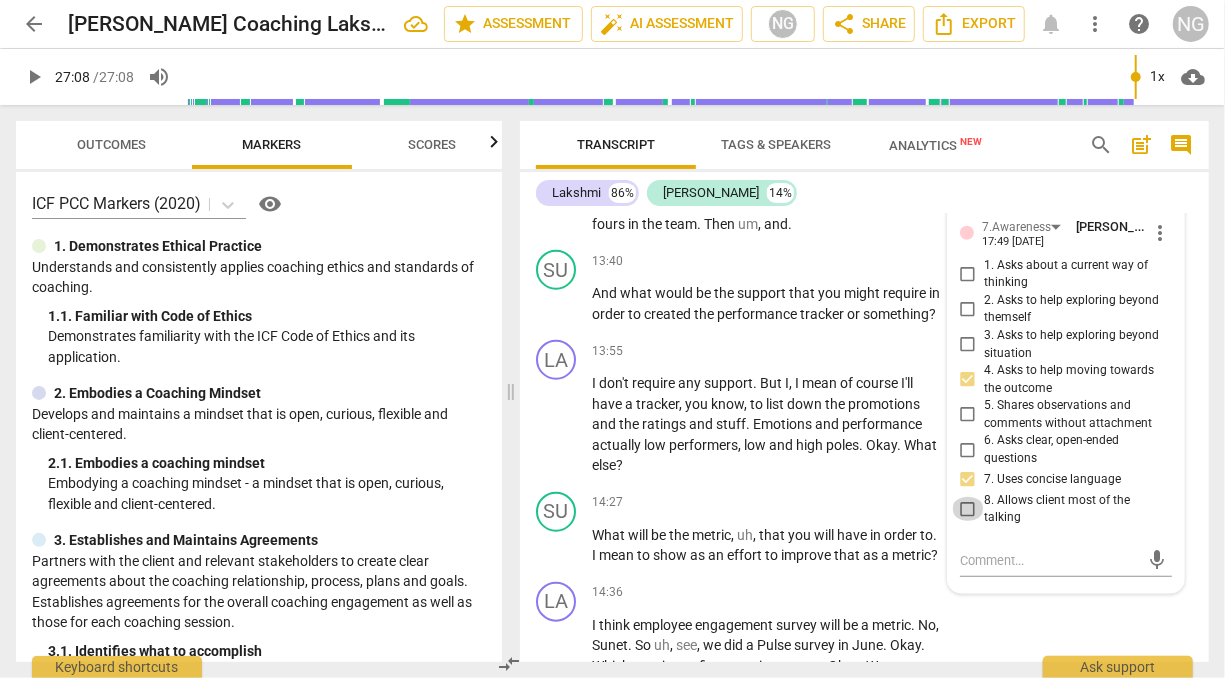 click on "8. Allows client most of the talking" at bounding box center (968, 509) 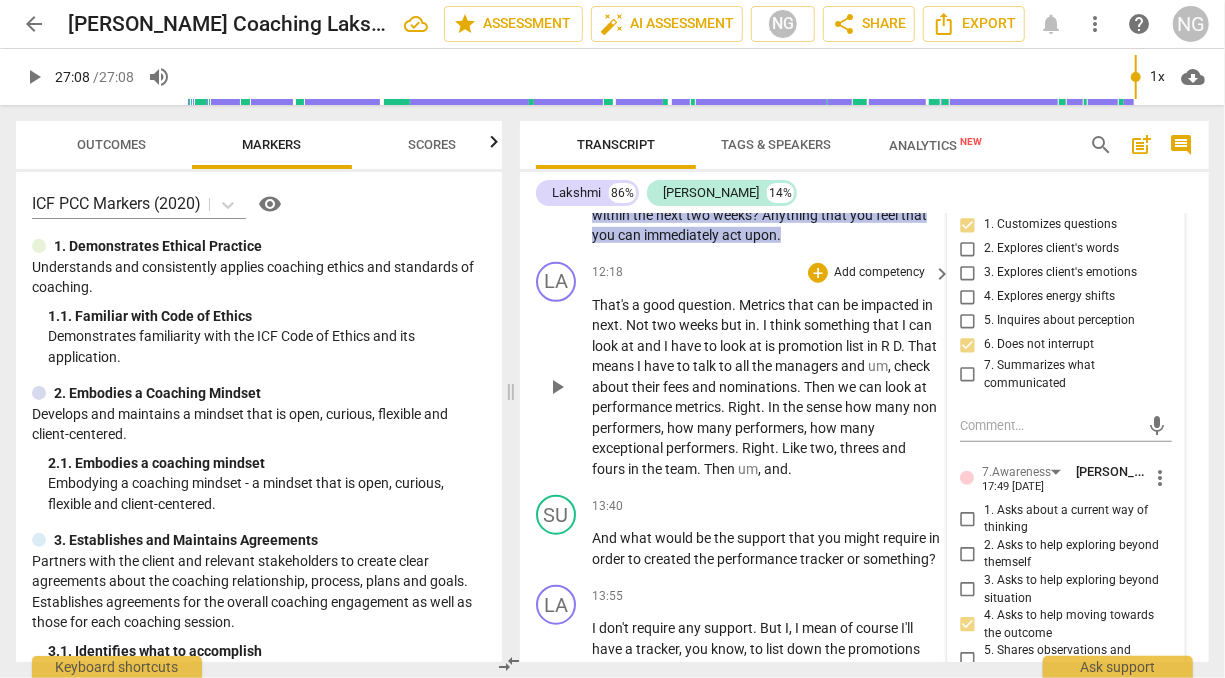 scroll, scrollTop: 4372, scrollLeft: 0, axis: vertical 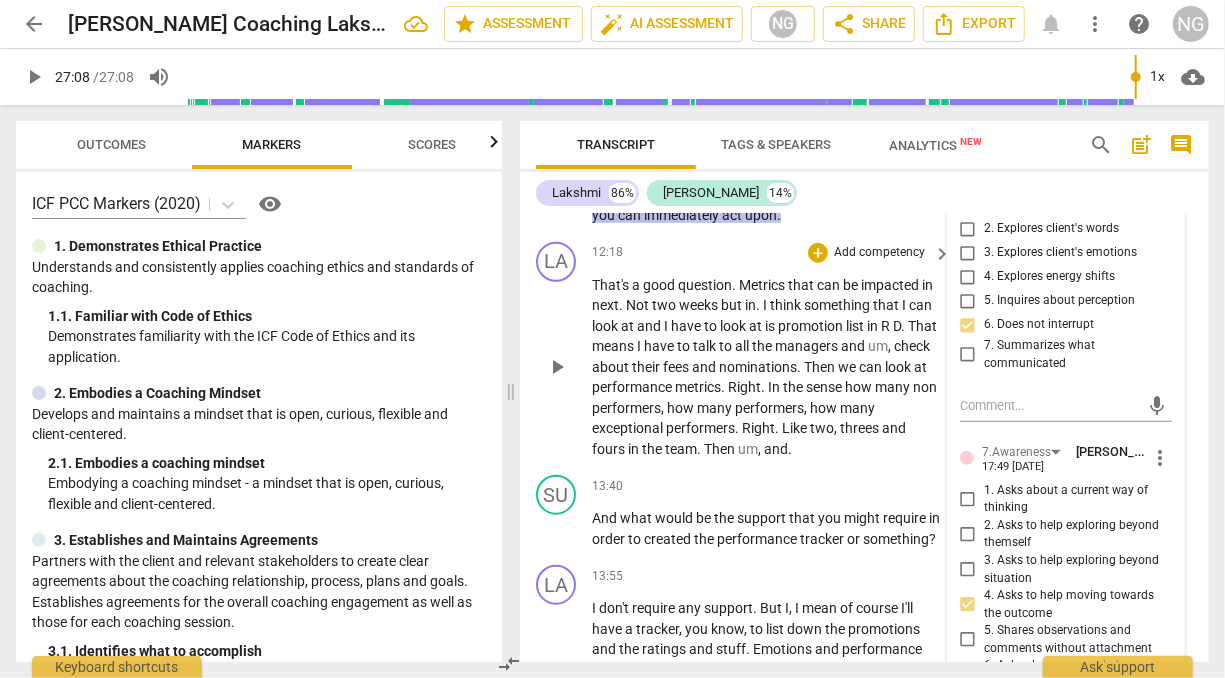 click on "That's   a   good   question .   Metrics   that   can   be   impacted   in   next .   Not   two   weeks   but   in .   I   think   something   that   I   can   look   at   and   I   have   to   look   at   is   promotion   list   in   R   D .   That   means   I   have   to   talk   to   all   the   managers   and   um ,   check   about   their   fees   and   nominations .   Then   we   can   look   at   performance   metrics .   Right .   In   the   sense   how   many   non   performers ,   how   many   performers ,   how   many   exceptional   performers .   Right .   Like   two ,   threes   and   fours   in   the   team .   Then   um ,   and ." at bounding box center [766, 367] 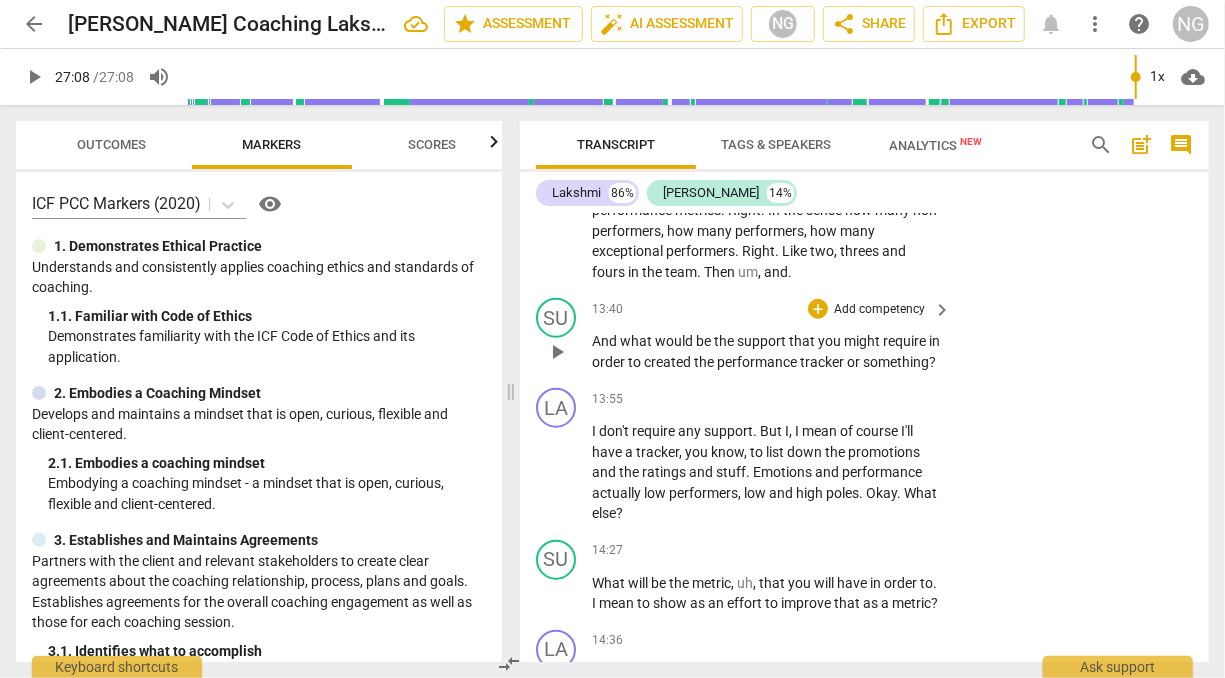 scroll, scrollTop: 4551, scrollLeft: 0, axis: vertical 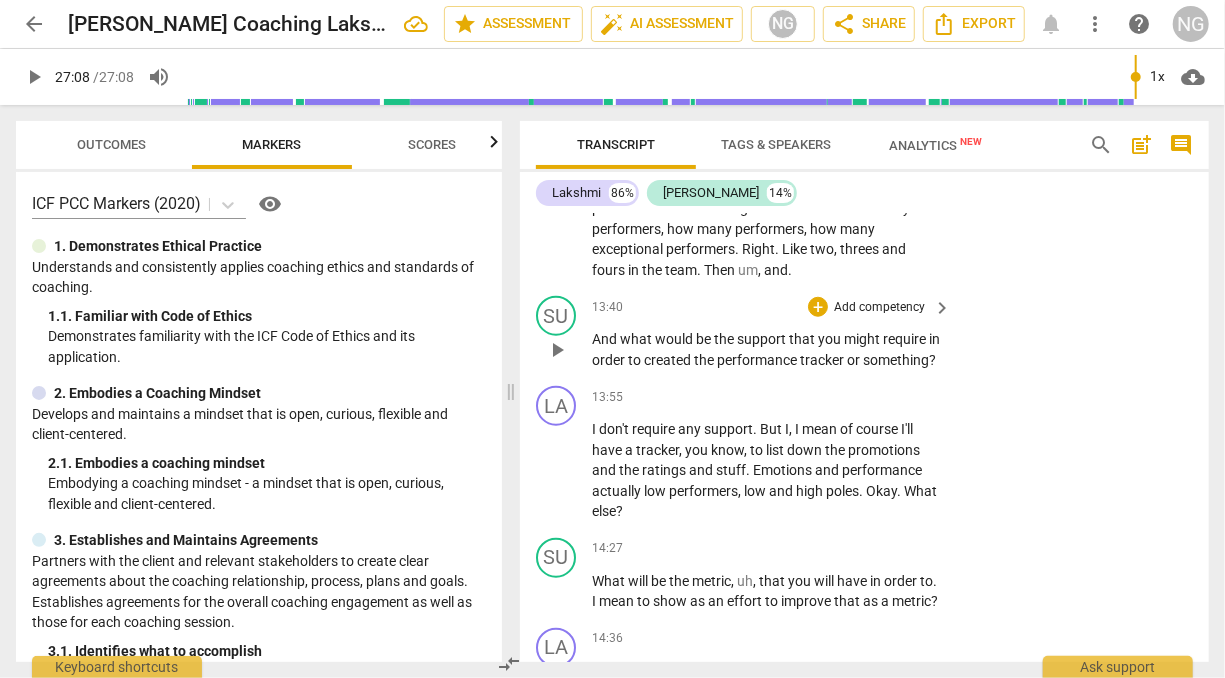 click on "Add competency" at bounding box center [879, 308] 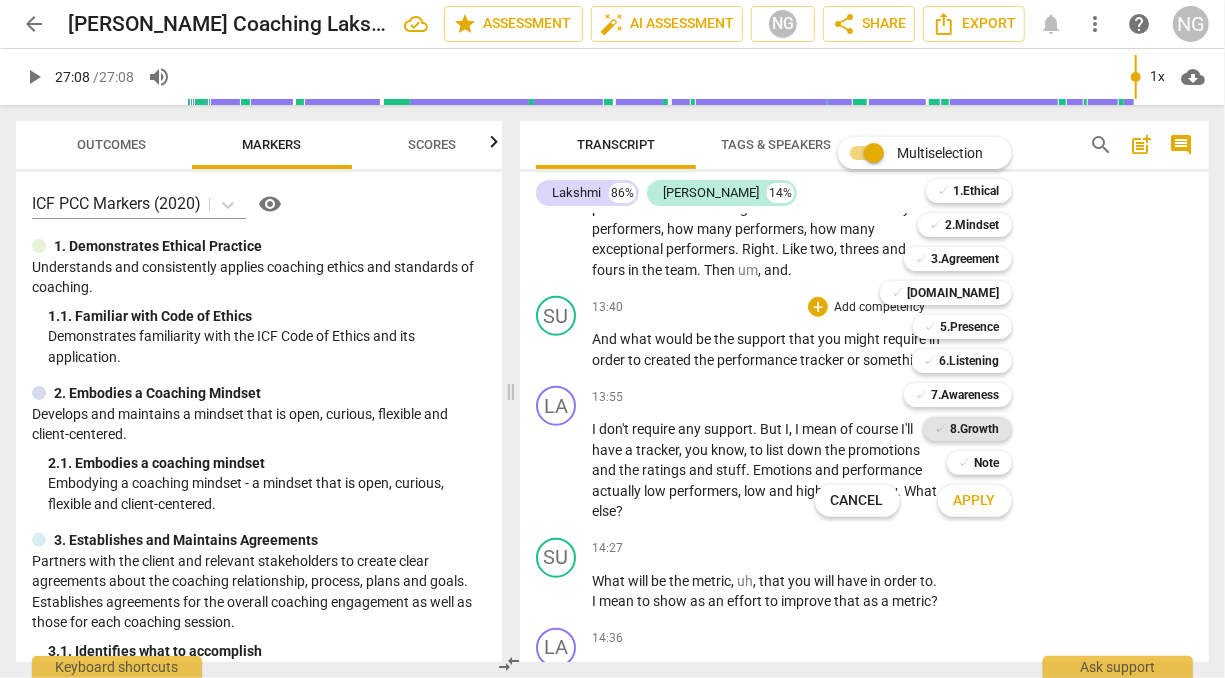 click on "8.Growth" at bounding box center (975, 429) 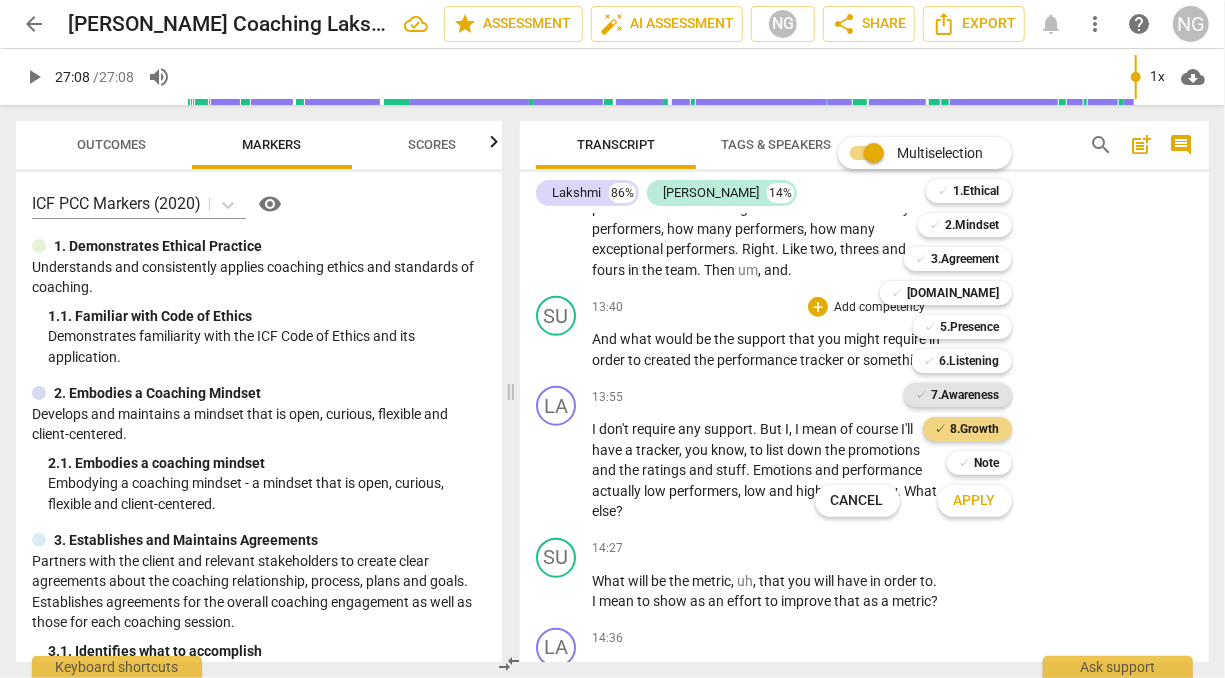 click on "7.Awareness" at bounding box center (966, 395) 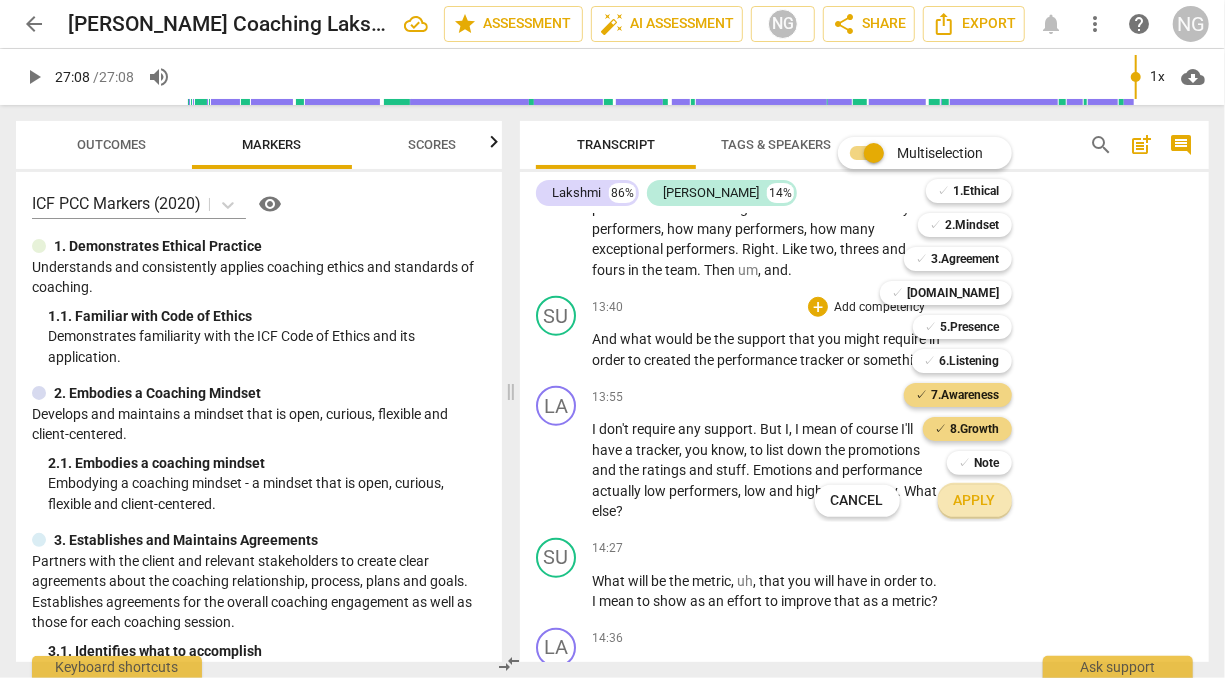 click on "Apply" at bounding box center [975, 501] 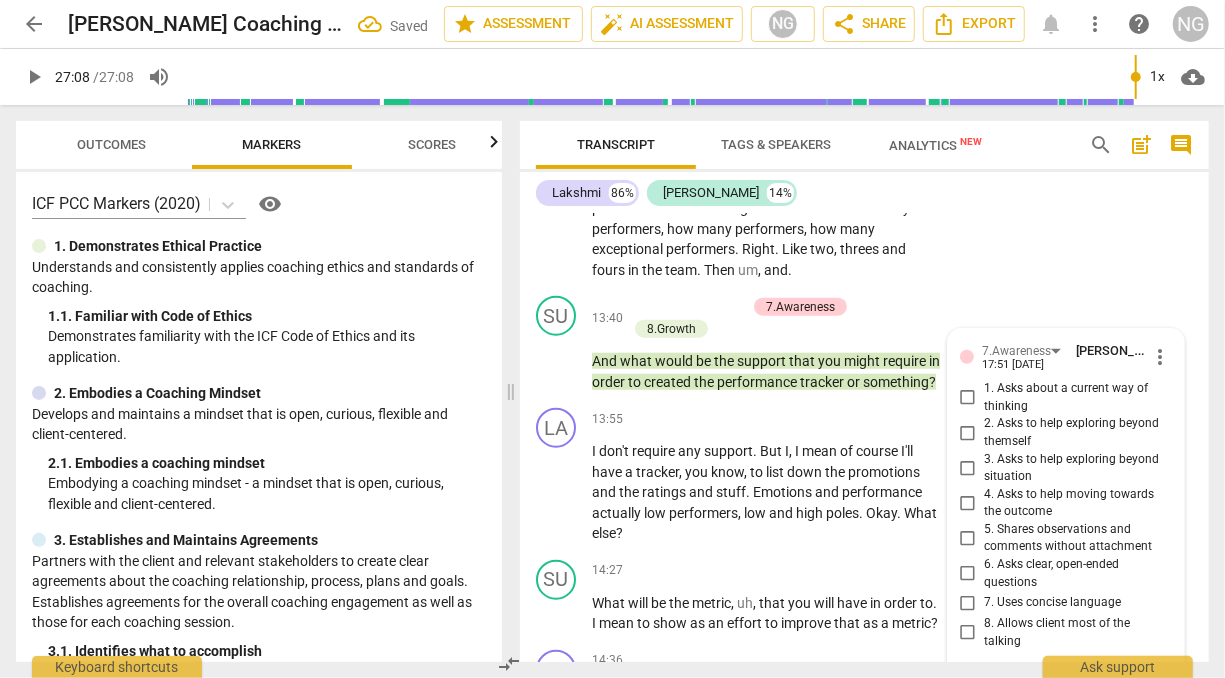 scroll, scrollTop: 4816, scrollLeft: 0, axis: vertical 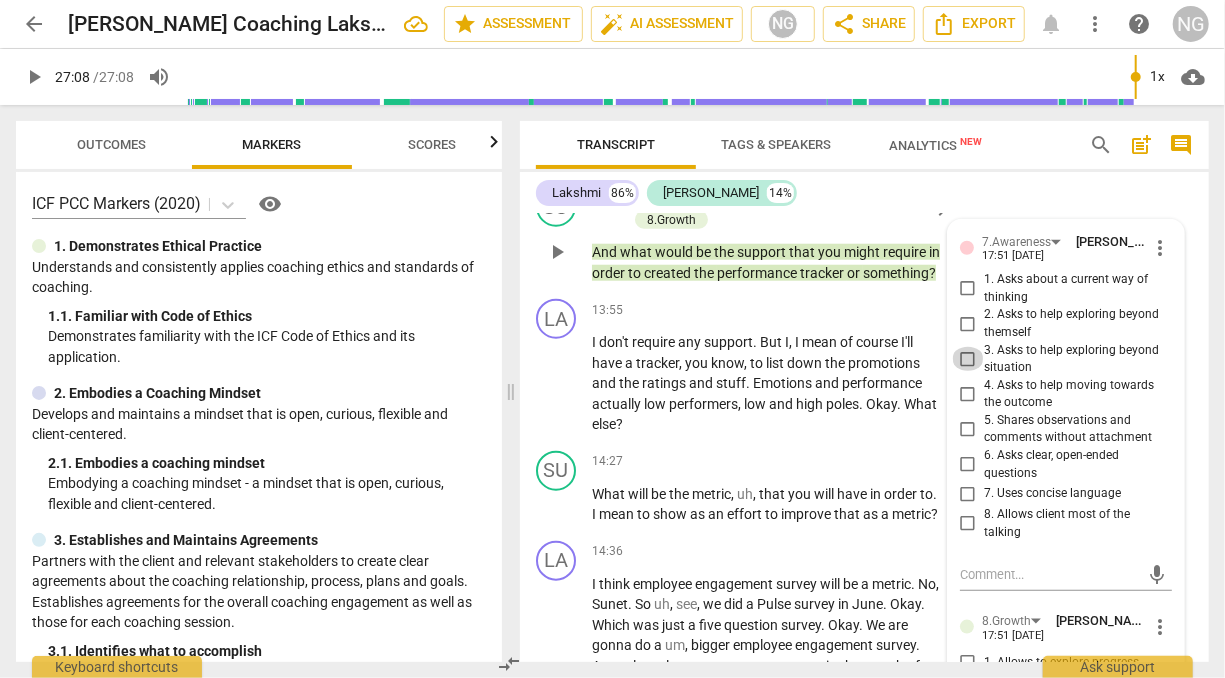 click on "3. Asks to help exploring beyond situation" at bounding box center (968, 359) 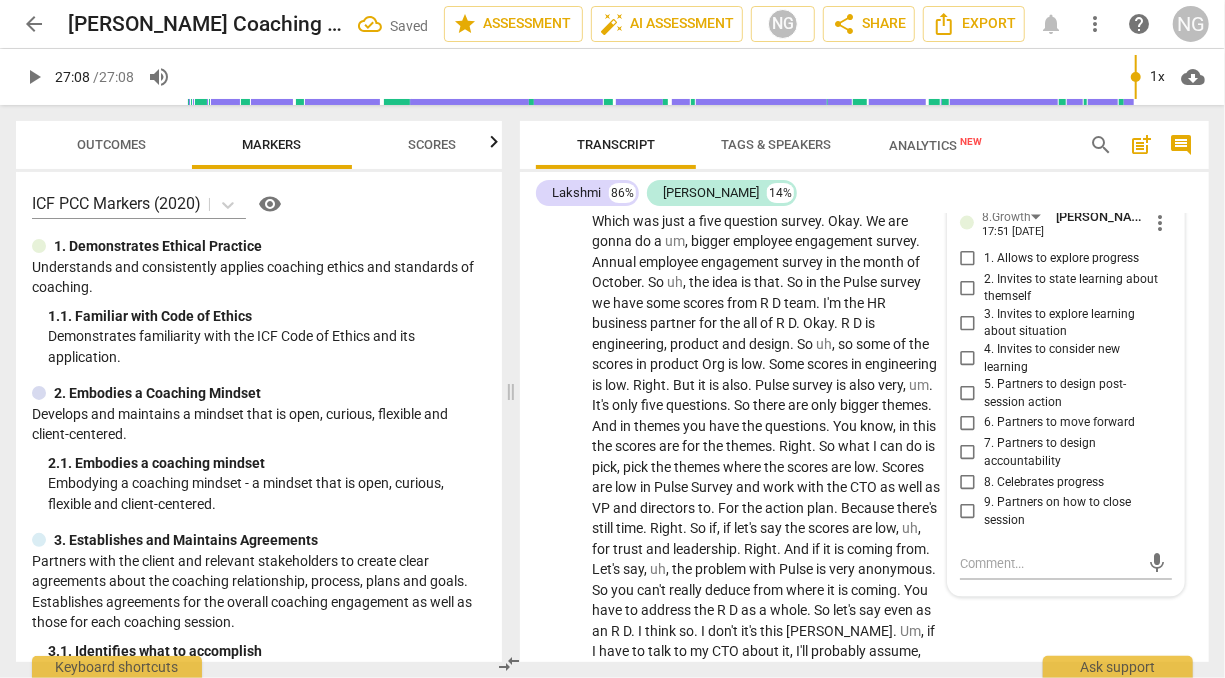 scroll, scrollTop: 5066, scrollLeft: 0, axis: vertical 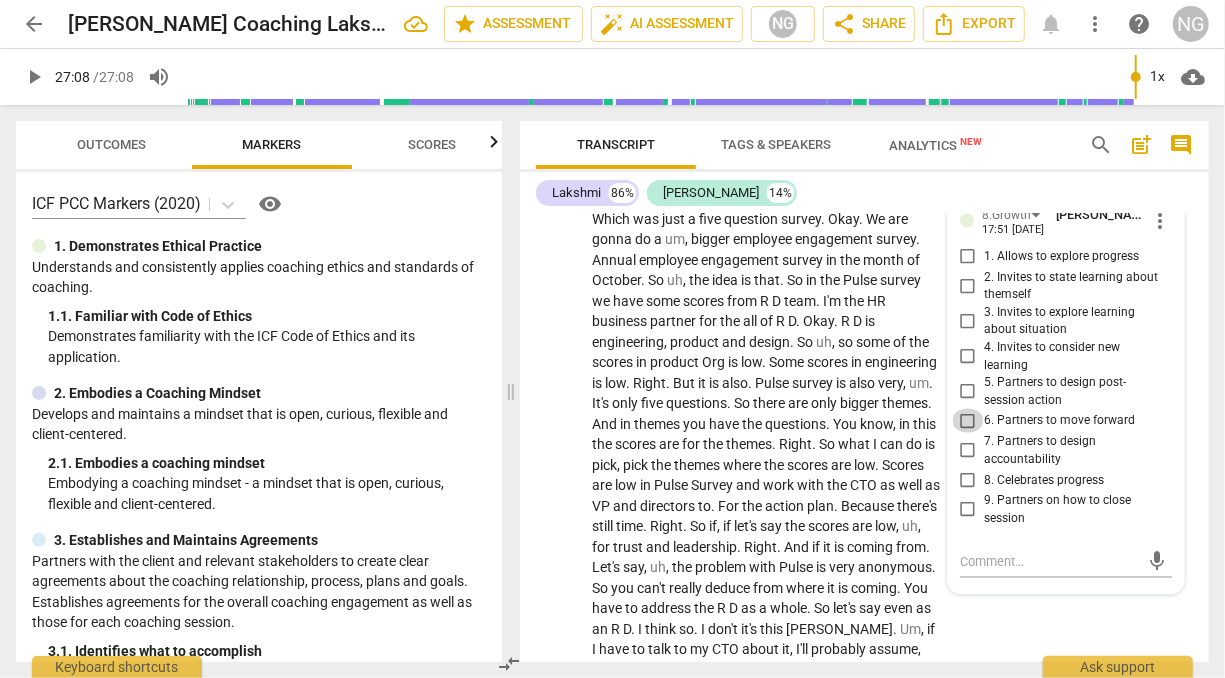click on "6. Partners to move forward" at bounding box center [968, 421] 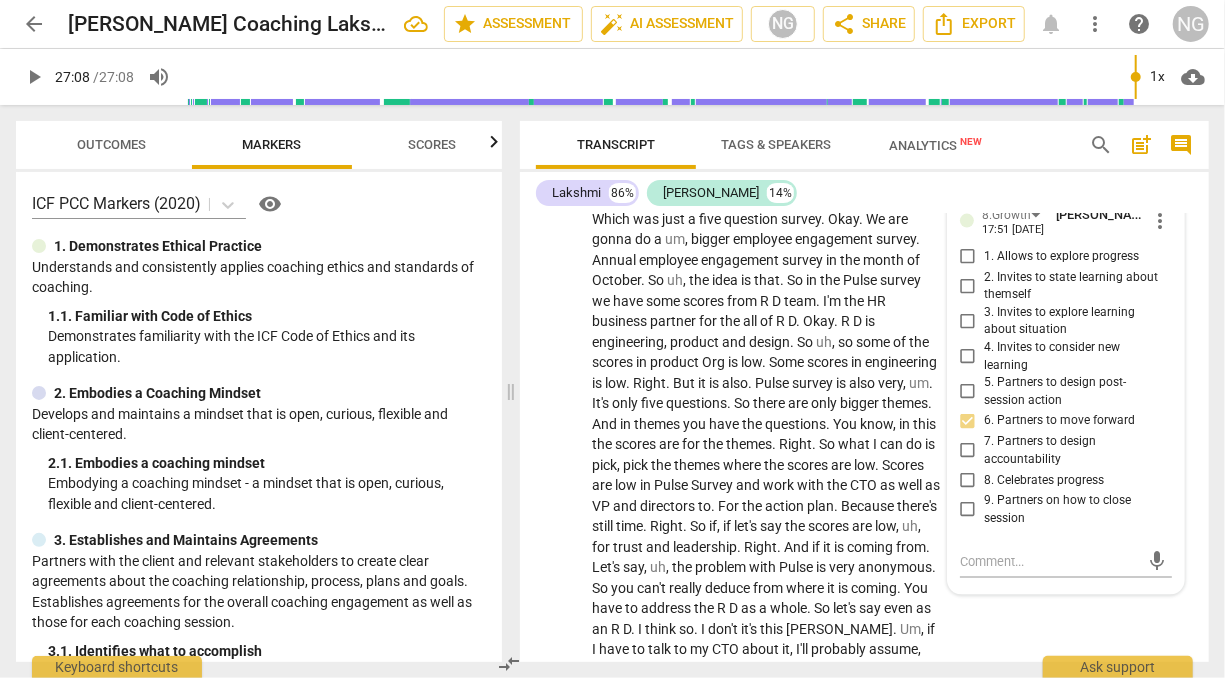 click on "survey" at bounding box center [816, 198] 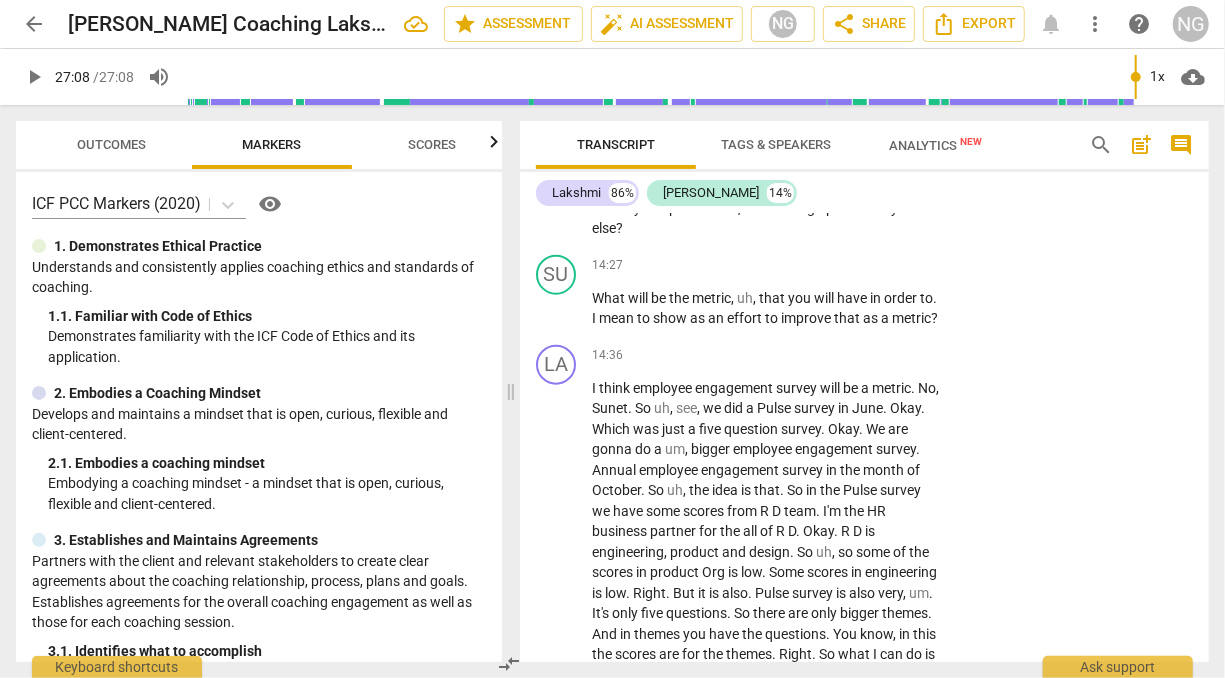 scroll, scrollTop: 4856, scrollLeft: 0, axis: vertical 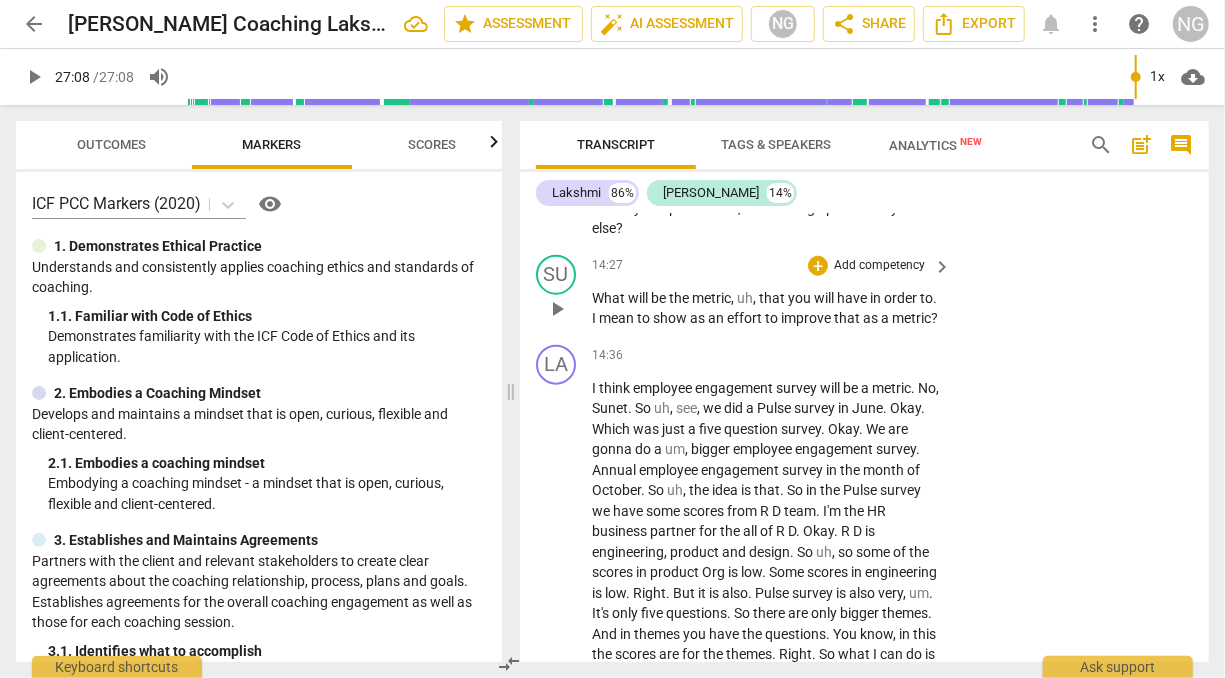 click on "Add competency" at bounding box center [879, 266] 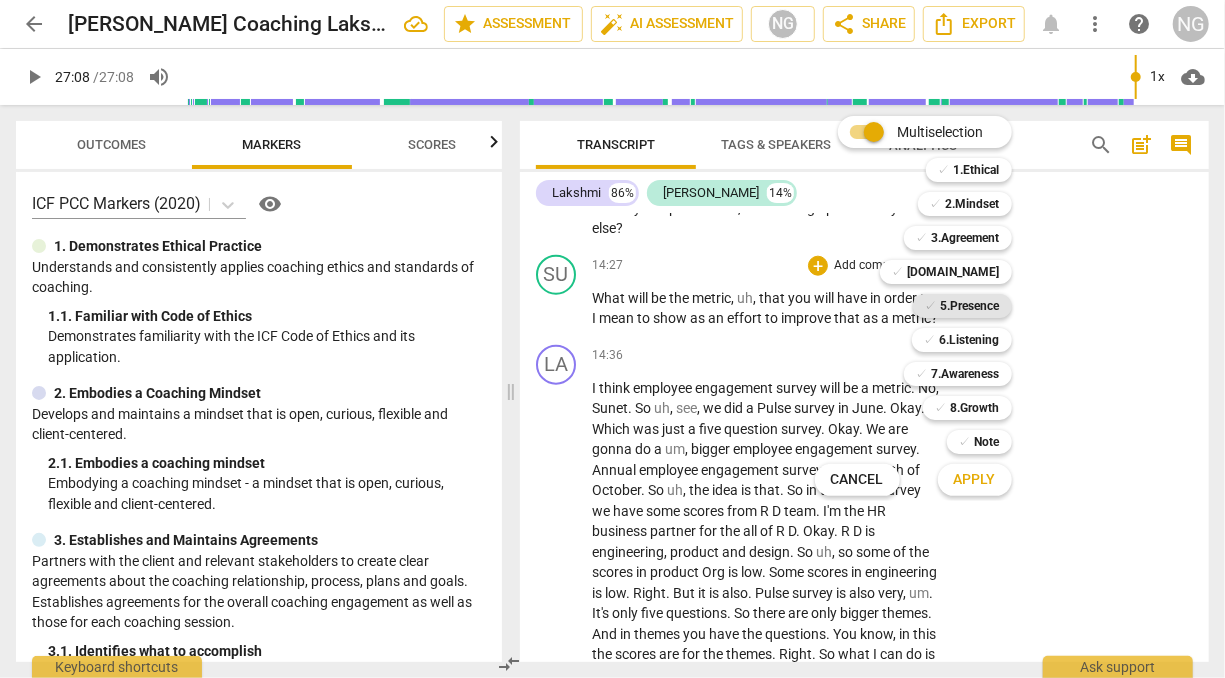 click on "5.Presence" at bounding box center [970, 306] 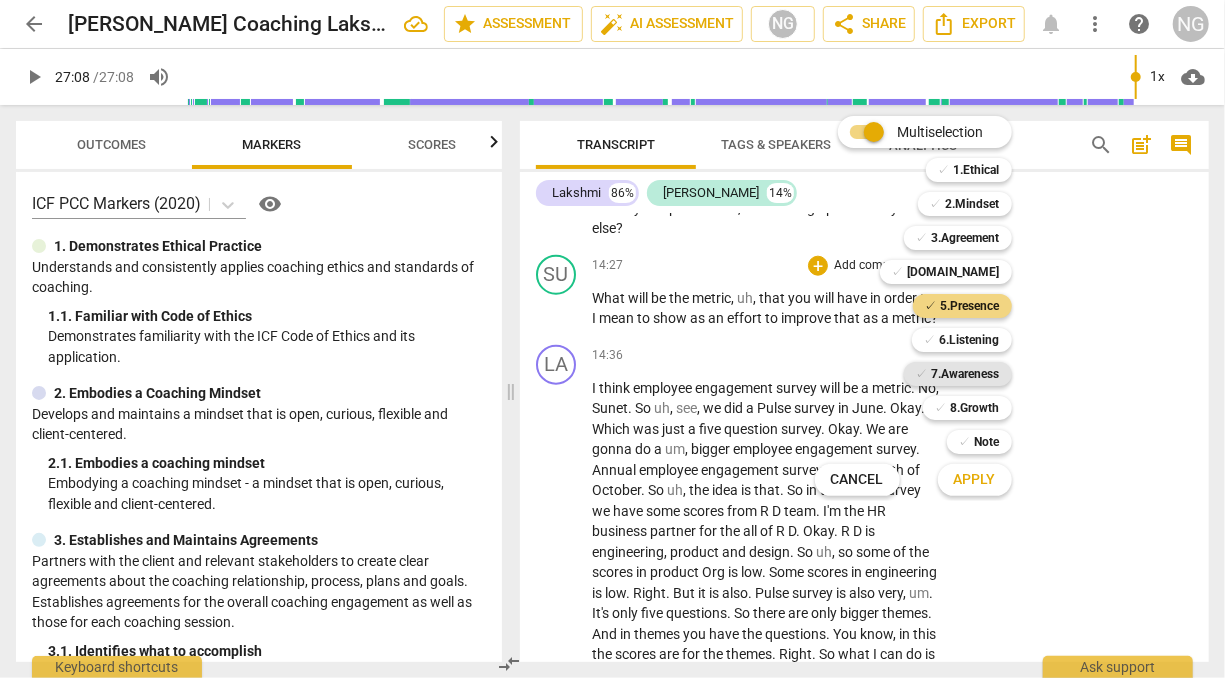 click on "7.Awareness" at bounding box center [966, 374] 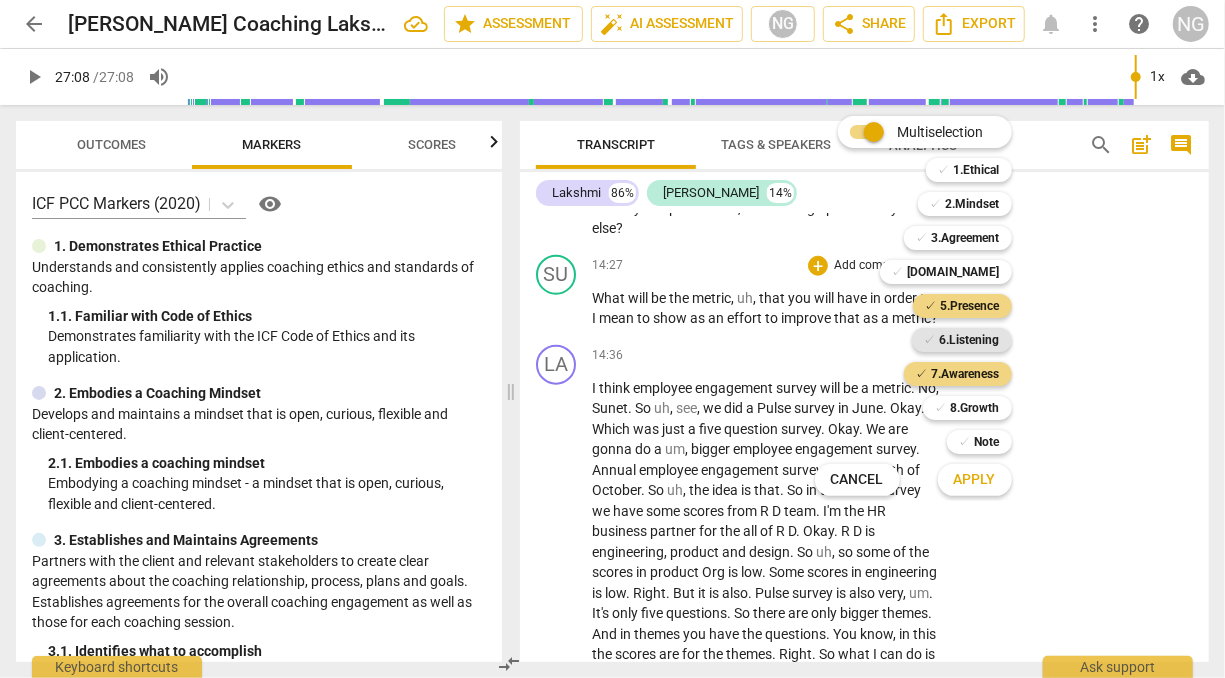 click on "6.Listening" at bounding box center (970, 340) 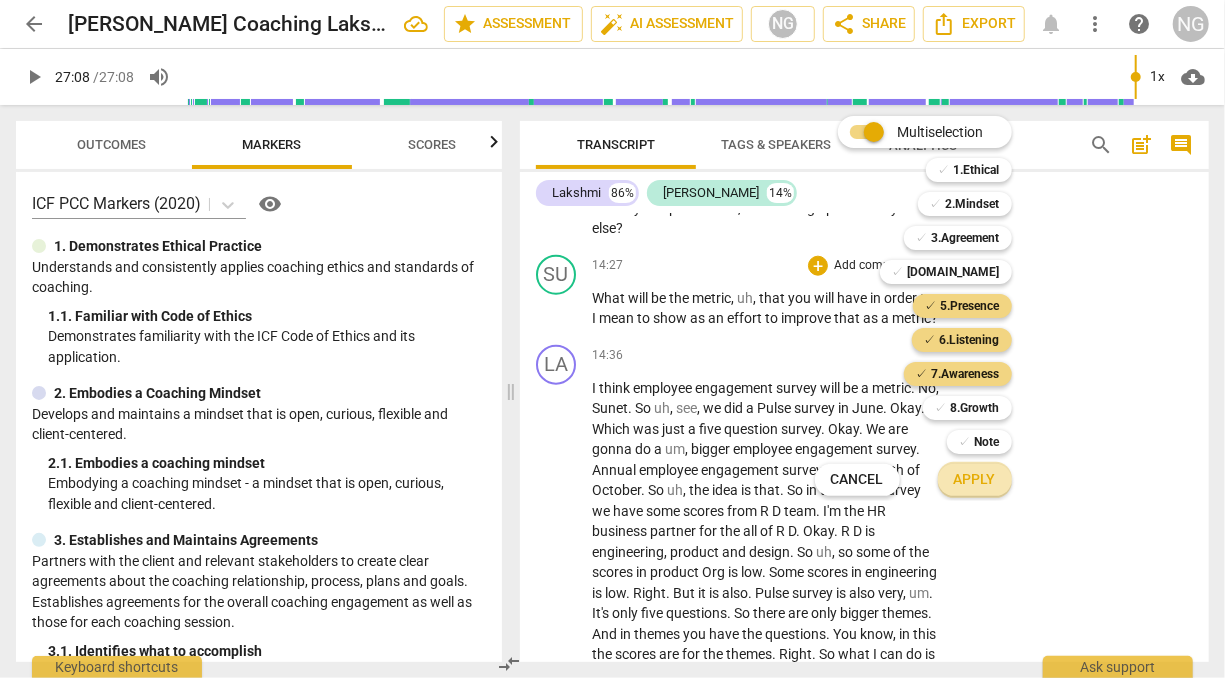 click on "Apply" at bounding box center [975, 480] 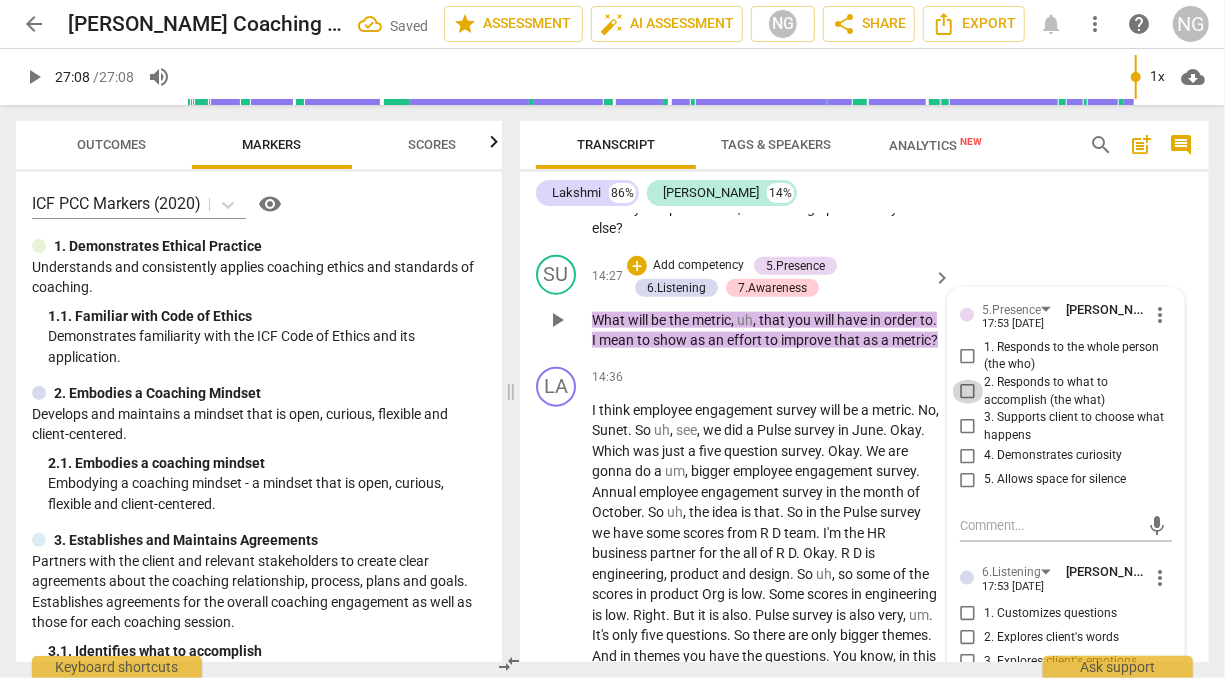 click on "2. Responds to what to accomplish (the what)" at bounding box center [968, 392] 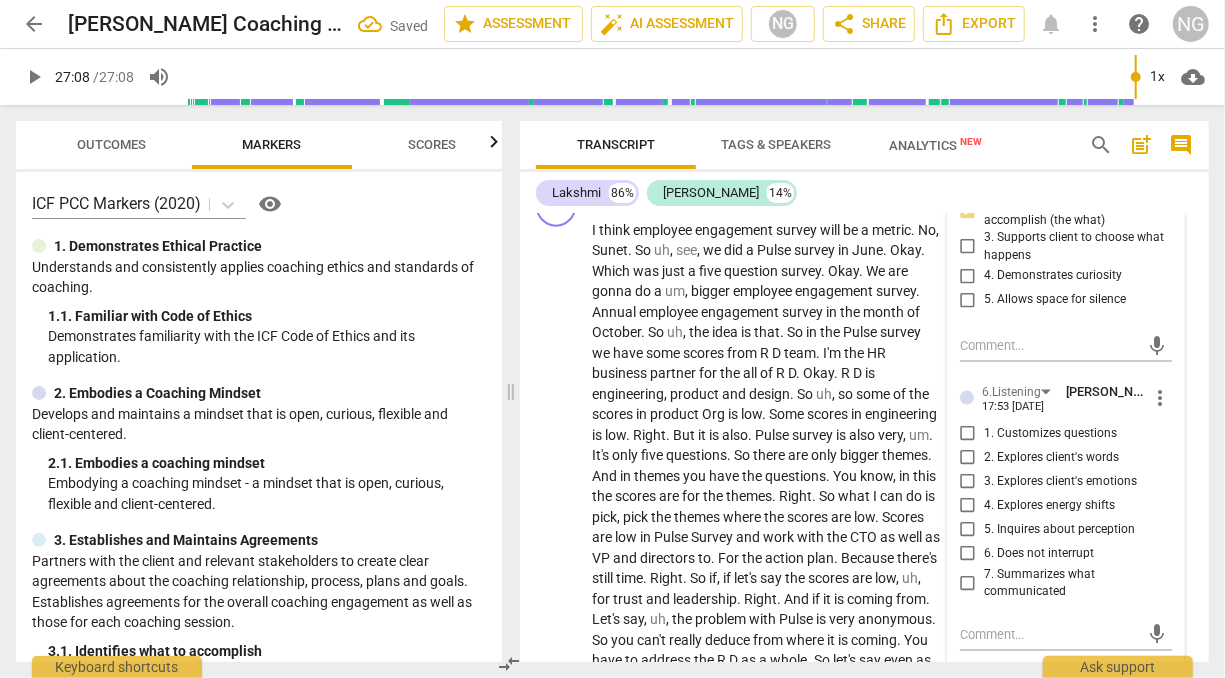 scroll, scrollTop: 5058, scrollLeft: 0, axis: vertical 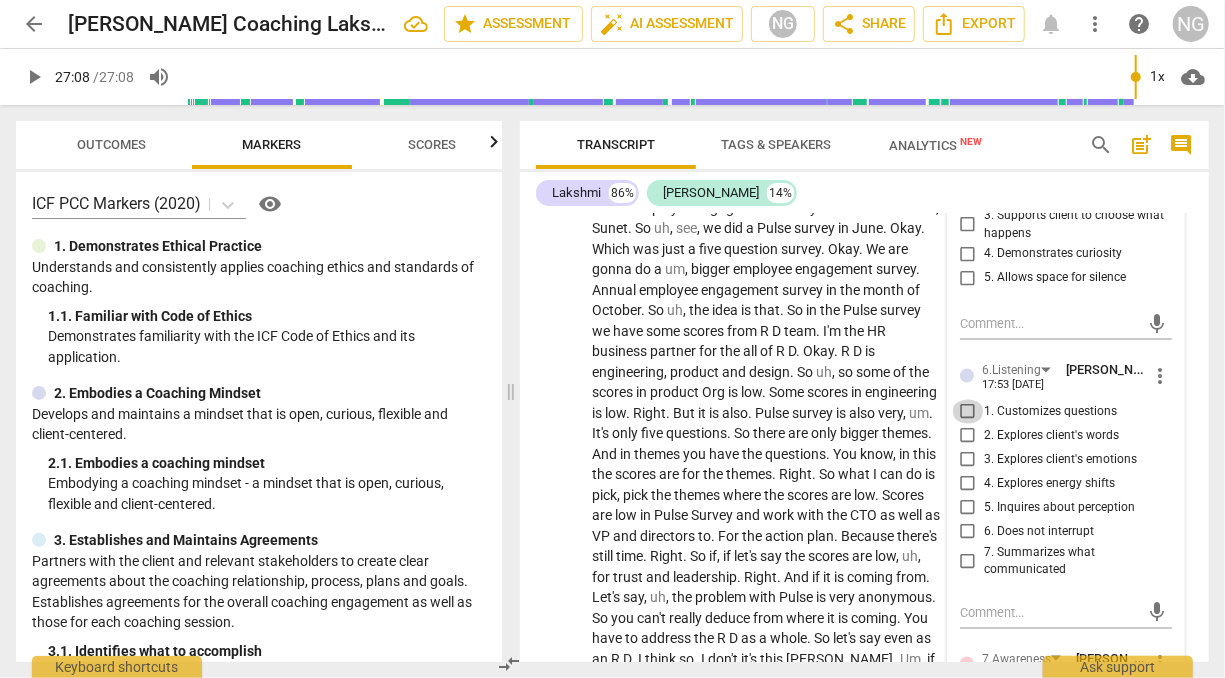 click on "1. Customizes questions" at bounding box center [968, 412] 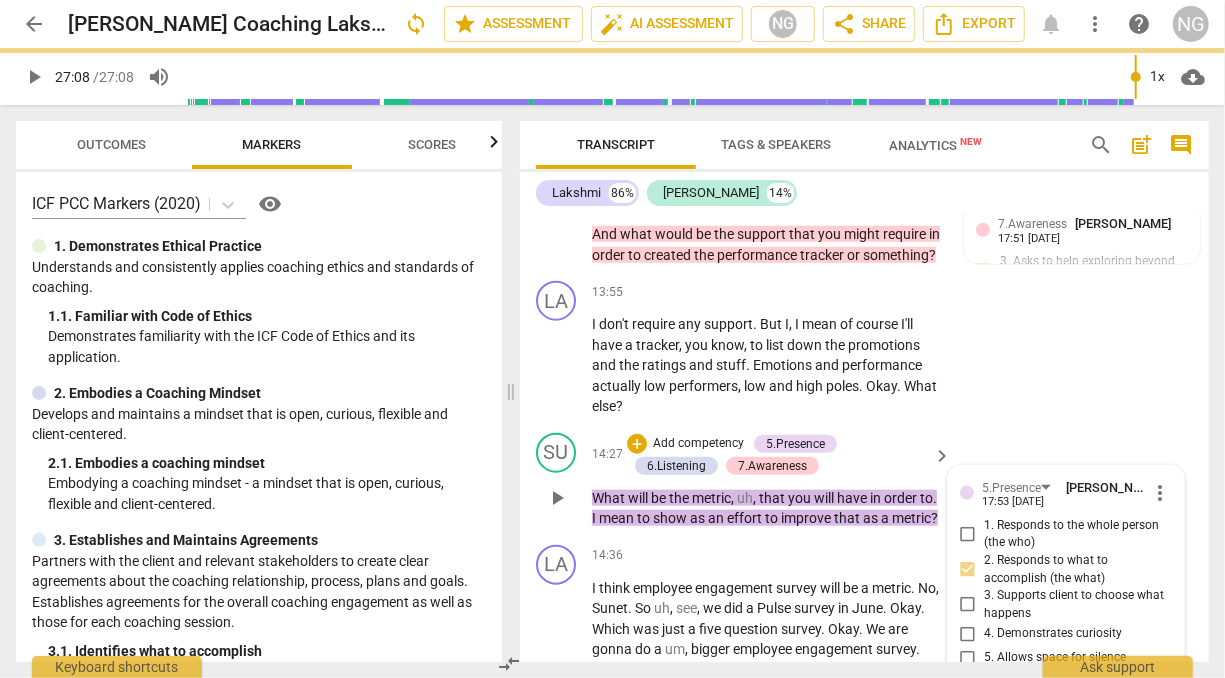 type on "1628" 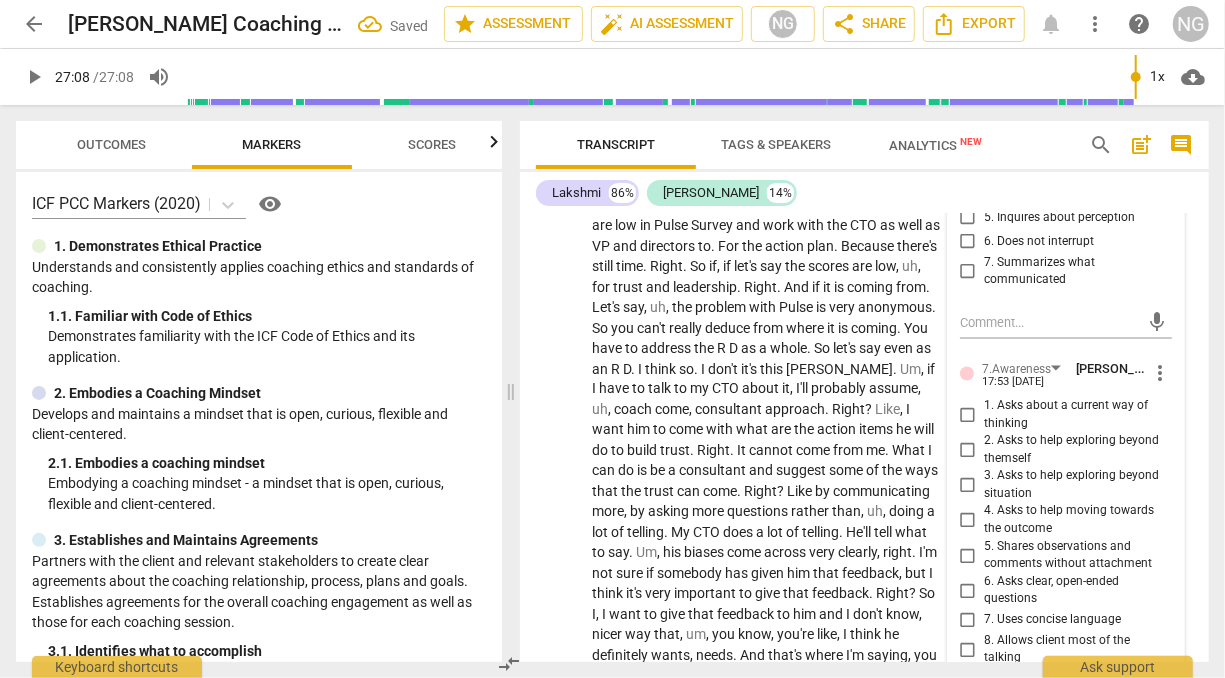 scroll, scrollTop: 5372, scrollLeft: 0, axis: vertical 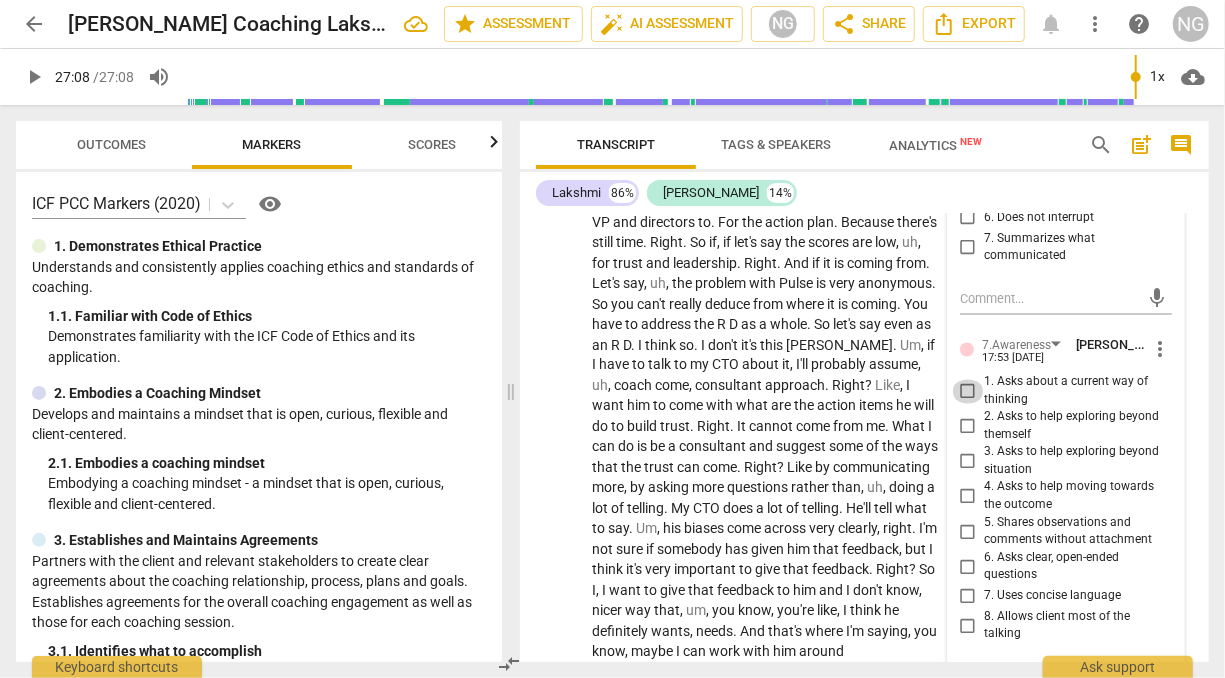 click on "1. Asks about a current way of thinking" at bounding box center [968, 392] 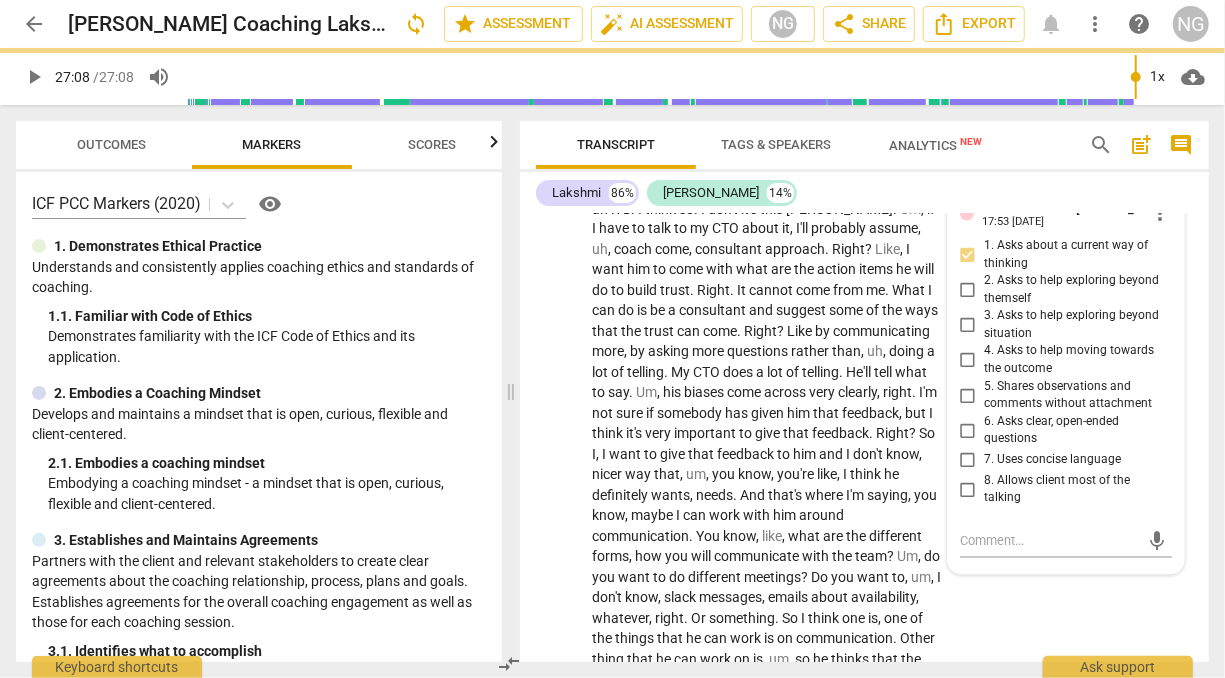 scroll, scrollTop: 5606, scrollLeft: 0, axis: vertical 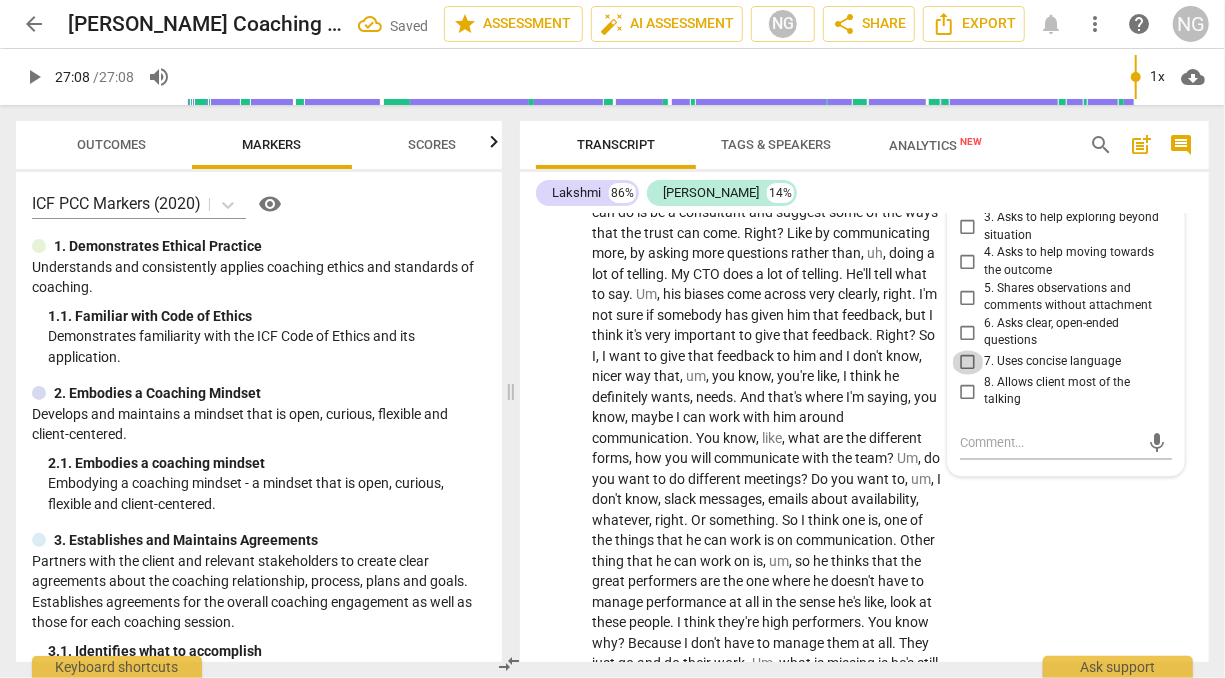 click on "7. Uses concise language" at bounding box center [968, 363] 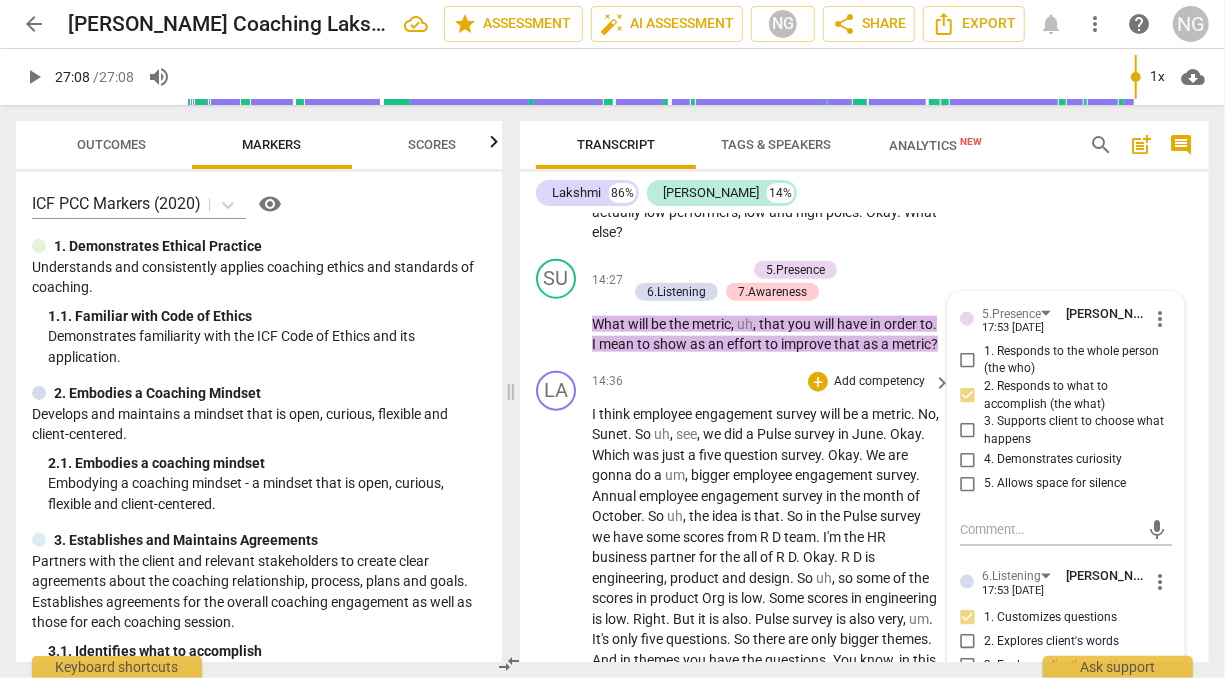 scroll, scrollTop: 4854, scrollLeft: 0, axis: vertical 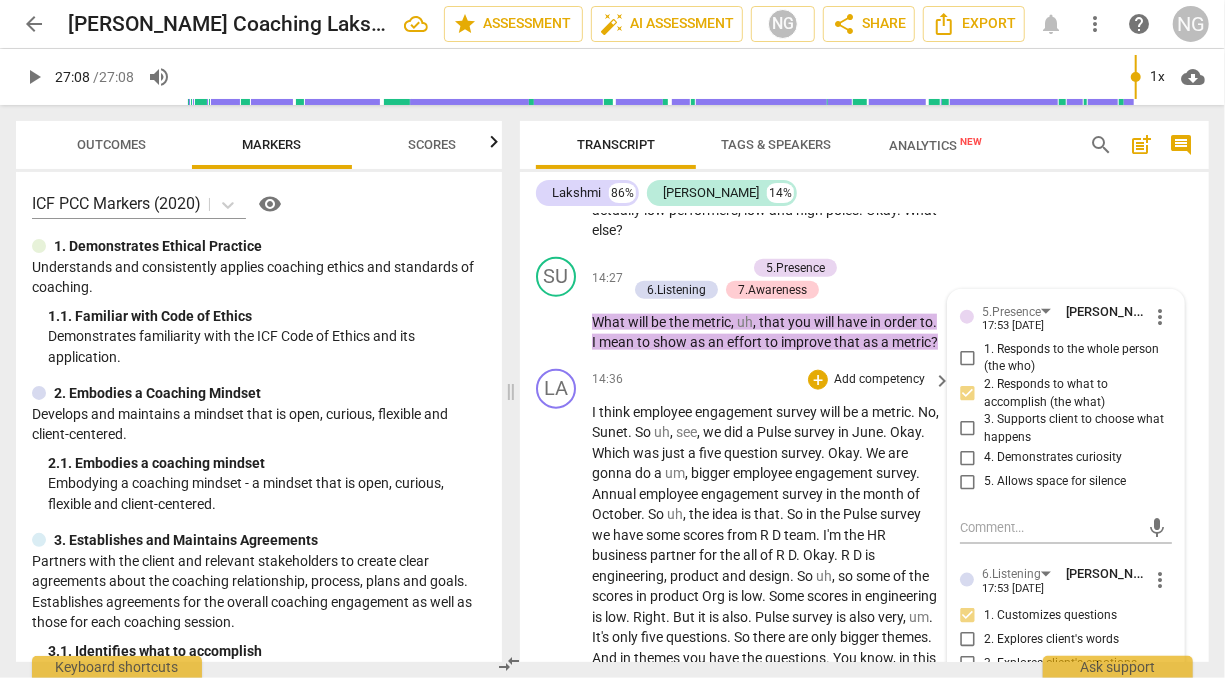 click on "Pulse" at bounding box center [775, 432] 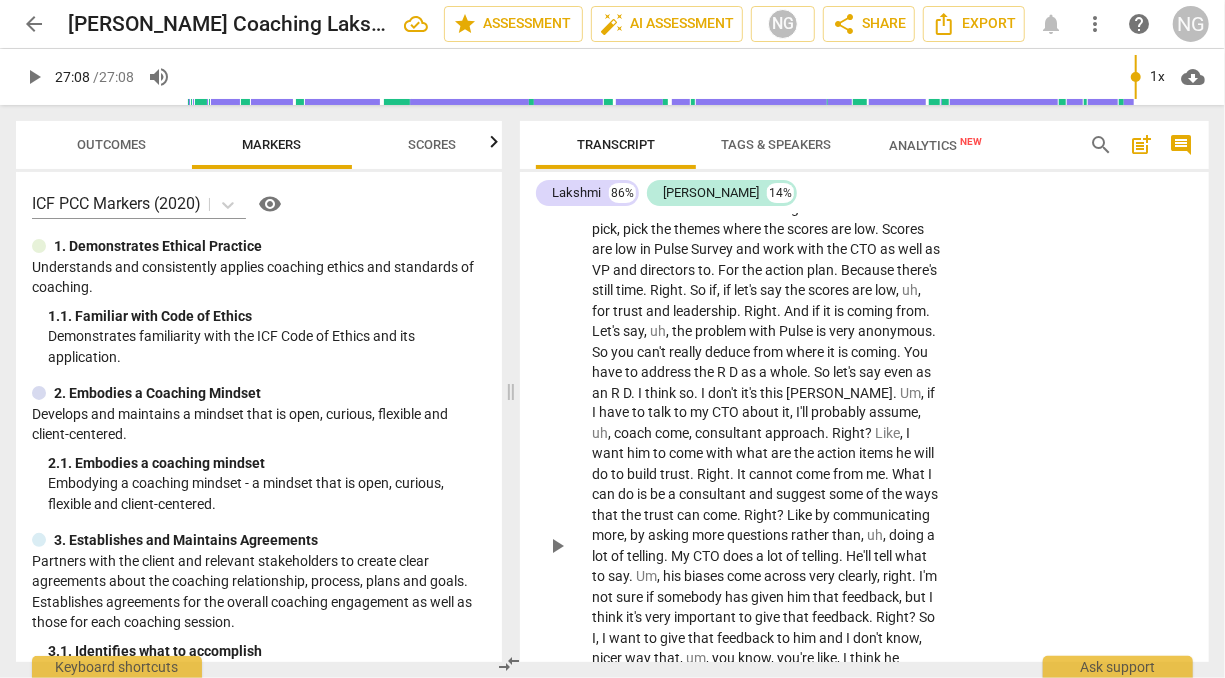 scroll, scrollTop: 5326, scrollLeft: 0, axis: vertical 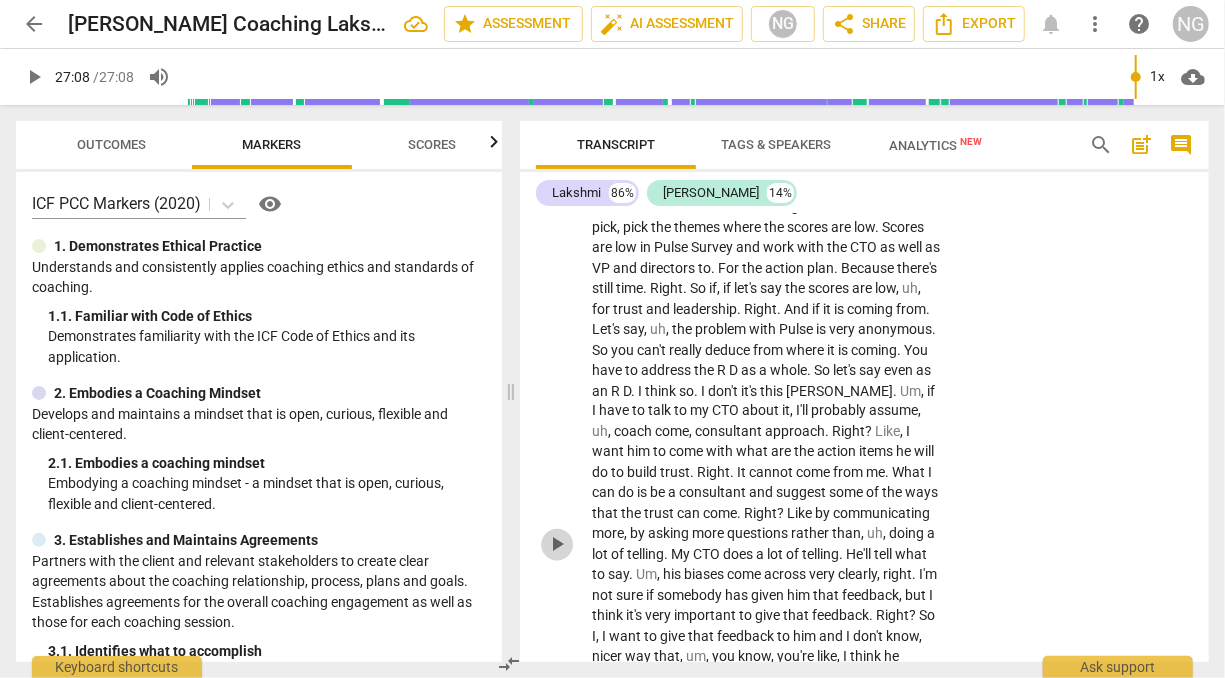 click on "play_arrow" at bounding box center [557, 545] 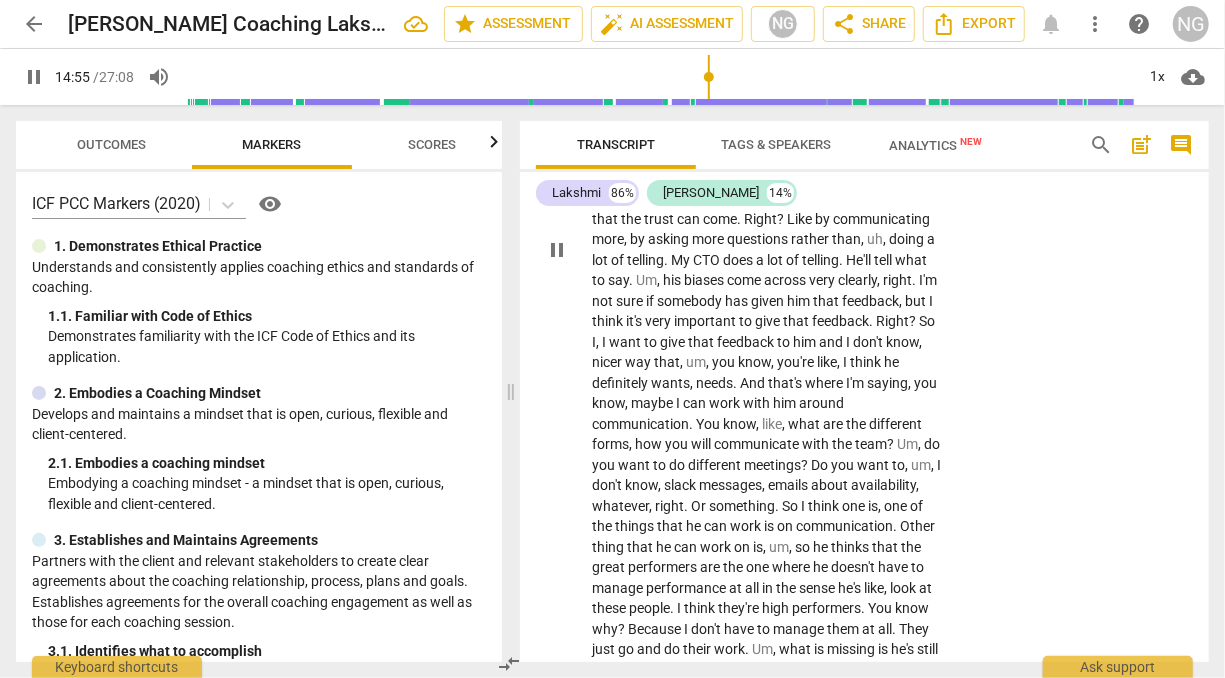 scroll, scrollTop: 5616, scrollLeft: 0, axis: vertical 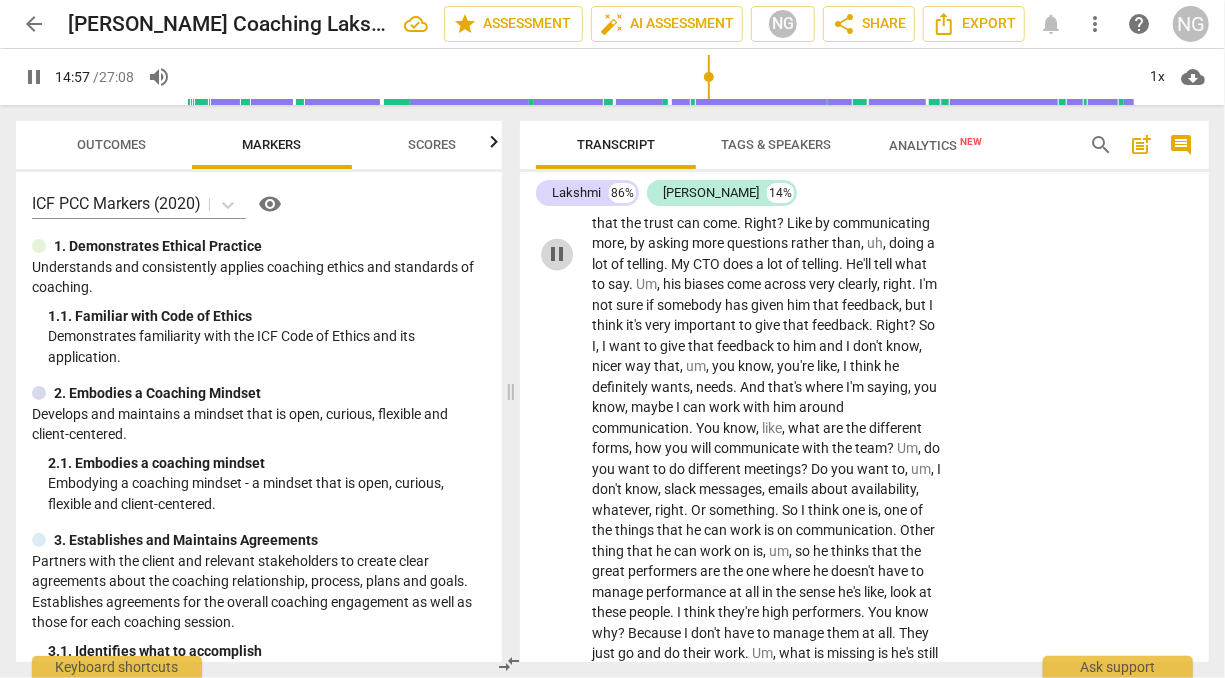 click on "pause" at bounding box center (557, 255) 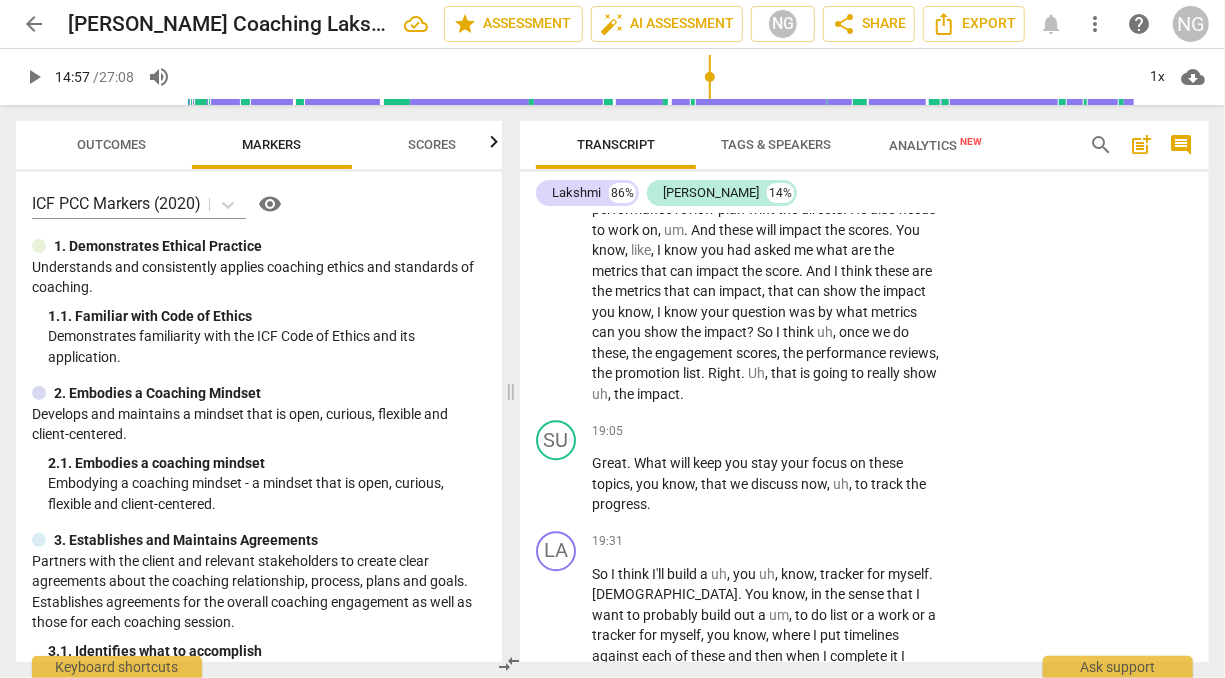 scroll, scrollTop: 6444, scrollLeft: 0, axis: vertical 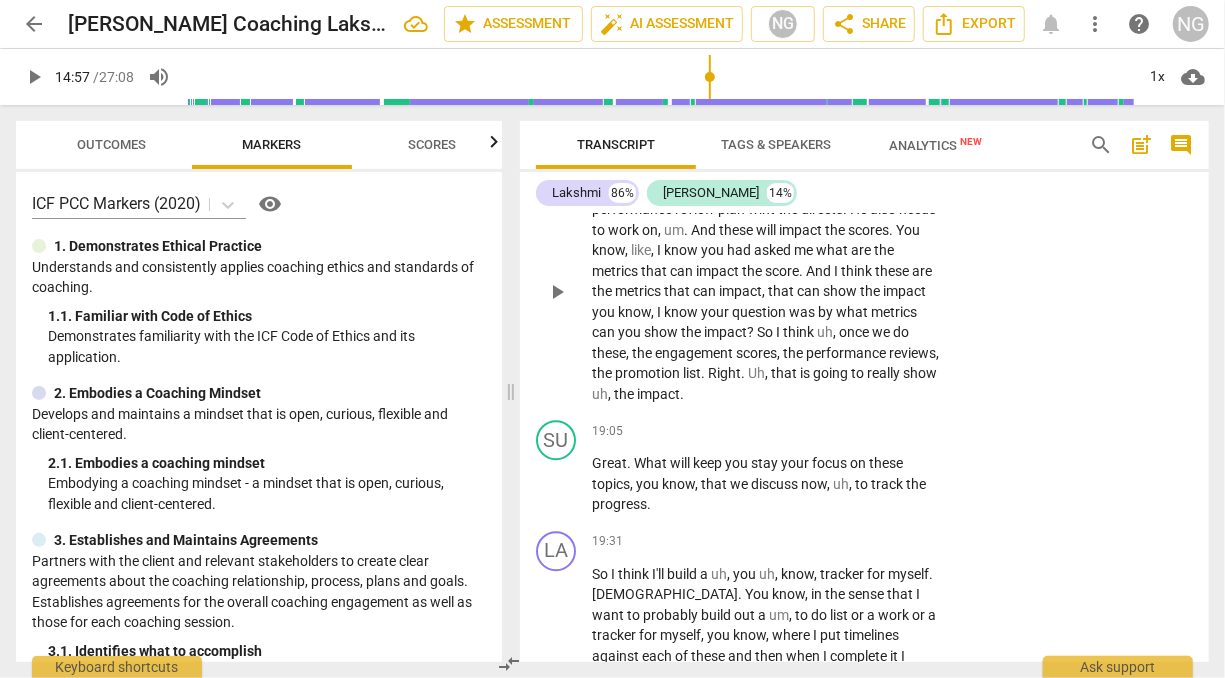 click on "wiht" at bounding box center [763, 209] 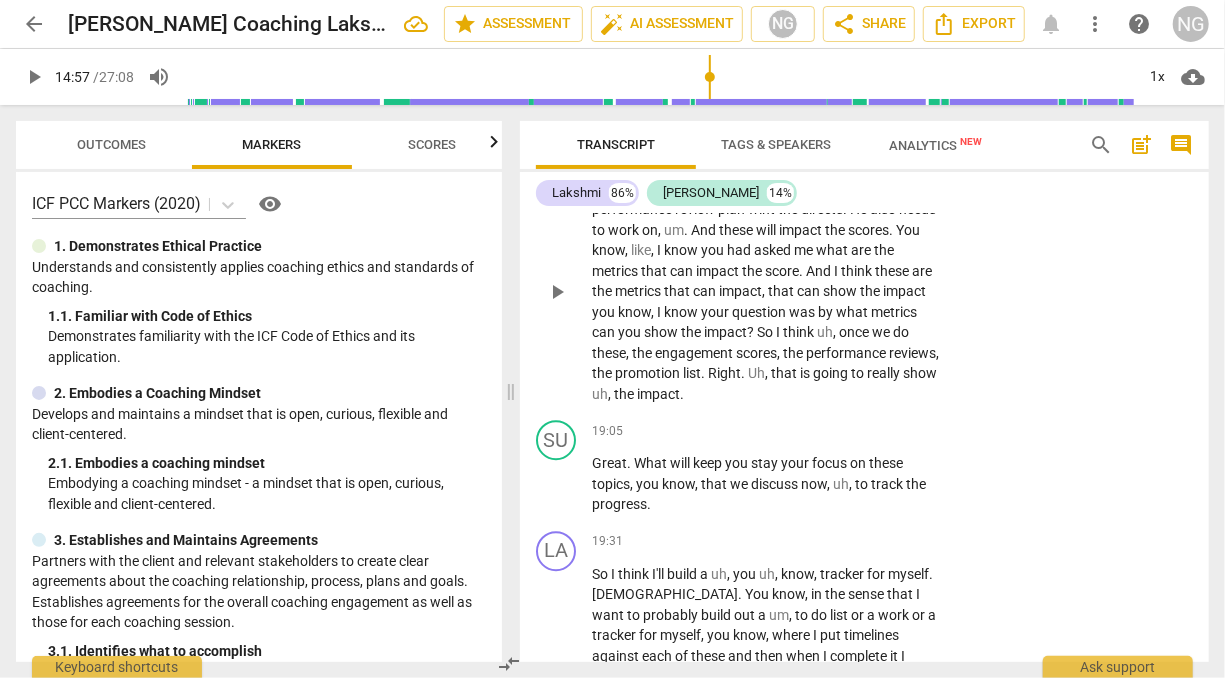 type 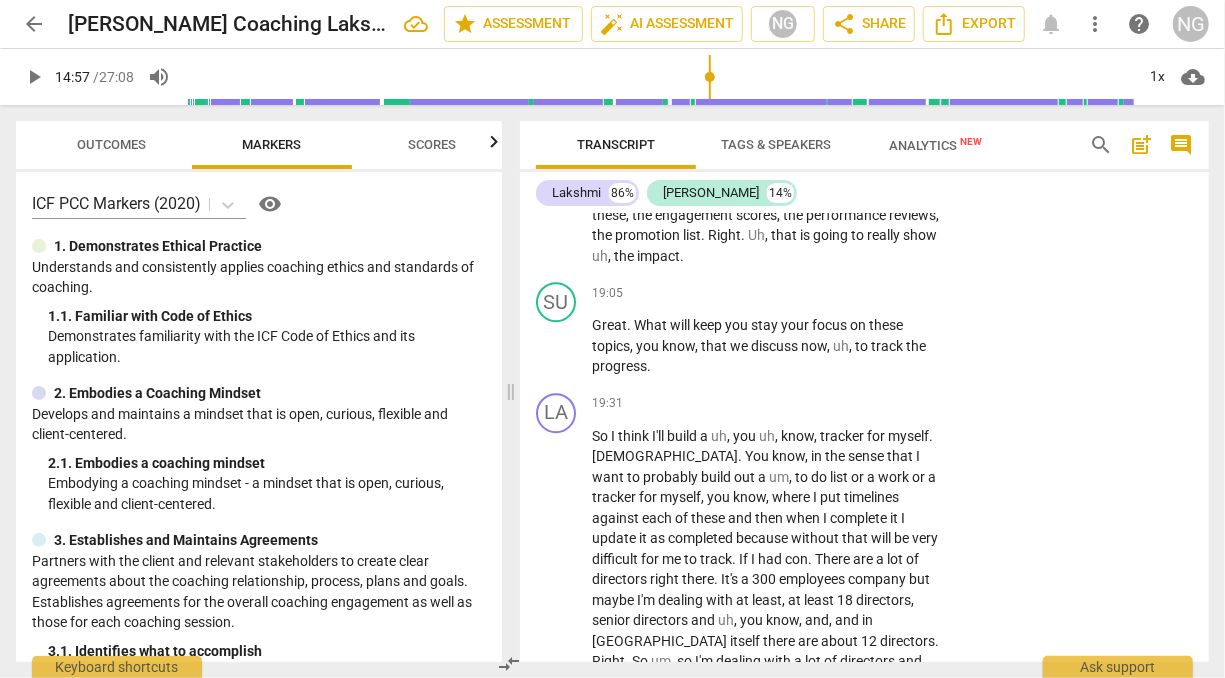 scroll, scrollTop: 6582, scrollLeft: 0, axis: vertical 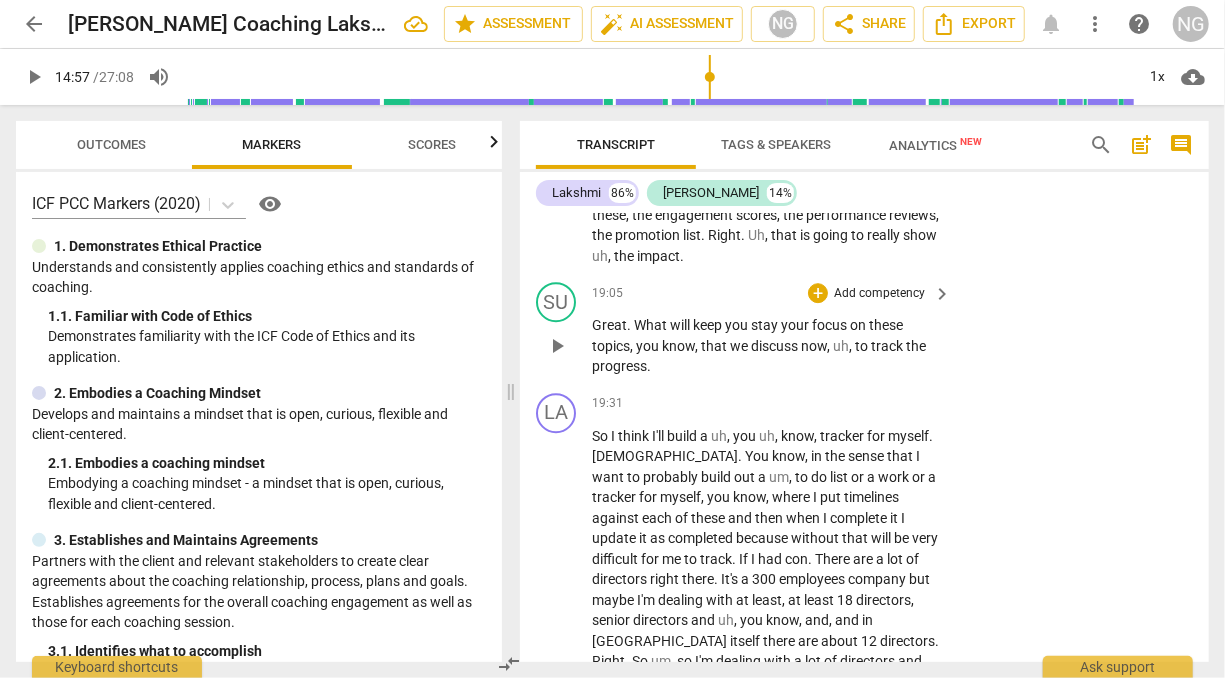 click on "Great .   What   will   keep   you   stay   your   focus   on   these   topics ,   you   know ,   that   we   discuss   now ,   uh ,   to   track   the   progress ." at bounding box center (766, 346) 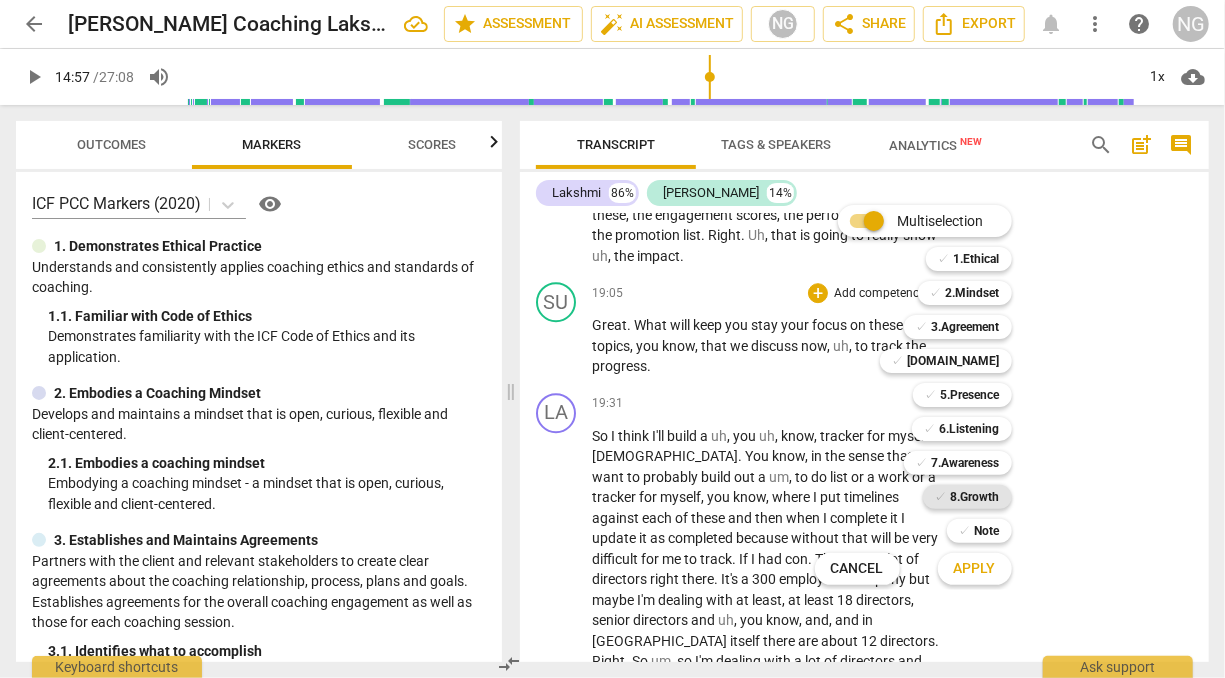 click on "8.Growth" at bounding box center [975, 497] 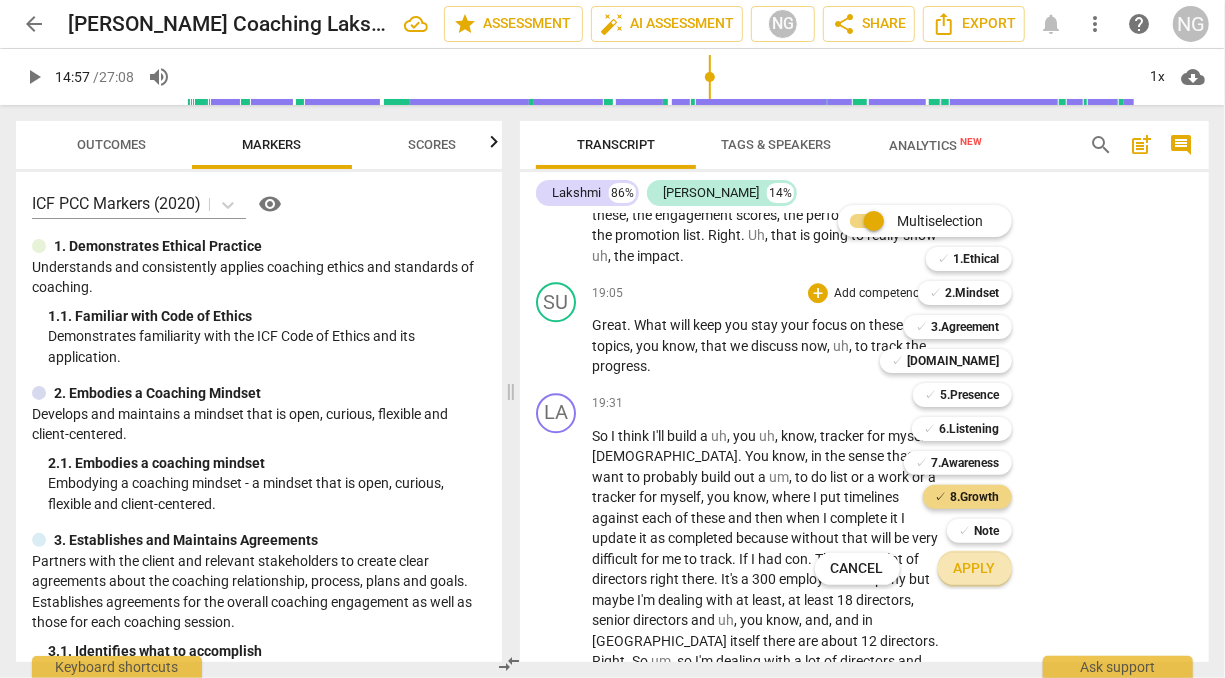 click on "Apply" at bounding box center (975, 569) 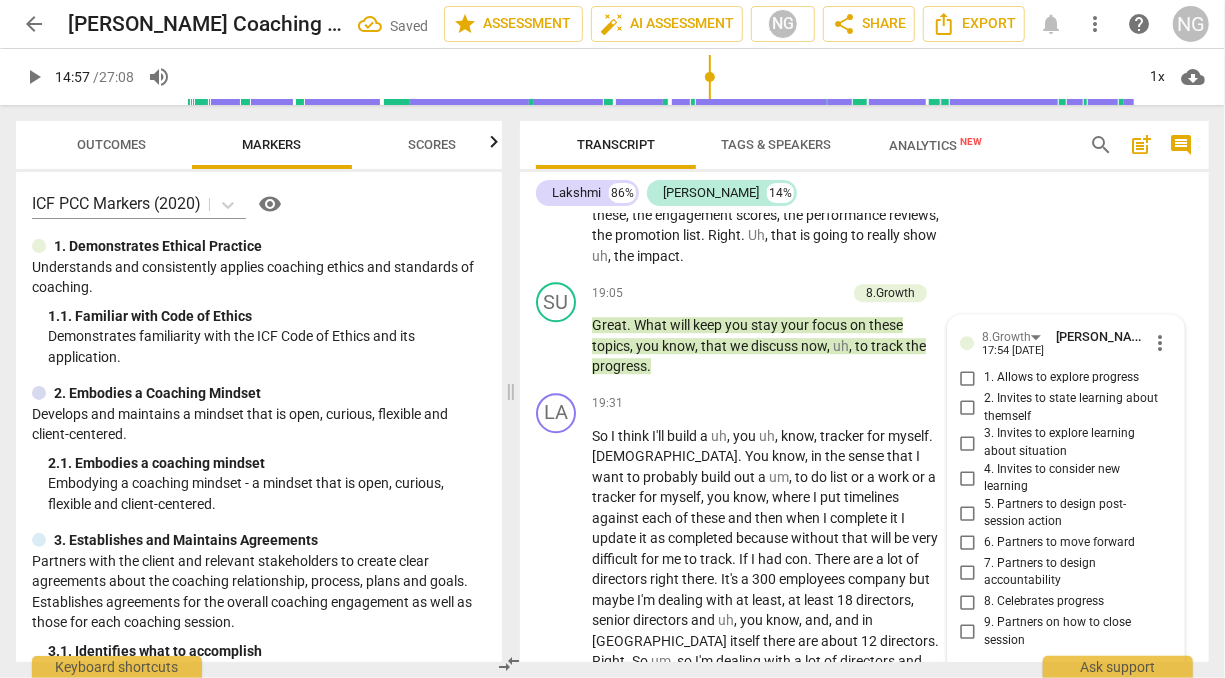 scroll, scrollTop: 6928, scrollLeft: 0, axis: vertical 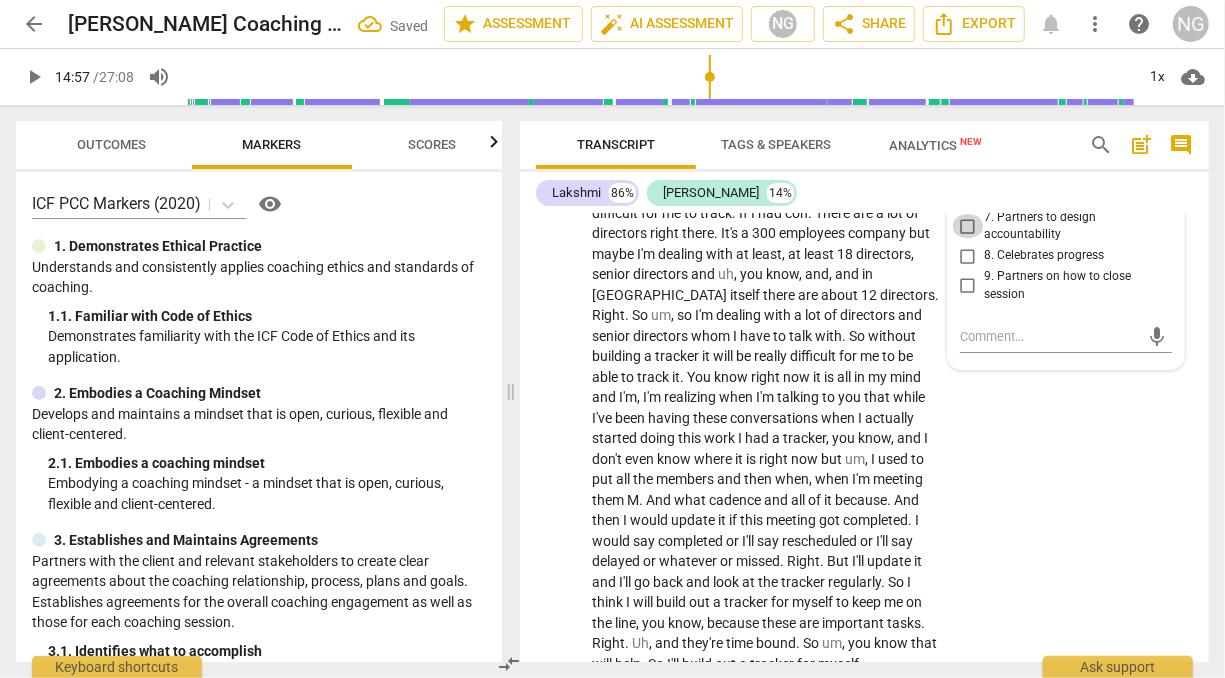 click on "7. Partners to design accountability" at bounding box center [968, 226] 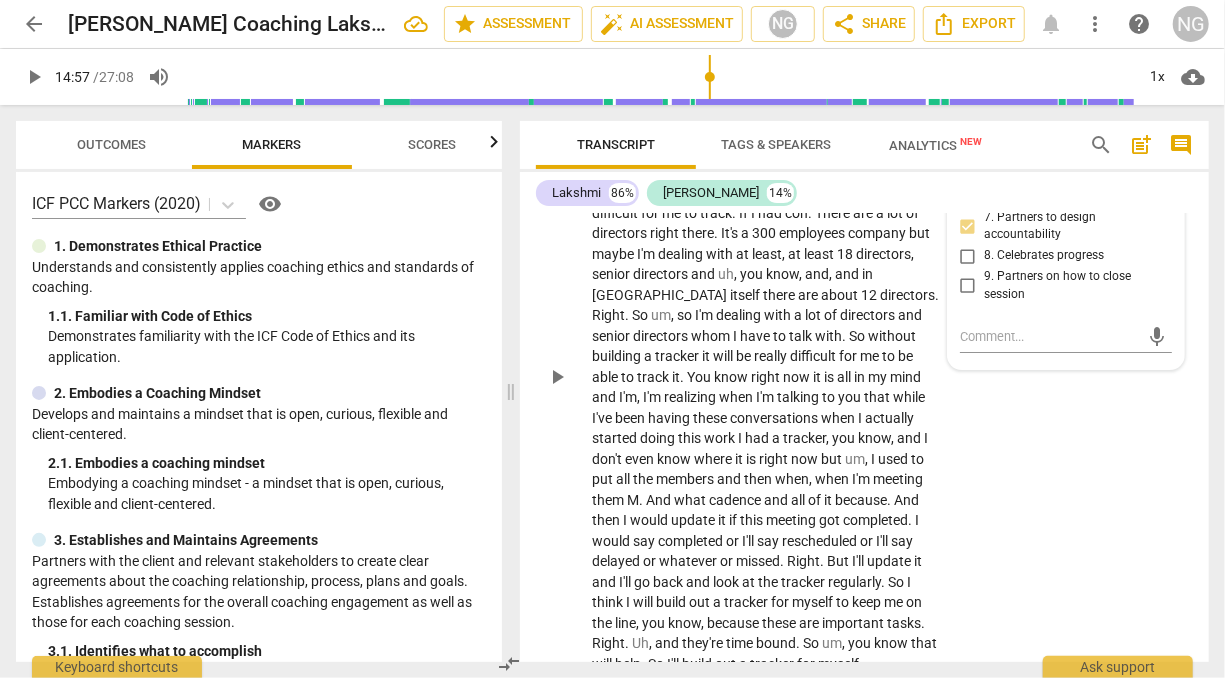 click on "track" at bounding box center [654, 377] 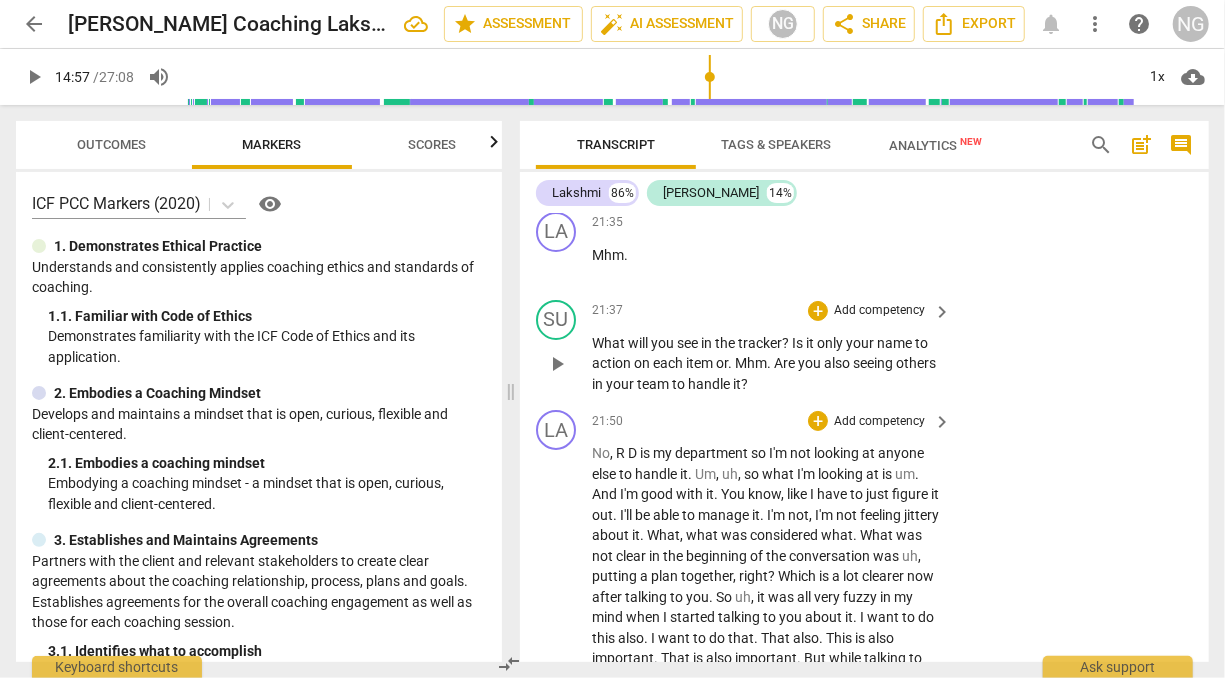 scroll, scrollTop: 7558, scrollLeft: 0, axis: vertical 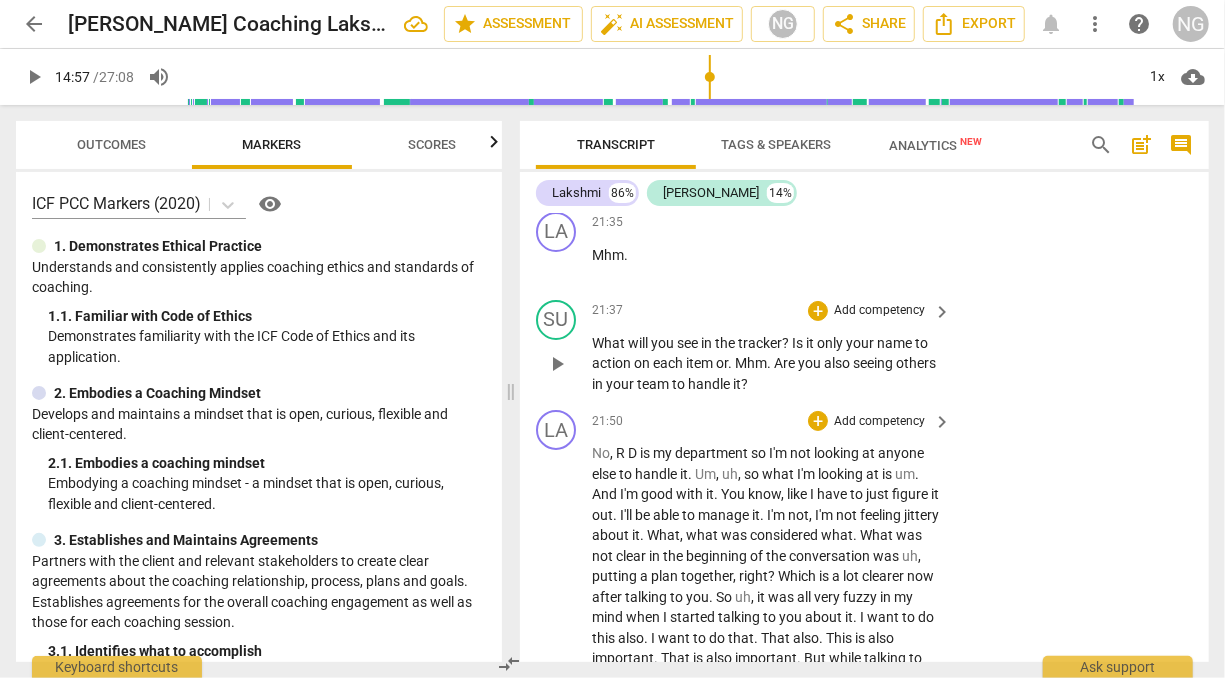click on "Add competency" at bounding box center [879, 311] 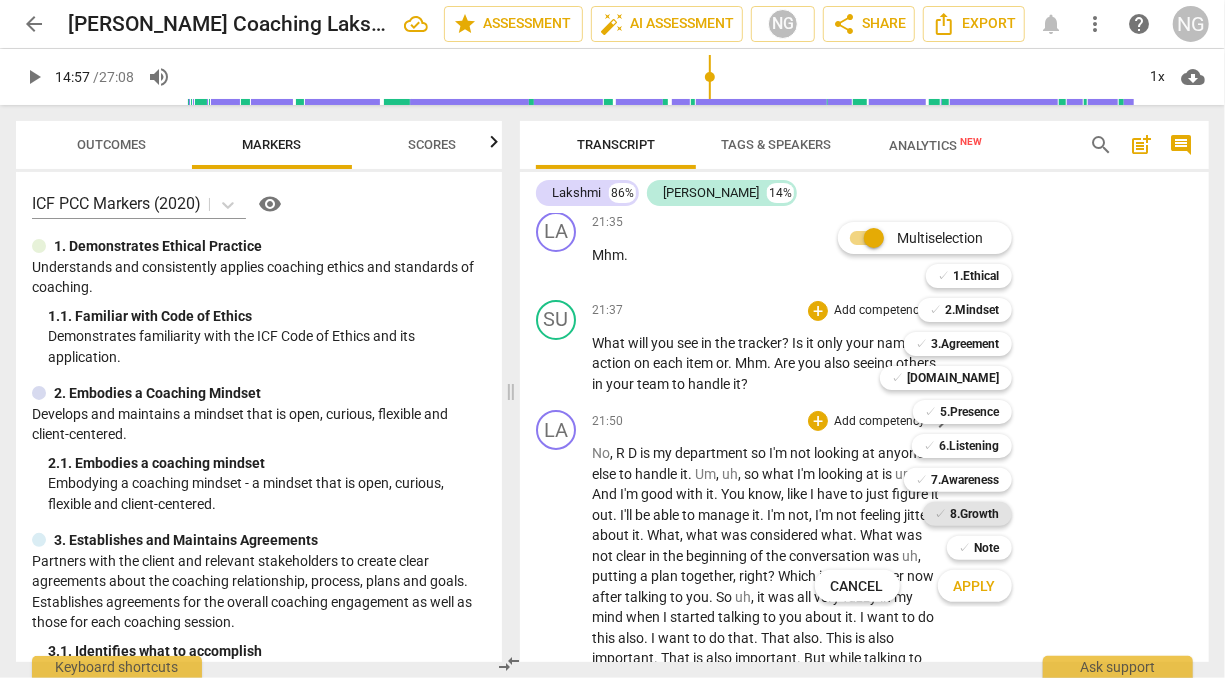 click on "8.Growth" at bounding box center [975, 514] 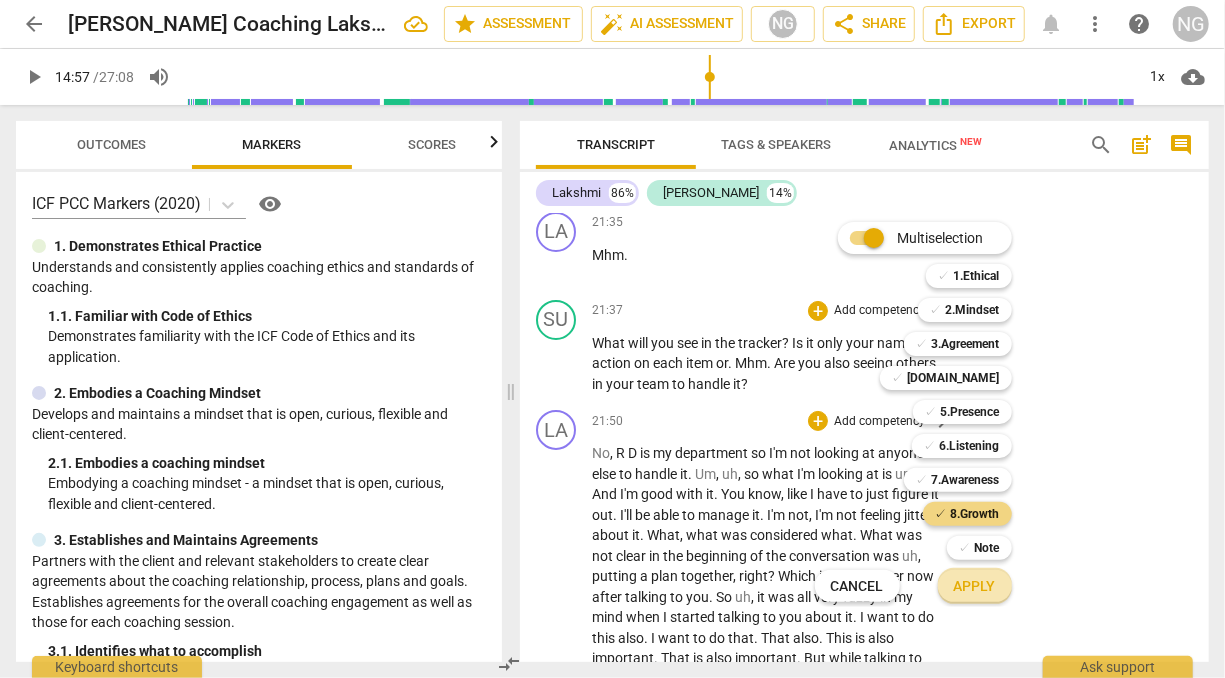 click on "Apply" at bounding box center (975, 586) 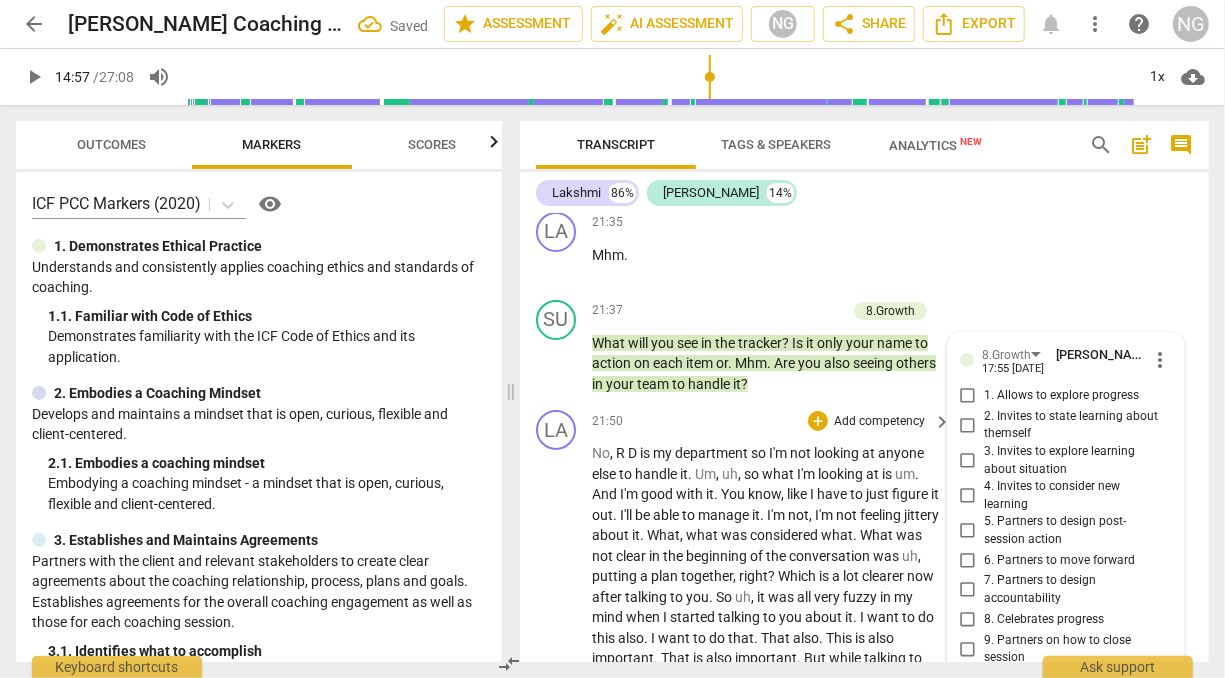 scroll, scrollTop: 7922, scrollLeft: 0, axis: vertical 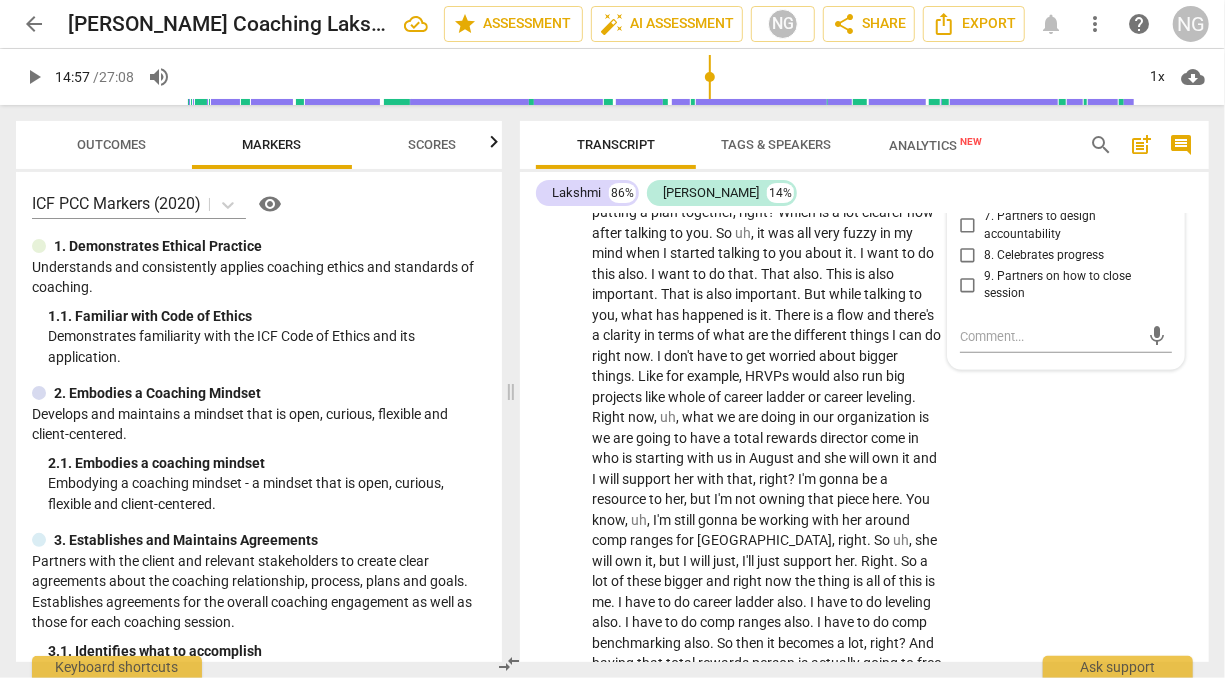 click on "6. Partners to move forward" at bounding box center (968, 196) 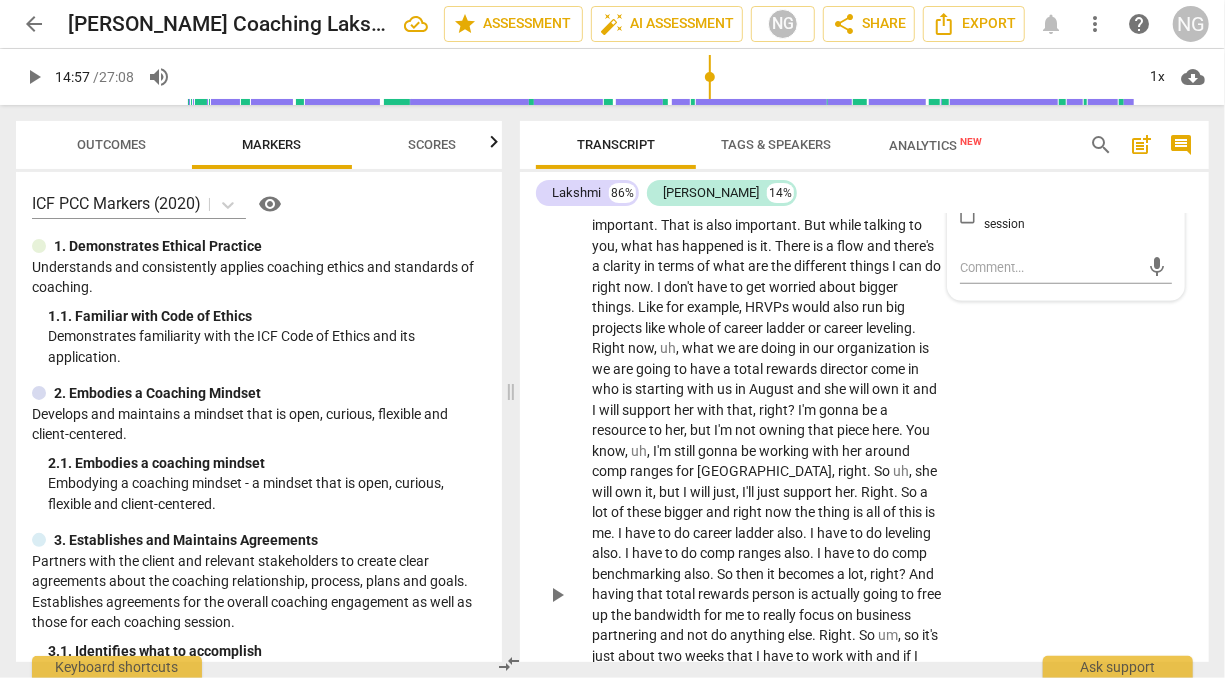 scroll, scrollTop: 8001, scrollLeft: 0, axis: vertical 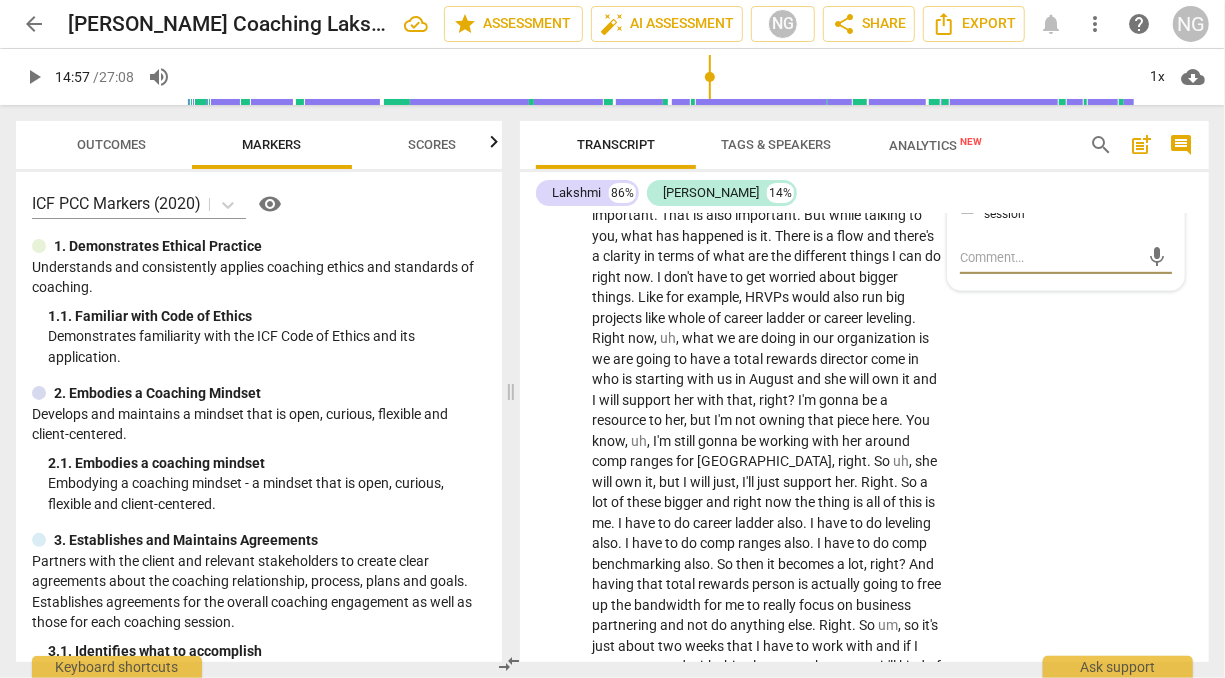 click at bounding box center [1050, 257] 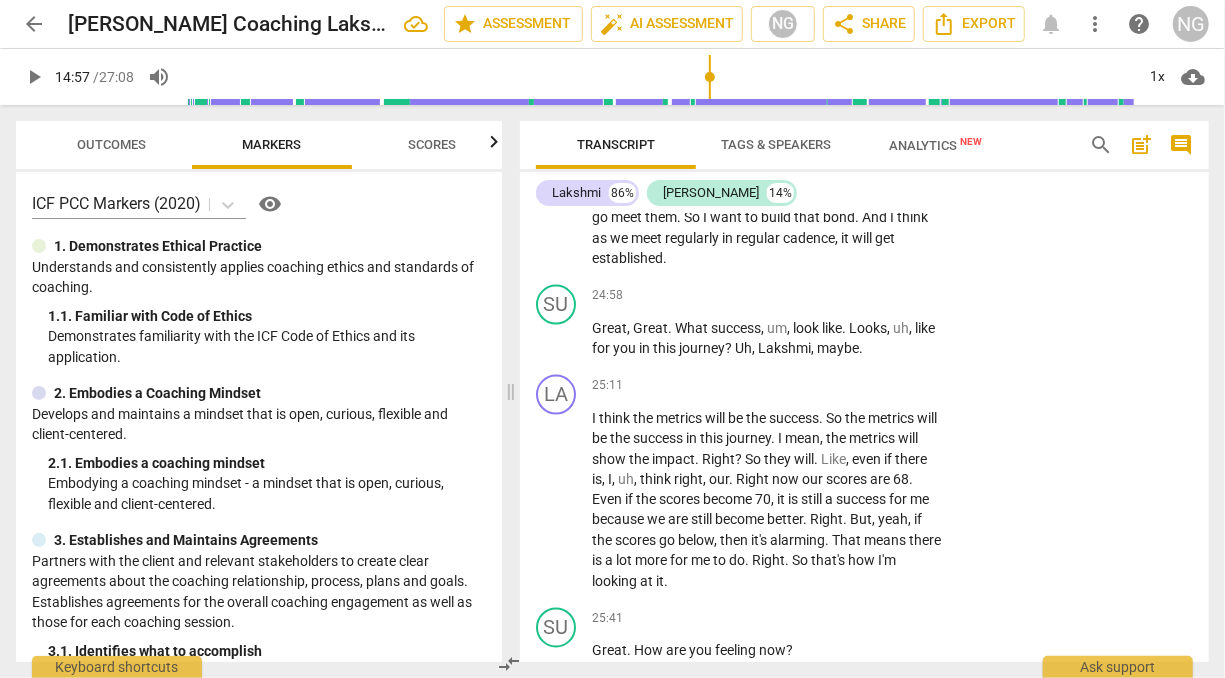 scroll, scrollTop: 8902, scrollLeft: 0, axis: vertical 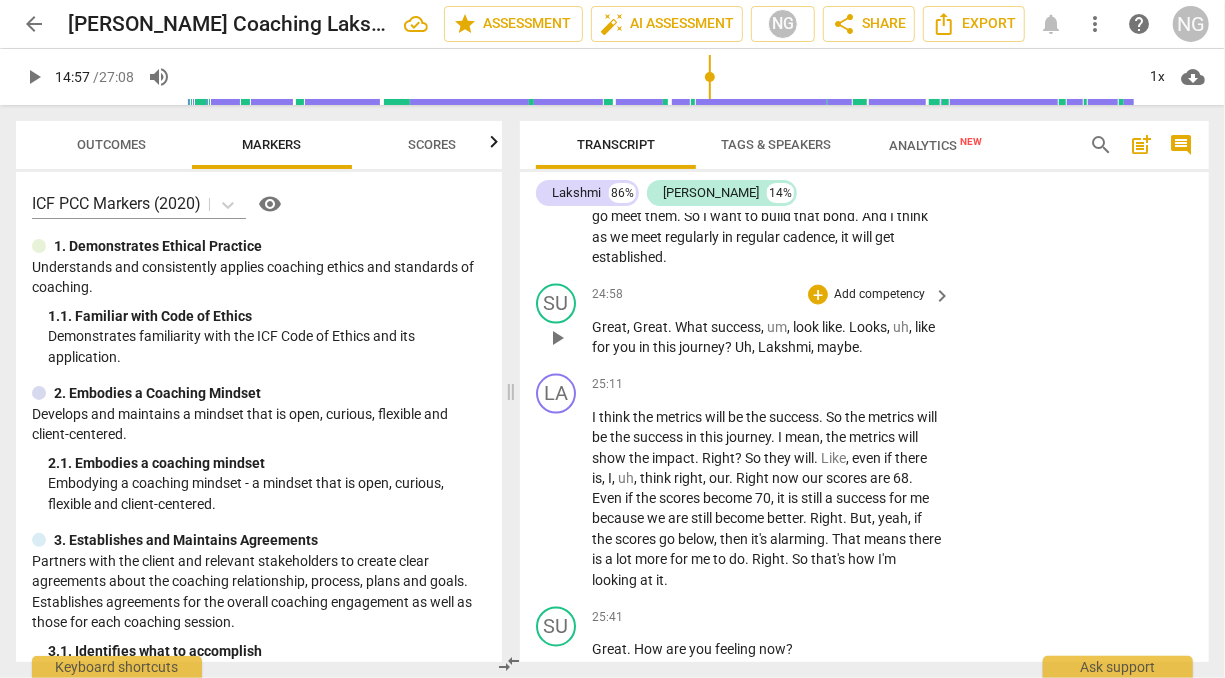 click on "Uh" at bounding box center (743, 347) 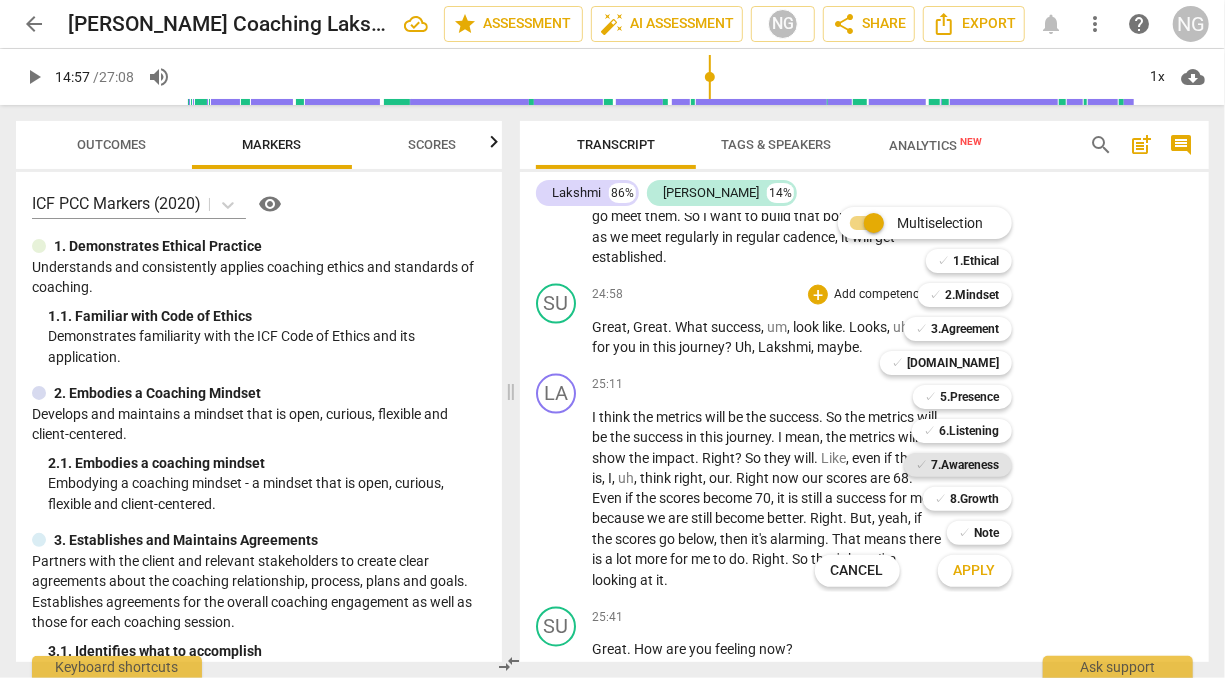 click on "7.Awareness" at bounding box center (966, 465) 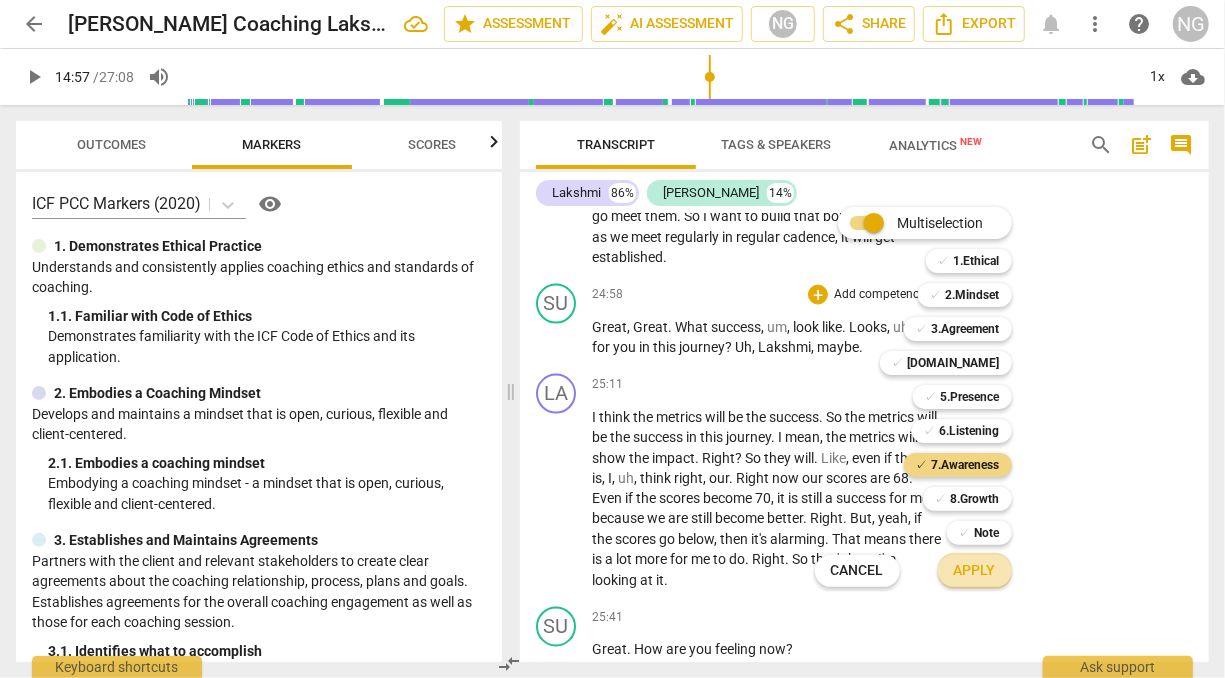 click on "Apply" at bounding box center [975, 571] 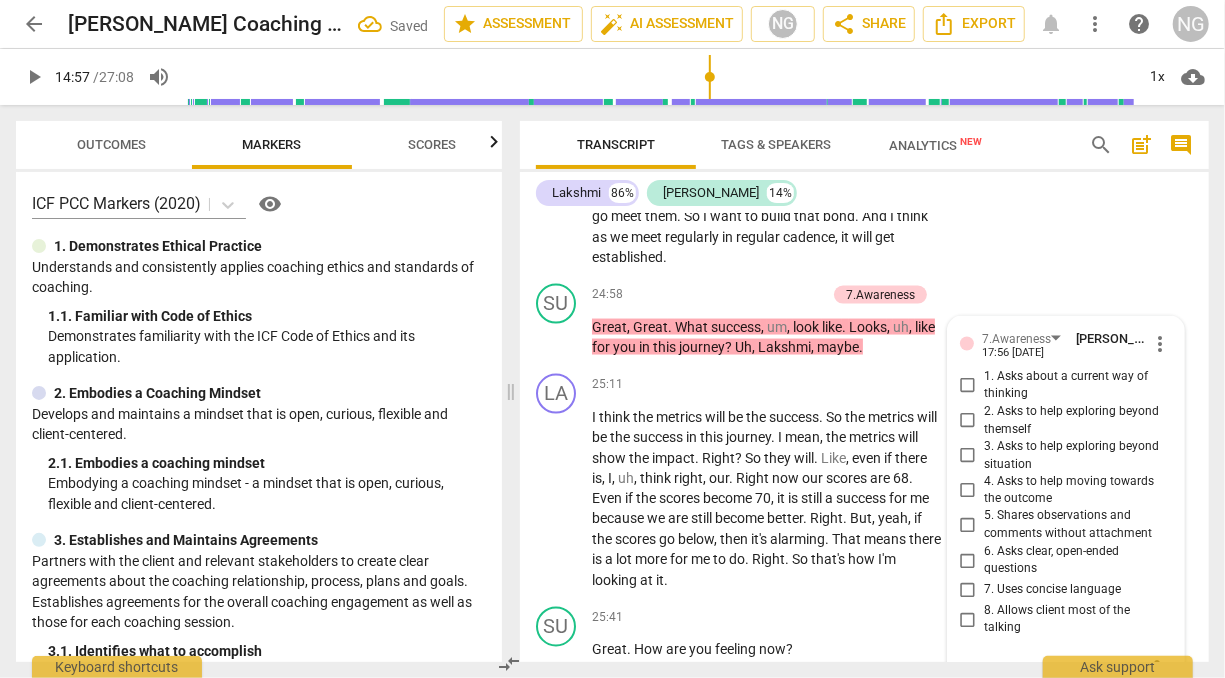 scroll, scrollTop: 9237, scrollLeft: 0, axis: vertical 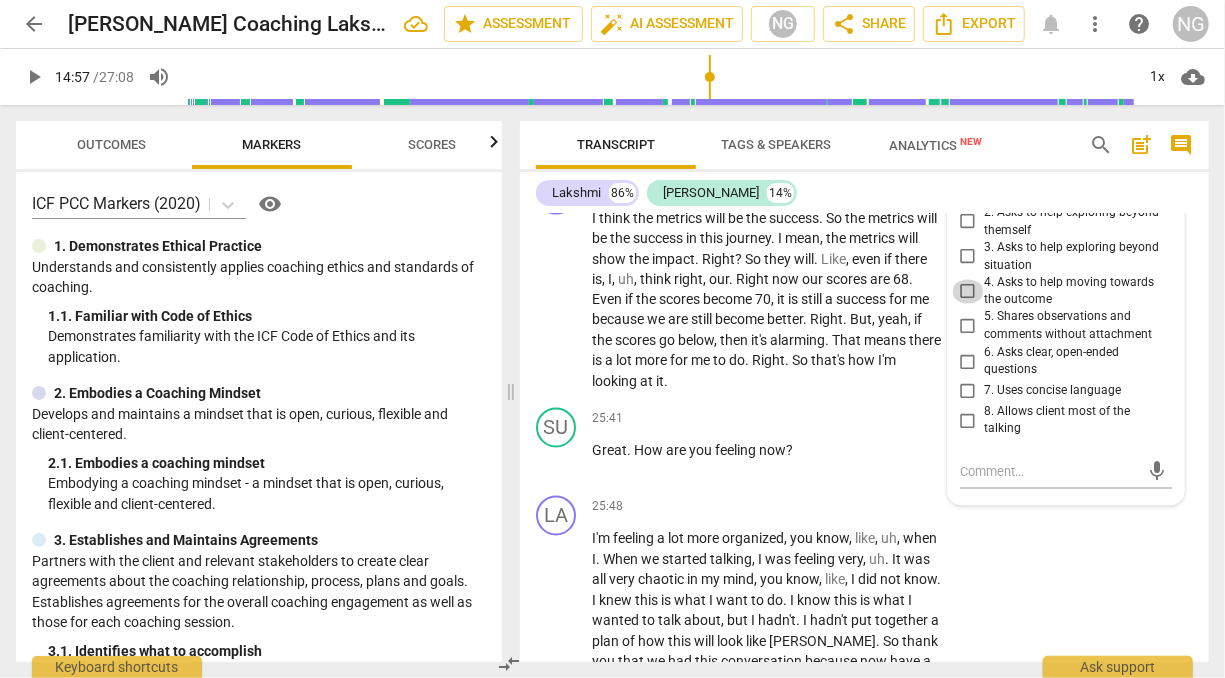 click on "4. Asks to help moving towards the outcome" at bounding box center [968, 292] 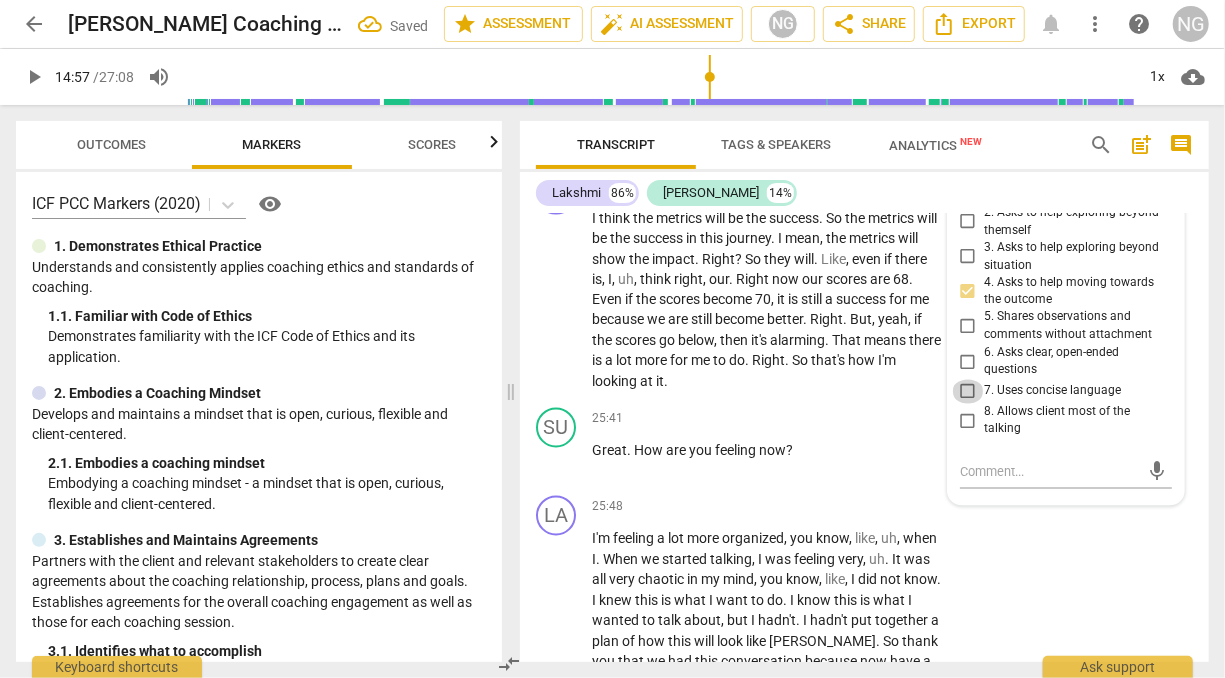 click on "7. Uses concise language" at bounding box center (968, 392) 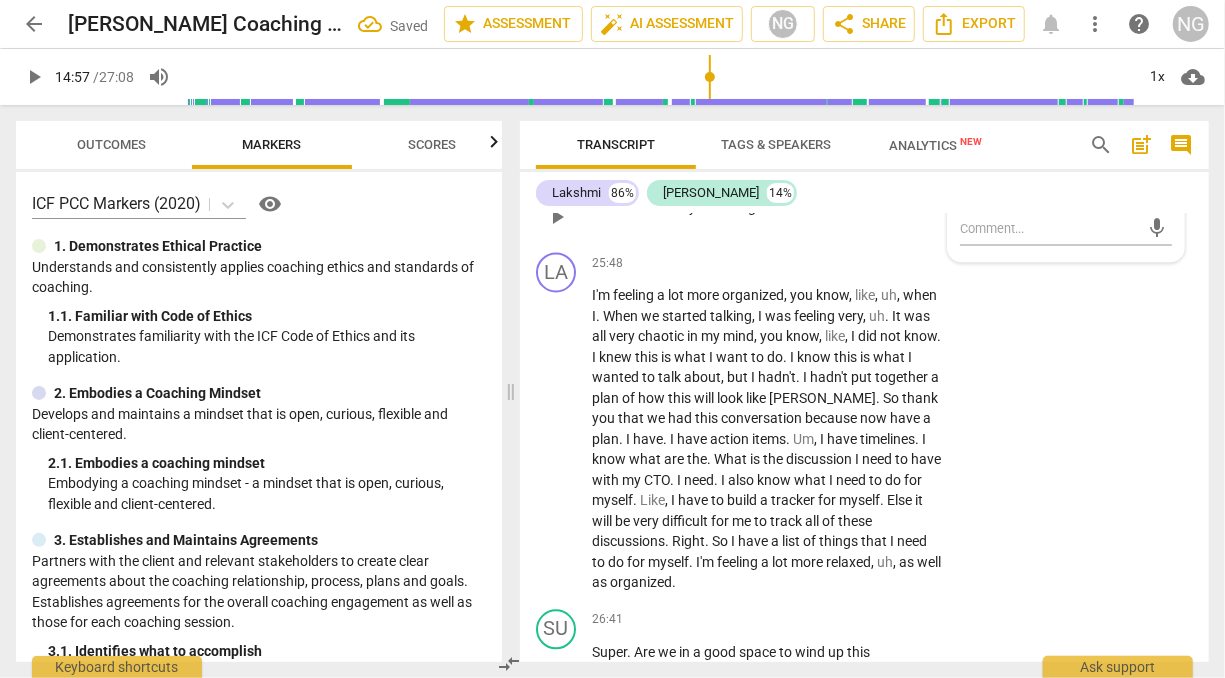 scroll, scrollTop: 9347, scrollLeft: 0, axis: vertical 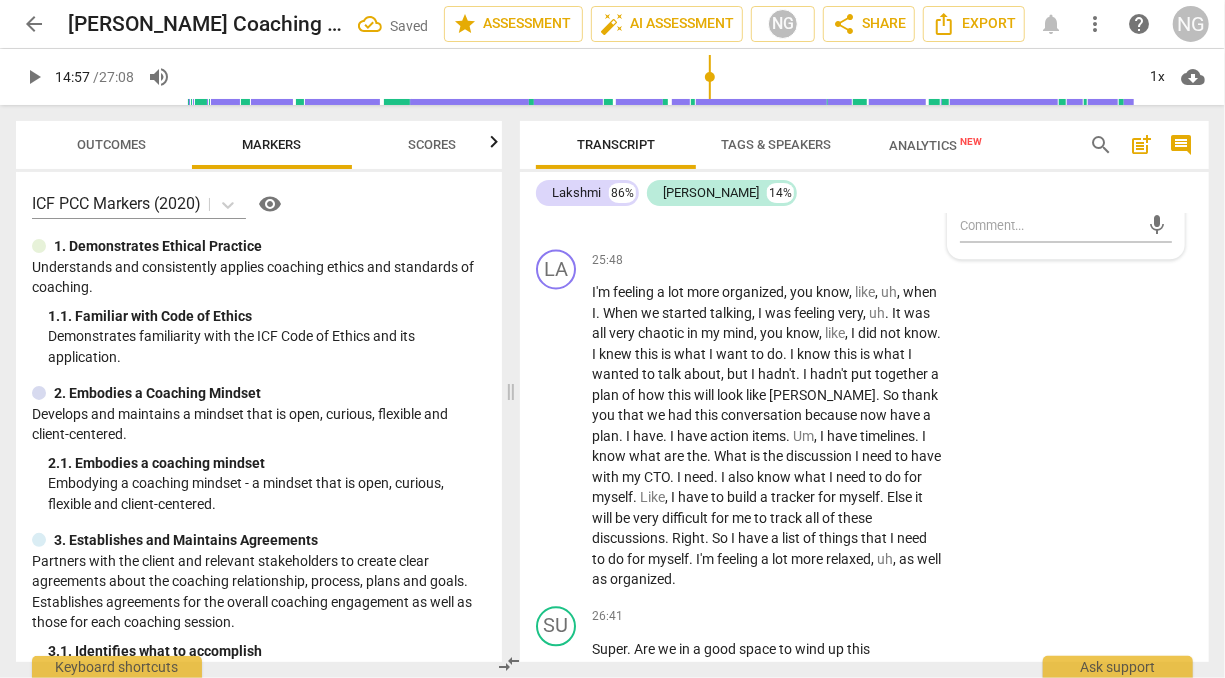 click on "8. Allows client most of the talking" at bounding box center [968, 175] 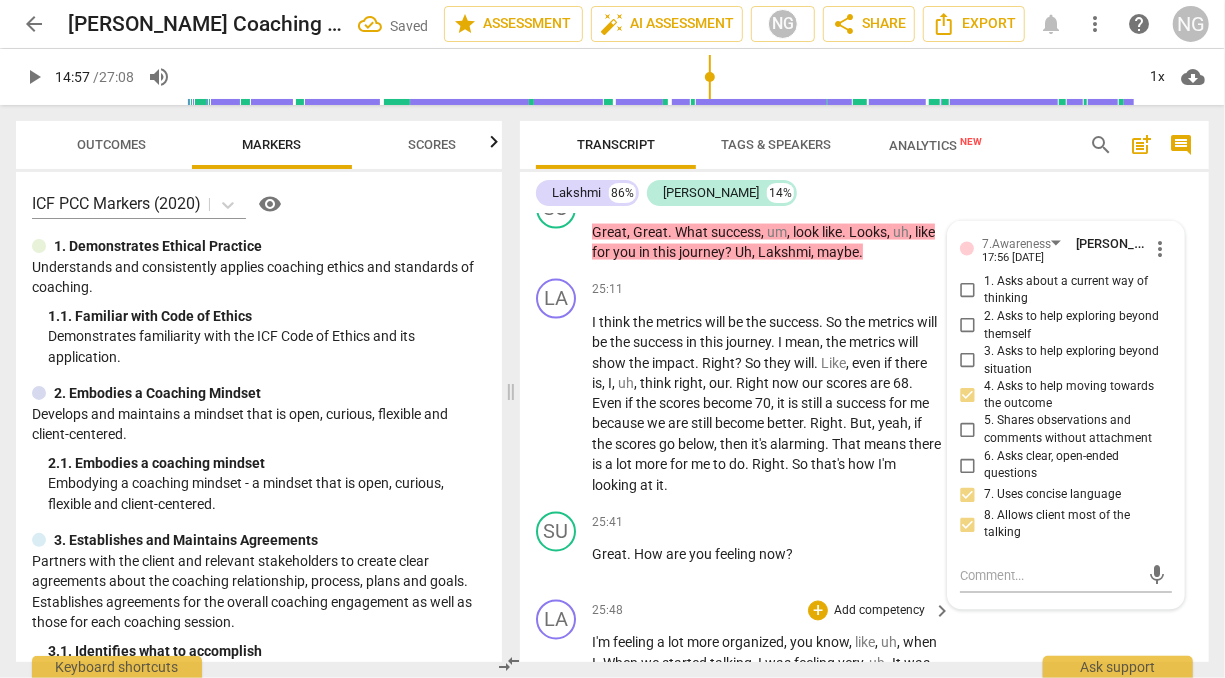 scroll, scrollTop: 8963, scrollLeft: 0, axis: vertical 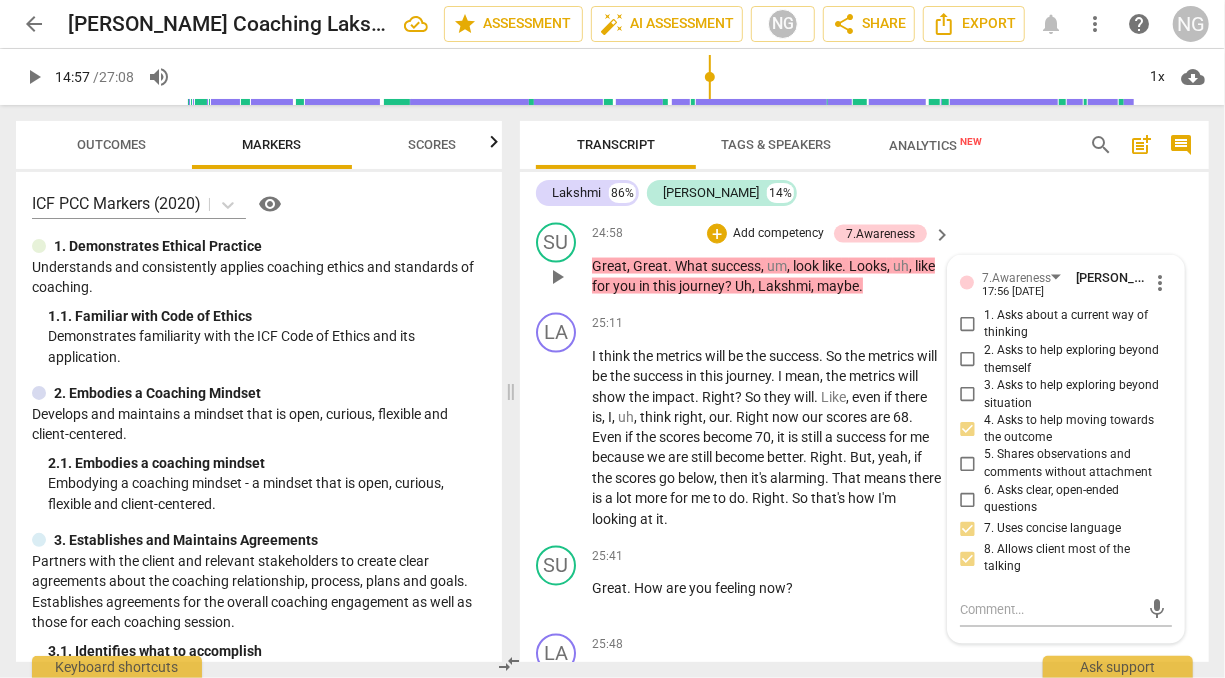 click on "Add competency" at bounding box center [778, 234] 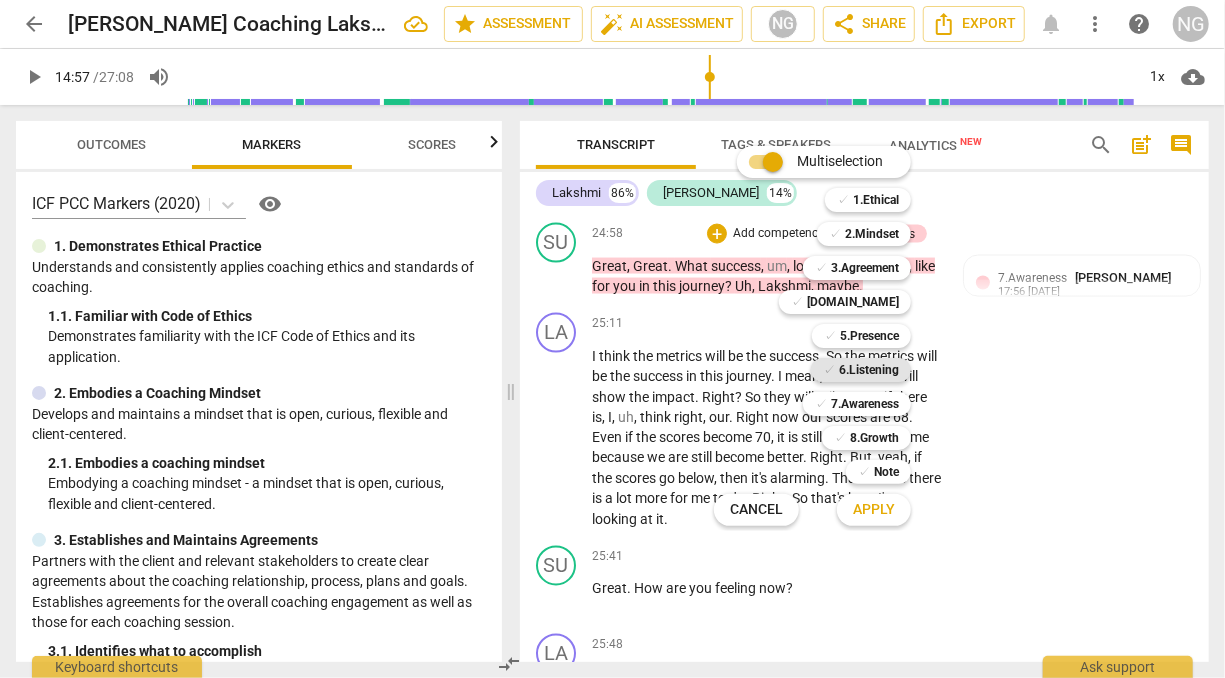 click on "6.Listening" at bounding box center [869, 370] 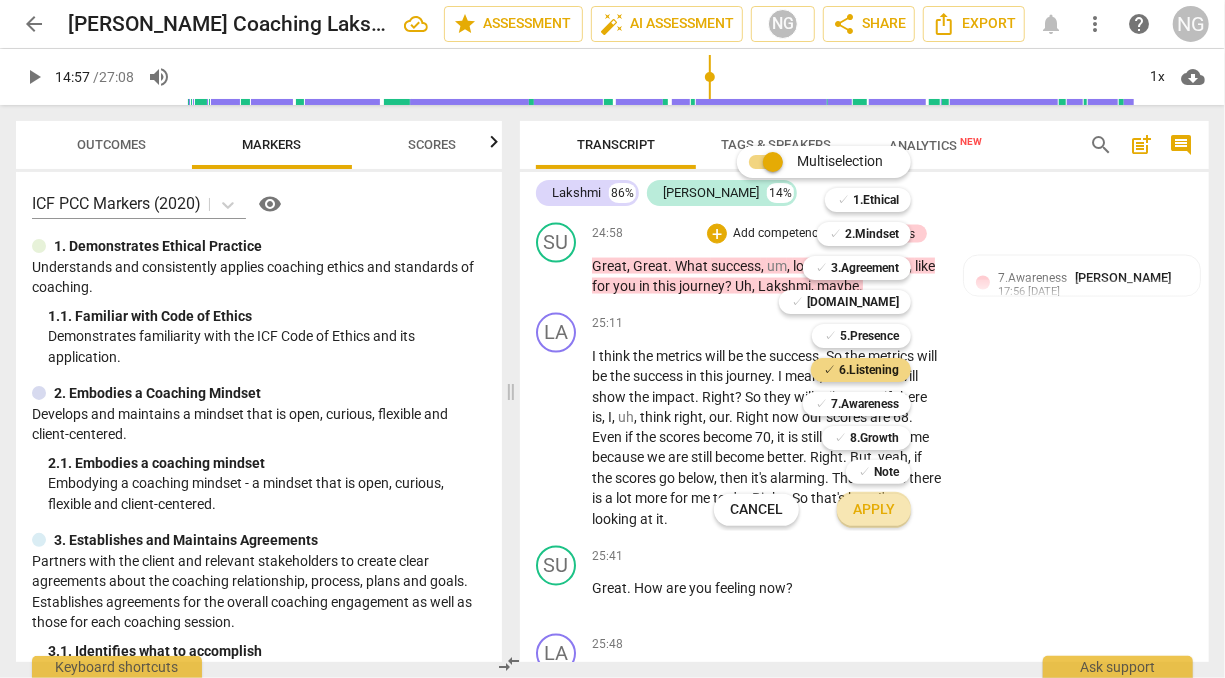 click on "Apply" at bounding box center (874, 510) 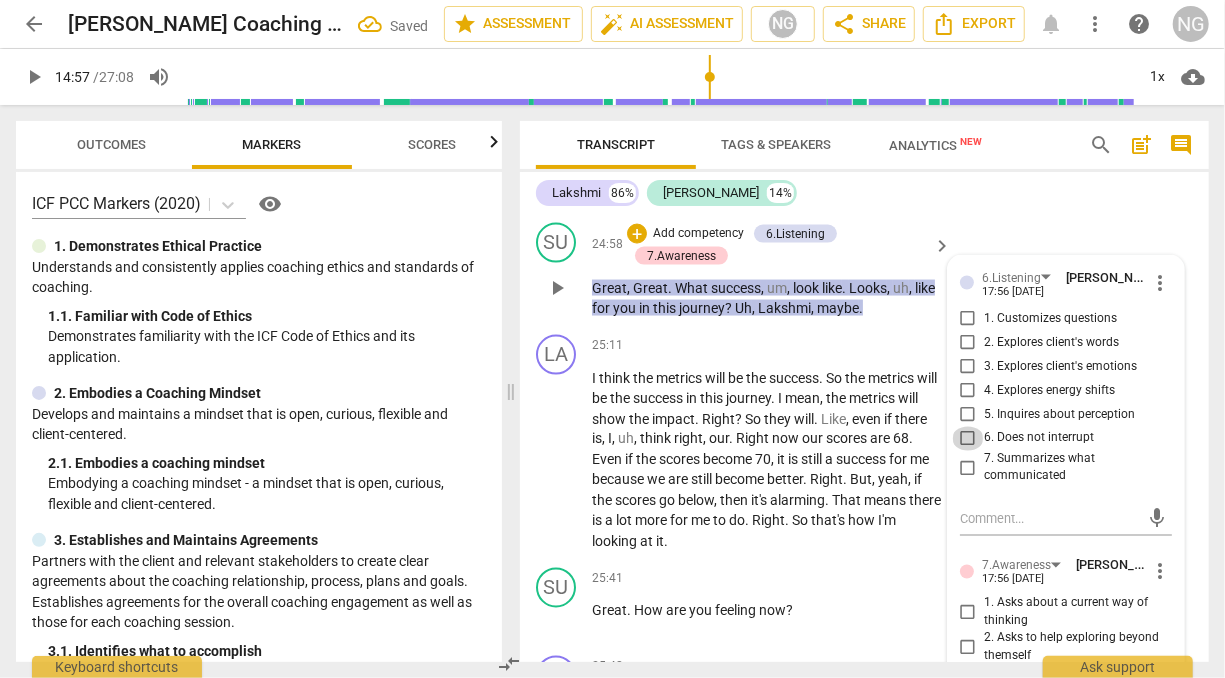 click on "6. Does not interrupt" at bounding box center (968, 439) 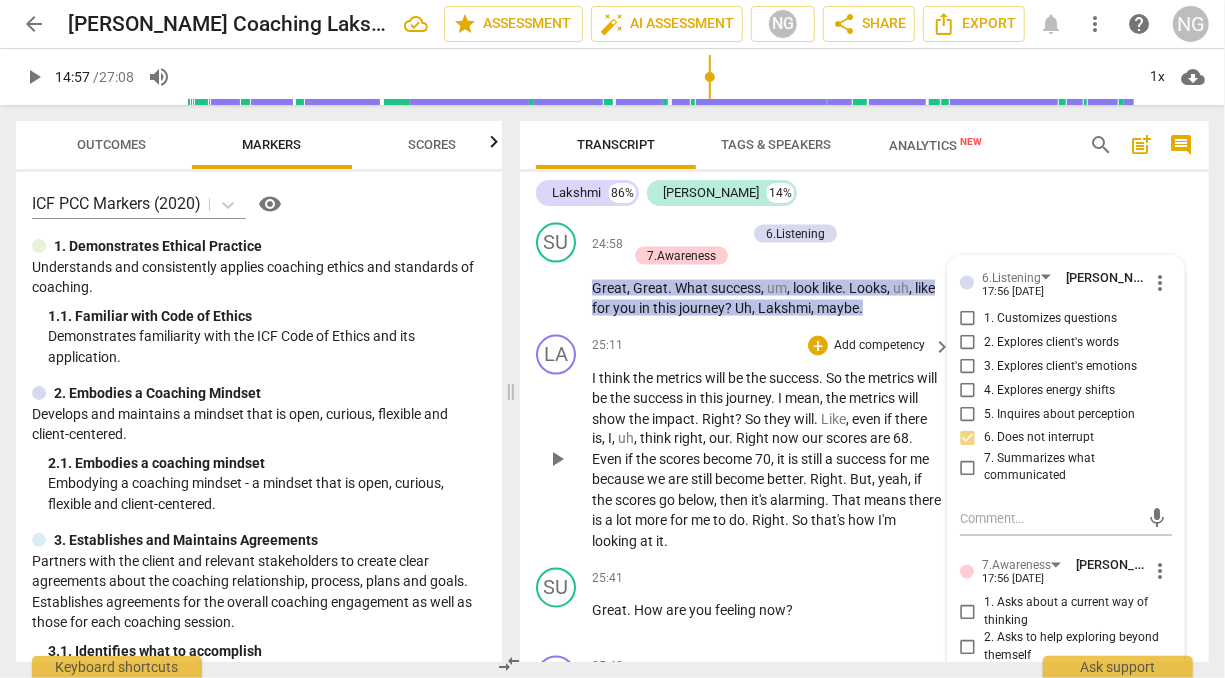 click on "the" at bounding box center (856, 378) 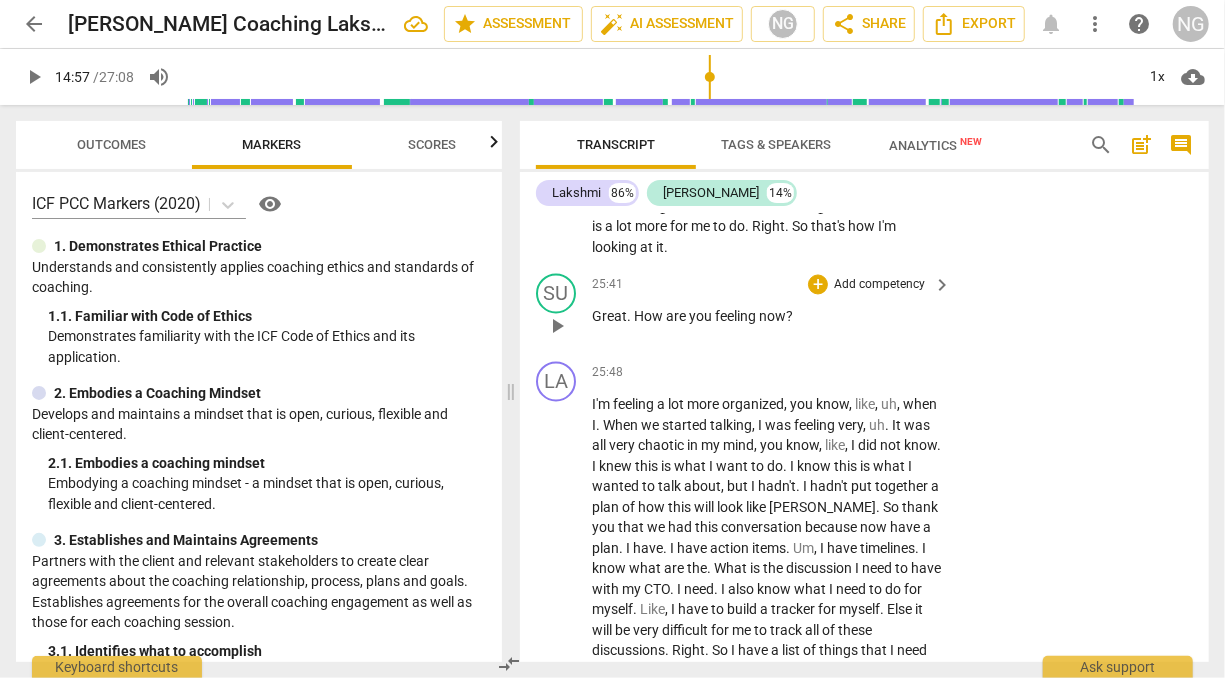 scroll, scrollTop: 9261, scrollLeft: 0, axis: vertical 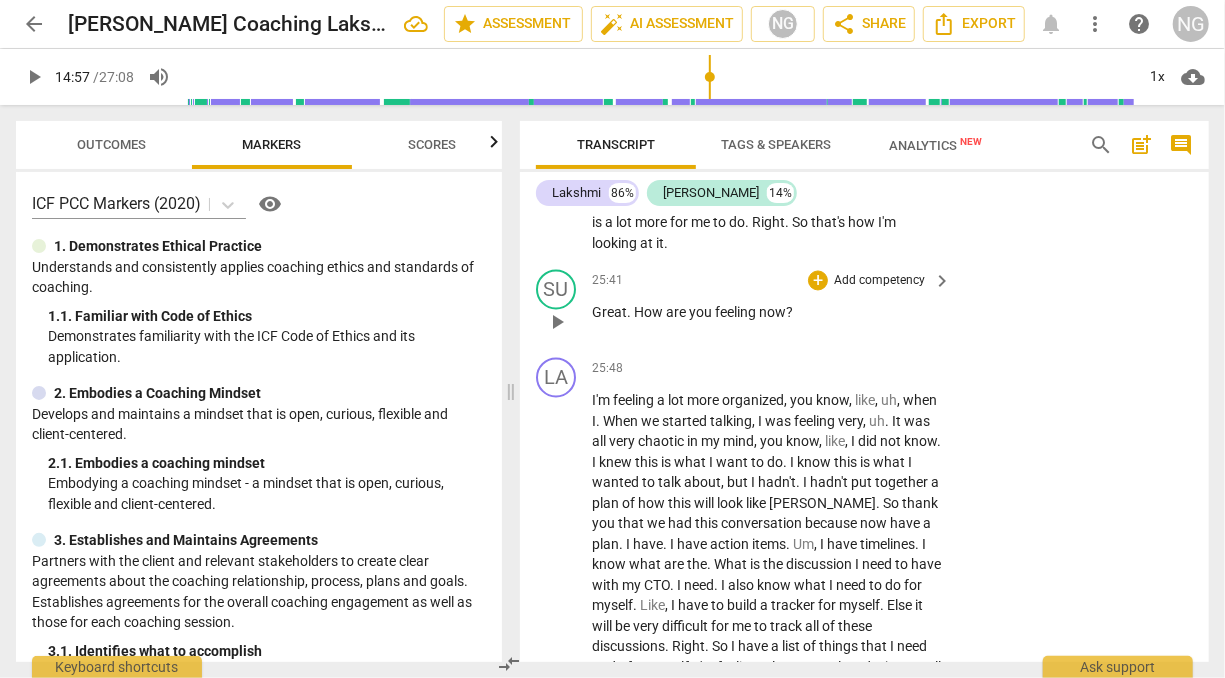 click on "Add competency" at bounding box center (879, 282) 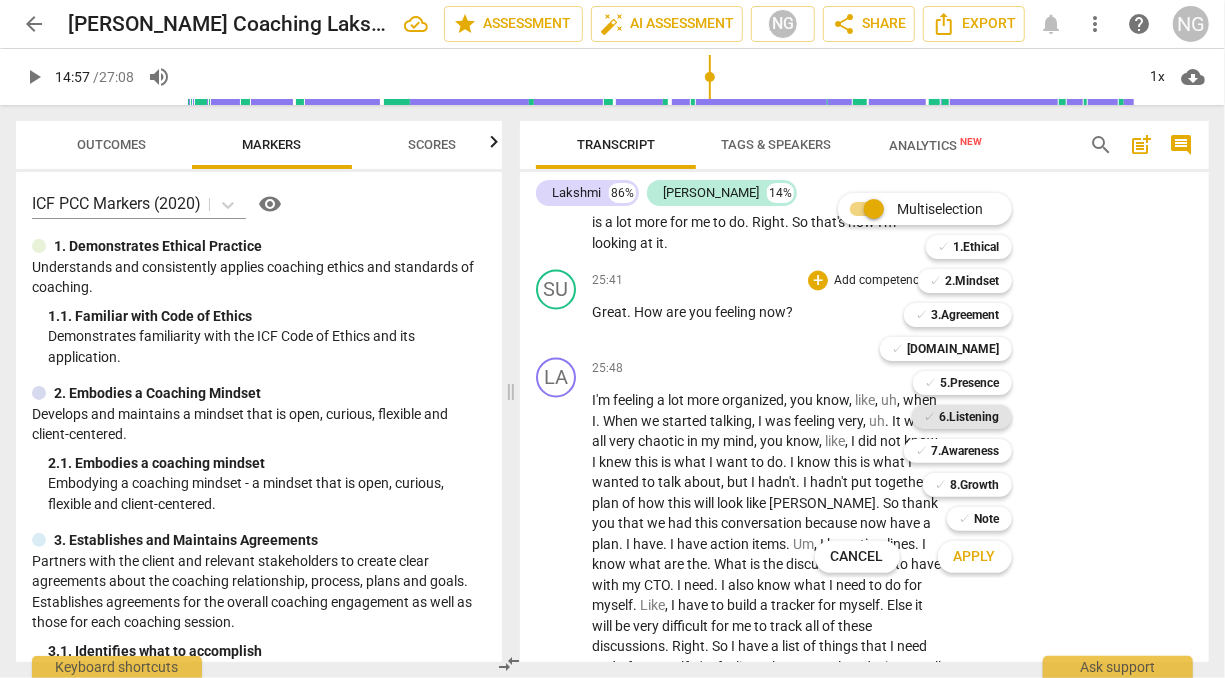 click on "6.Listening" at bounding box center (970, 417) 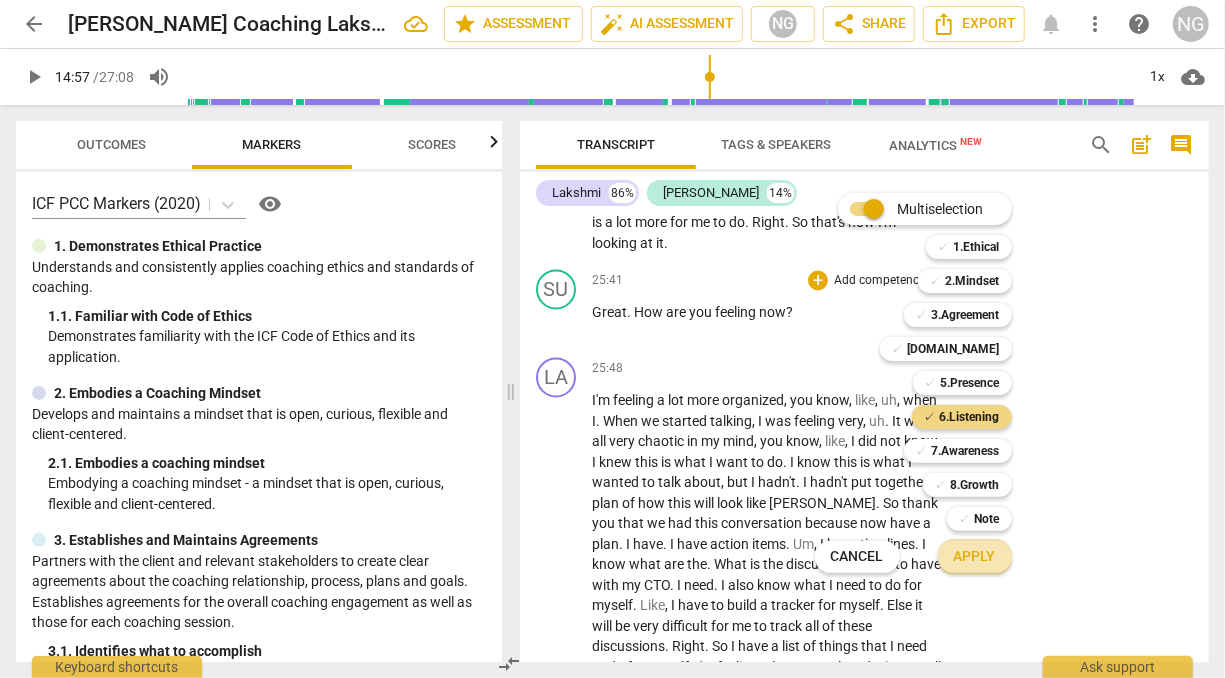 click on "Apply" at bounding box center [975, 557] 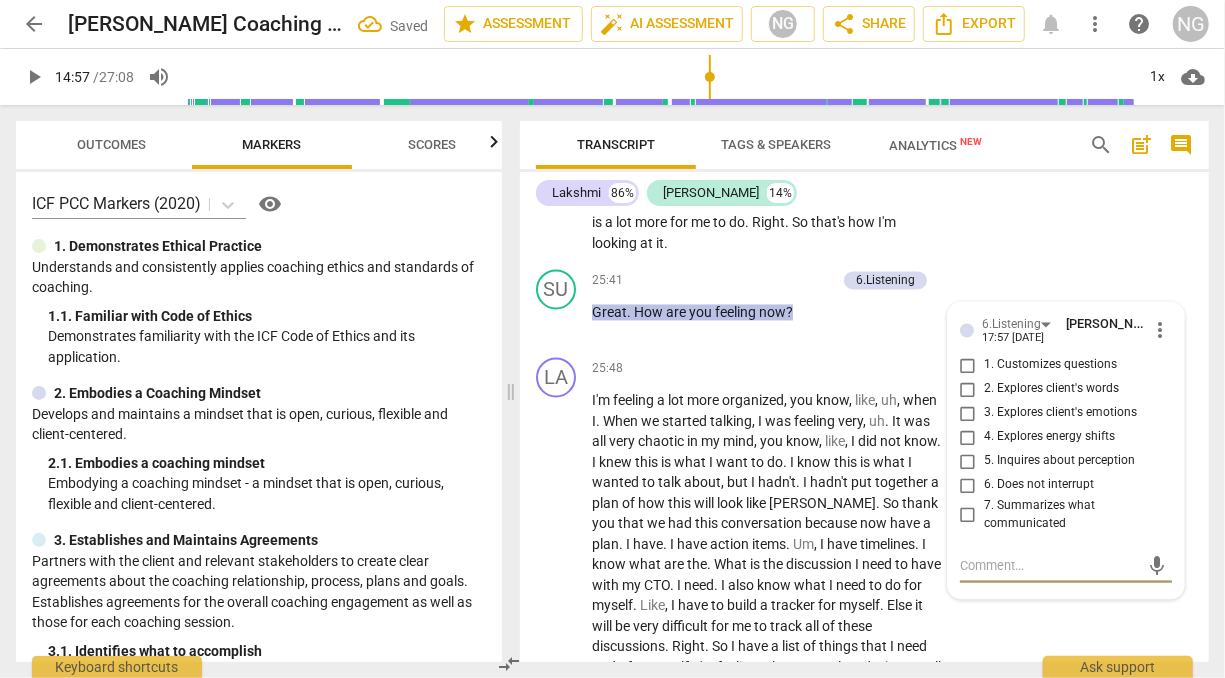 scroll, scrollTop: 9276, scrollLeft: 0, axis: vertical 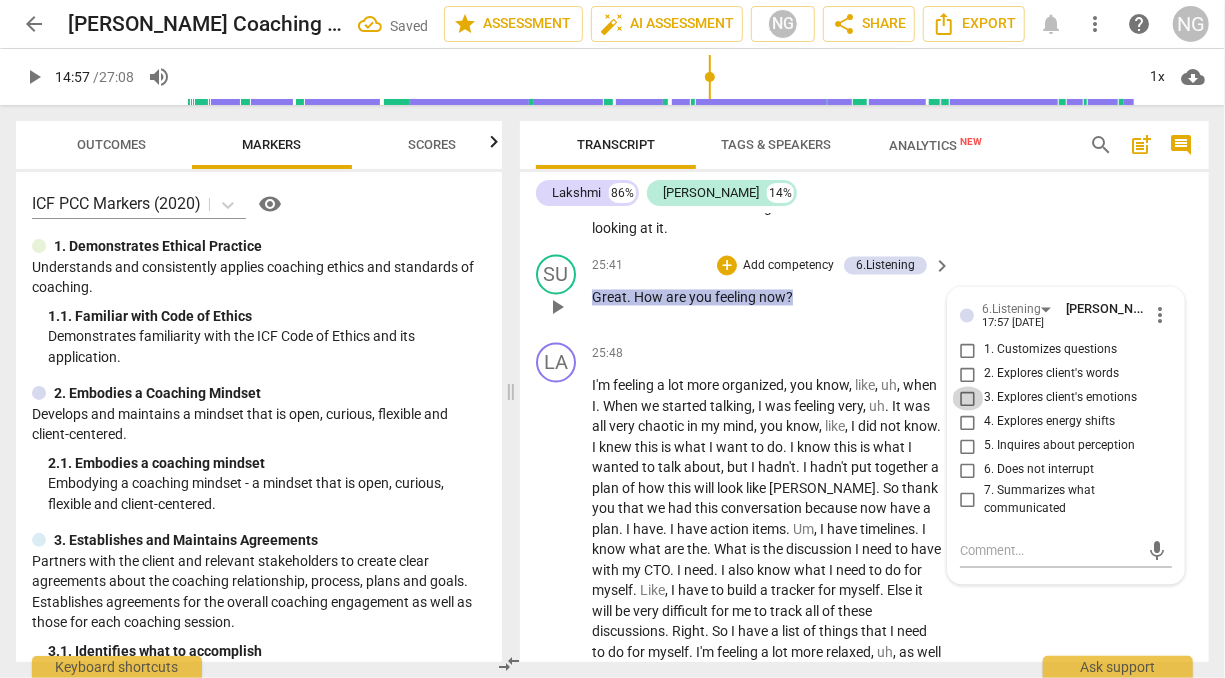click on "3. Explores client's emotions" at bounding box center (968, 399) 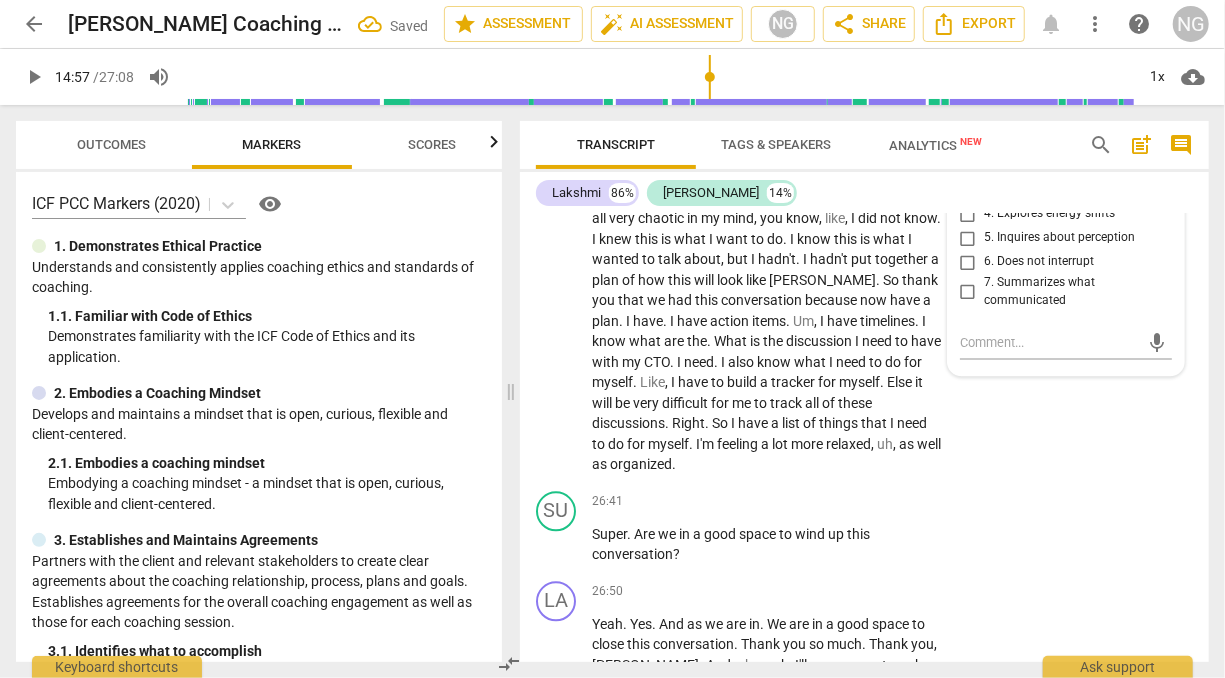 scroll, scrollTop: 9487, scrollLeft: 0, axis: vertical 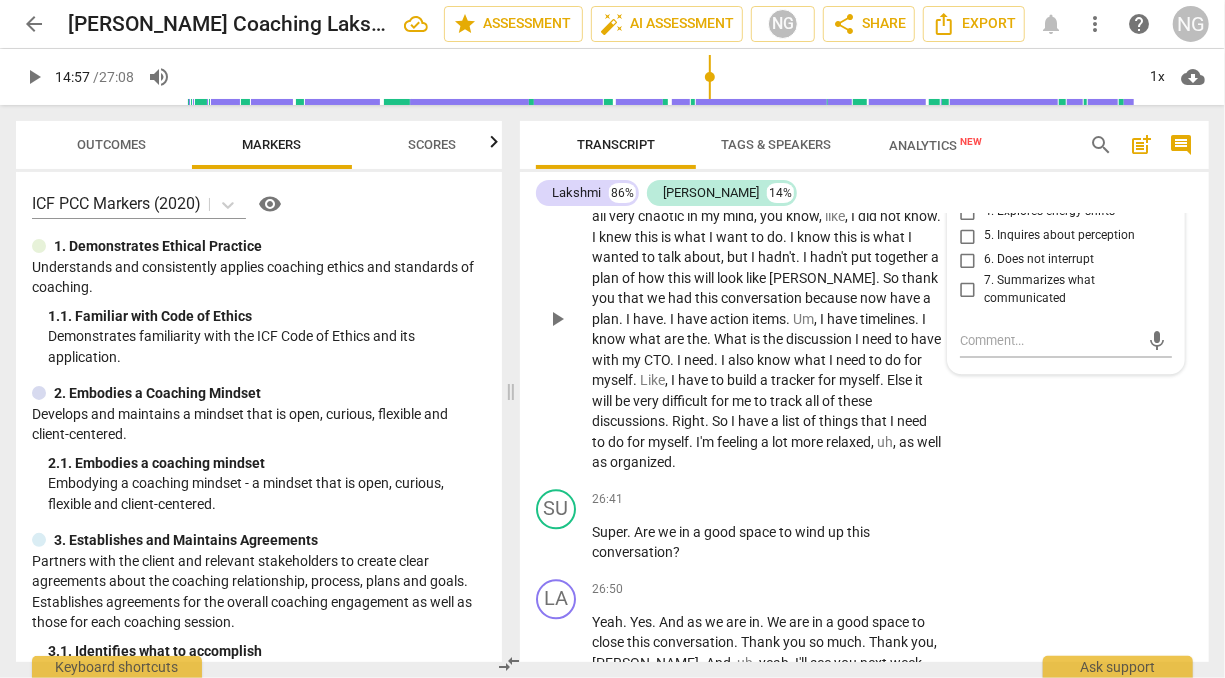 click on "want" at bounding box center [733, 237] 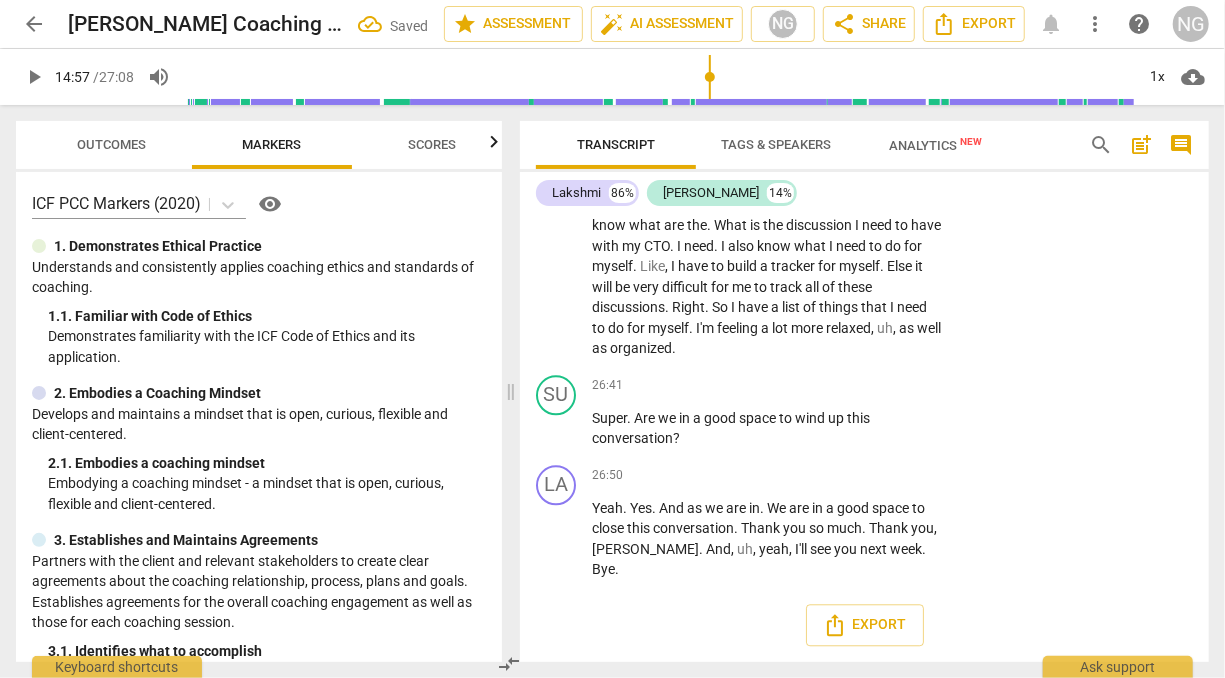 scroll, scrollTop: 9682, scrollLeft: 0, axis: vertical 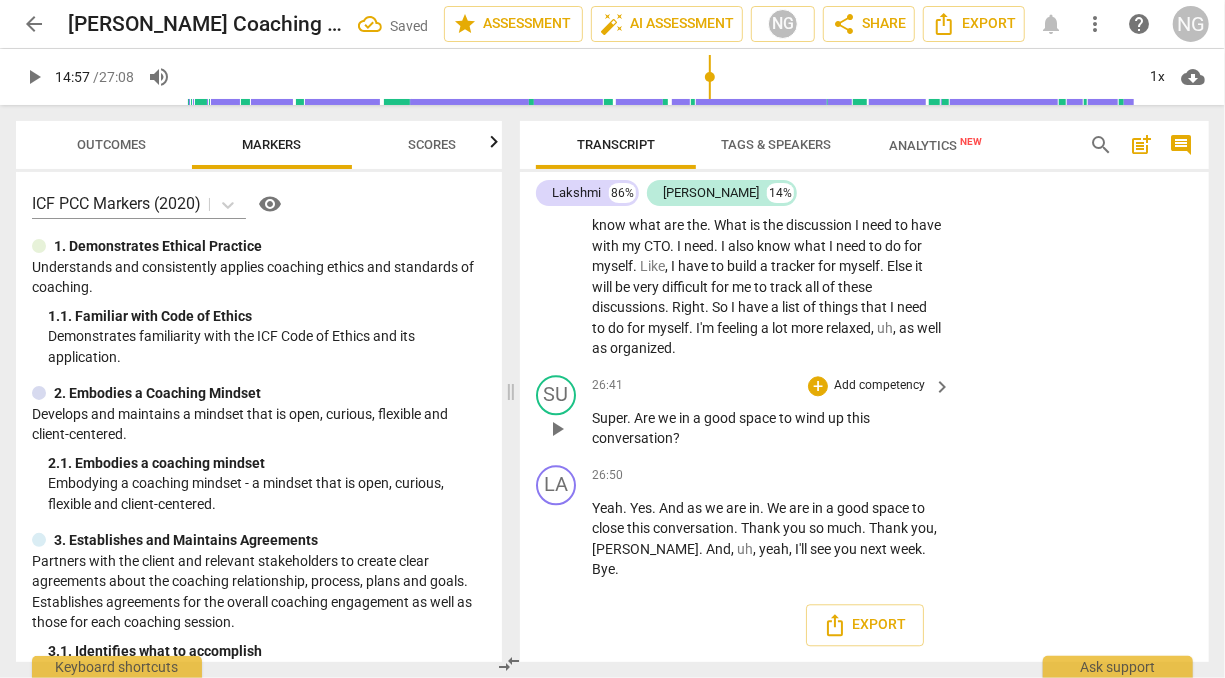 click on "Add competency" at bounding box center (879, 386) 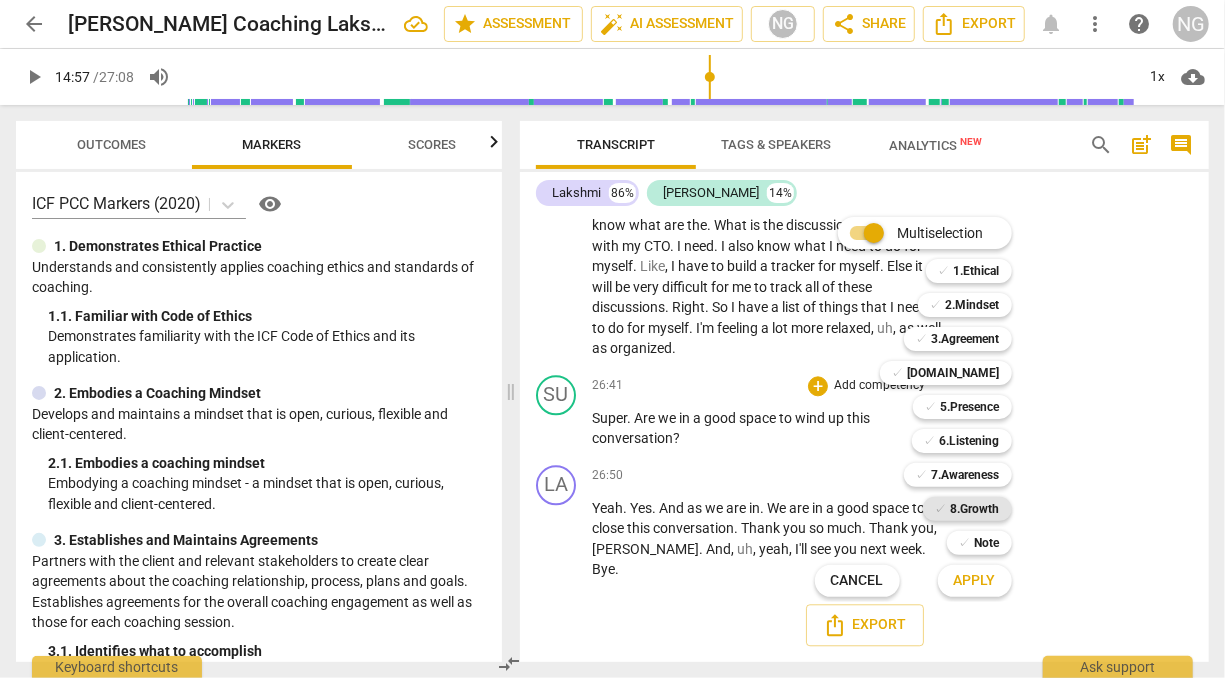 click on "8.Growth" at bounding box center [975, 509] 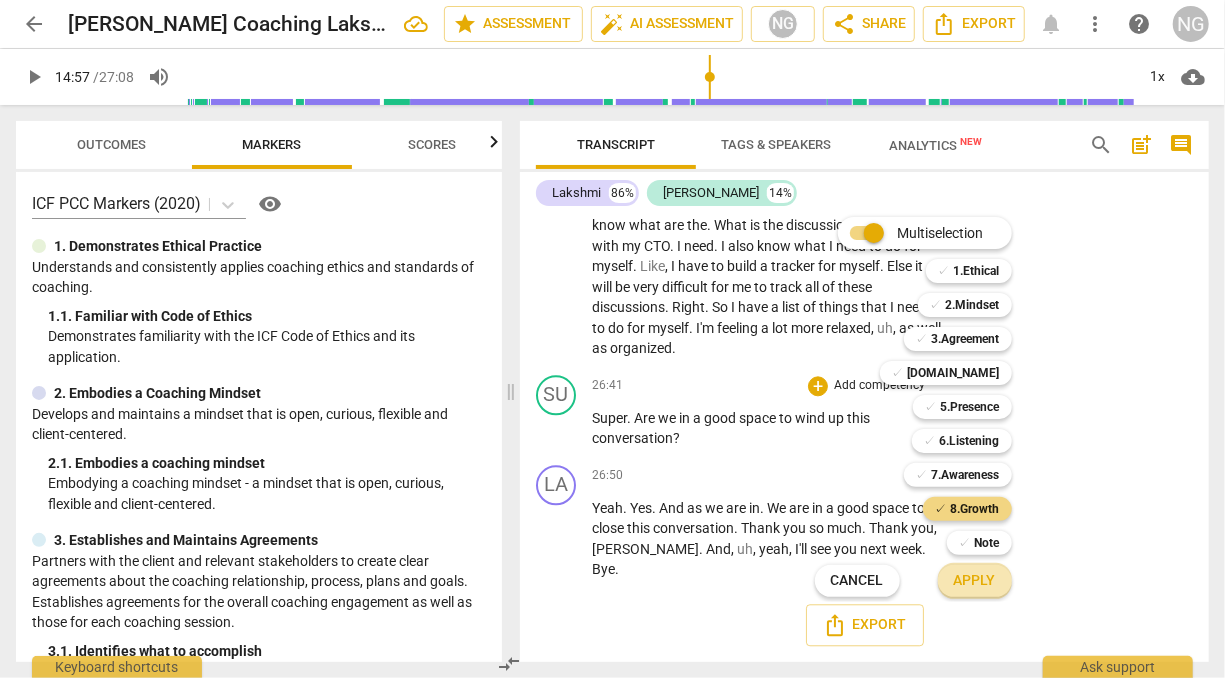 click on "Apply" at bounding box center [975, 581] 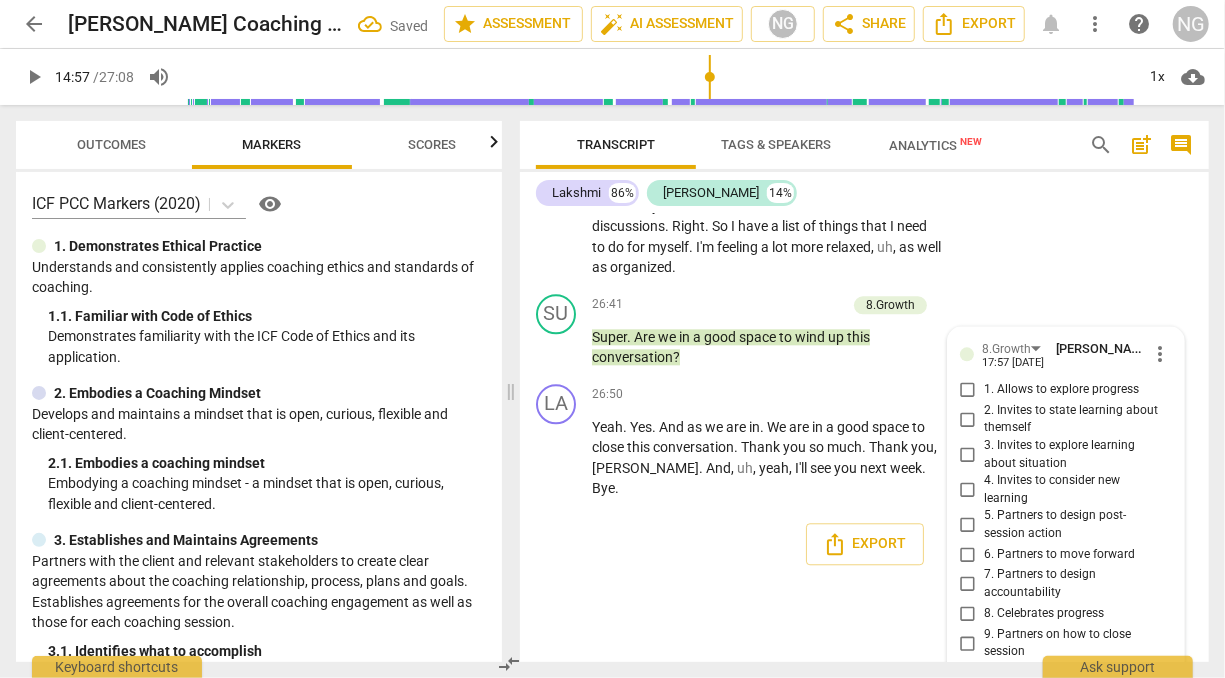 scroll, scrollTop: 9849, scrollLeft: 0, axis: vertical 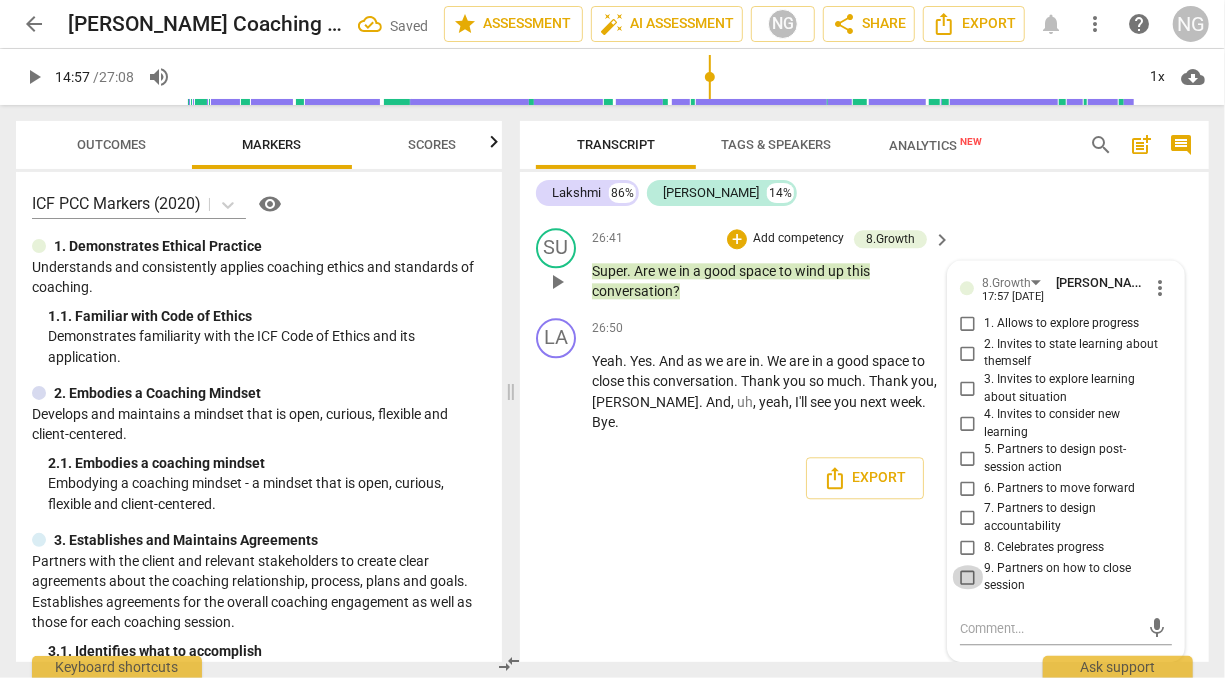 click on "9. Partners on how to close session" at bounding box center [968, 577] 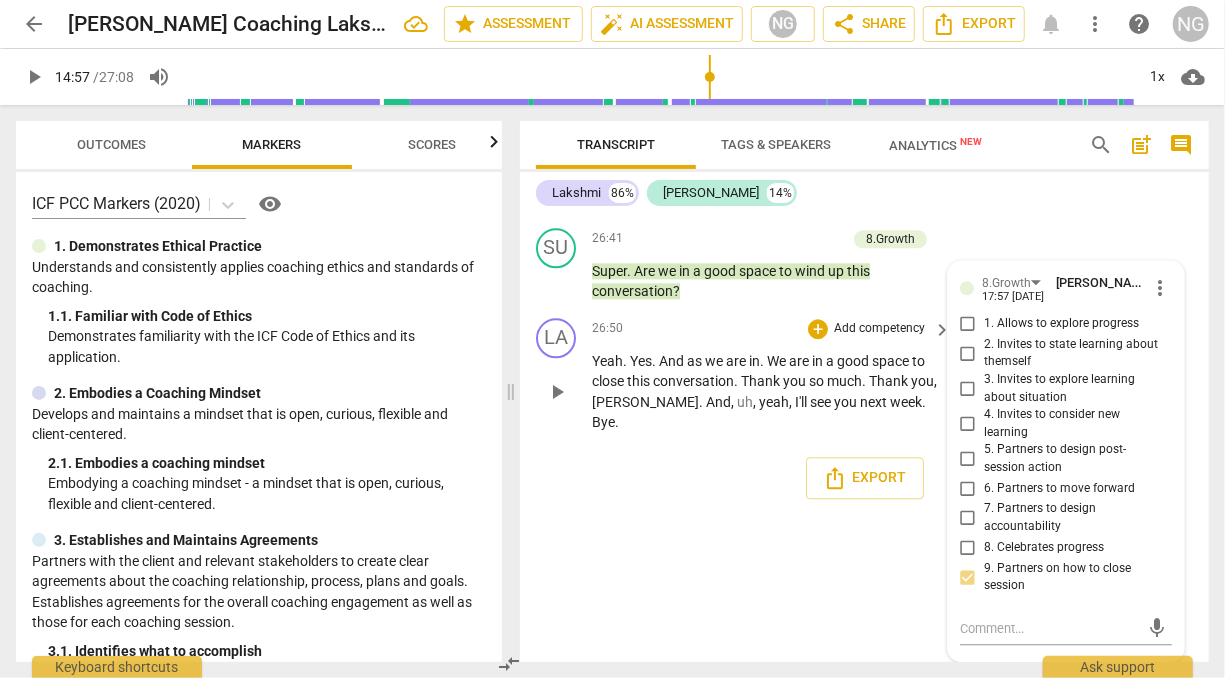 click on "so" at bounding box center (818, 381) 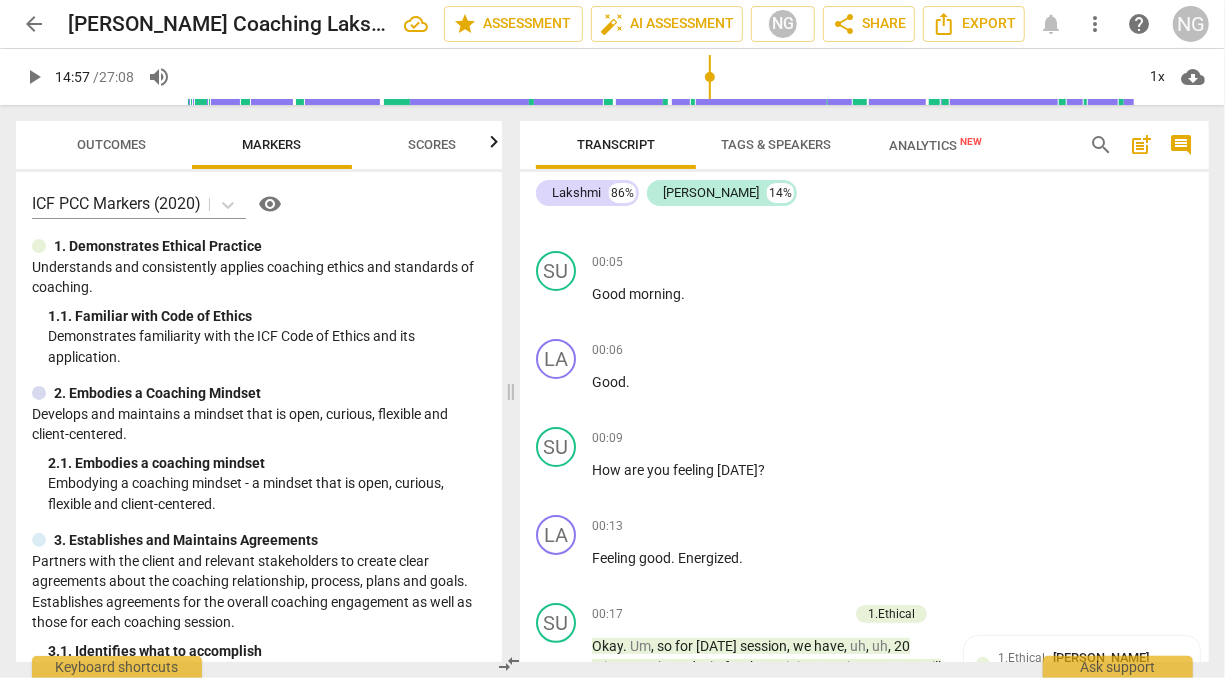 scroll, scrollTop: 0, scrollLeft: 0, axis: both 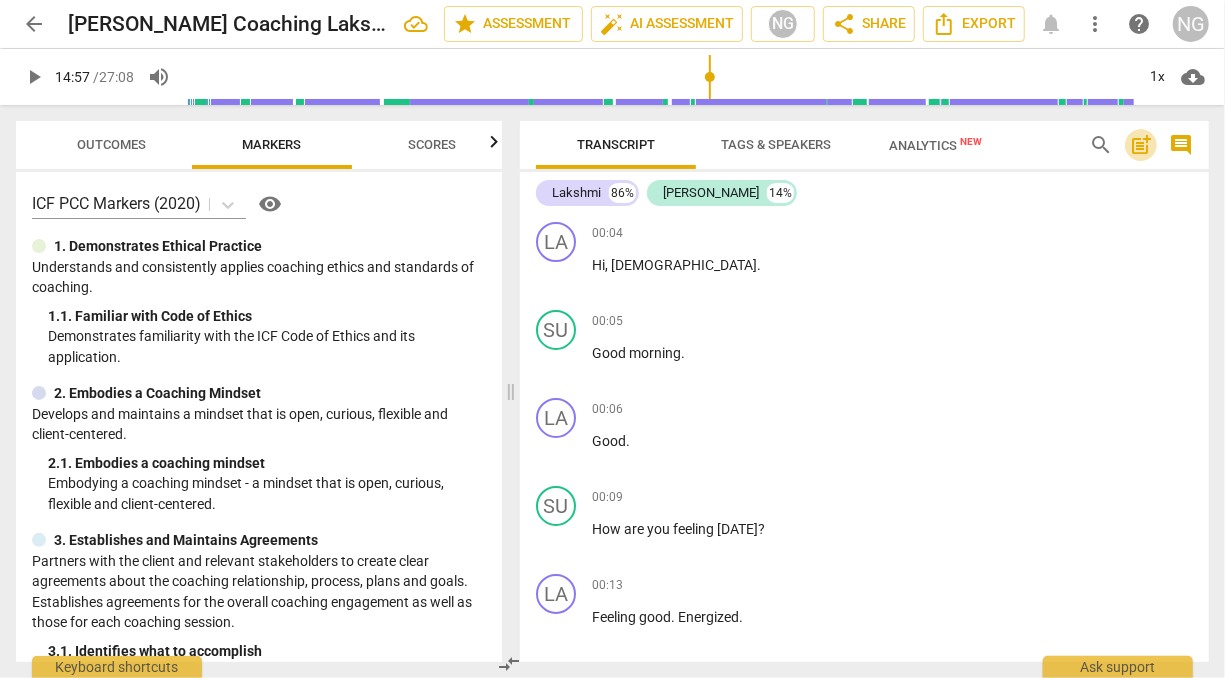 click on "post_add" at bounding box center (1141, 145) 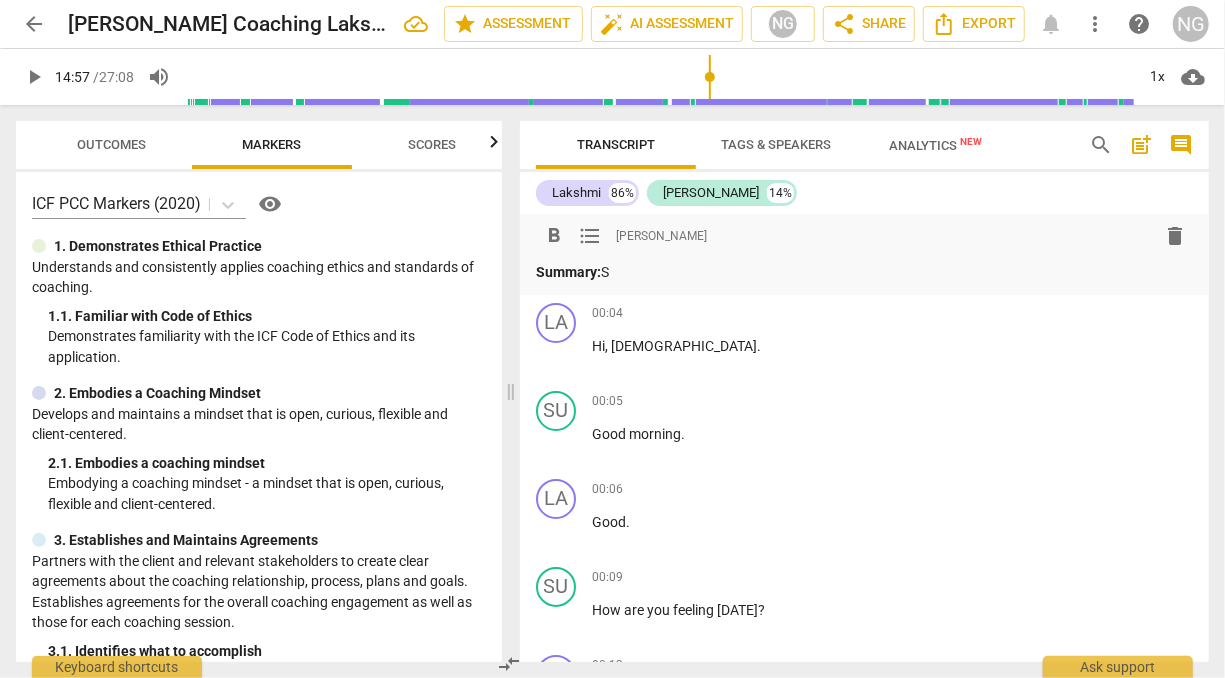 type 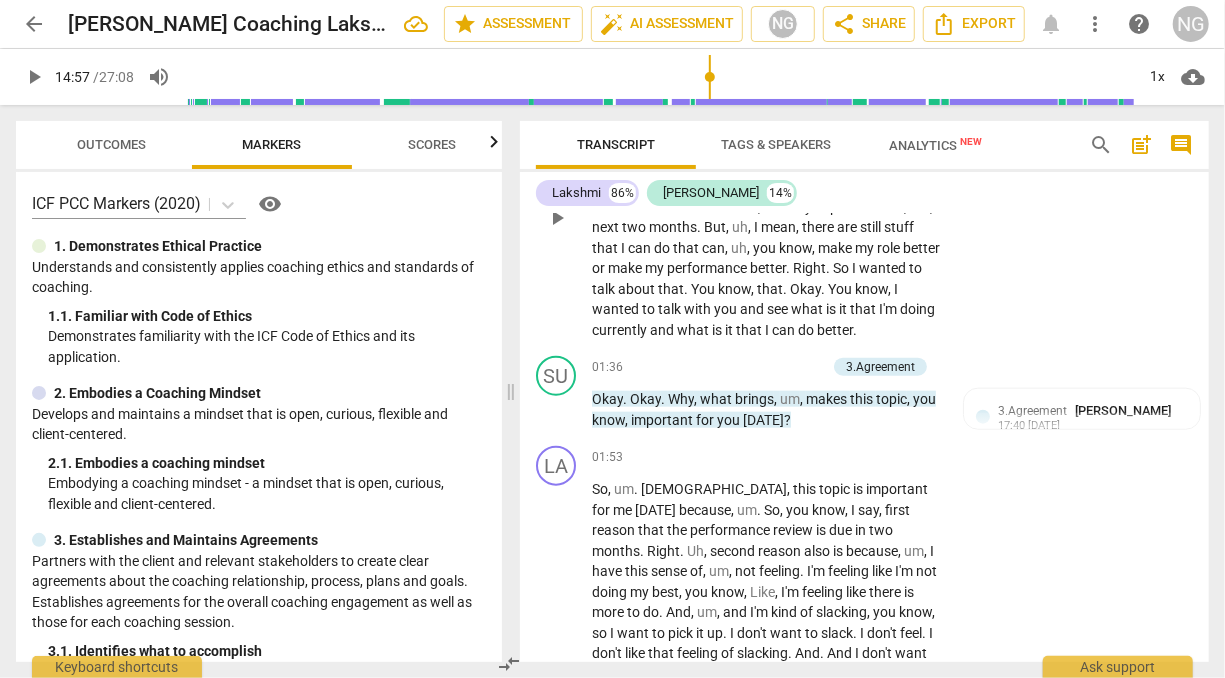 scroll, scrollTop: 1077, scrollLeft: 0, axis: vertical 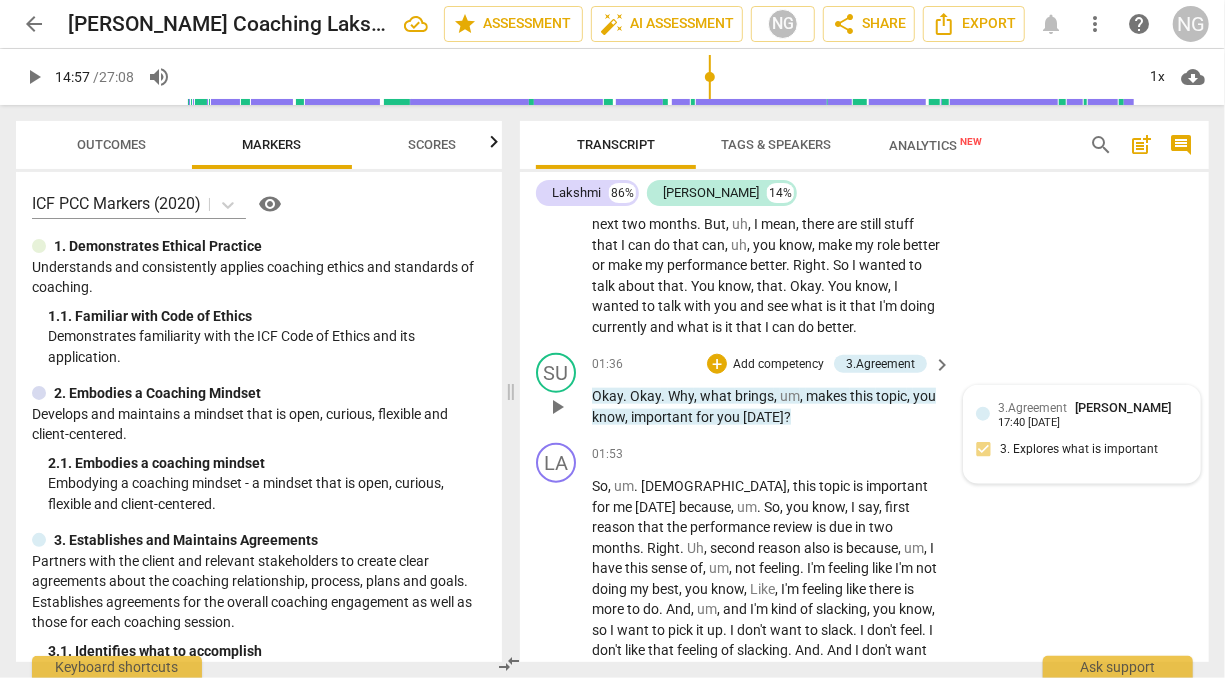 click on "3.Agreement [PERSON_NAME] 17:40 [DATE]" at bounding box center (1093, 413) 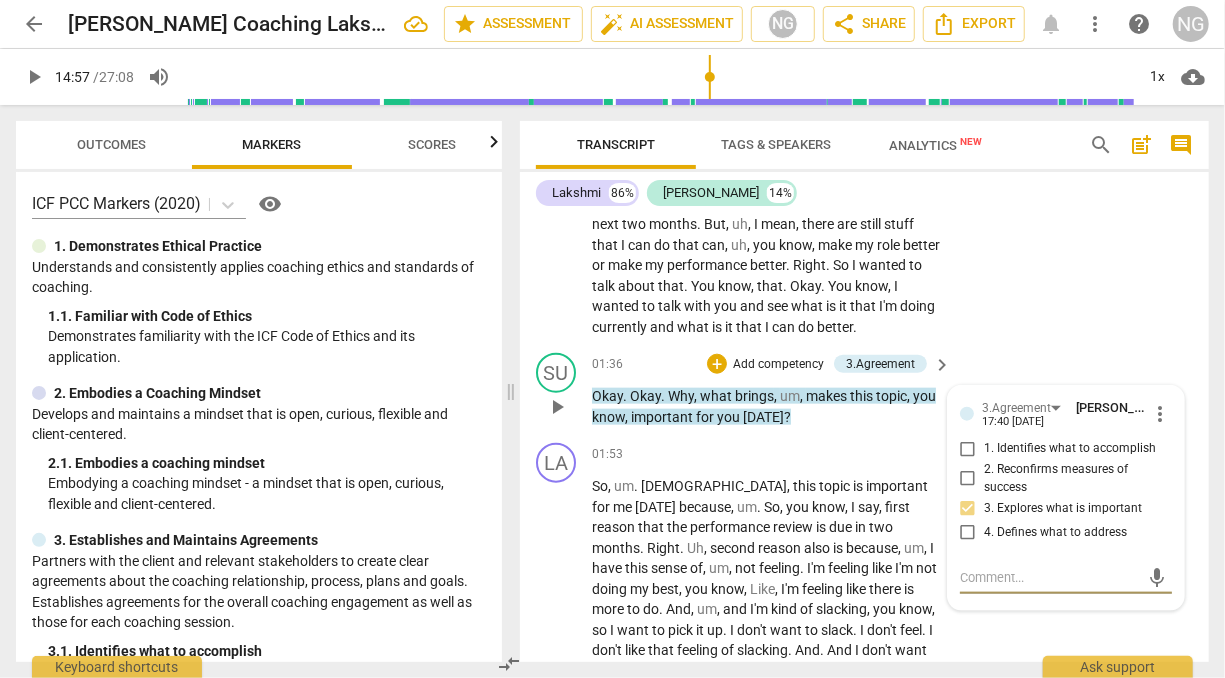 click at bounding box center (1050, 577) 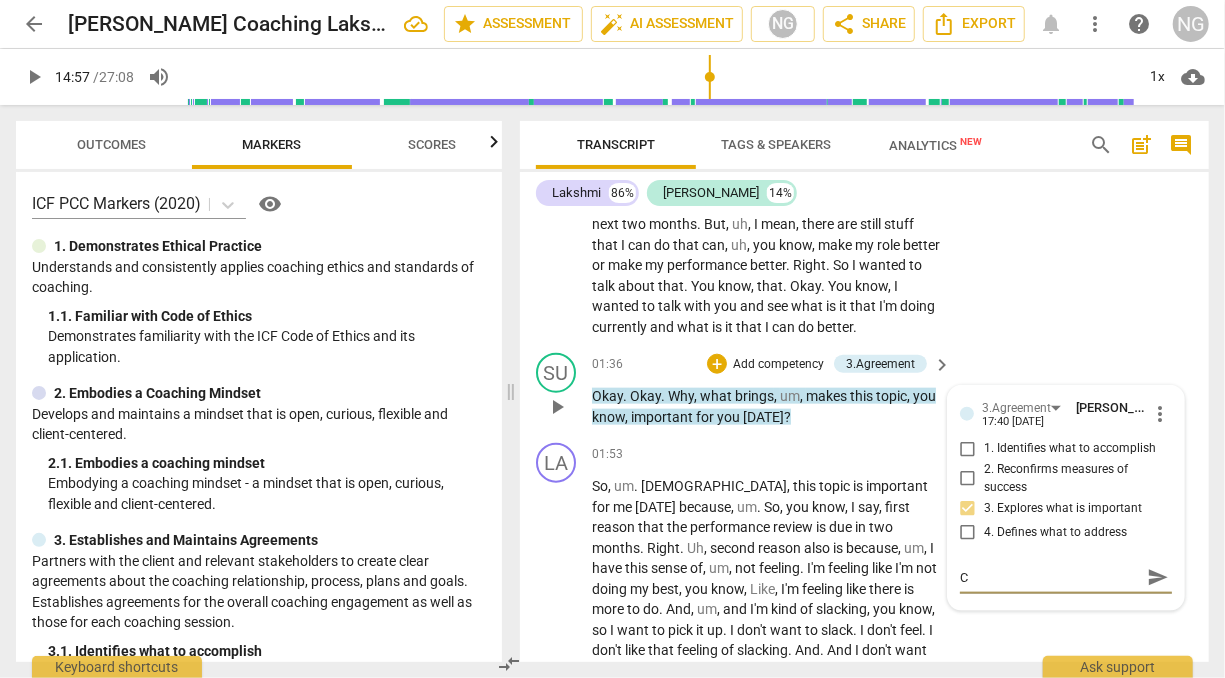 type on "Cl" 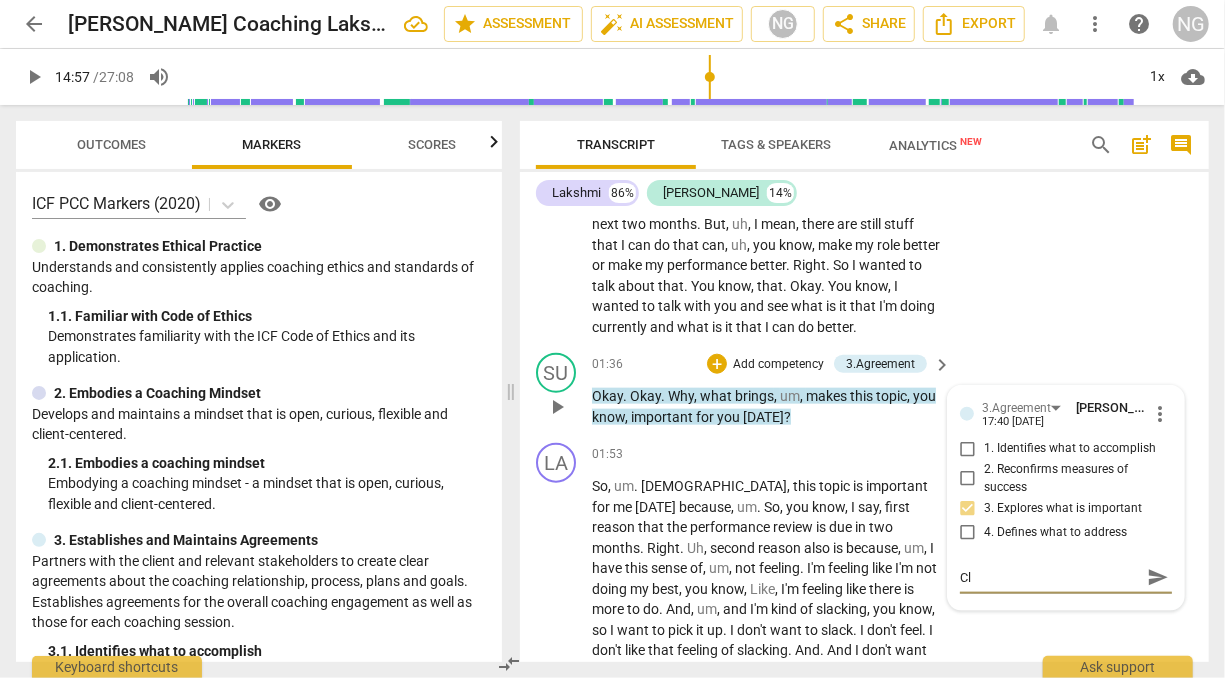 type on "Cle" 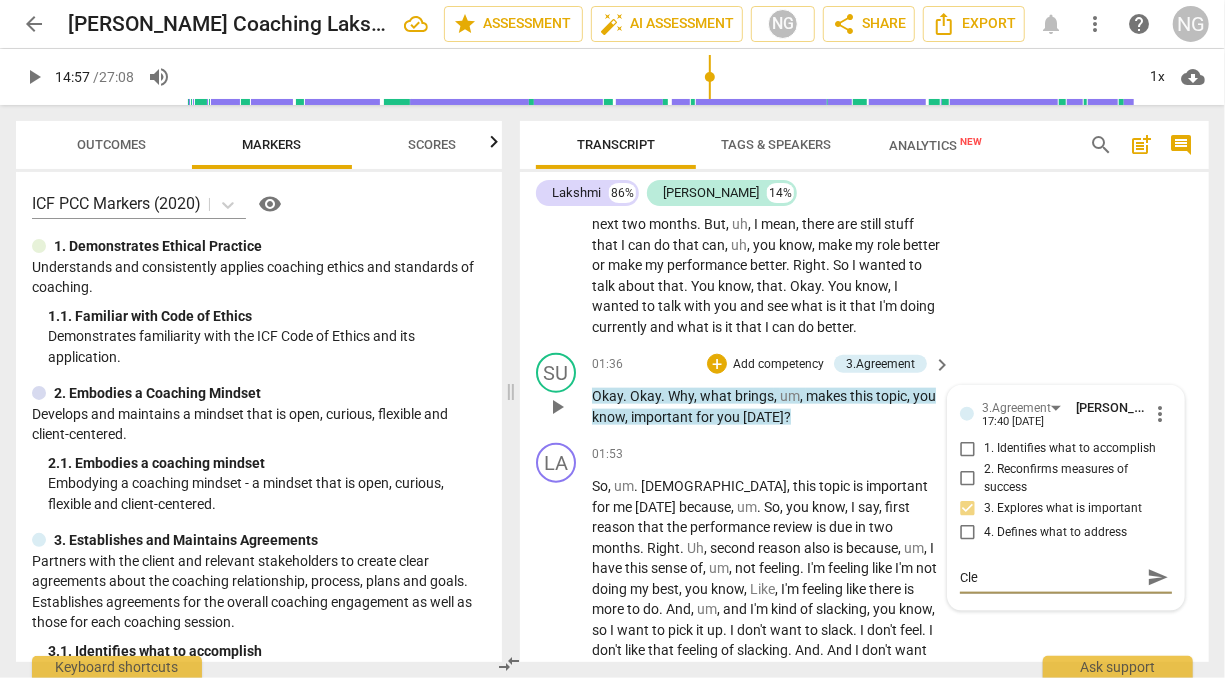 type on "Clei" 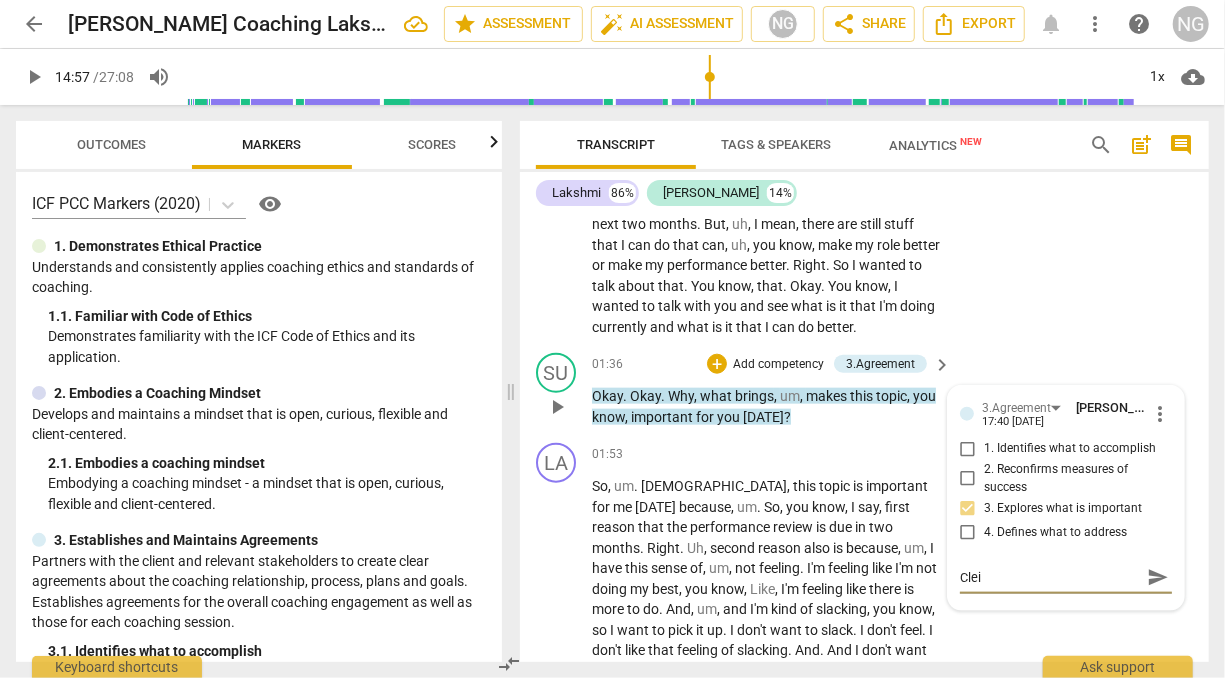 type on "[PERSON_NAME]" 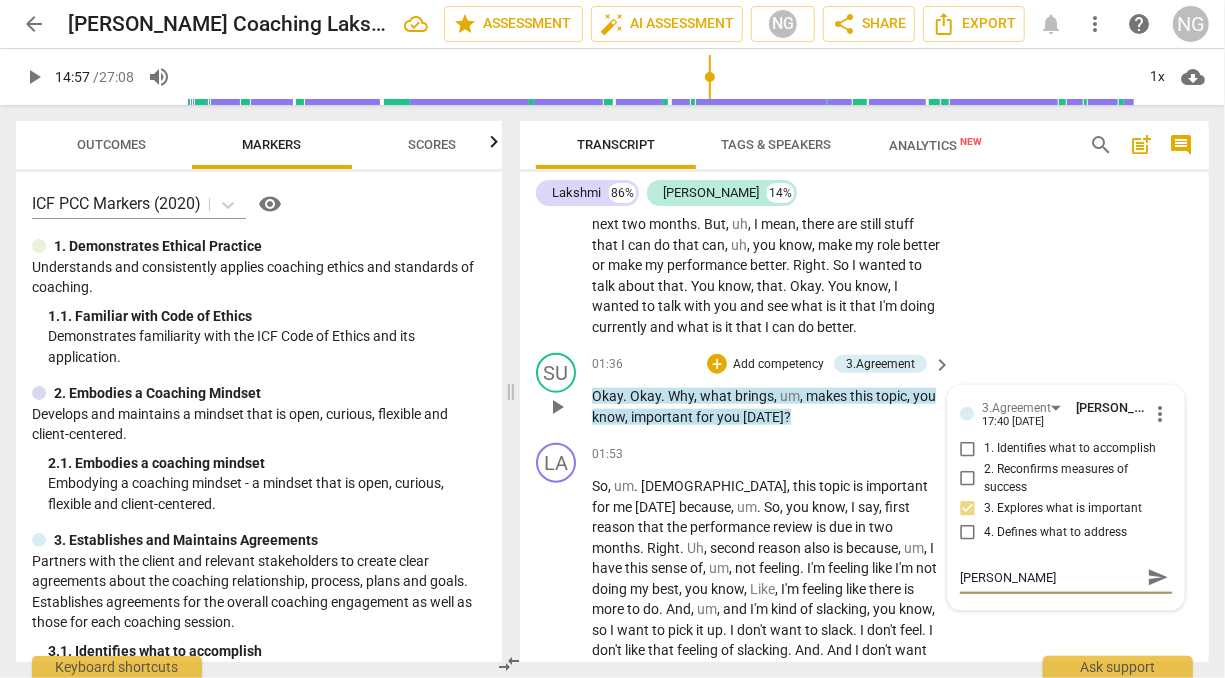 type on "Cleint" 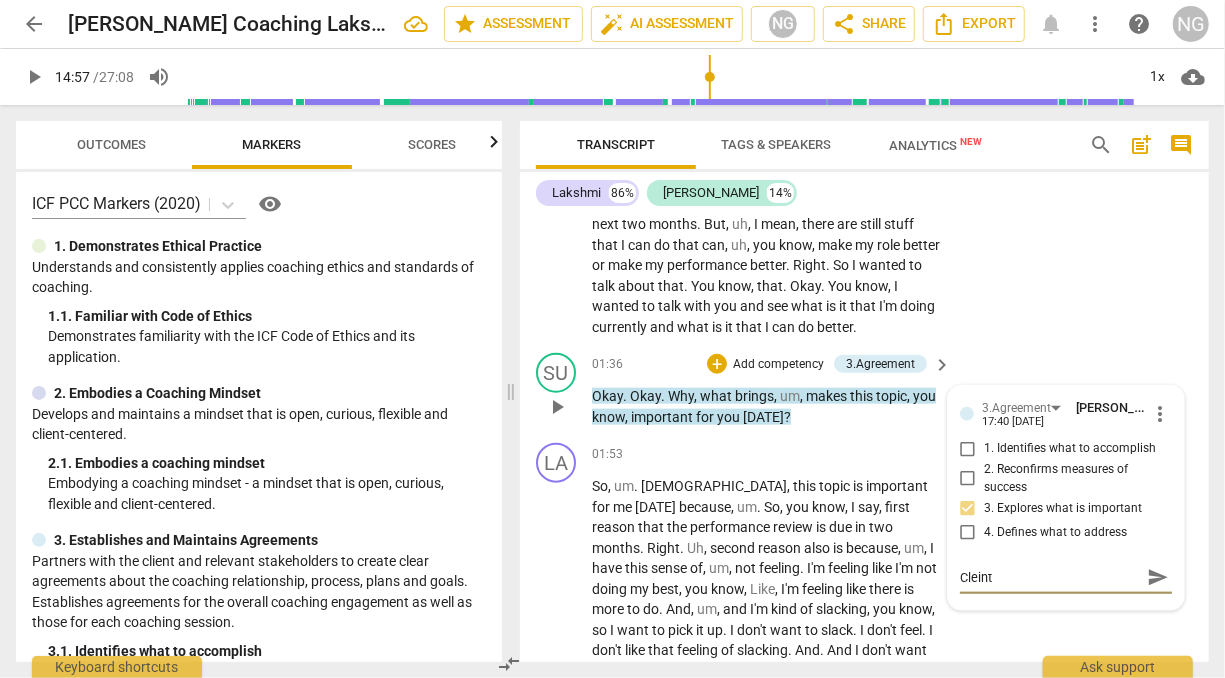 type on "Cleint" 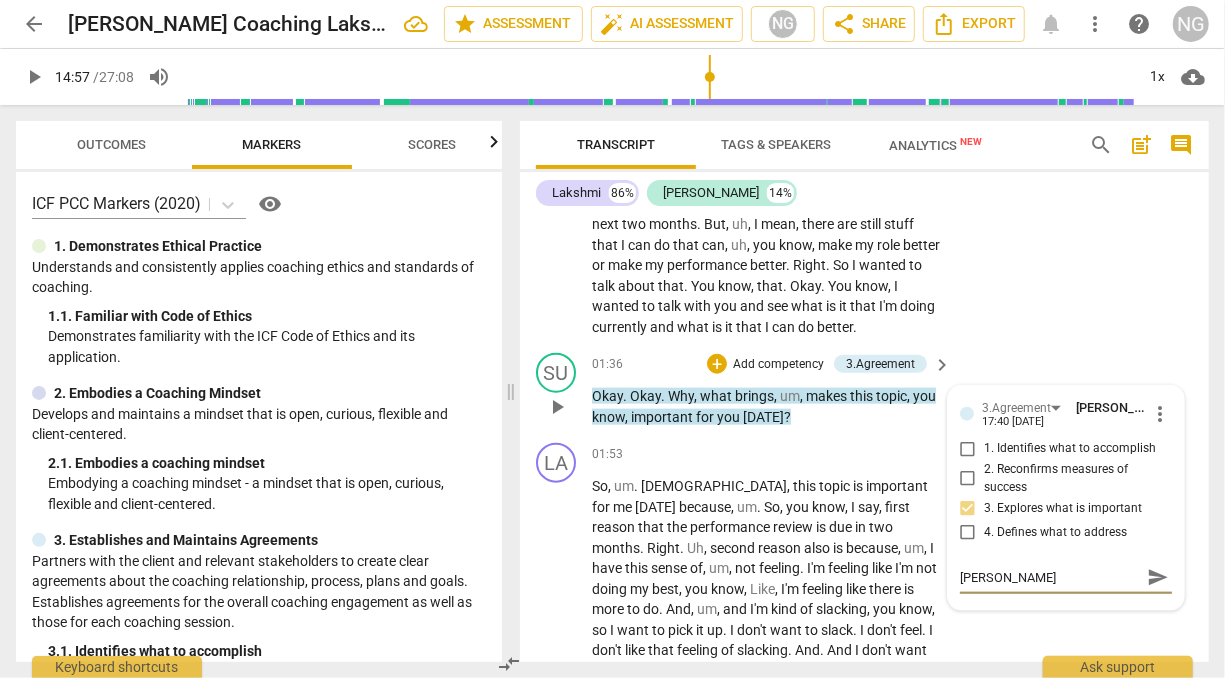 type on "Clei" 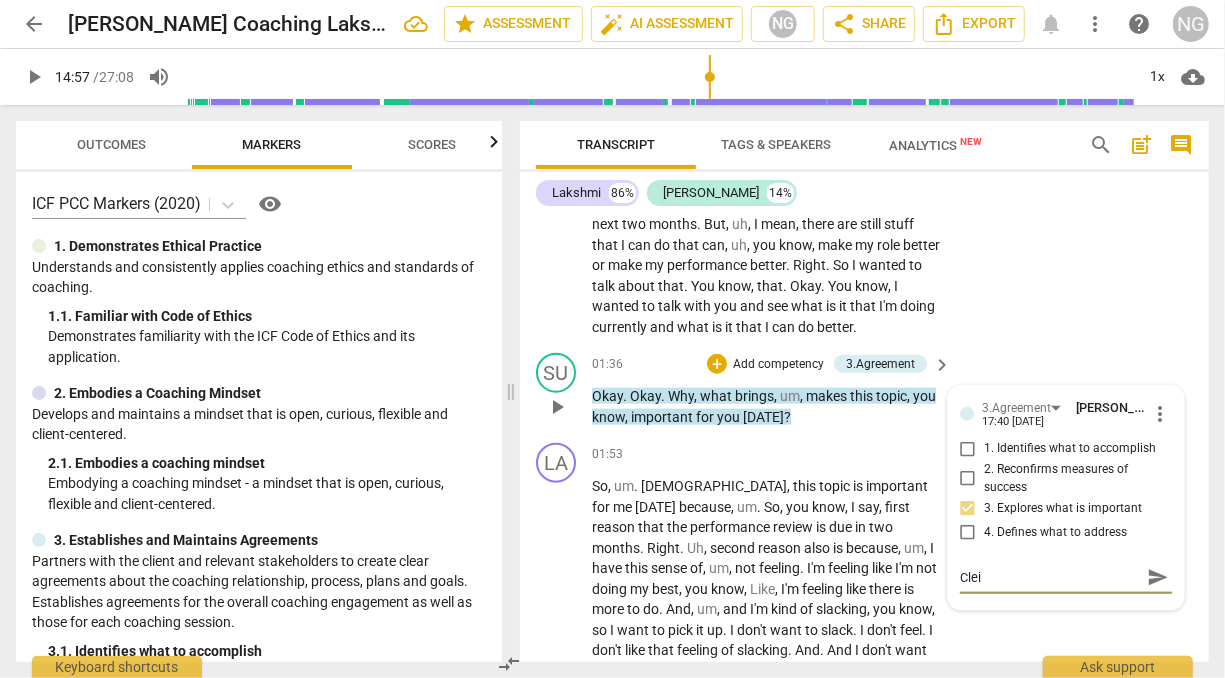type on "Cle" 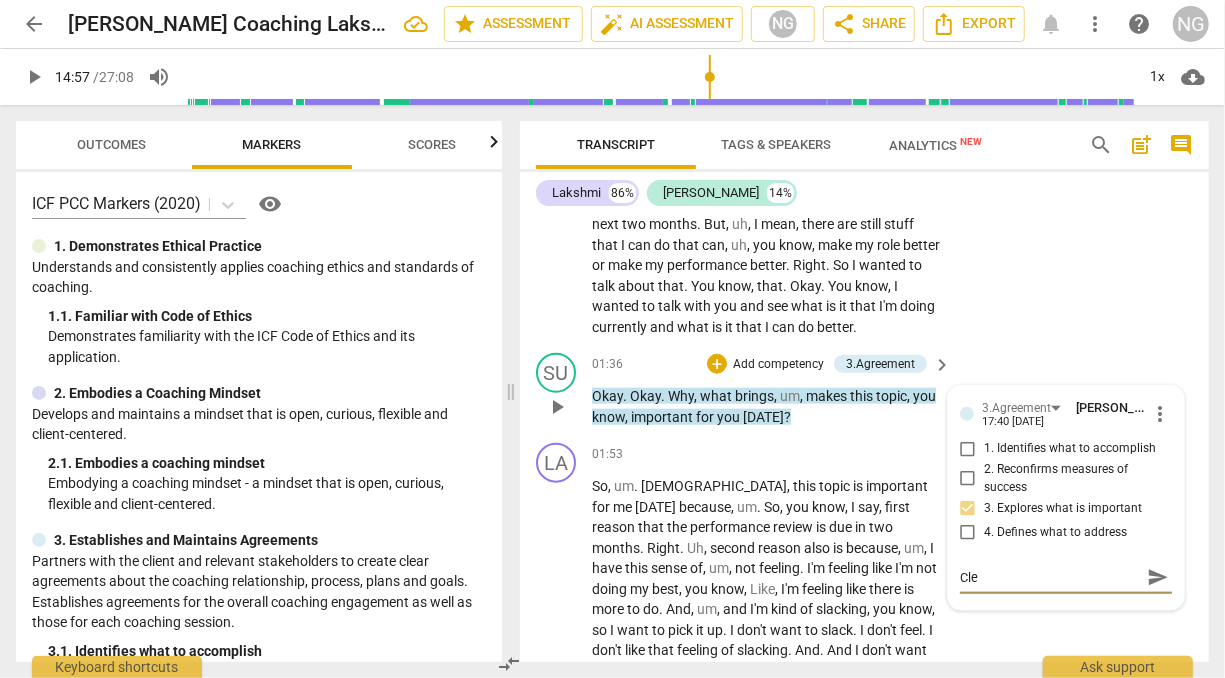 type on "Cl" 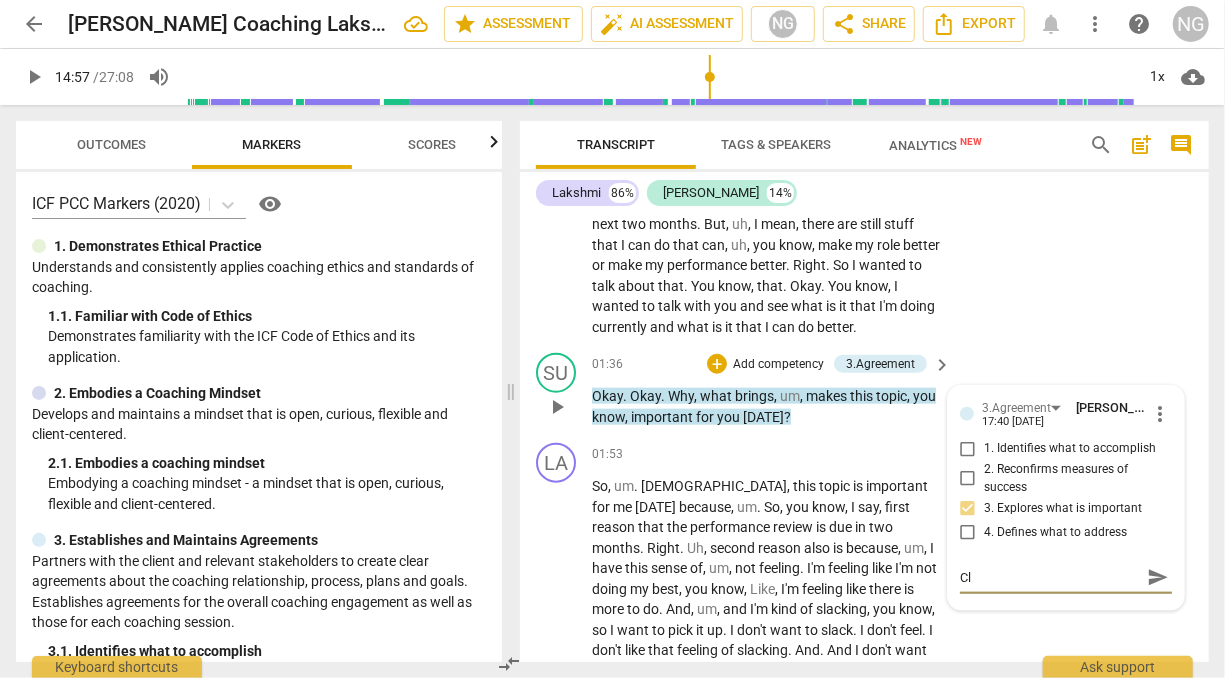 type on "Cli" 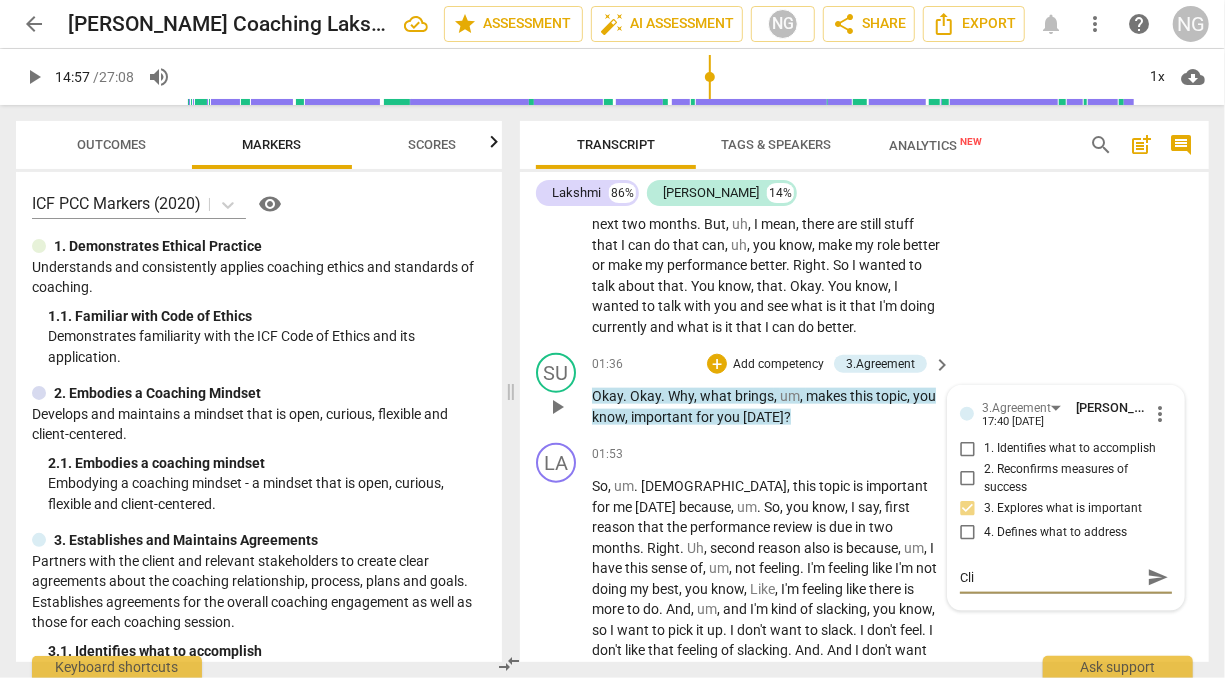 type on "Clie" 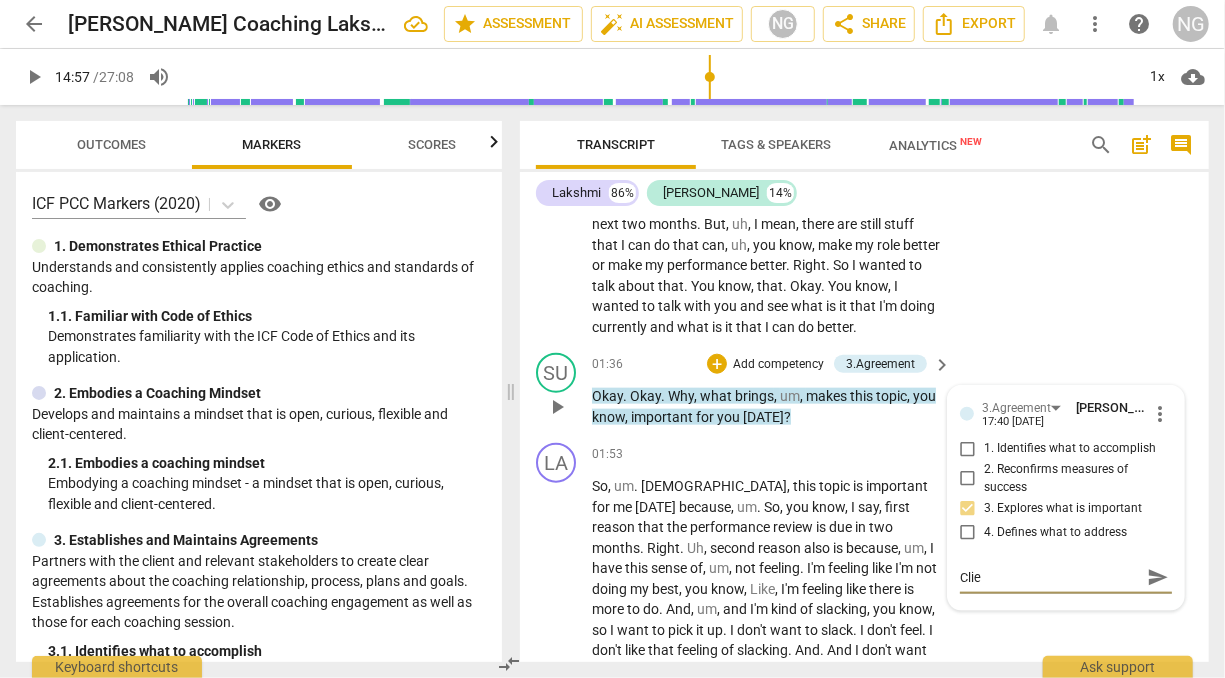 type on "Clien" 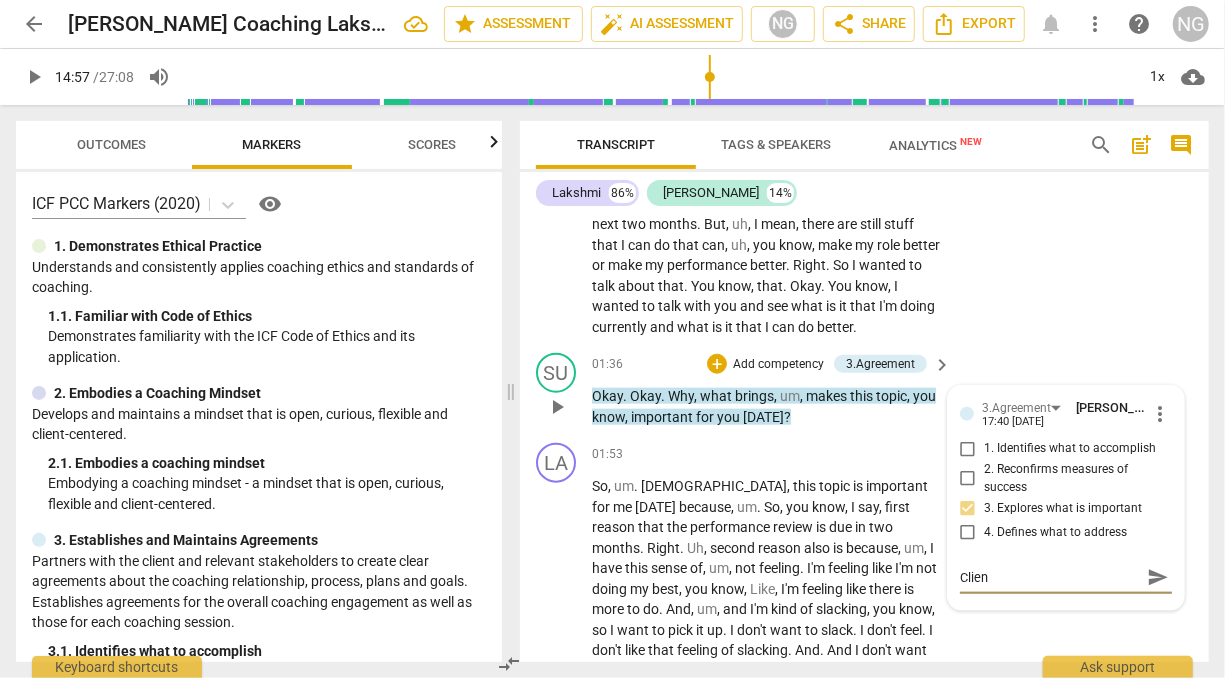 type on "Client" 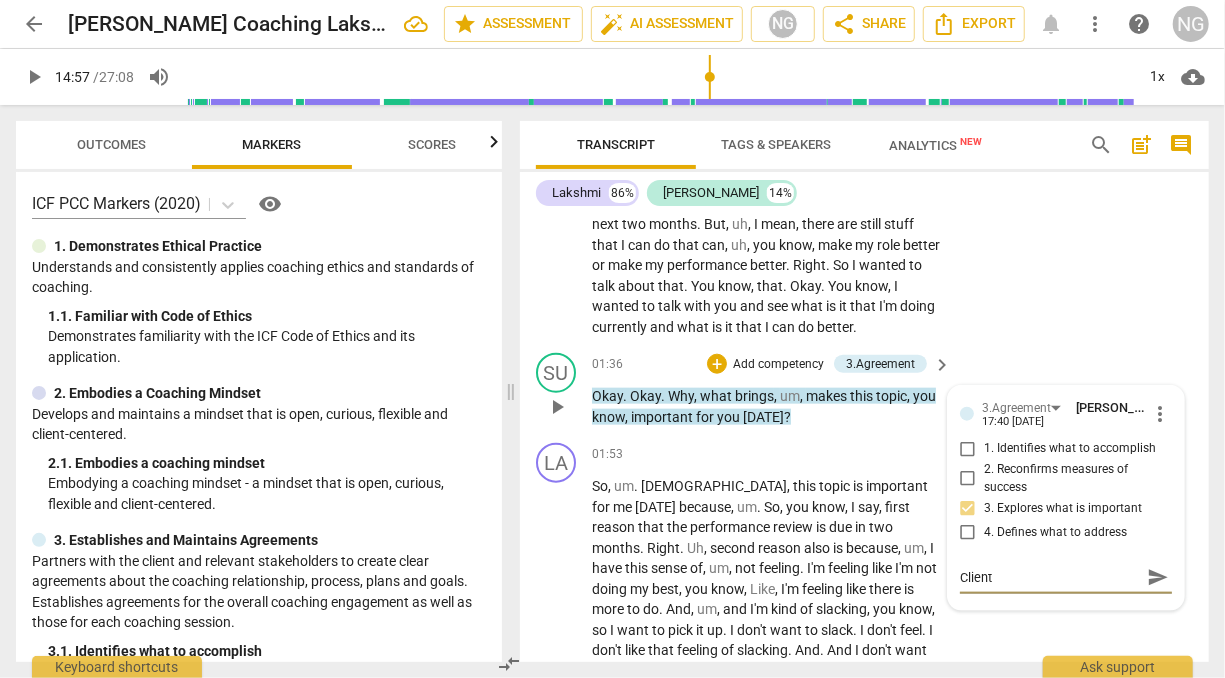 type on "Client" 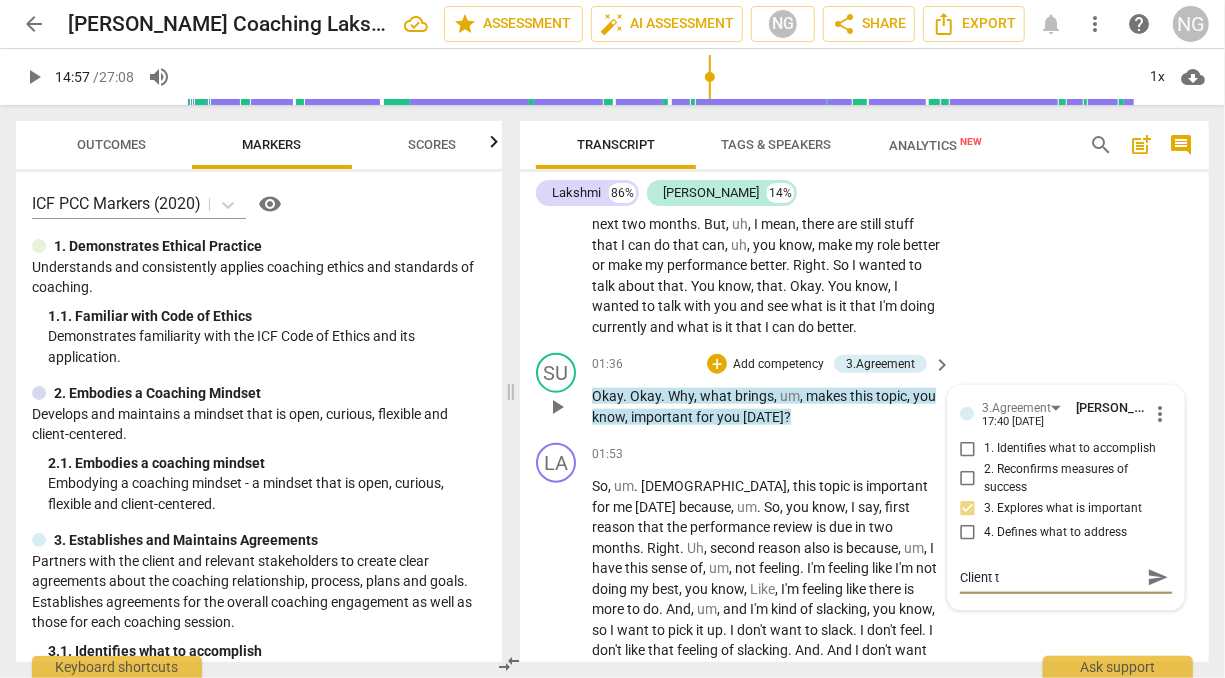 type on "Client ta" 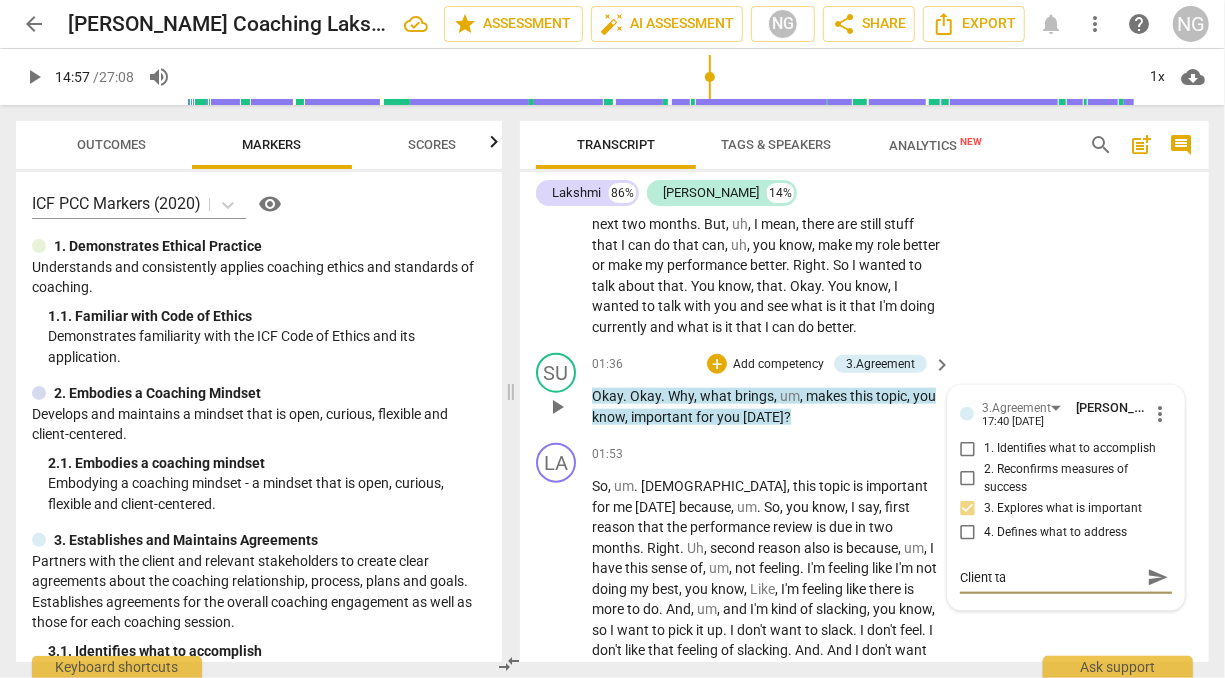 type on "Client tal" 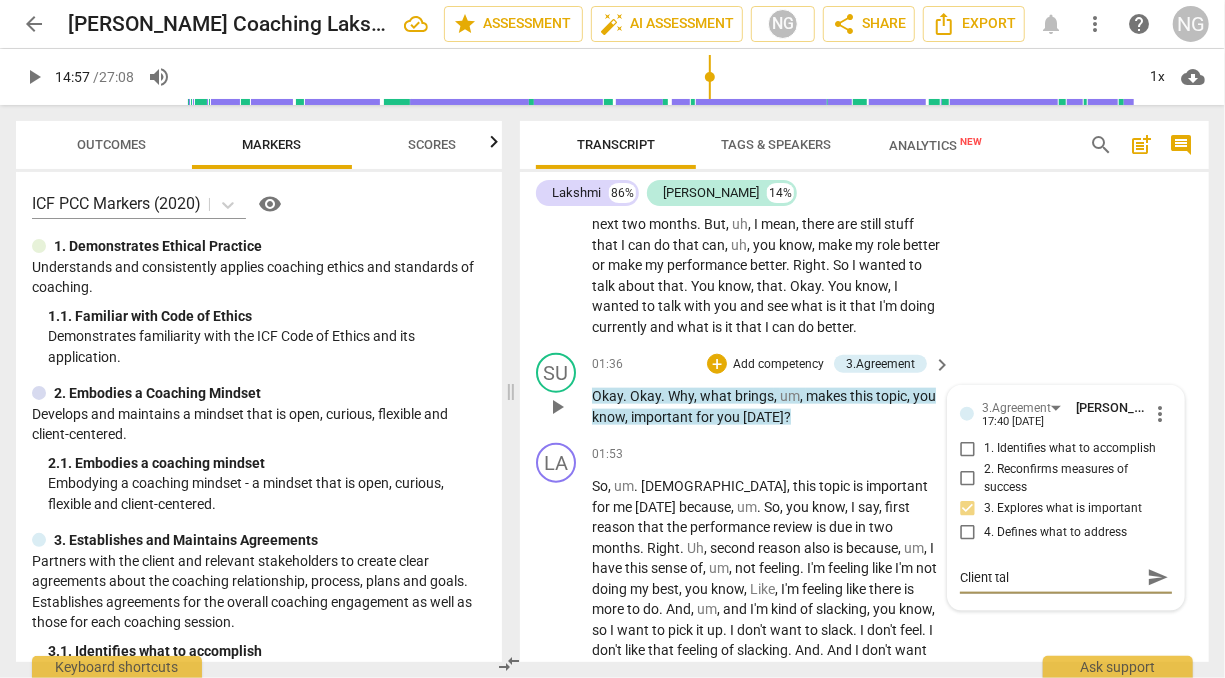 type on "Client talk" 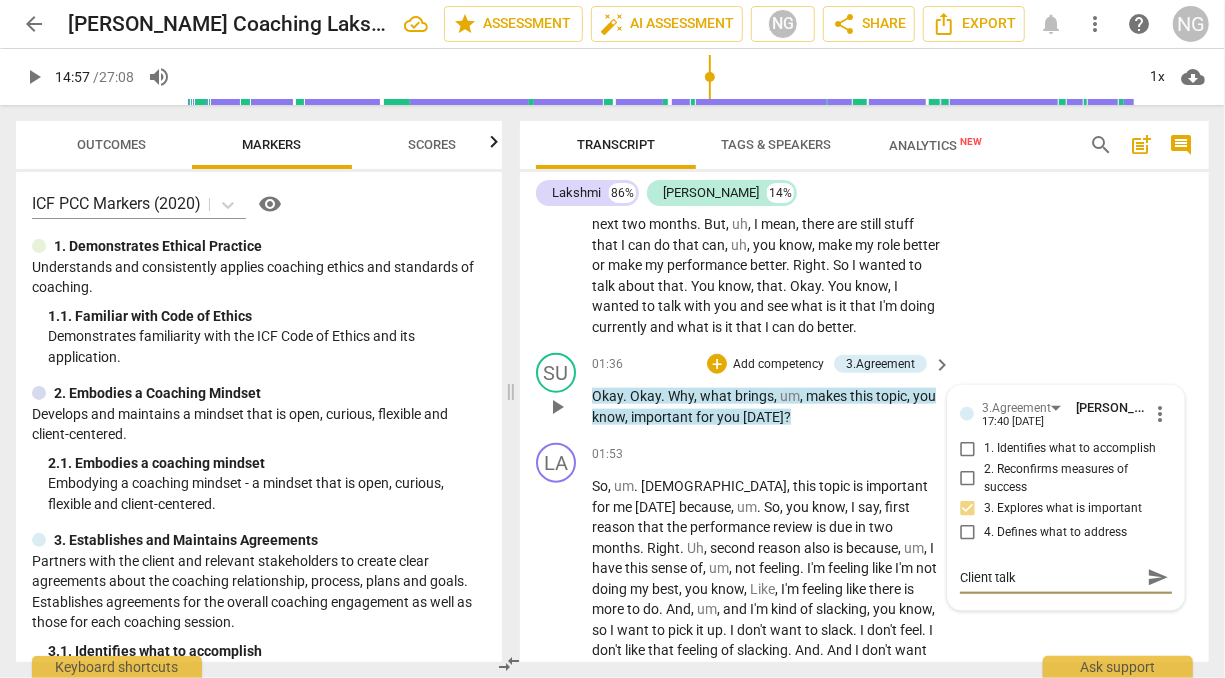 type on "Client talke" 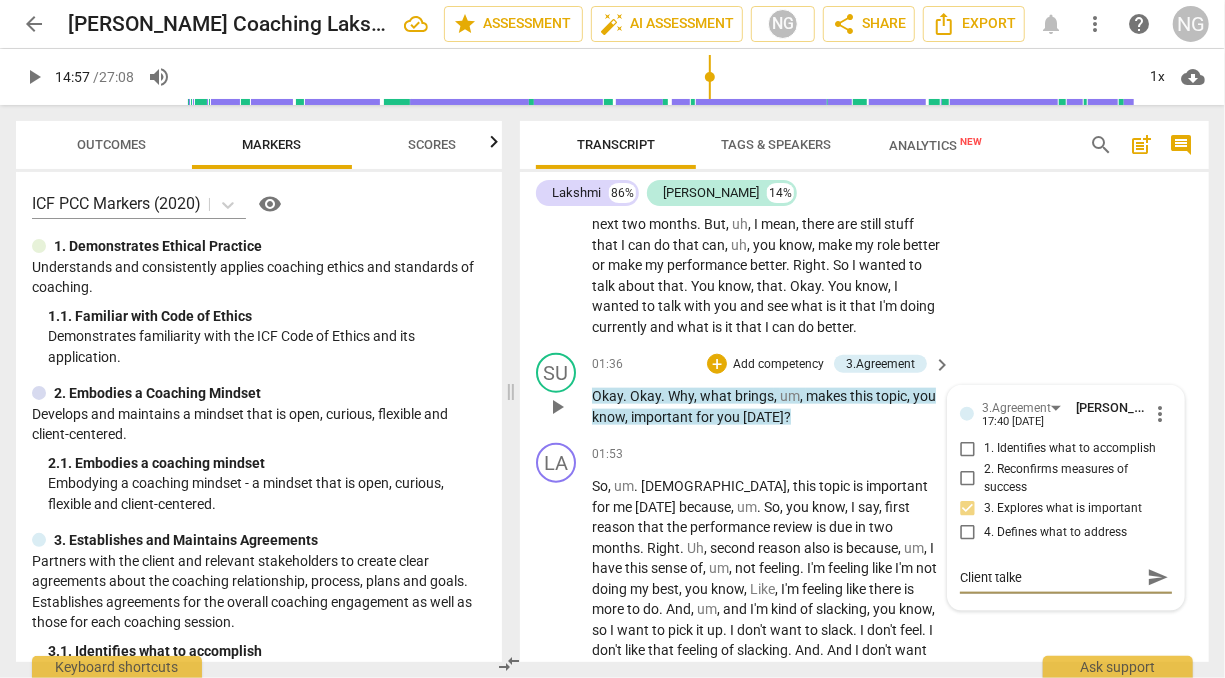 type on "Client talked" 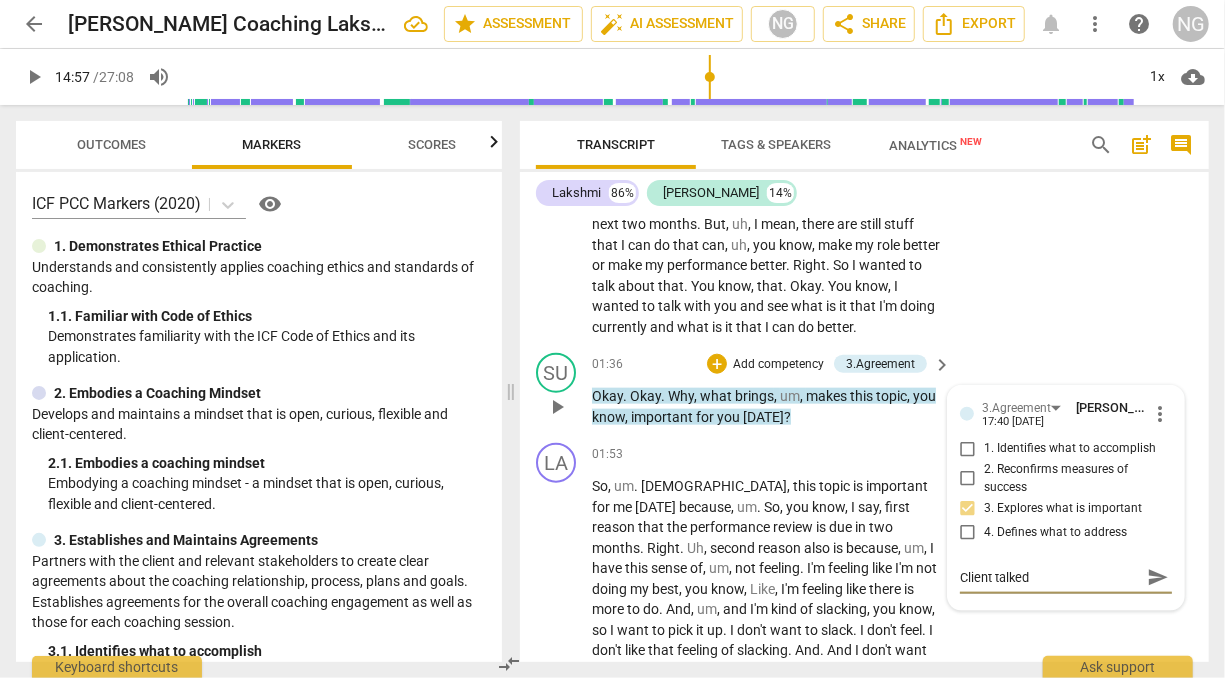 type on "Client talked" 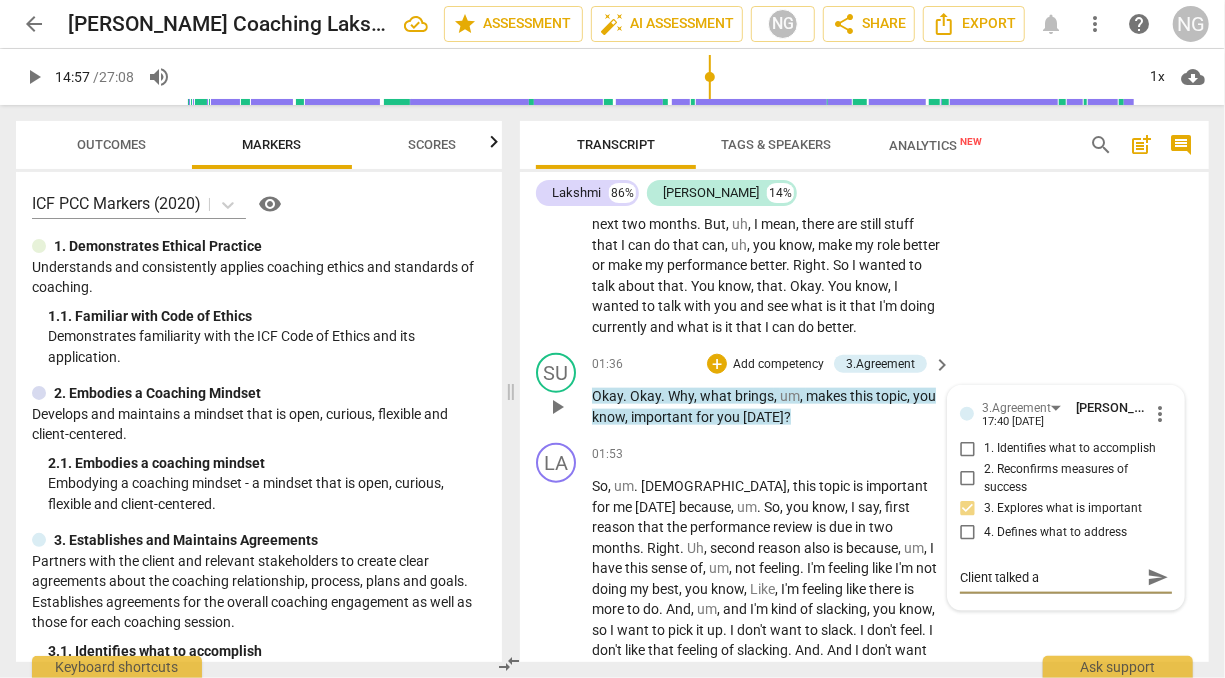 type on "Client talked ab" 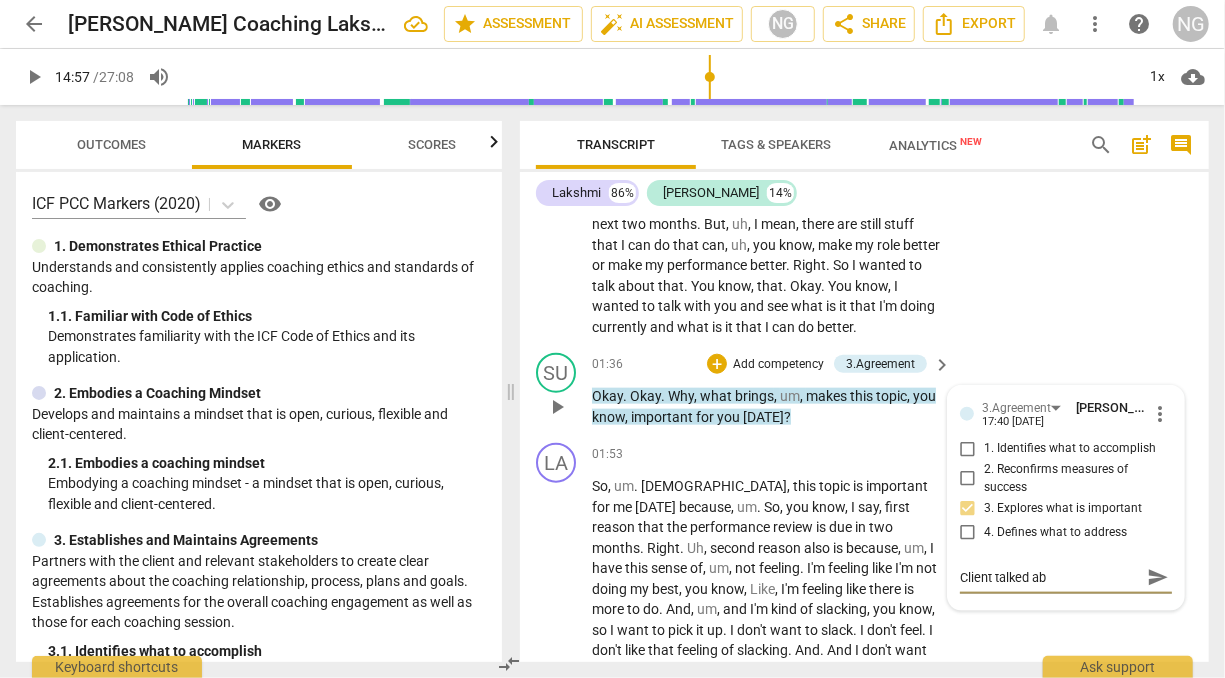 type on "Client talked abo" 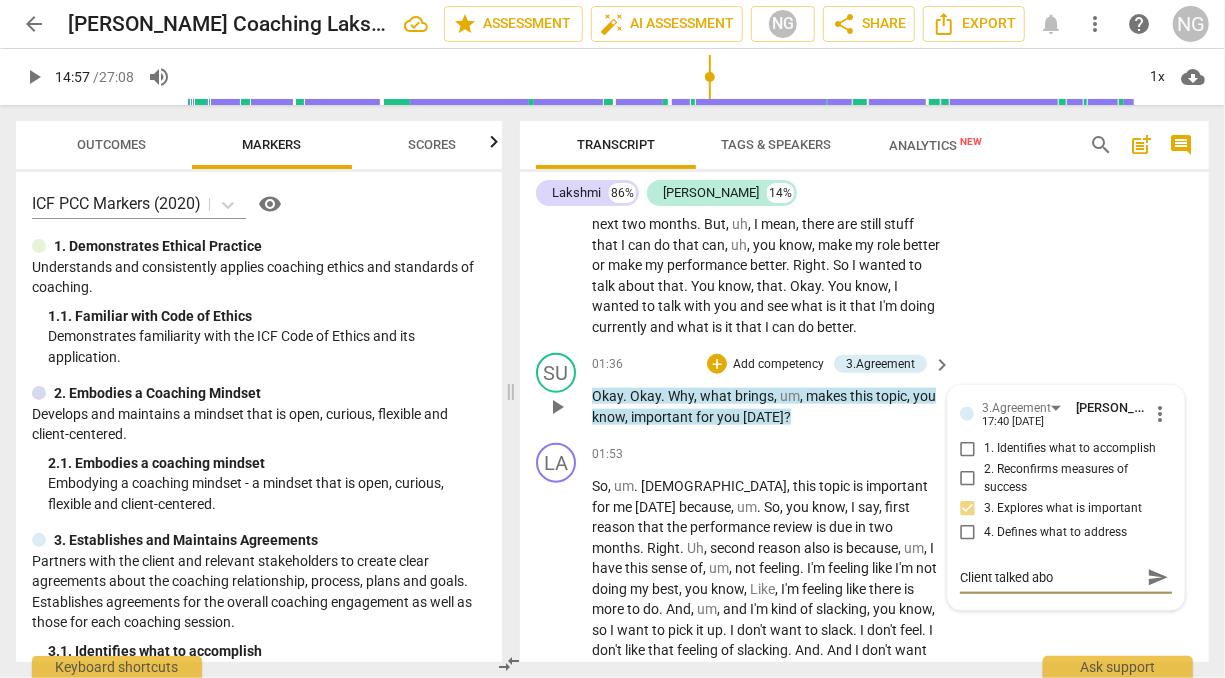 type on "Client talked abou" 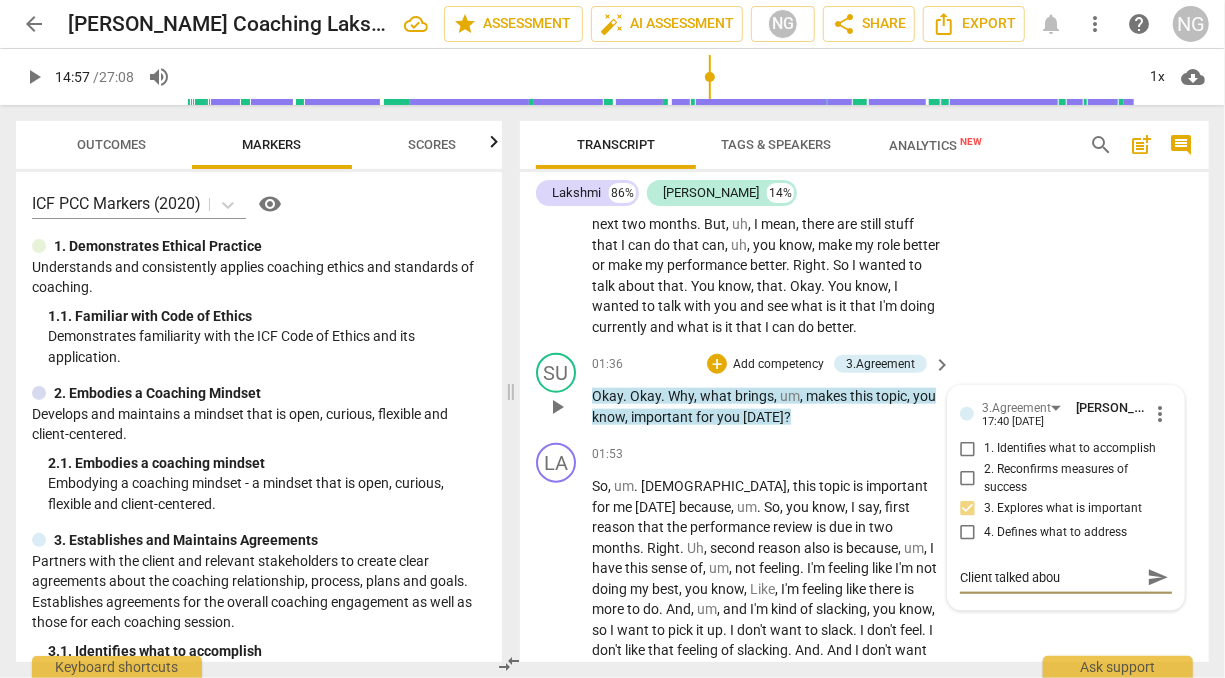 type on "Client talked about" 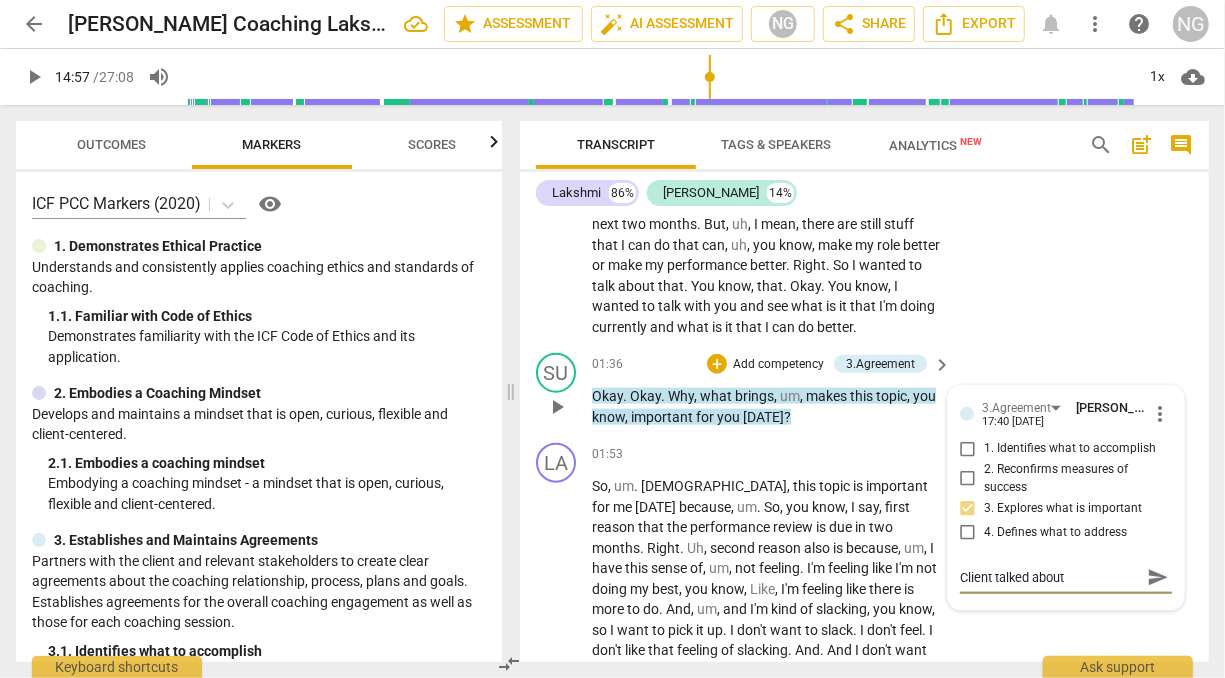 type on "Client talked about" 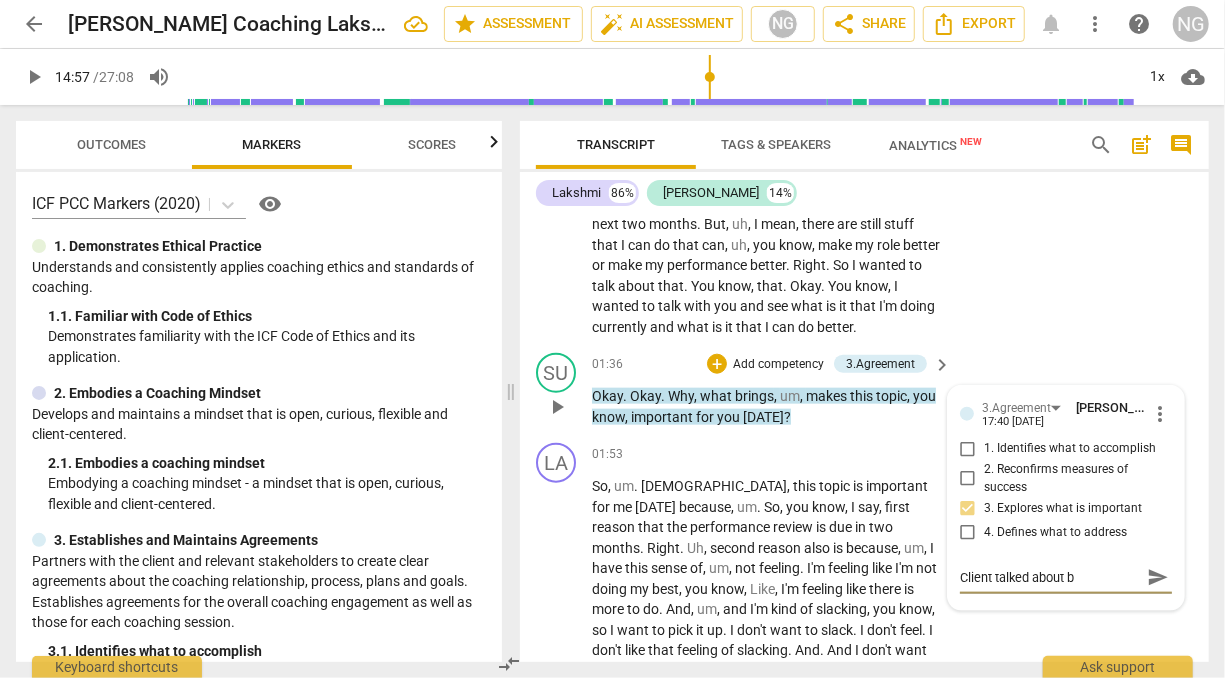 type on "Client talked about be" 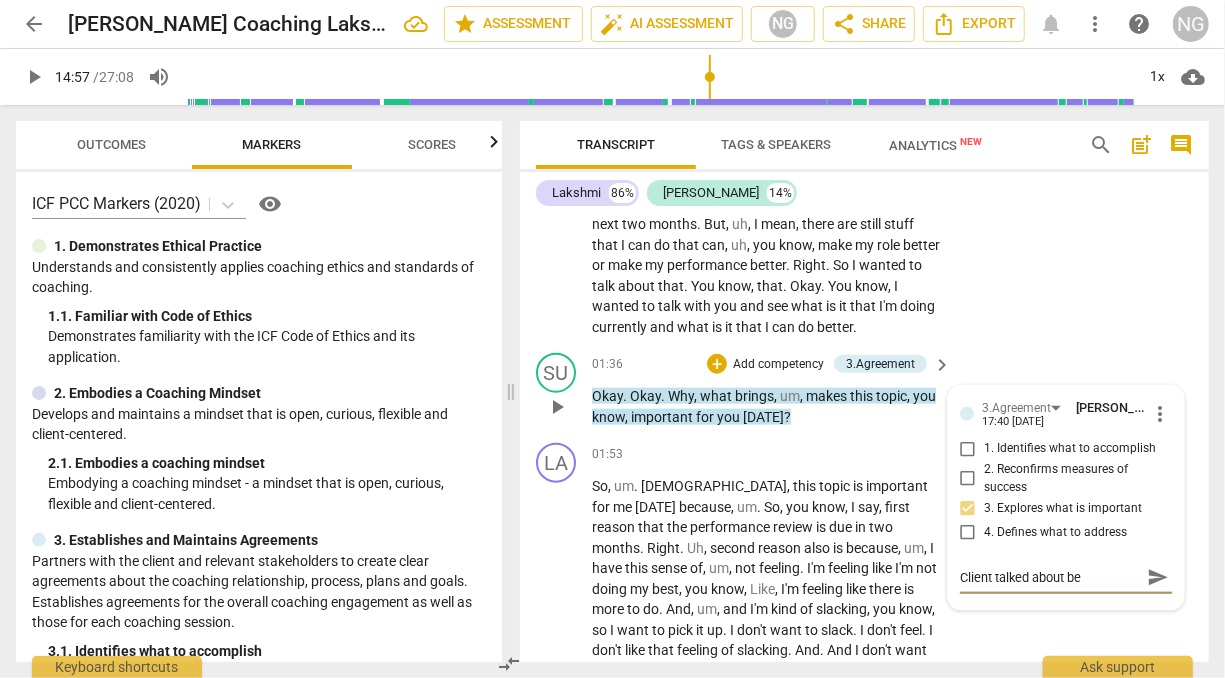 type on "Client talked about bet" 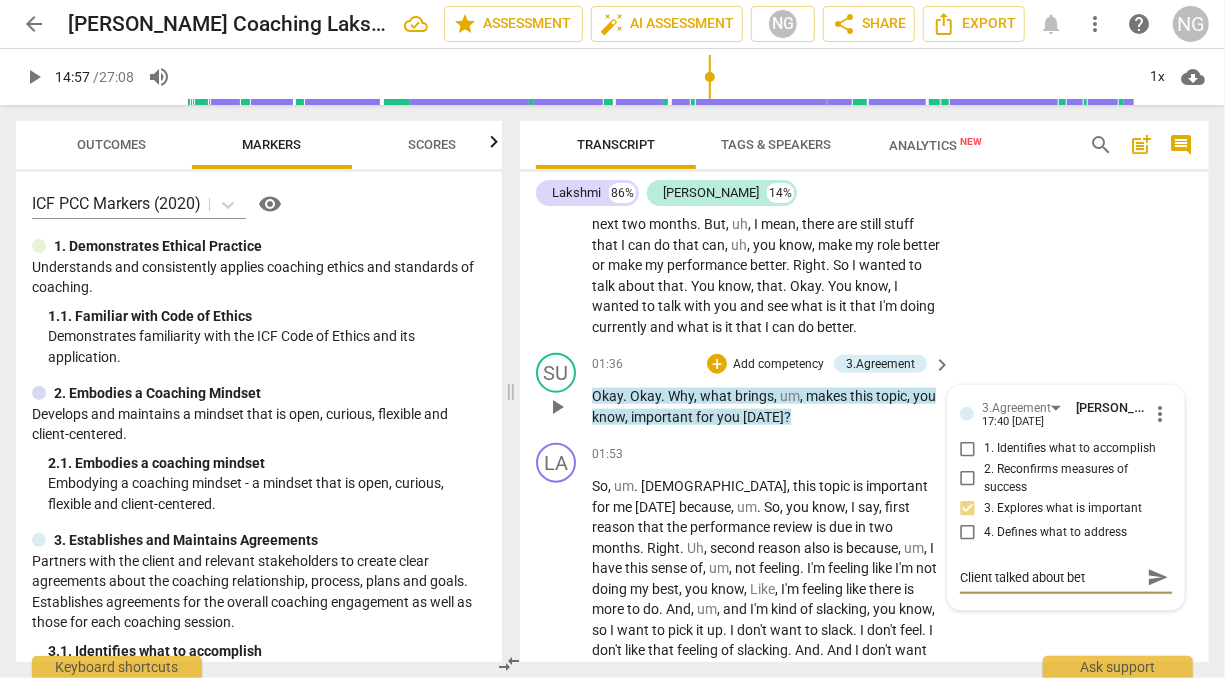 type on "Client talked about bett" 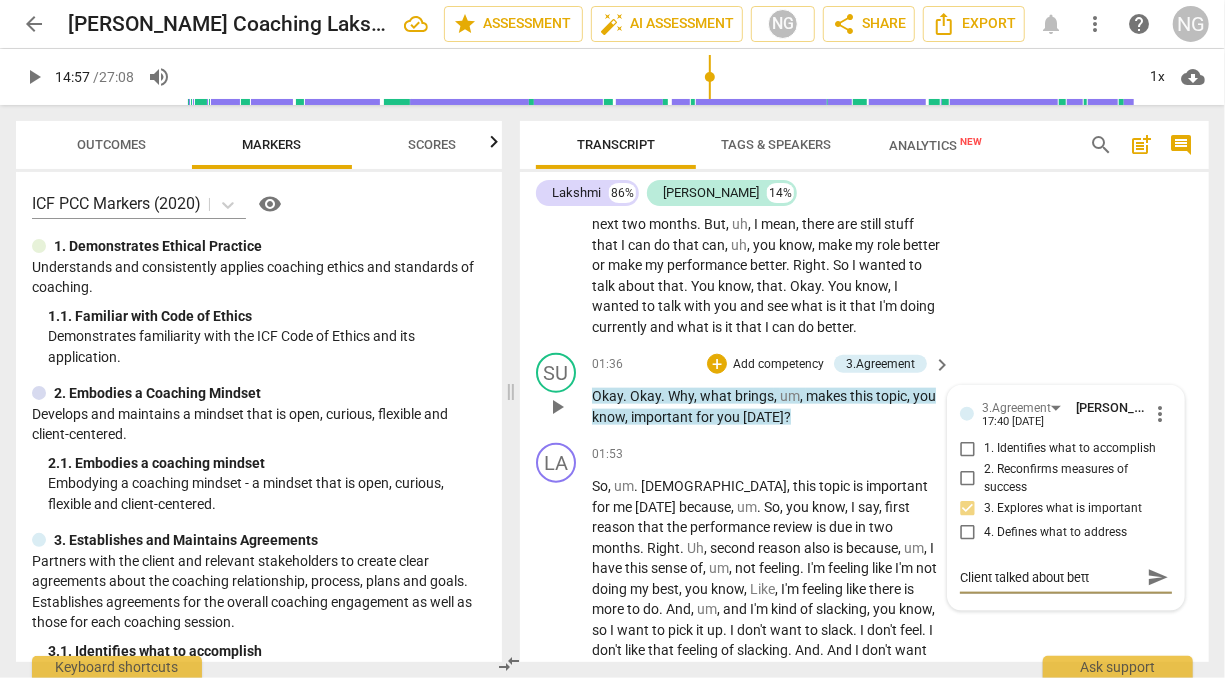 type on "Client talked about [PERSON_NAME]" 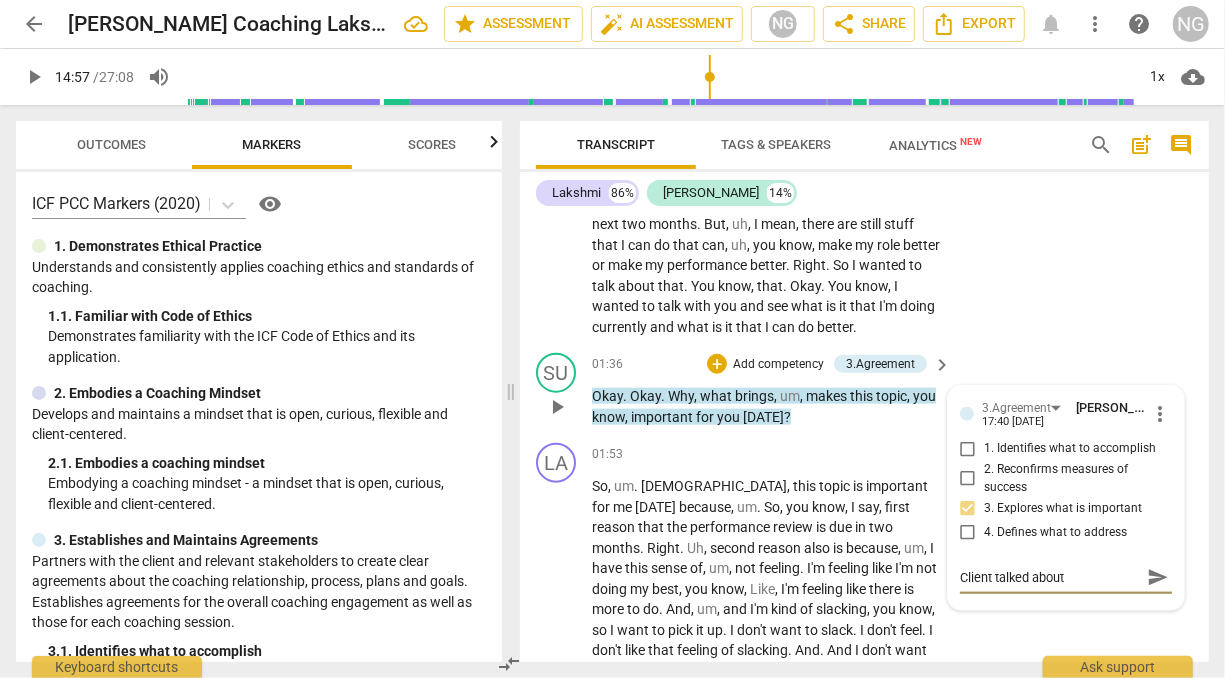 type on "Client talked about better" 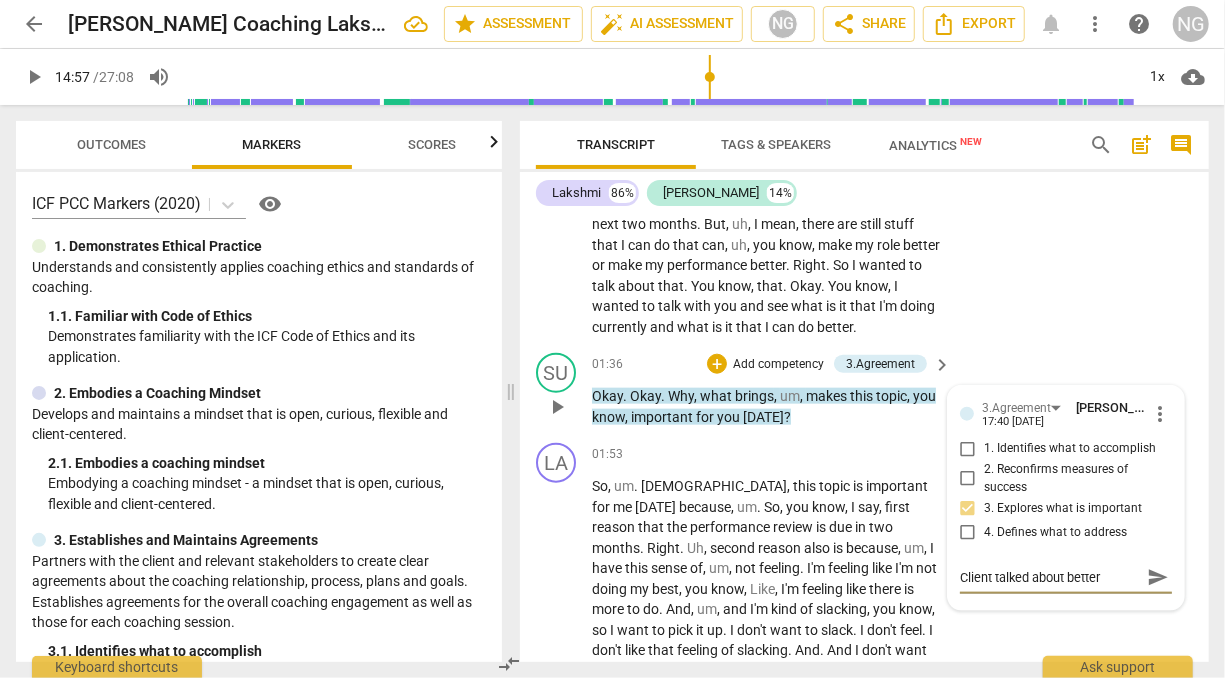 type on "Client talked about better" 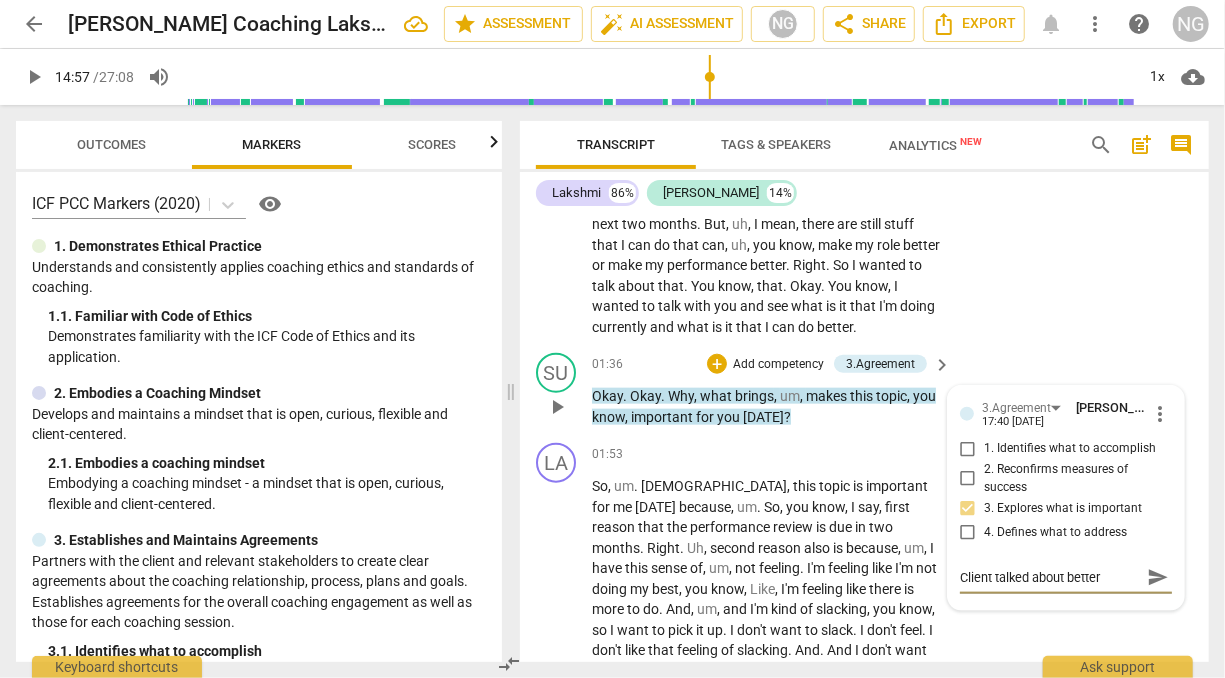 type on "Client talked about better m" 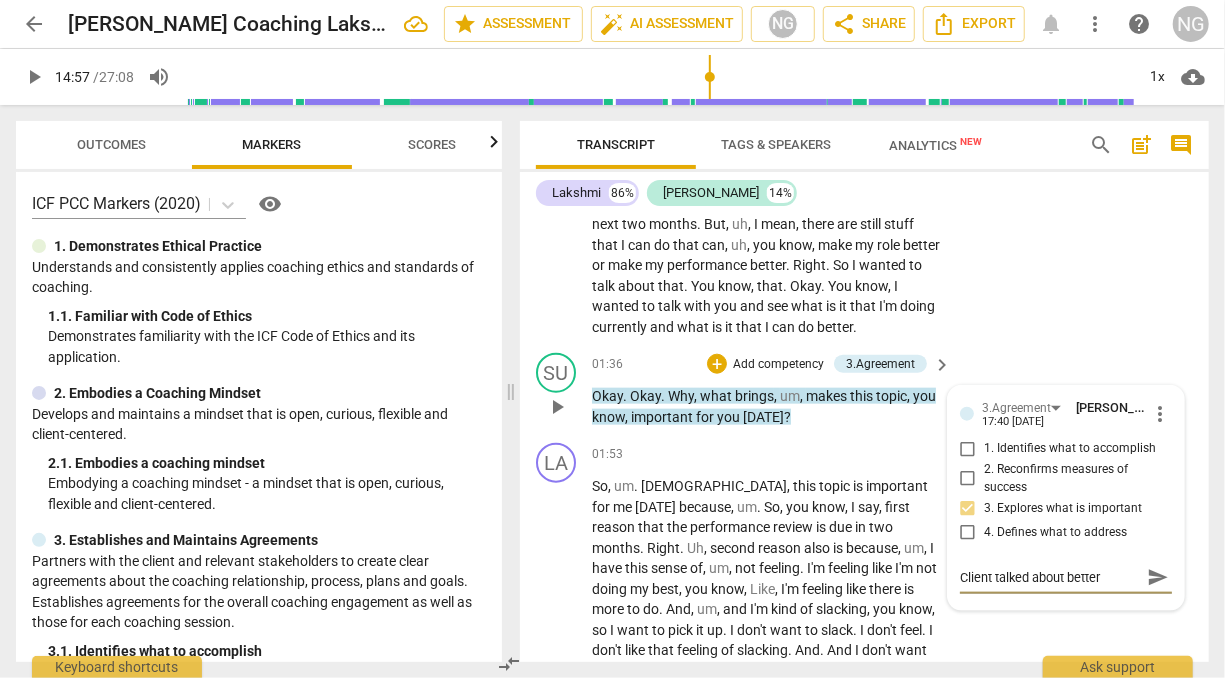 type on "Client talked about better m" 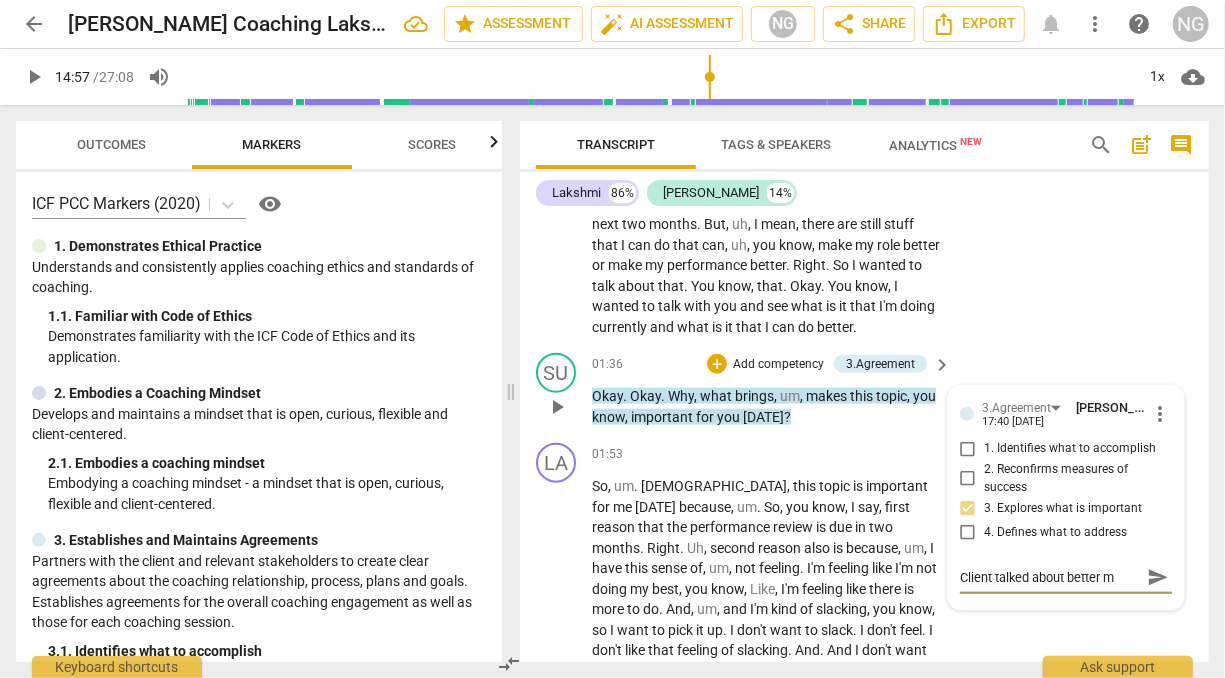 type on "Client talked about better mu" 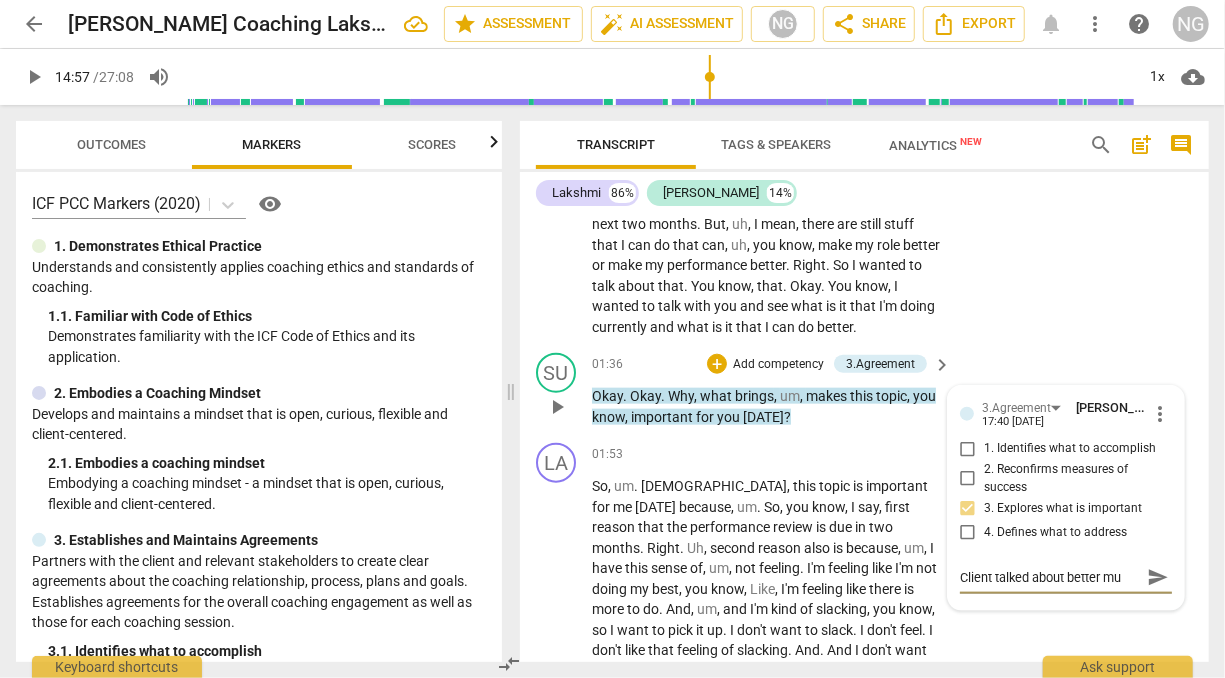 type on "Client talked about better mut" 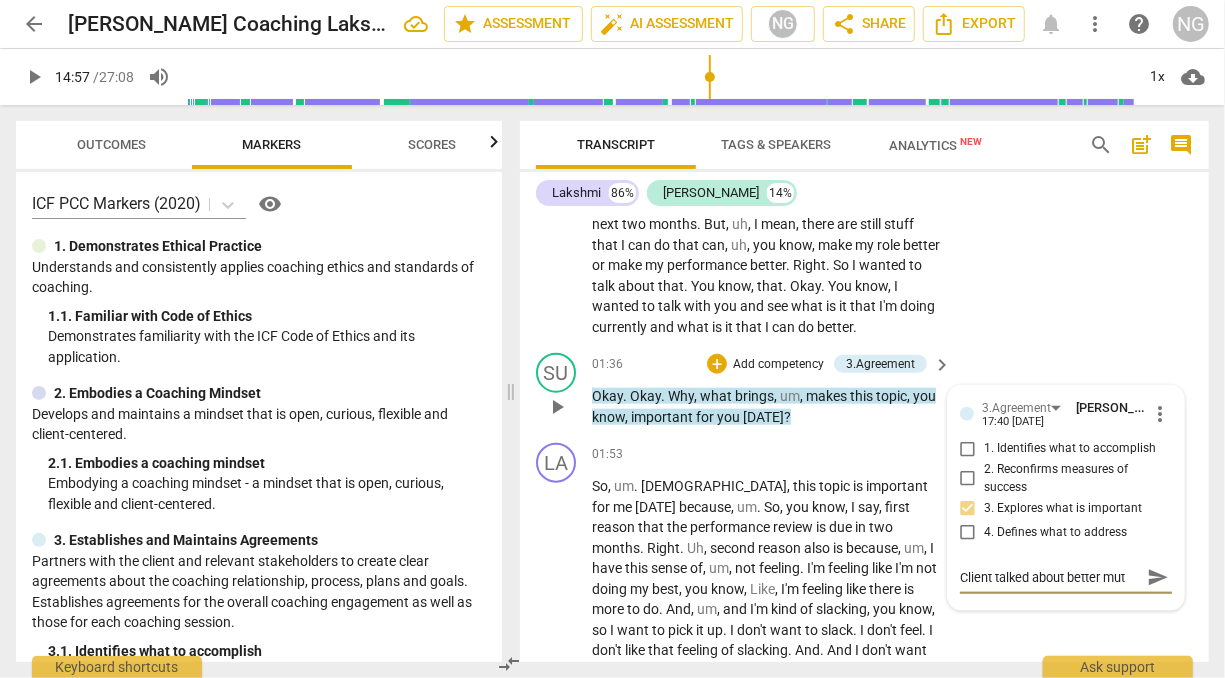 type on "Client talked about better mu" 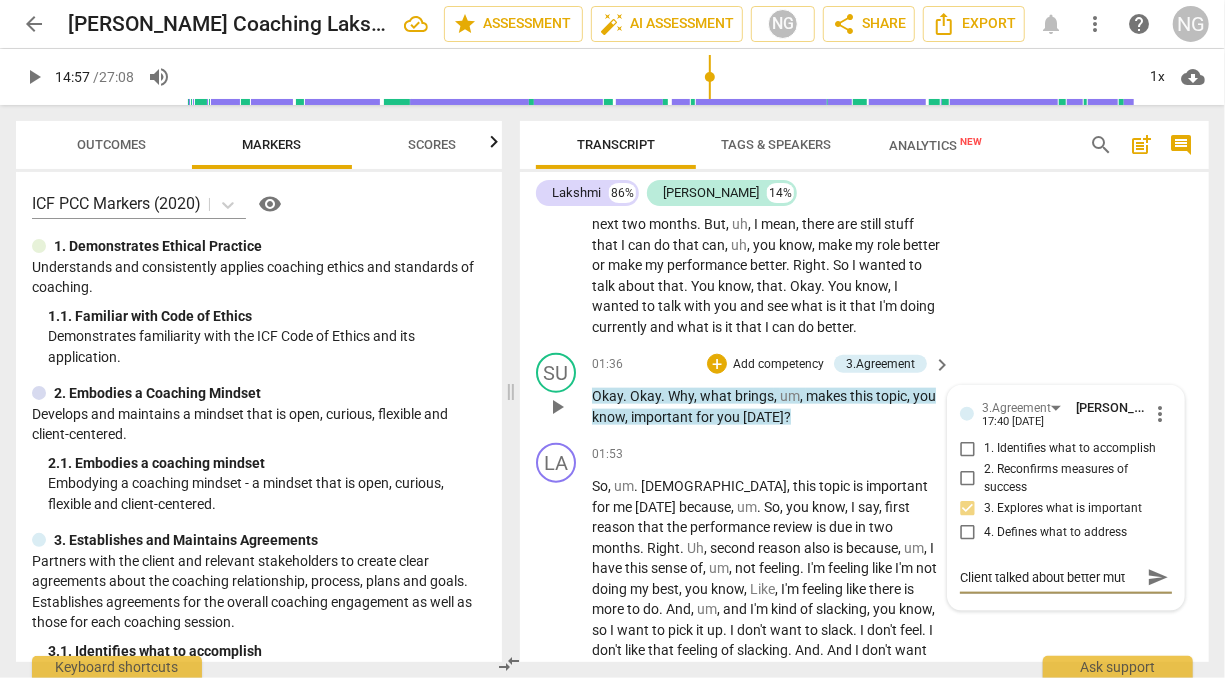 type on "Client talked about better mu" 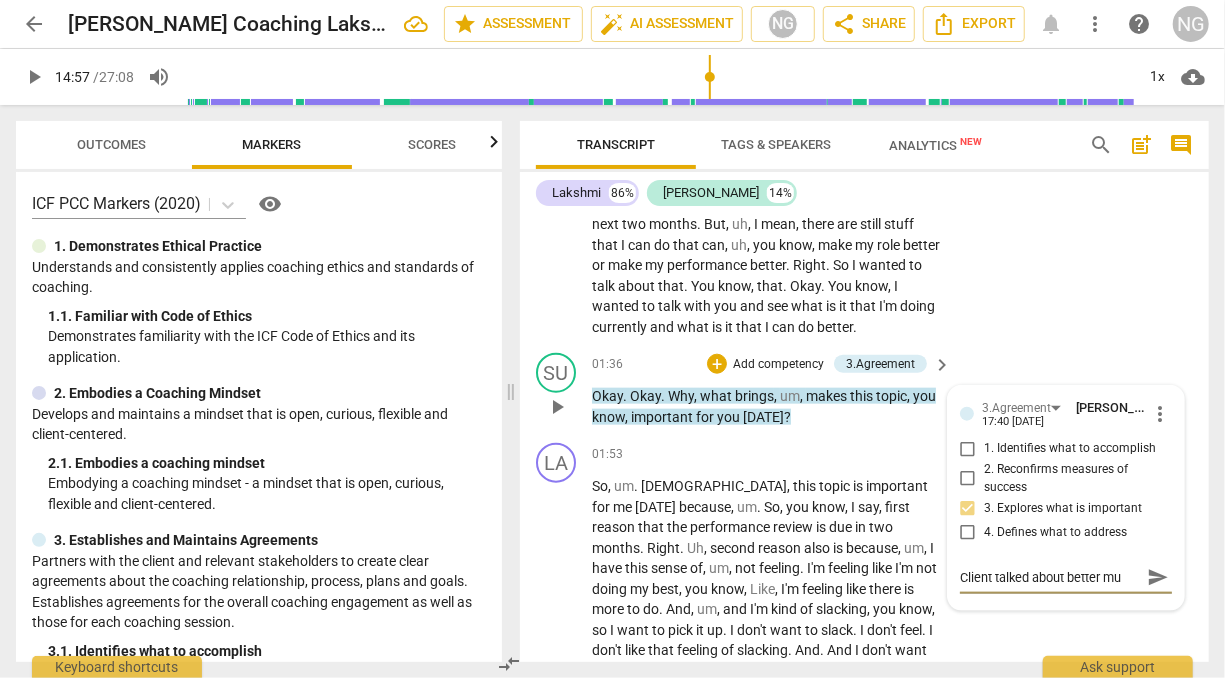 type on "Client talked about better mul" 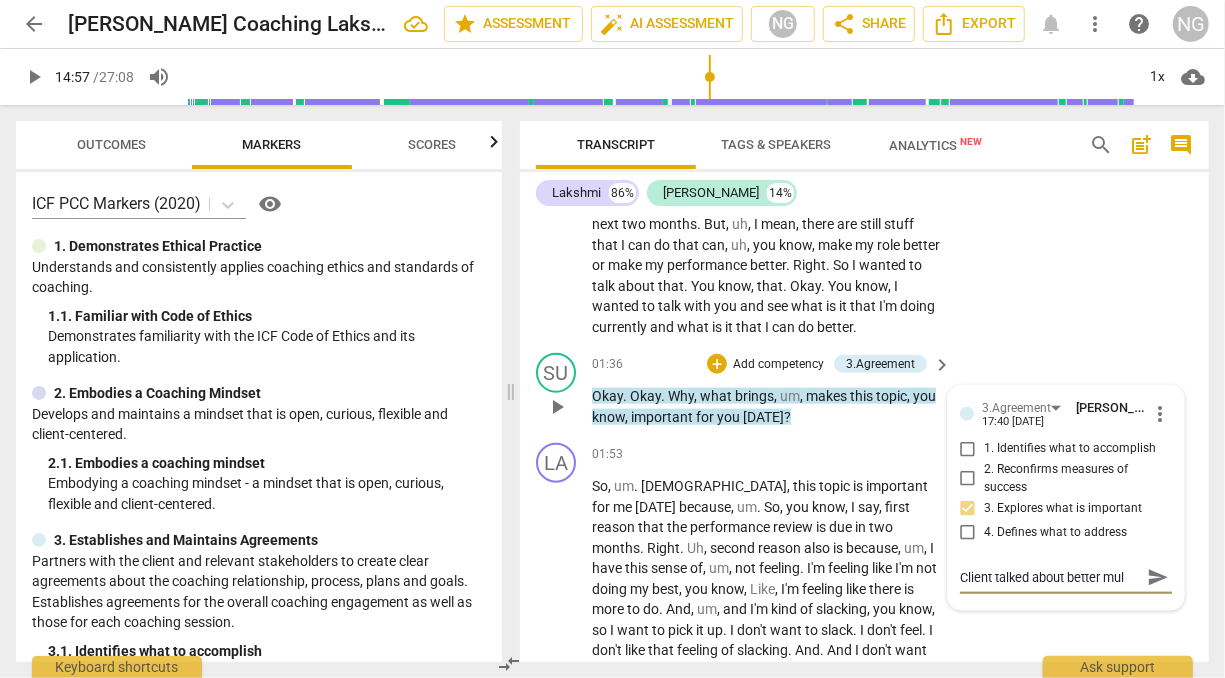 type on "Client talked about better mult" 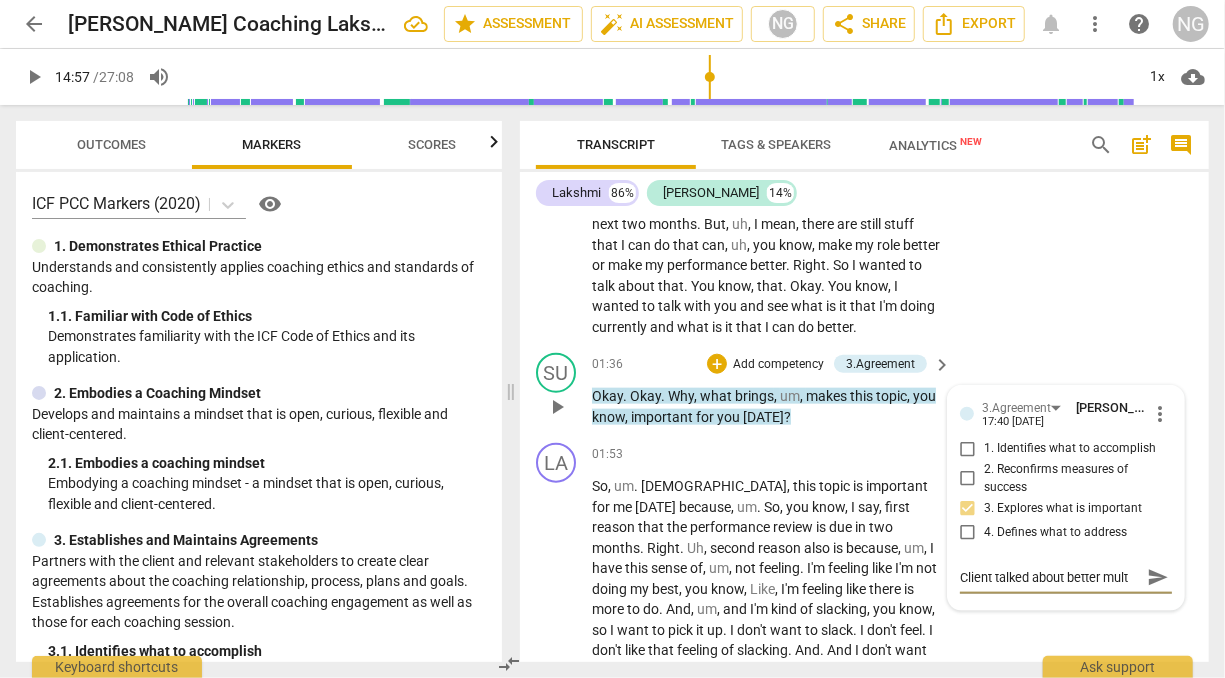 type on "Client talked about better multi" 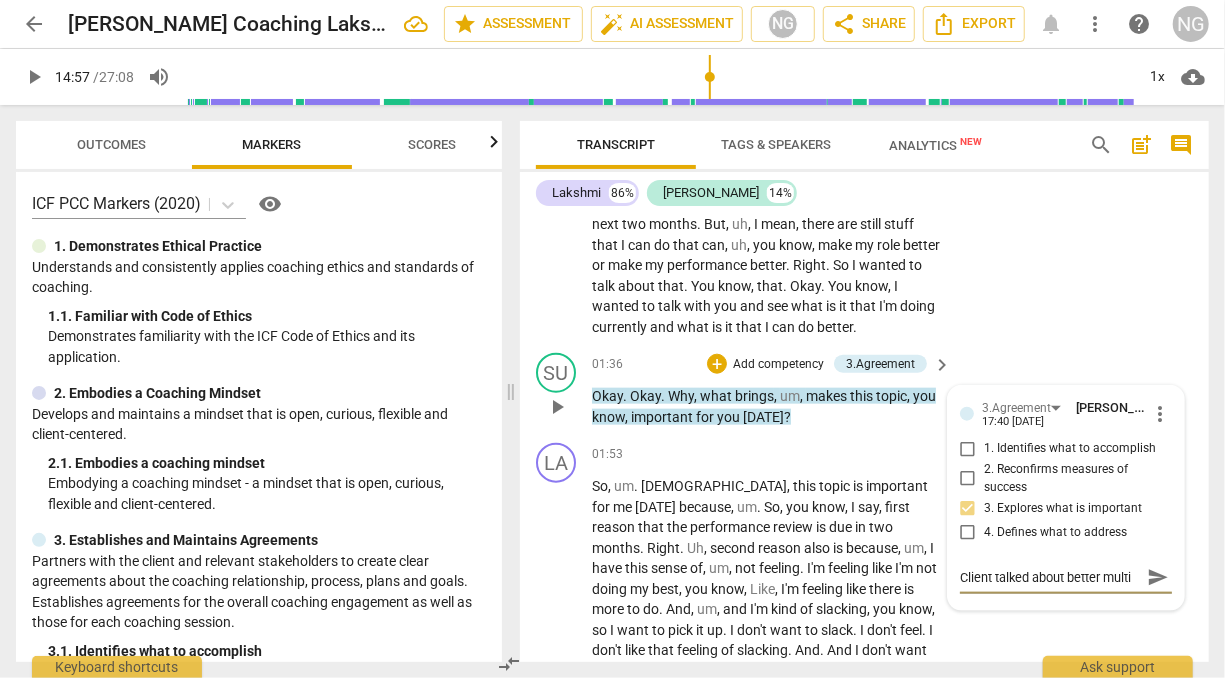 type on "Client talked about better multip" 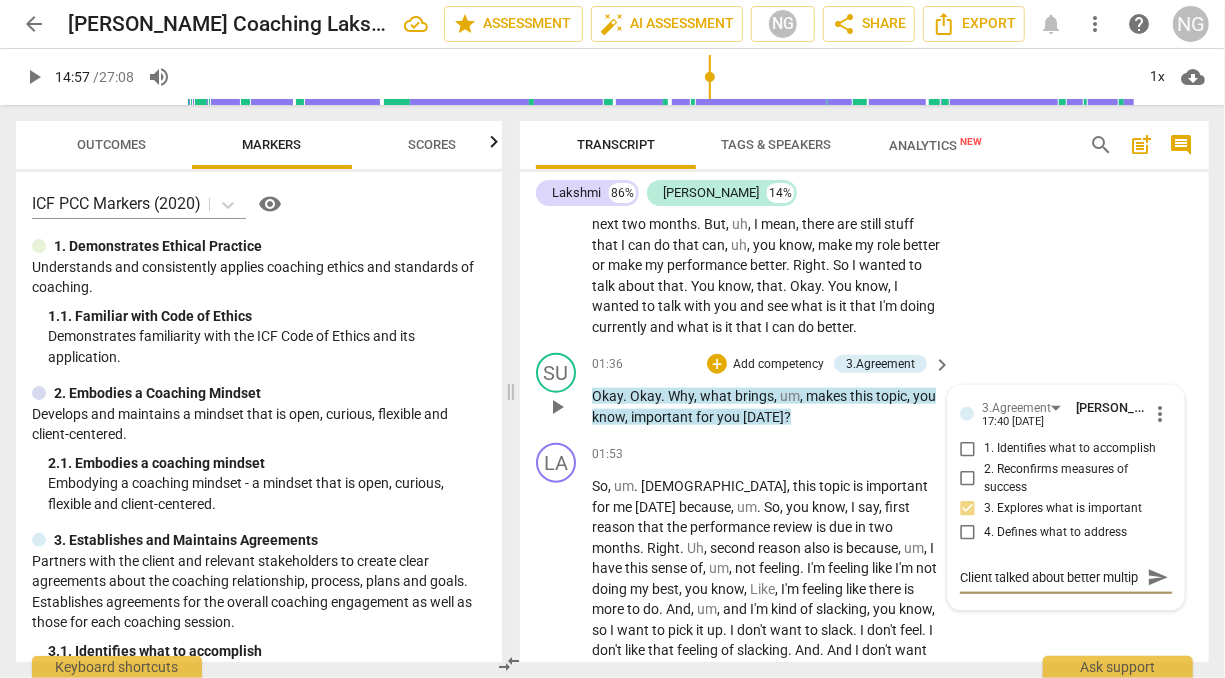 scroll, scrollTop: 16, scrollLeft: 0, axis: vertical 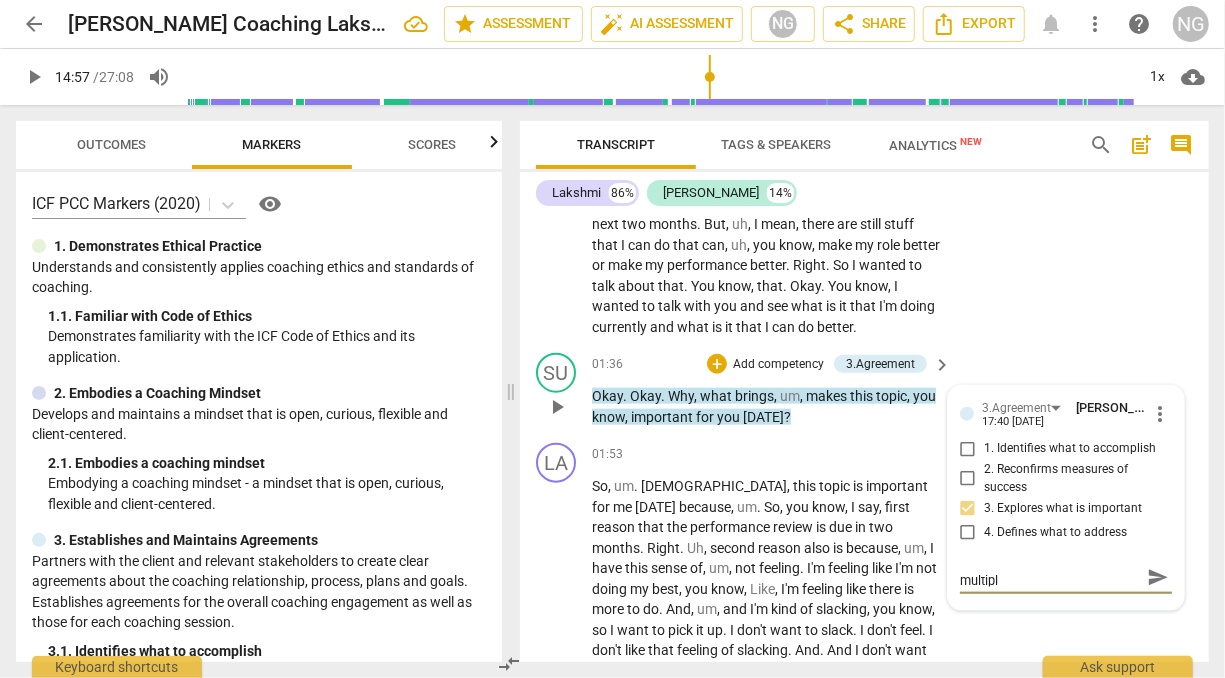 type on "Client talked about better multiple" 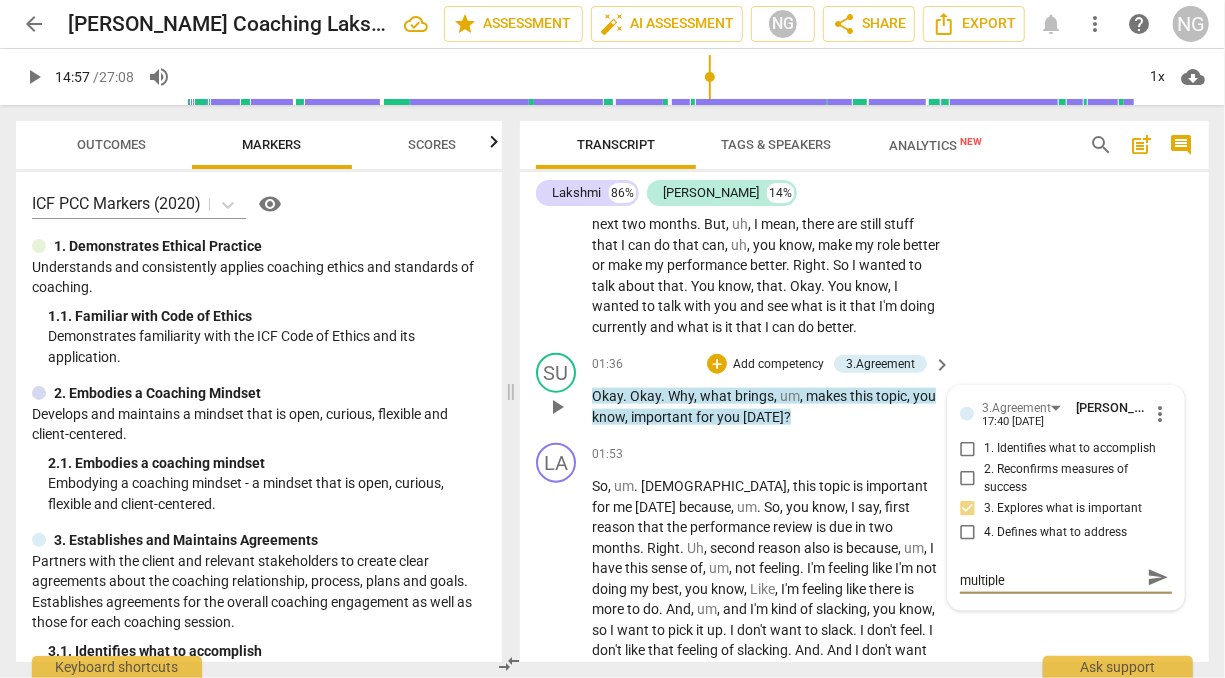 type on "Client talked about better multiple" 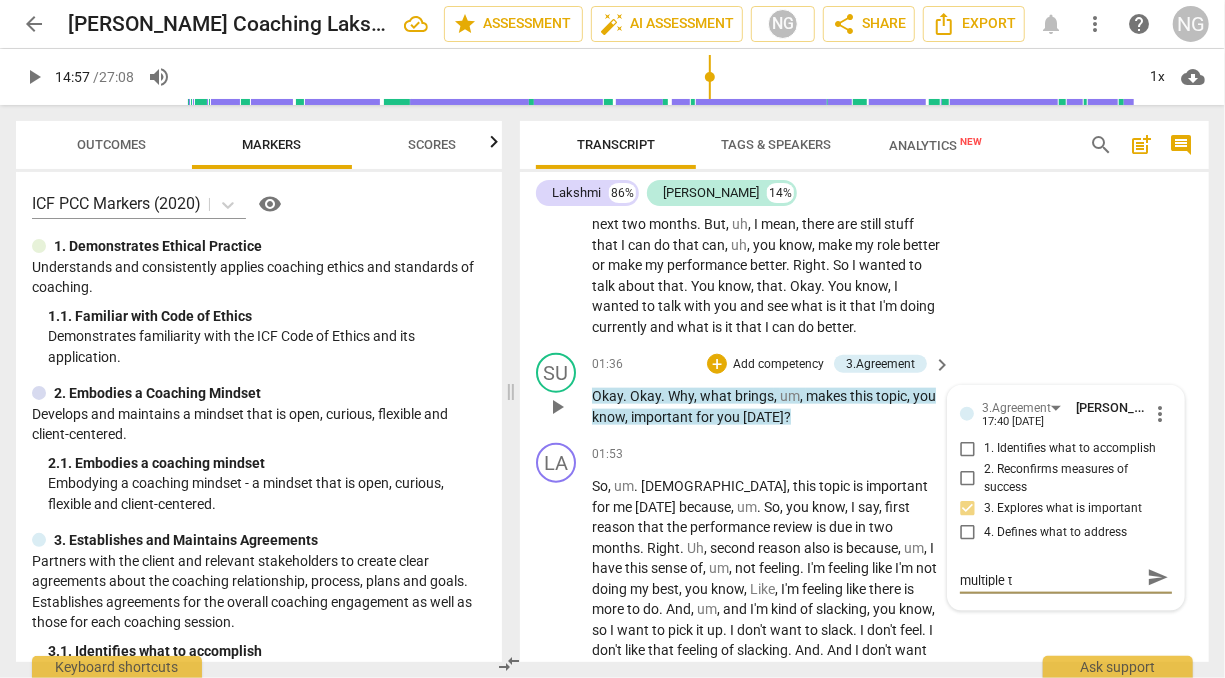 type on "Client talked about better multiple ti" 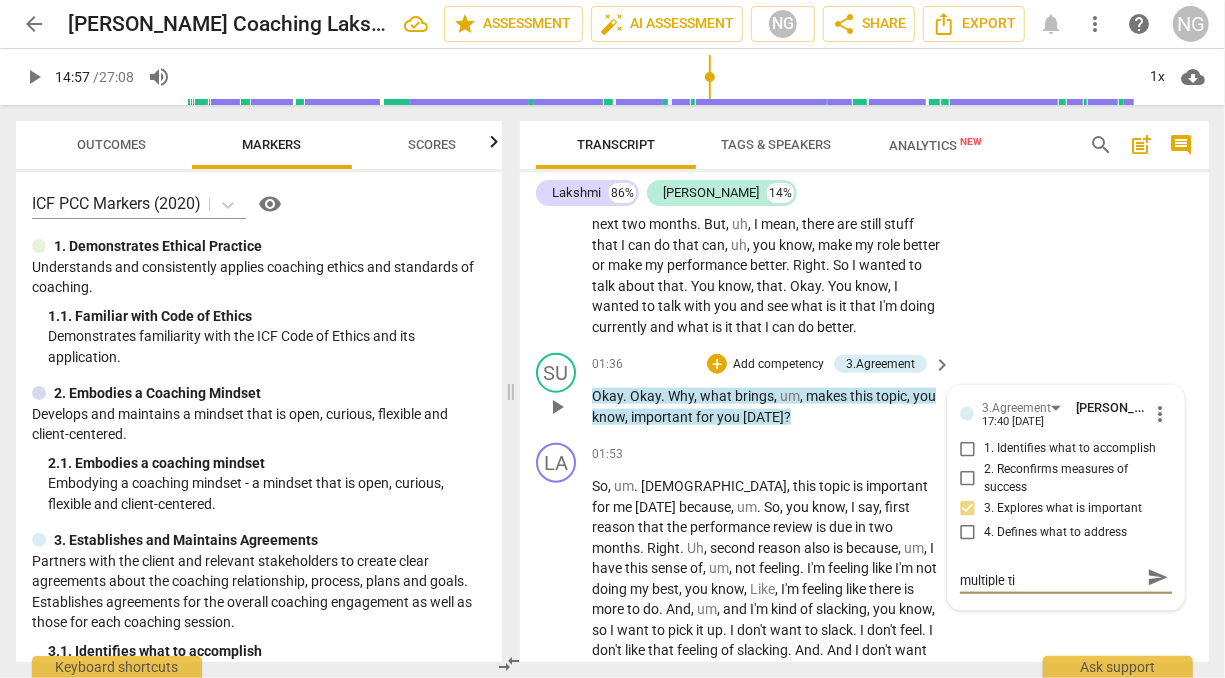 type on "Client talked about better multiple [PERSON_NAME]" 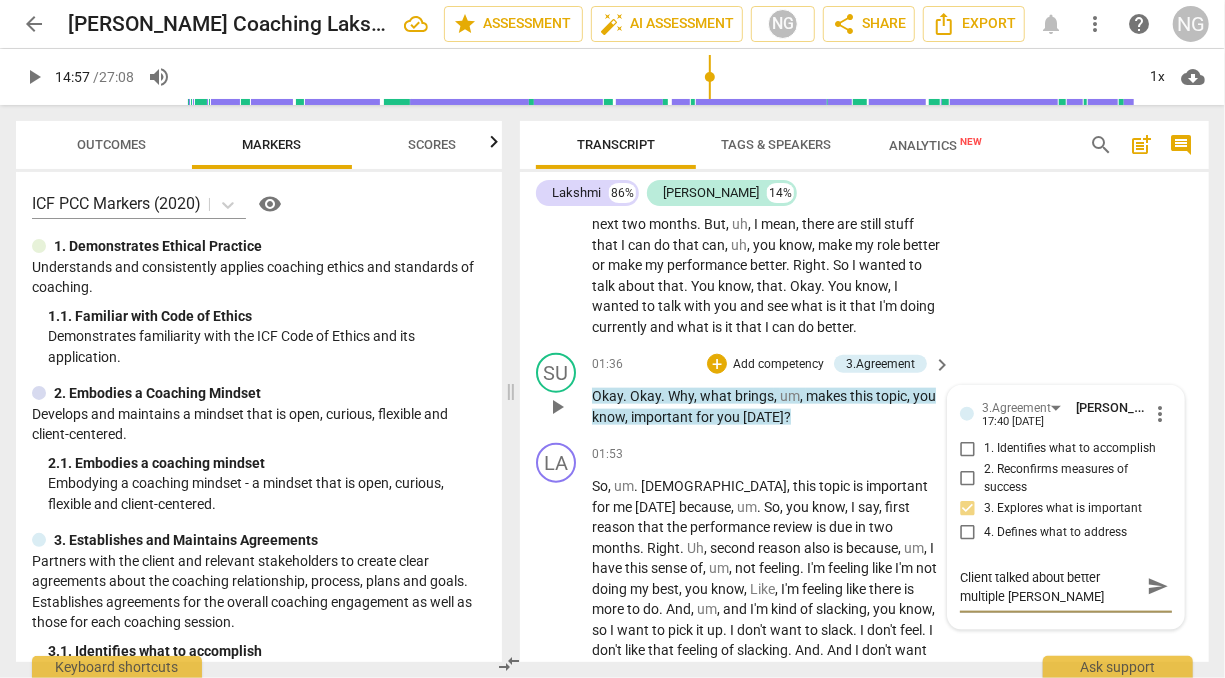 type on "Client talked about better multiple time" 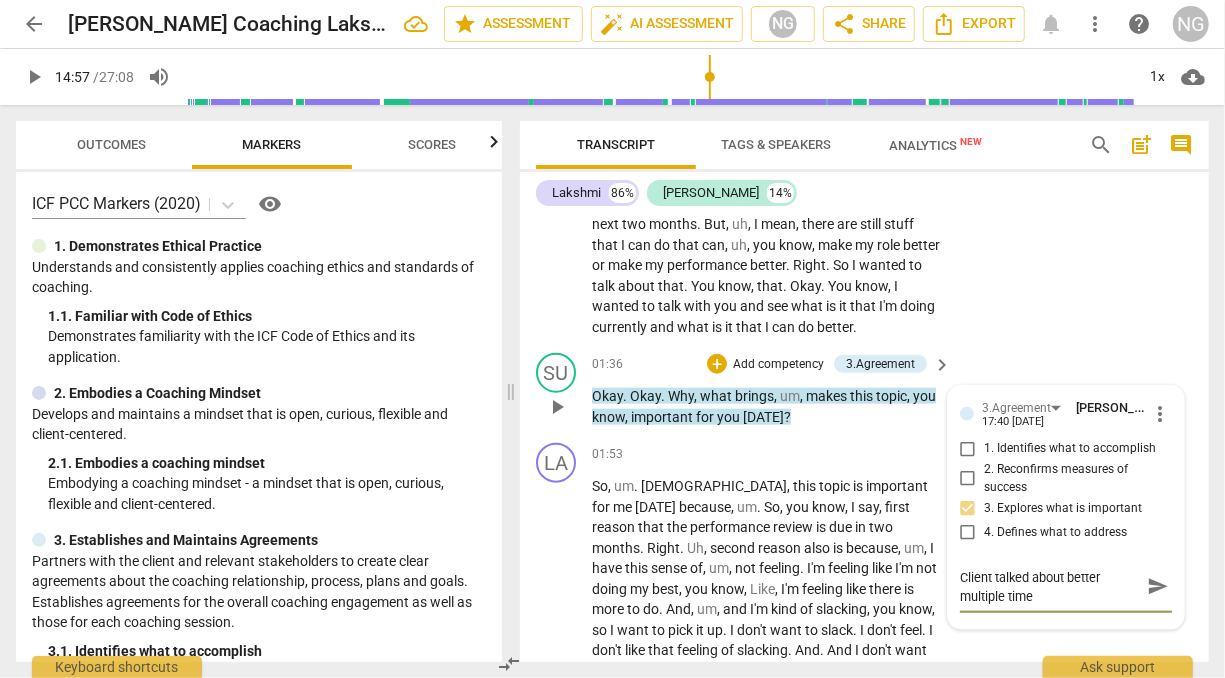 scroll, scrollTop: 0, scrollLeft: 0, axis: both 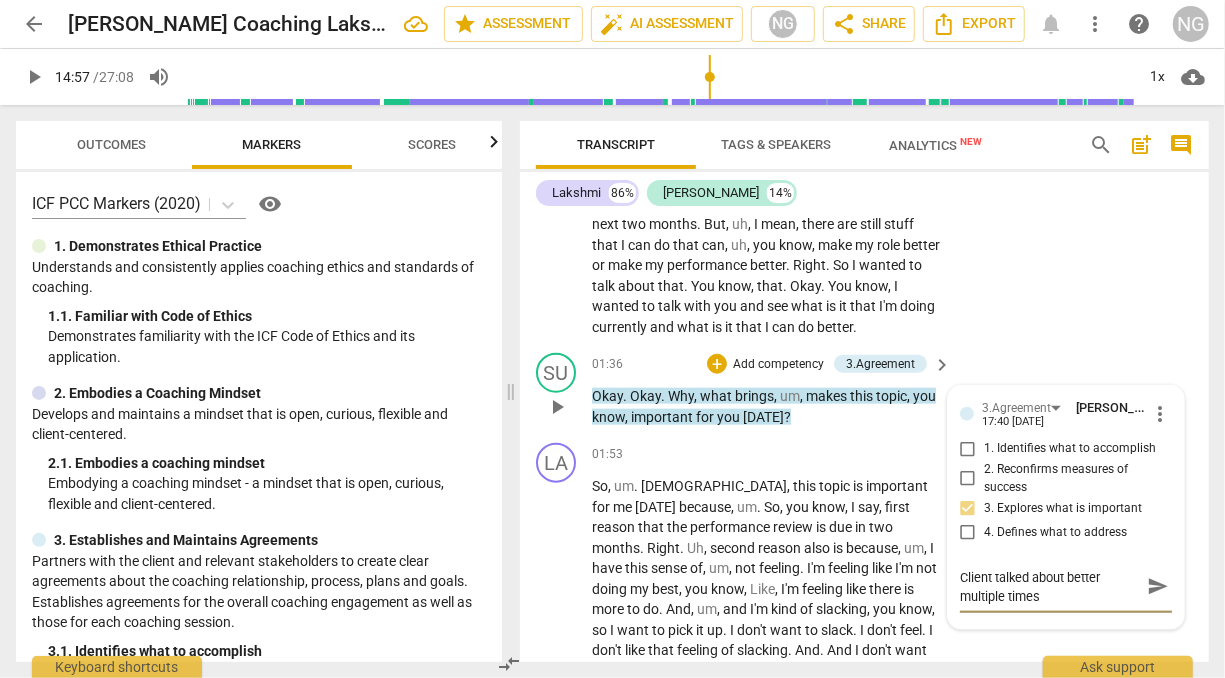 type on "Client talked about better multiple times," 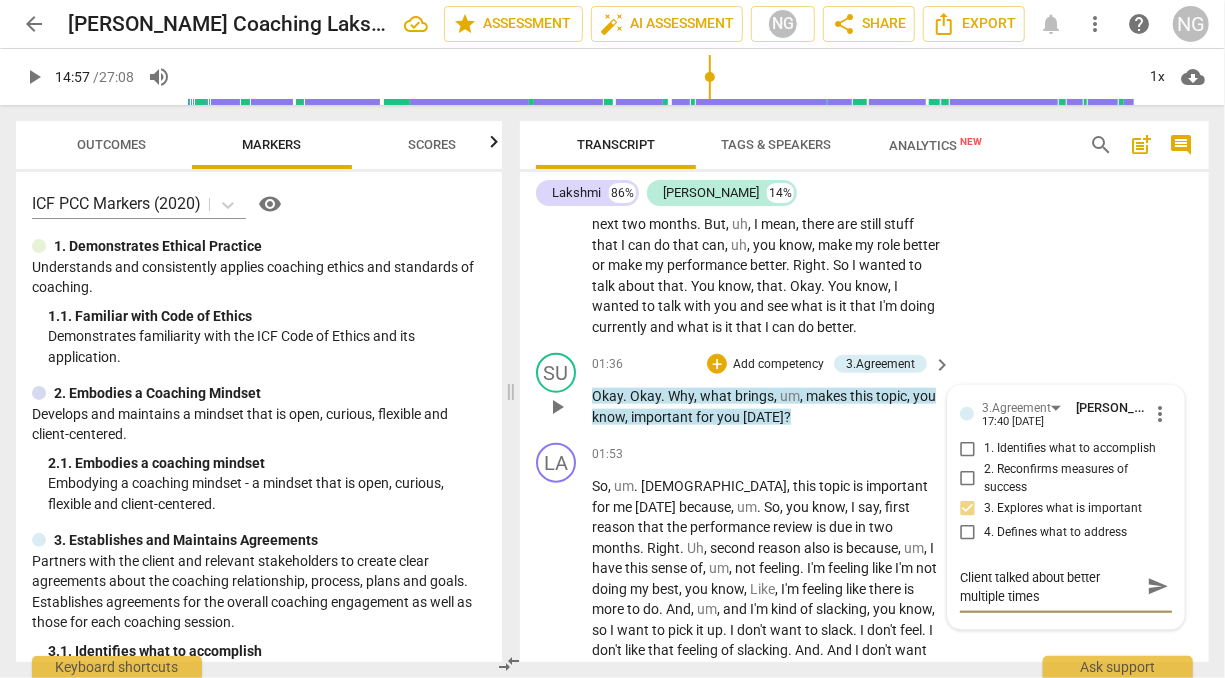 type on "Client talked about better multiple times," 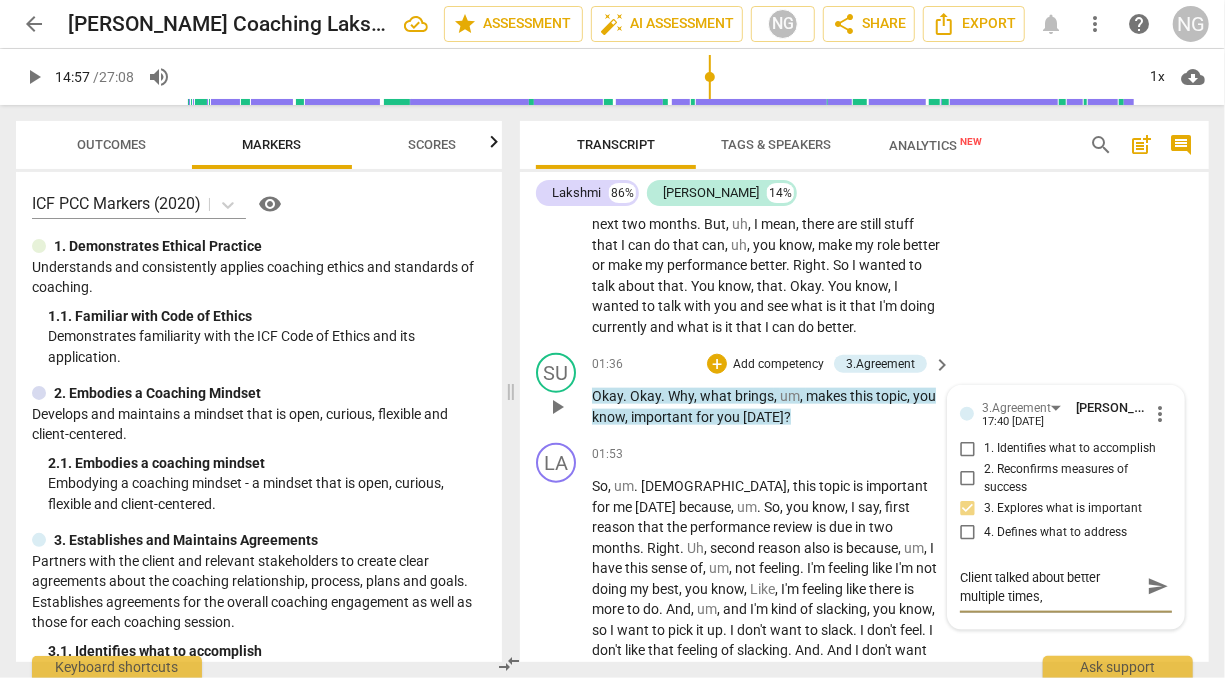 type on "Client talked about better multiple times," 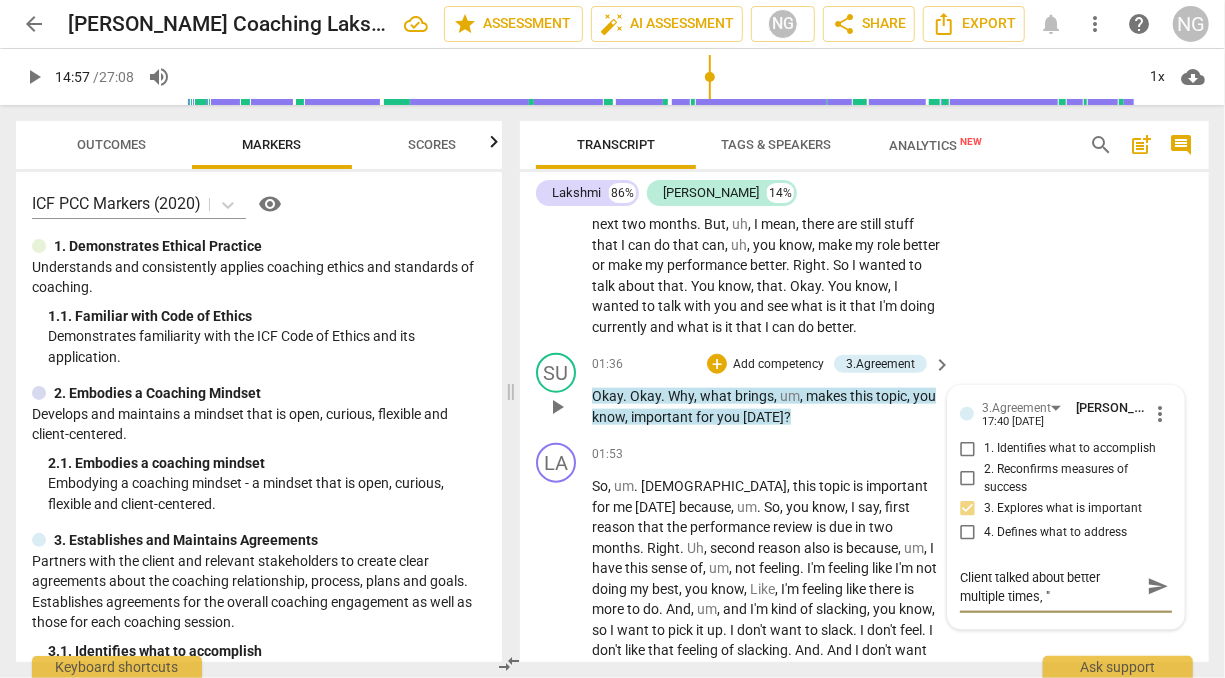 type on "Client talked about better multiple times, "r" 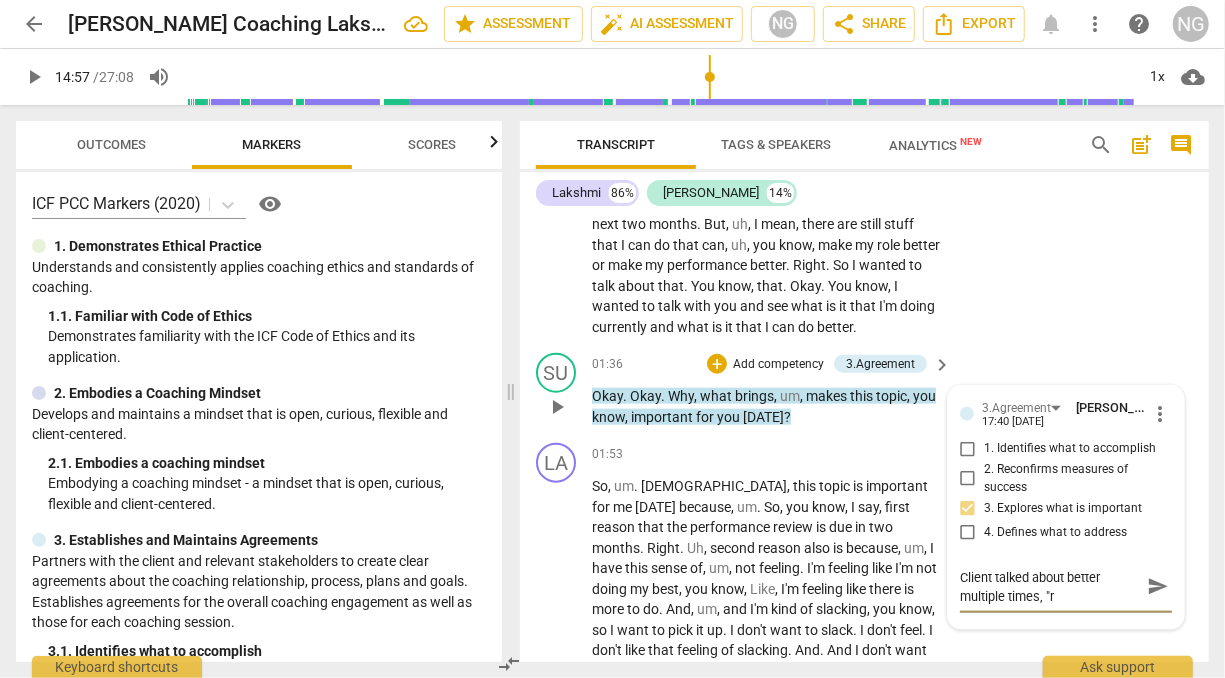 type on "Client talked about better multiple times, "ro" 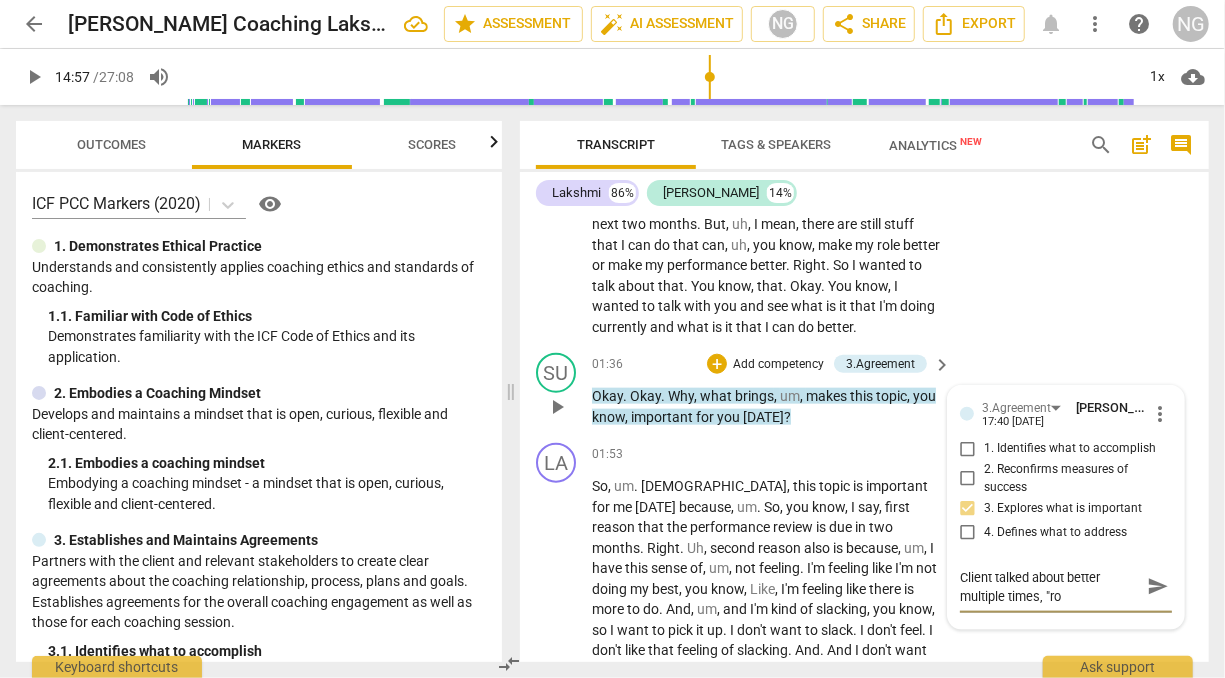 type on "Client talked about better multiple times, "rol" 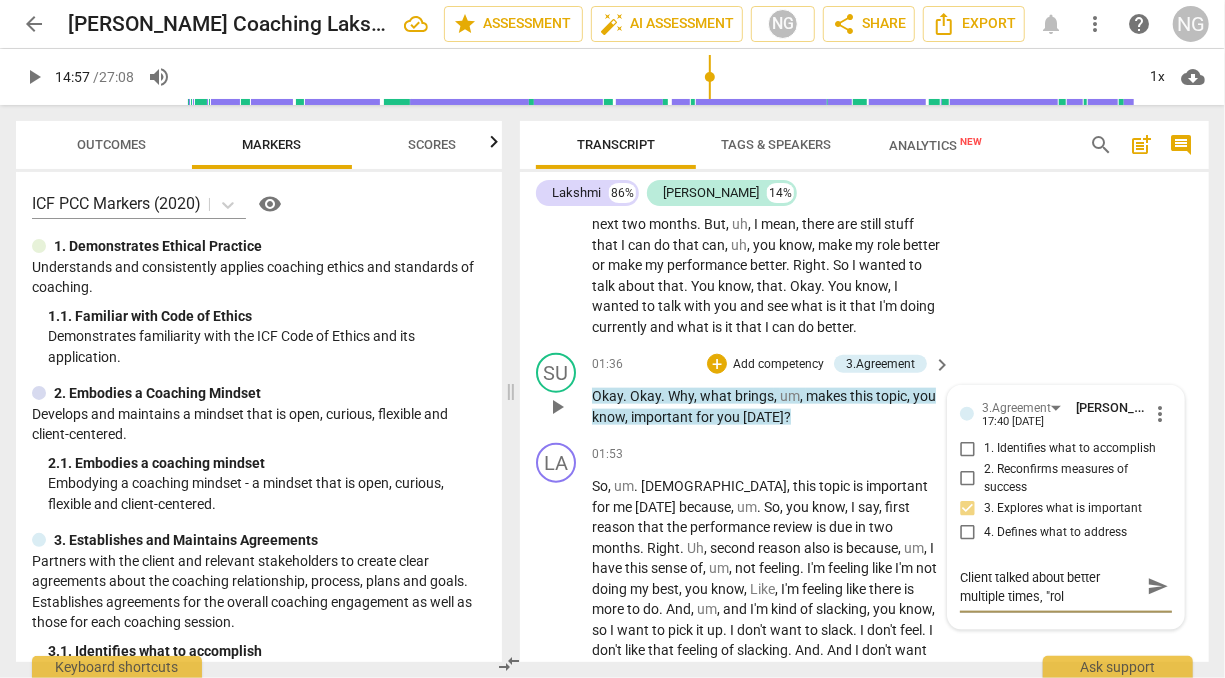 type on "Client talked about better multiple times, "role" 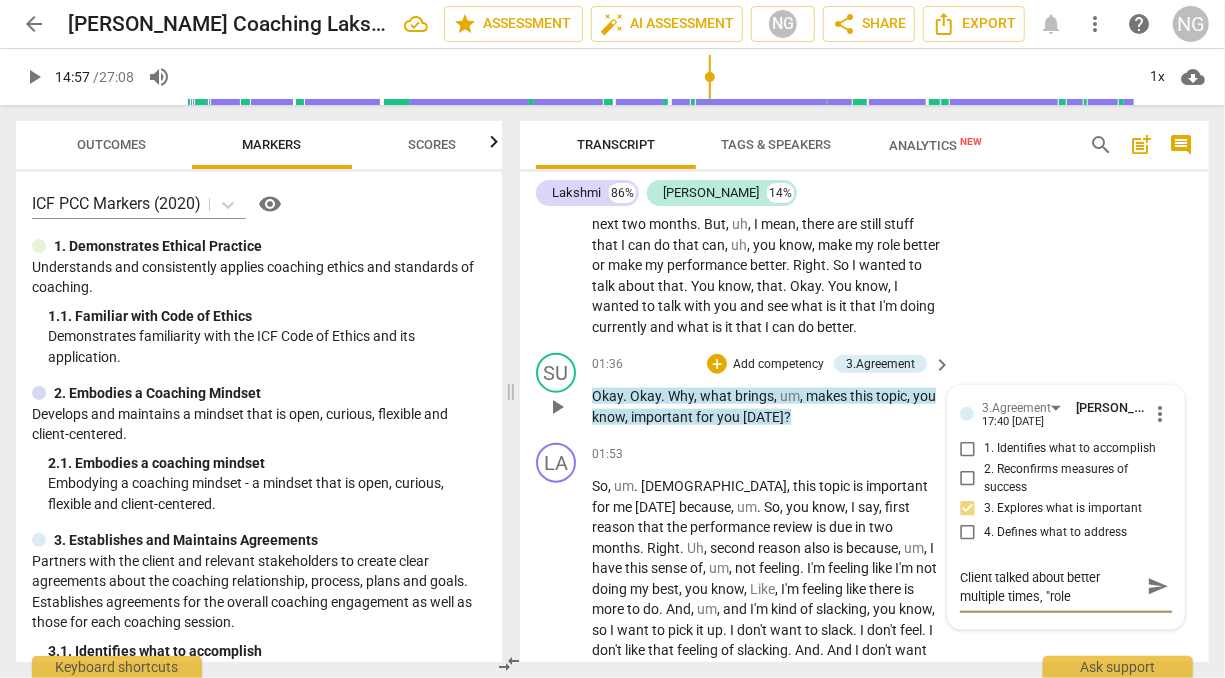 type on "Client talked about better multiple times, "role" 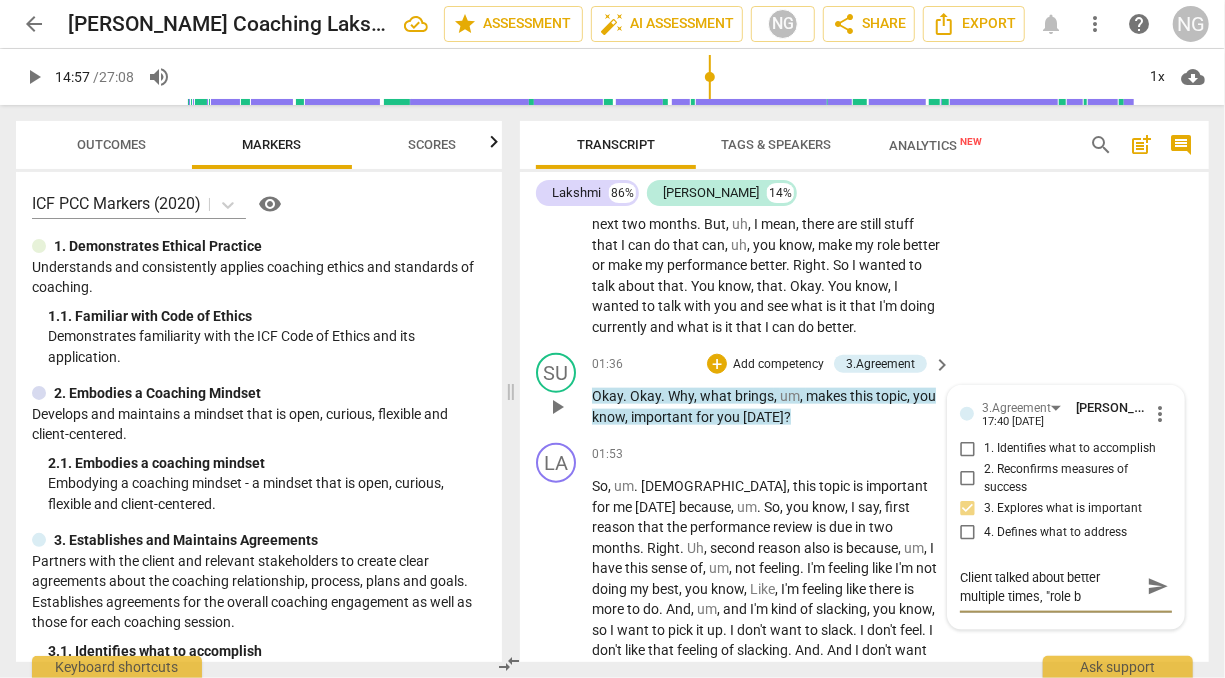 type on "Client talked about better multiple times, "role be" 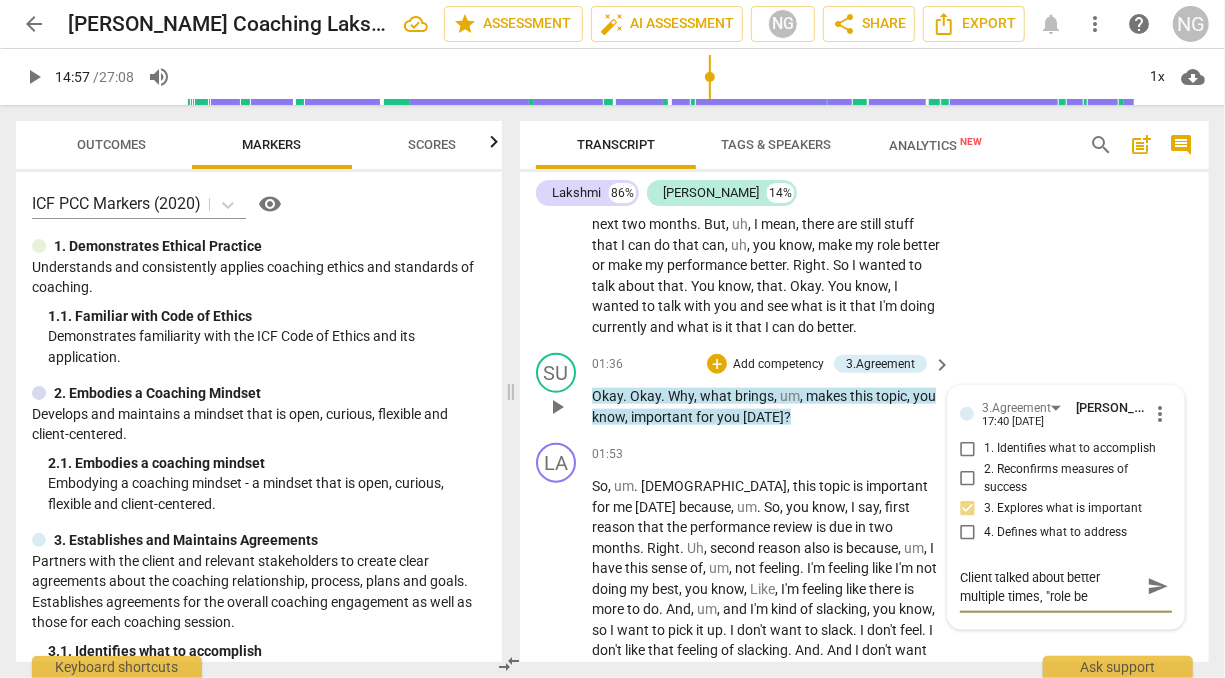 type on "Client talked about better multiple times, "role bet" 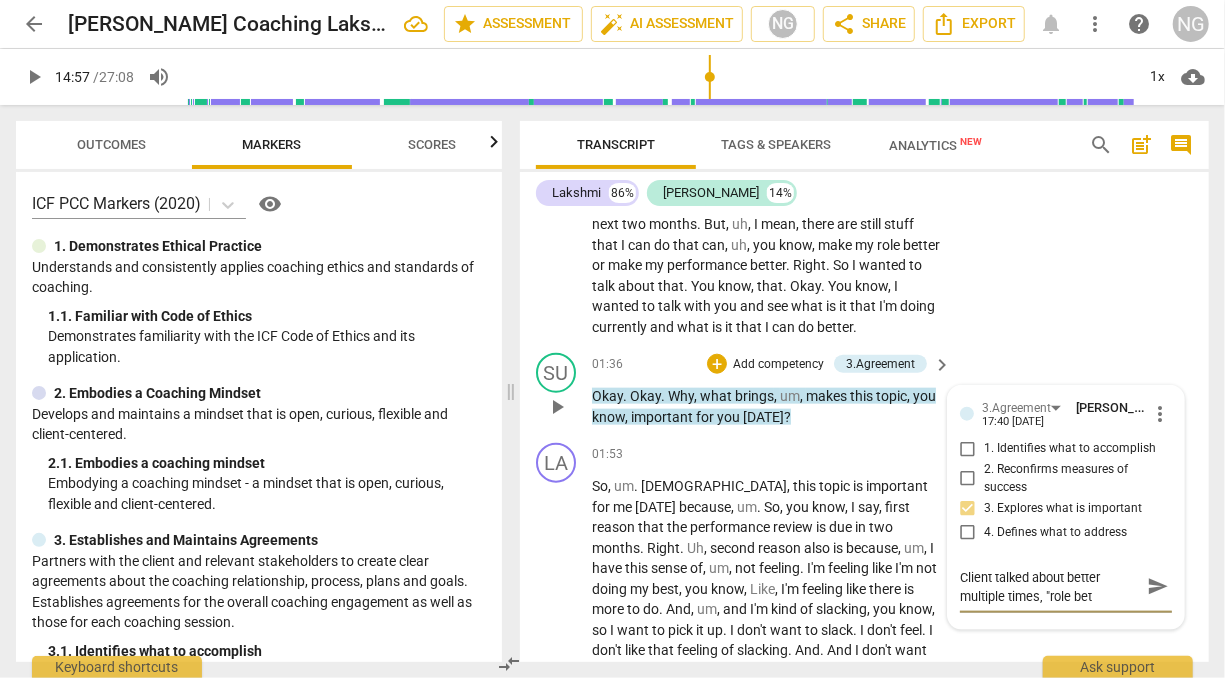 type on "Client talked about better multiple times, "role bett" 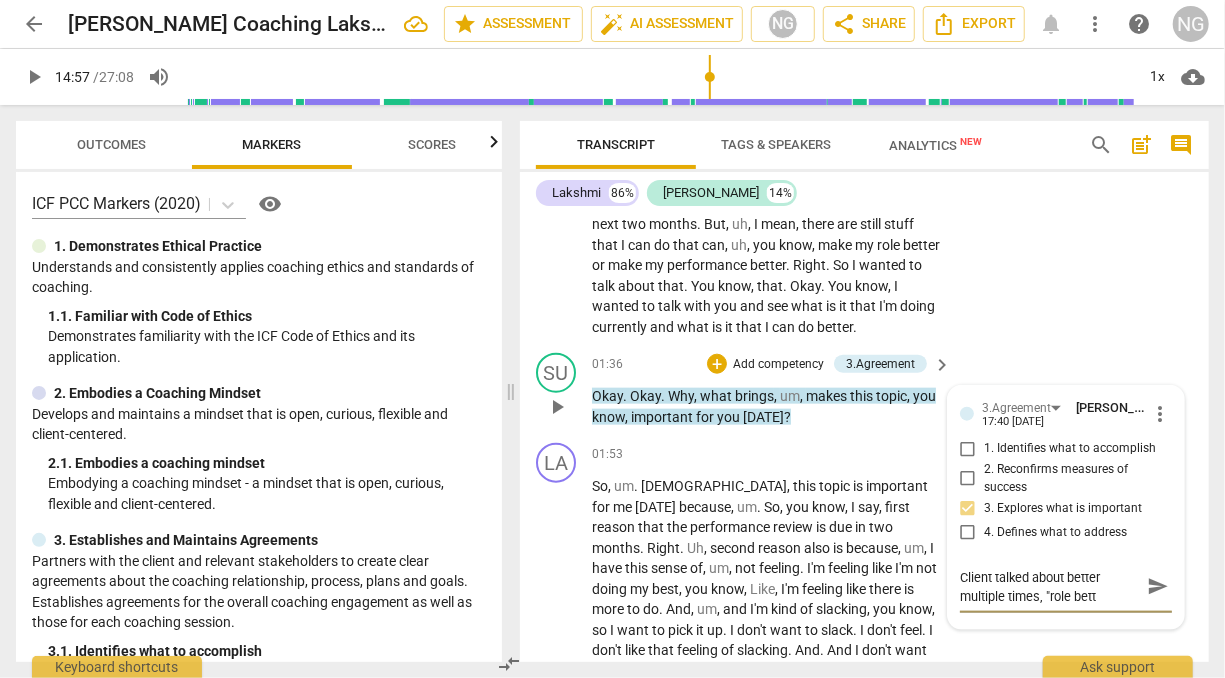 type on "Client talked about better multiple times, "role [PERSON_NAME]" 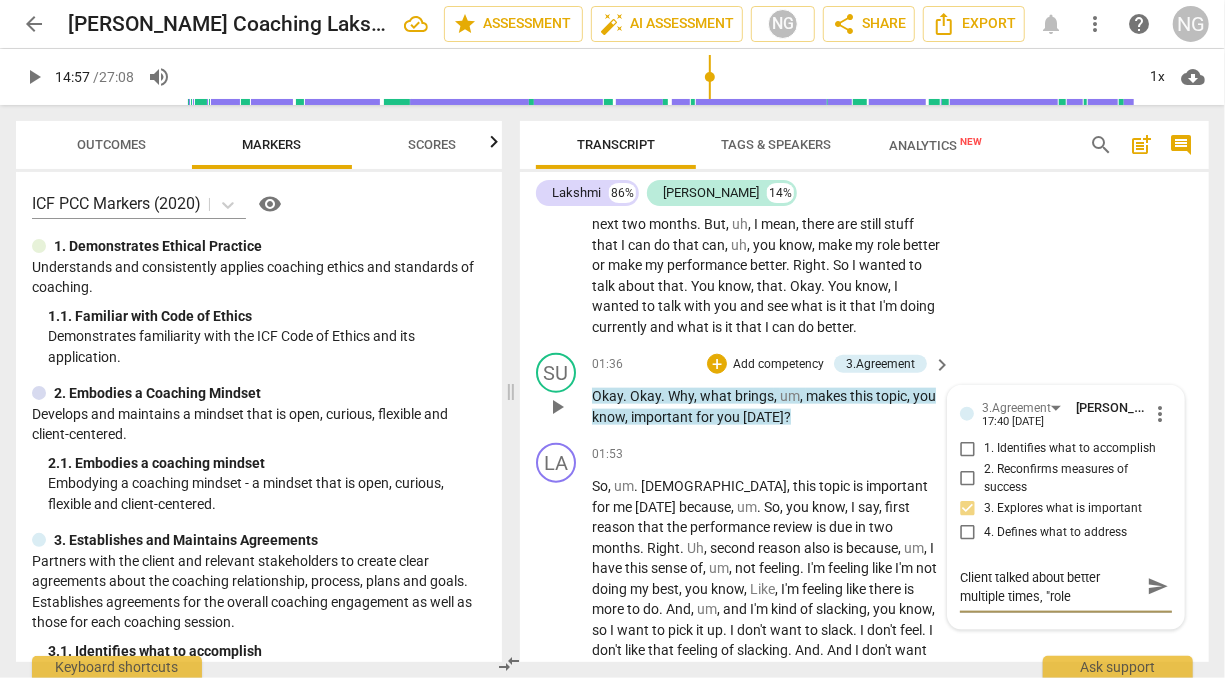 type on "Client talked about better multiple times, "role better" 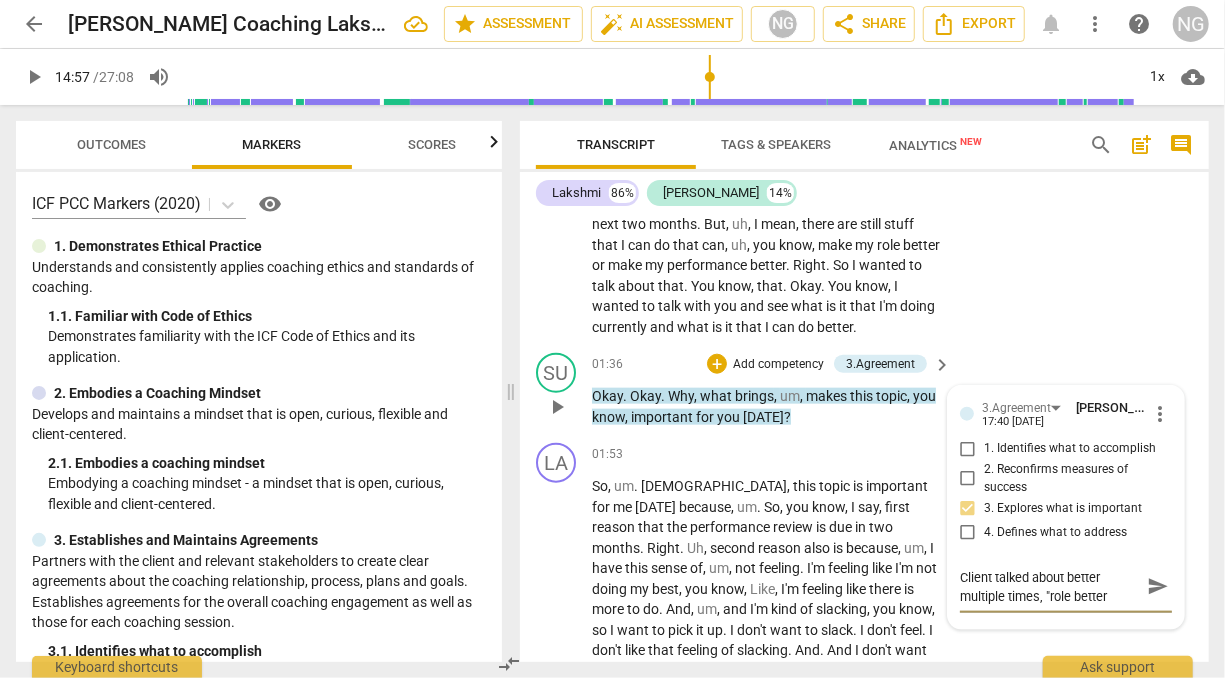 type on "Client talked about better multiple times, "role better"" 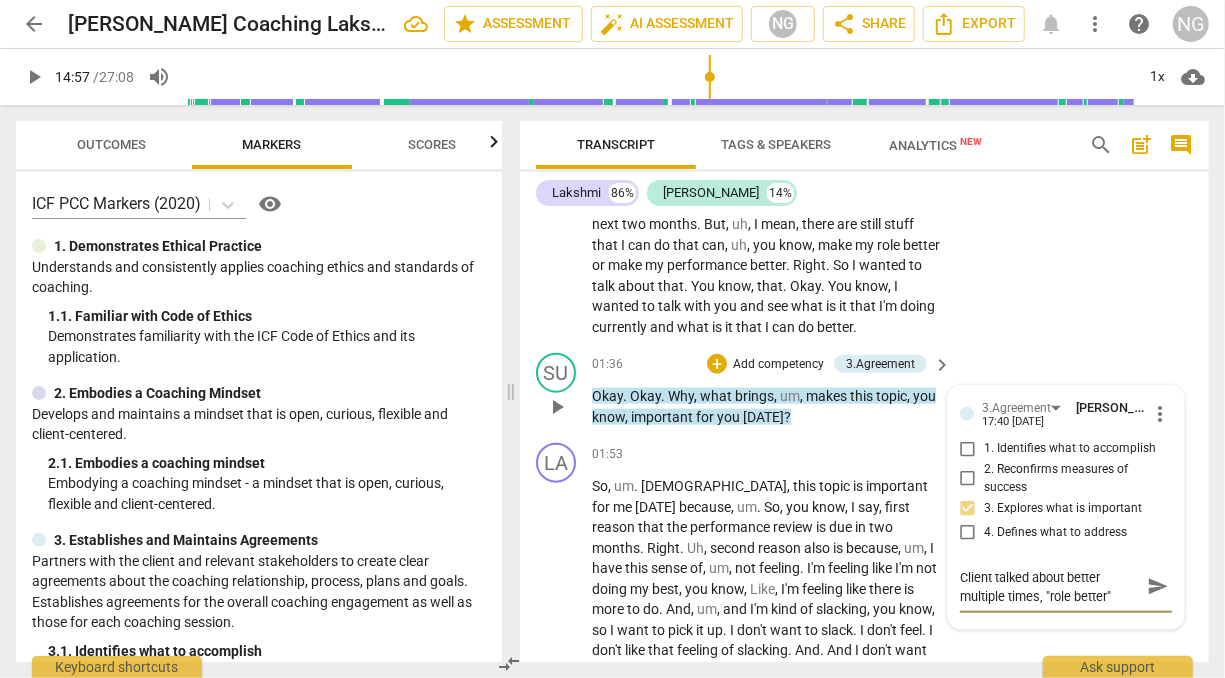 type on "Client talked about better multiple times, "role better"," 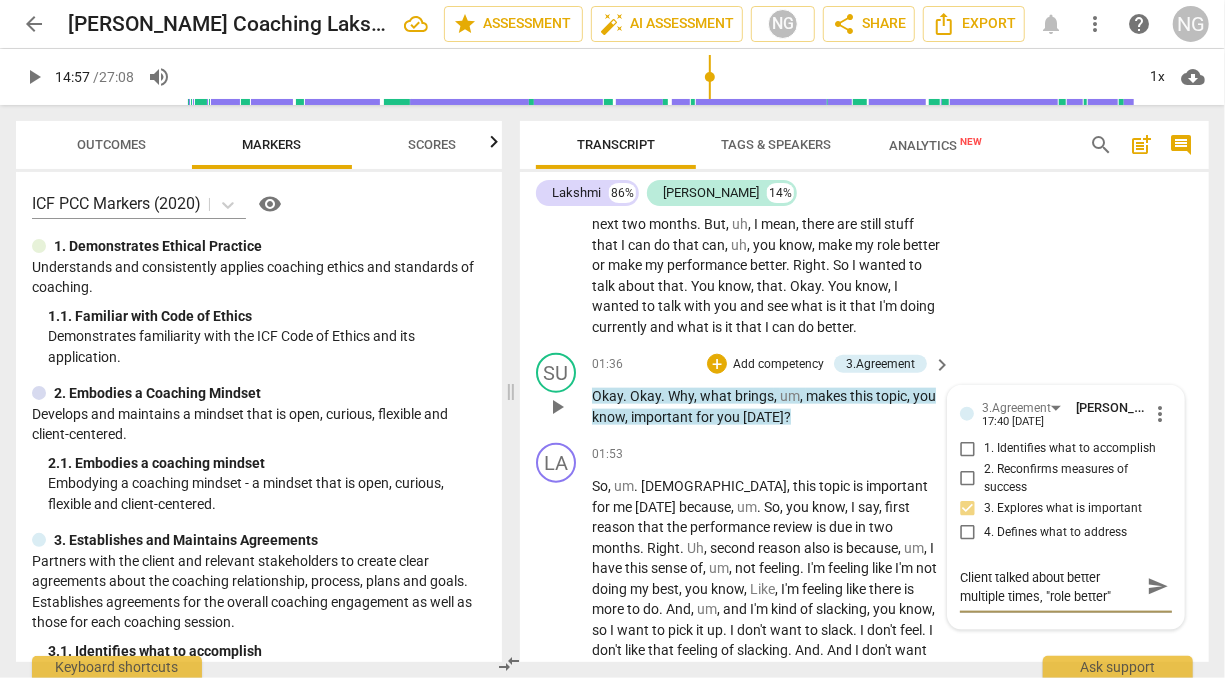 type on "Client talked about better multiple times, "role better"," 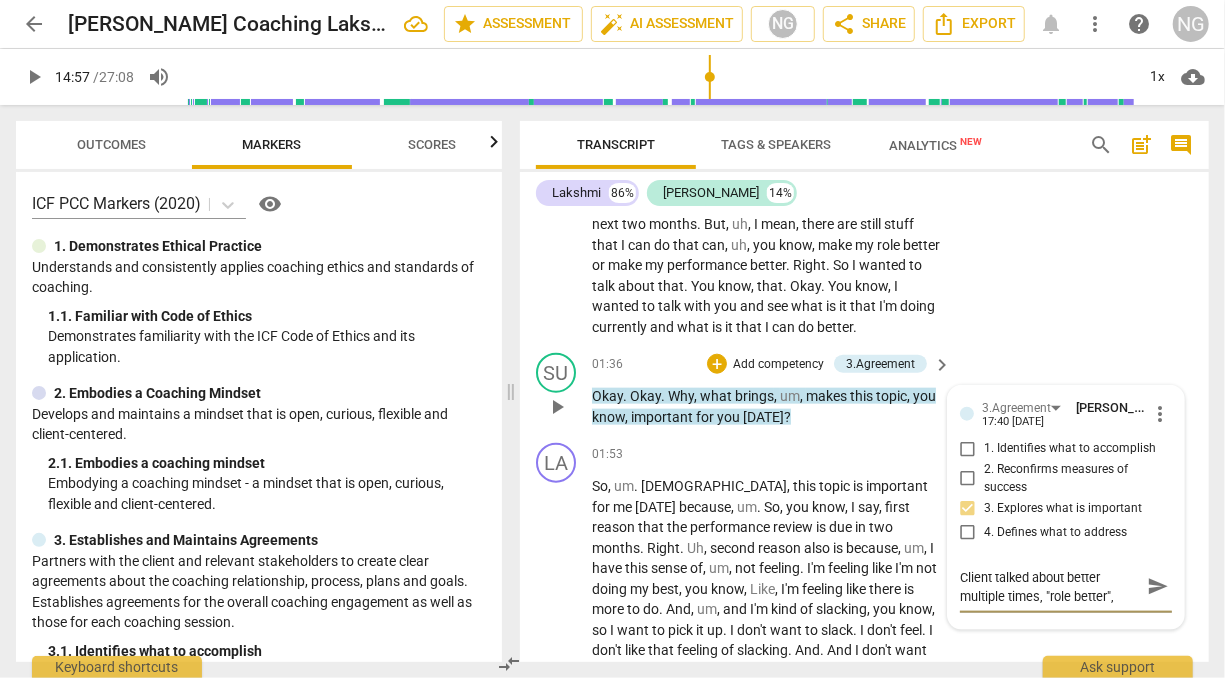 type on "Client talked about better multiple times, "role better"," 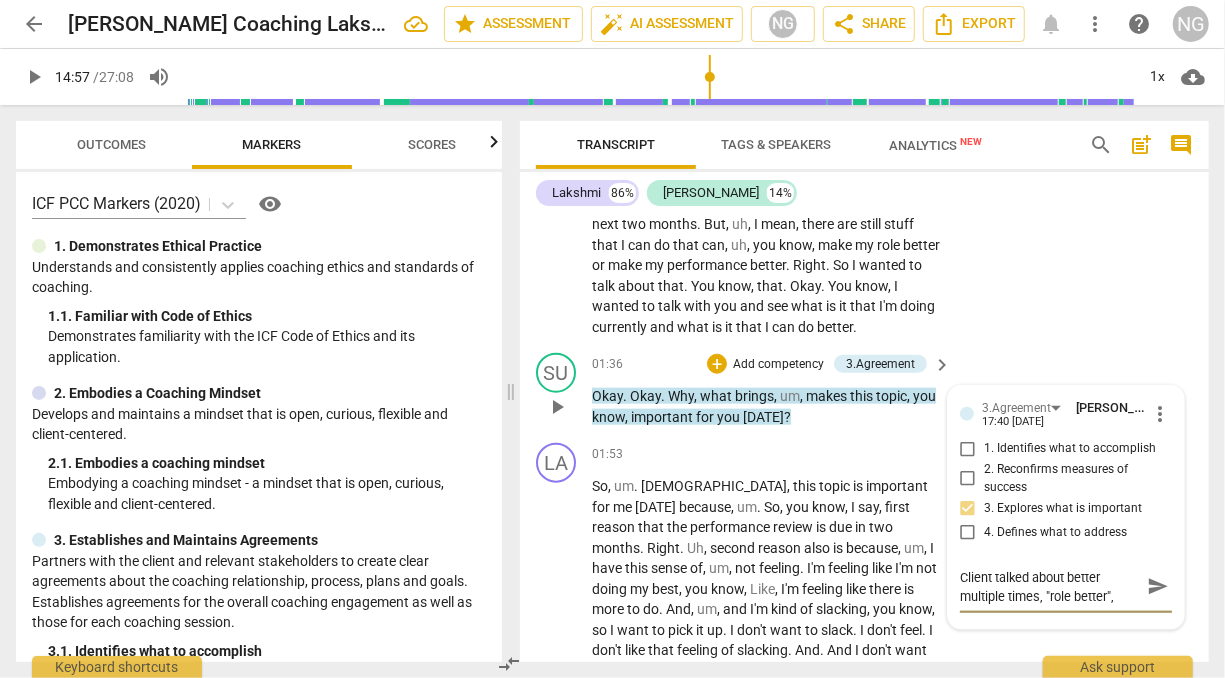 type on "Client talked about better multiple times, "role better", P" 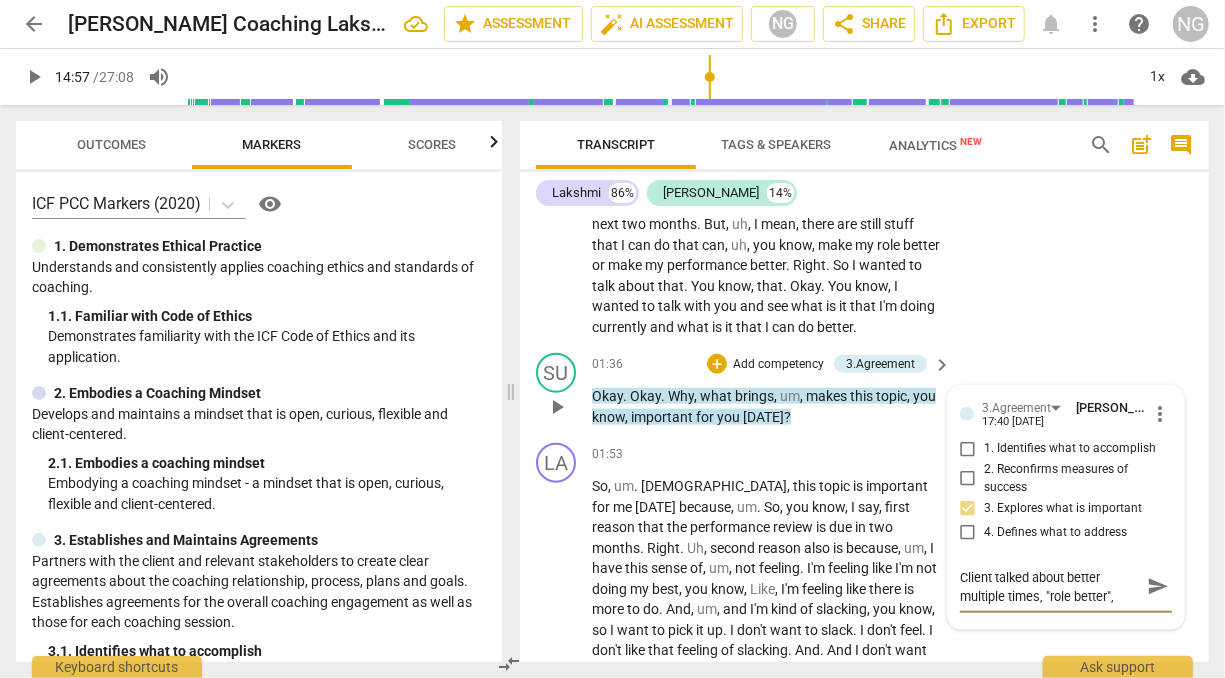 type on "Client talked about better multiple times, "role better", P" 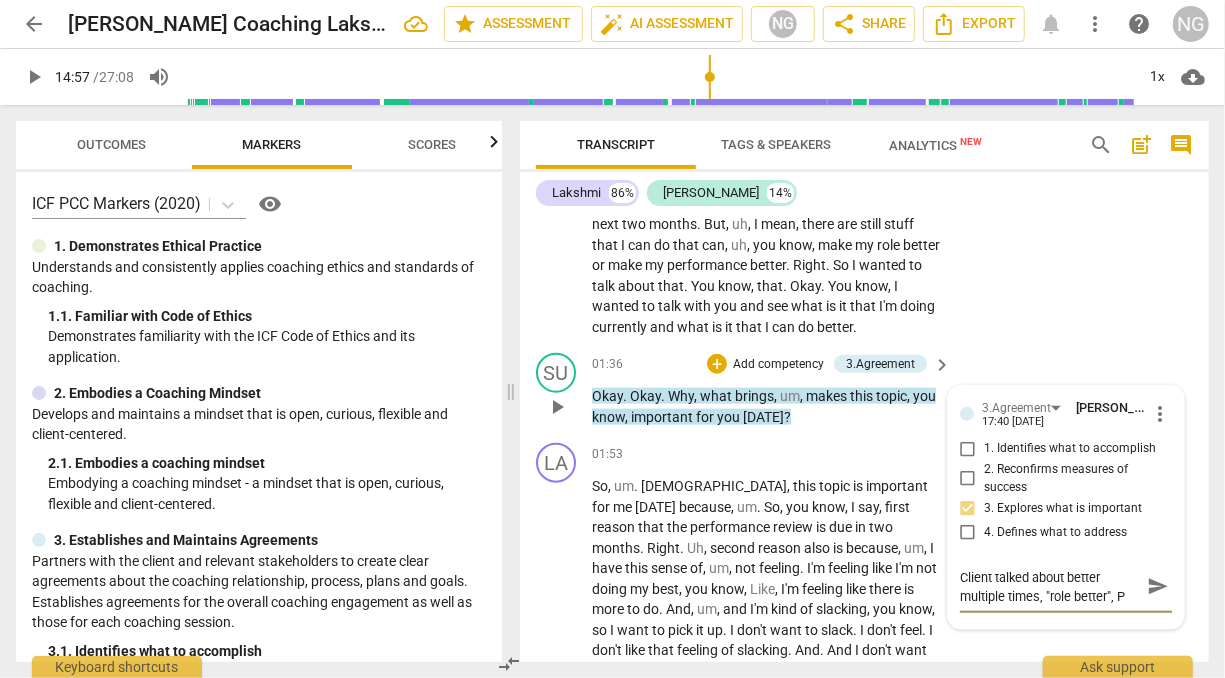 type on "Client talked about better multiple times, "role better", Pe" 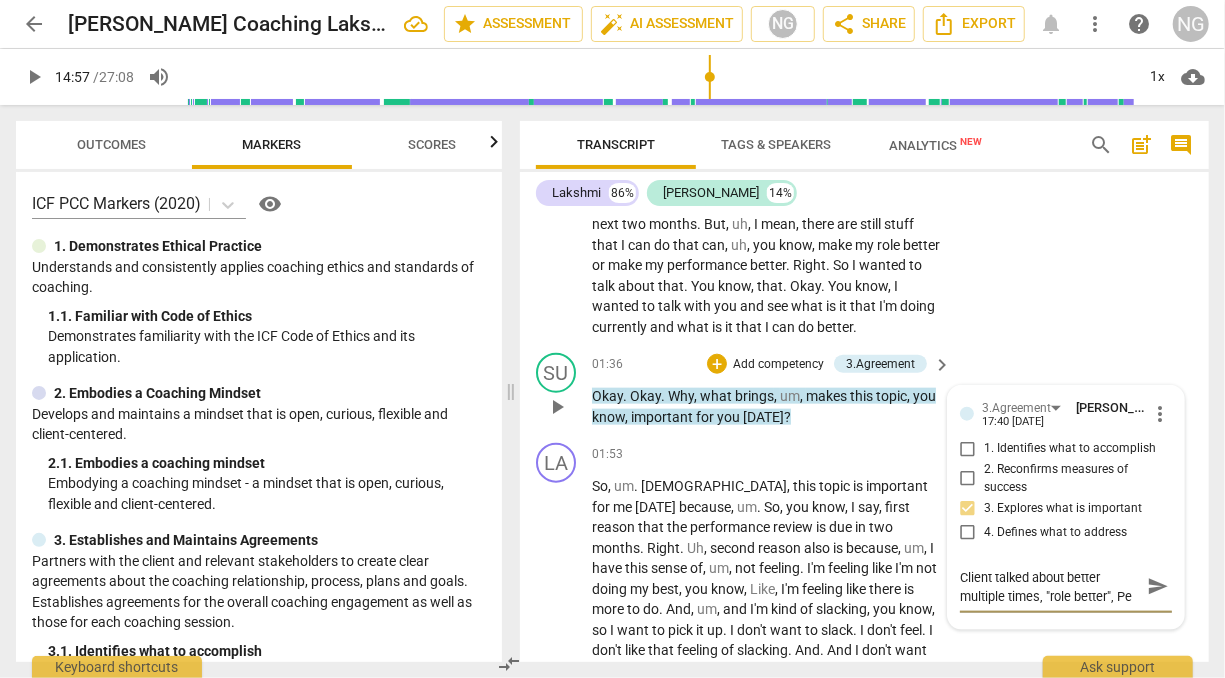 type on "Client talked about better multiple times, "role better", Per" 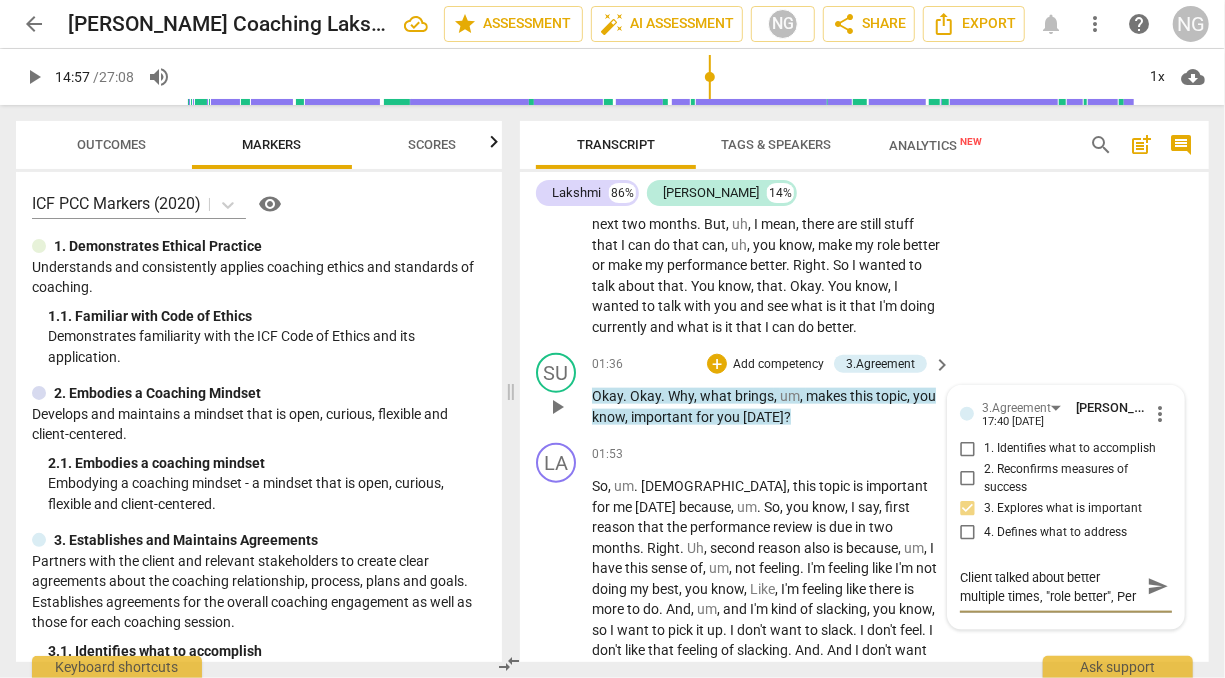 type on "Client talked about better multiple times, "role better", Pe" 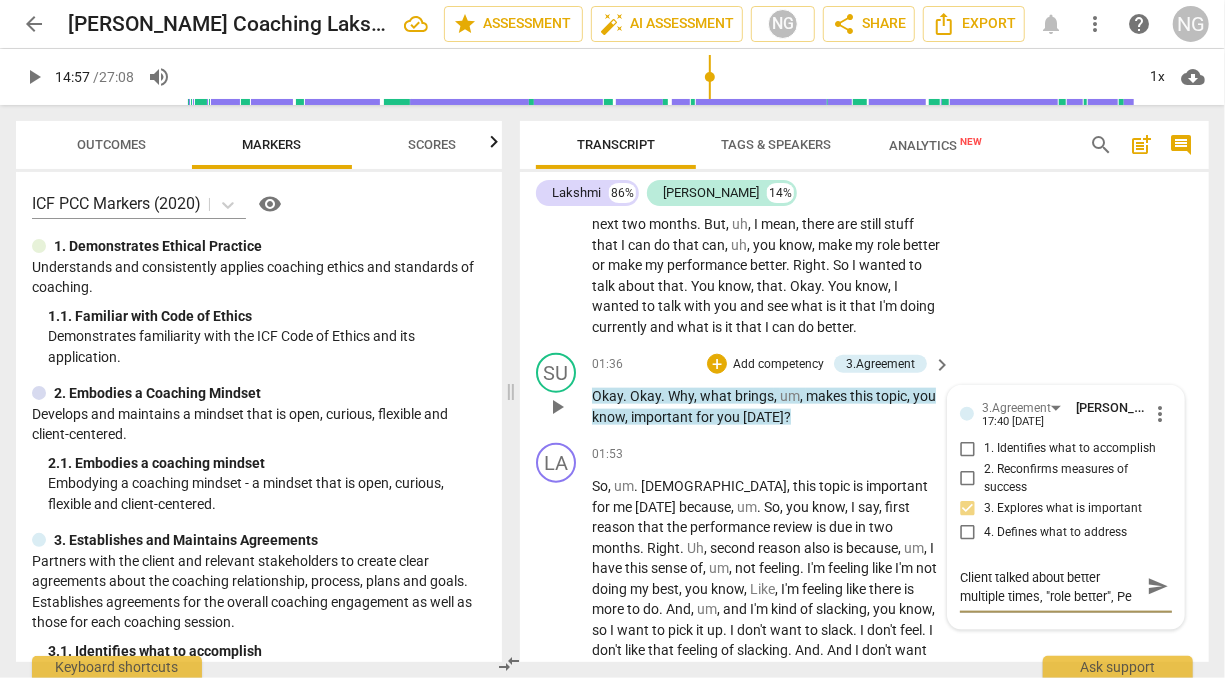 type on "Client talked about better multiple times, "role better", P" 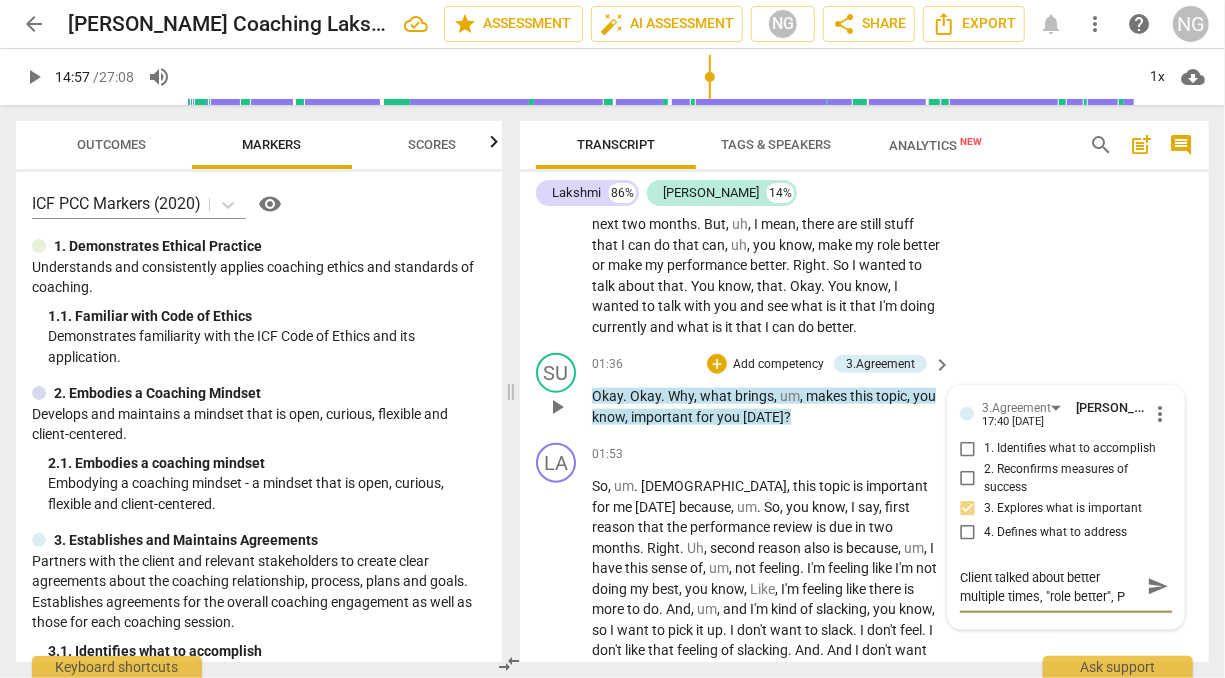 type on "Client talked about better multiple times, "role better"," 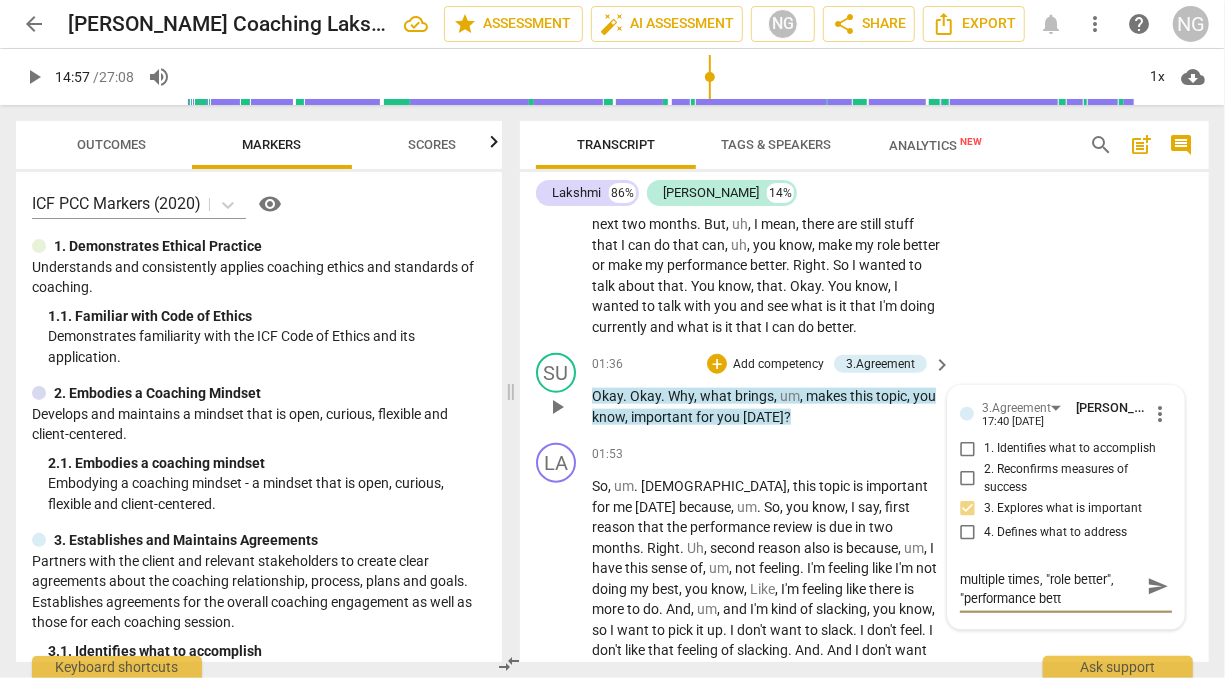 scroll, scrollTop: 0, scrollLeft: 0, axis: both 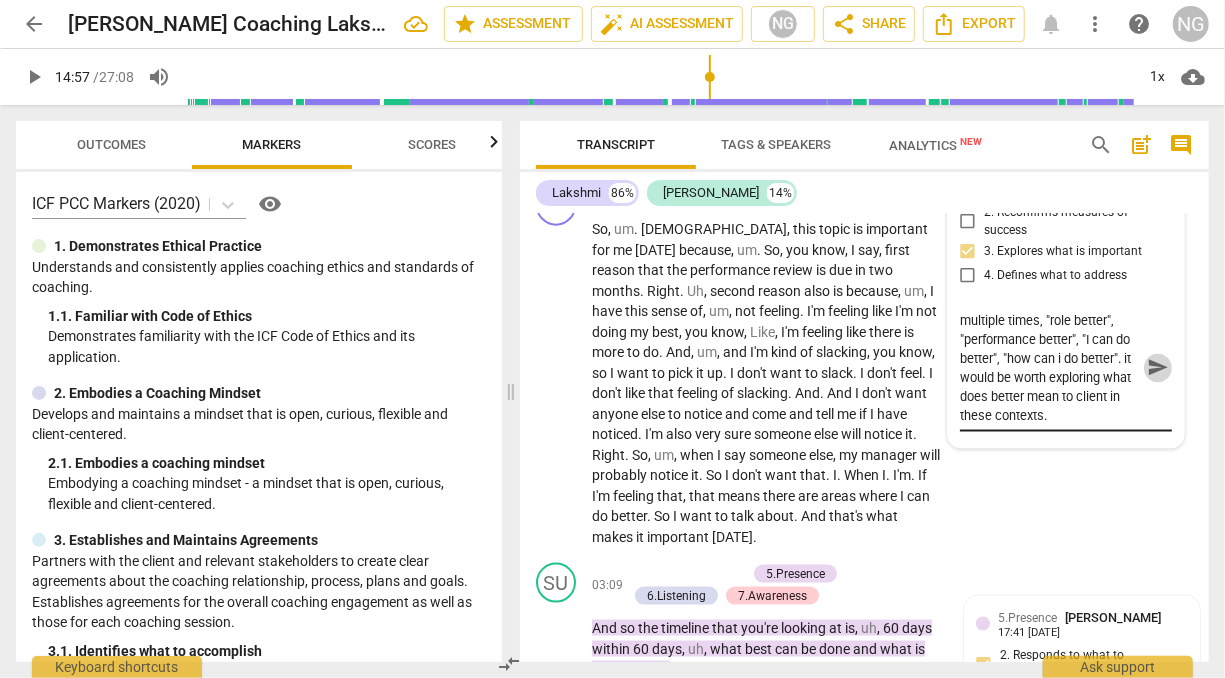click on "send" at bounding box center [1158, 369] 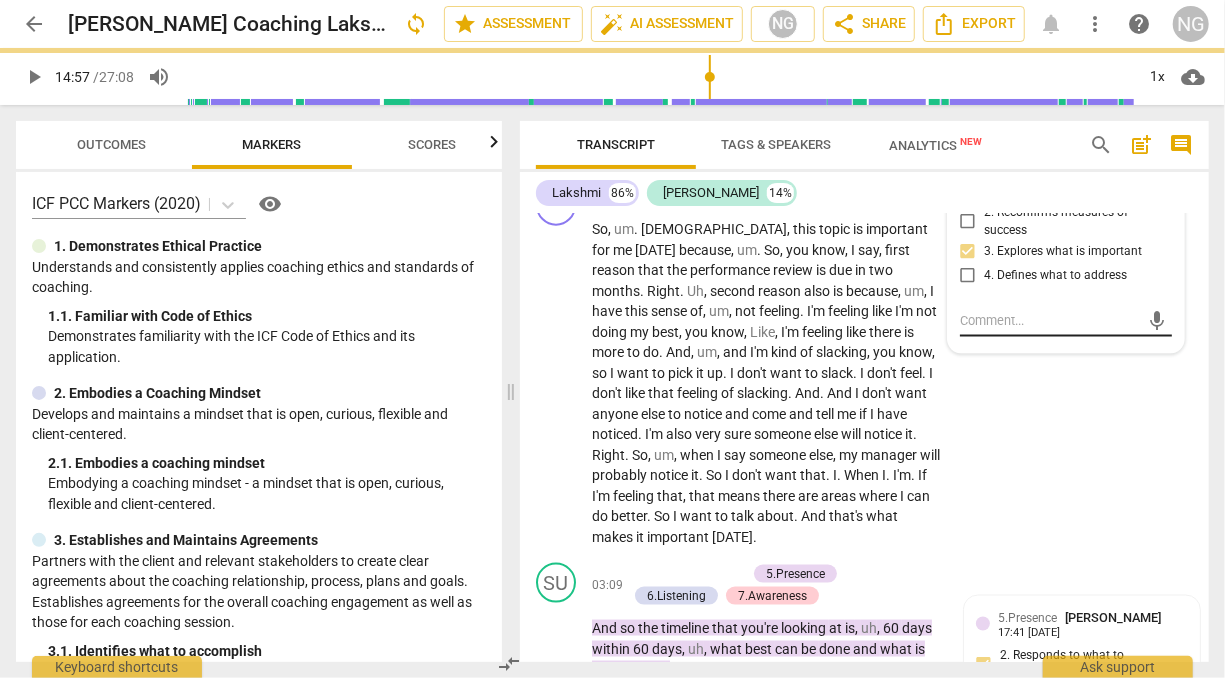 scroll, scrollTop: 0, scrollLeft: 0, axis: both 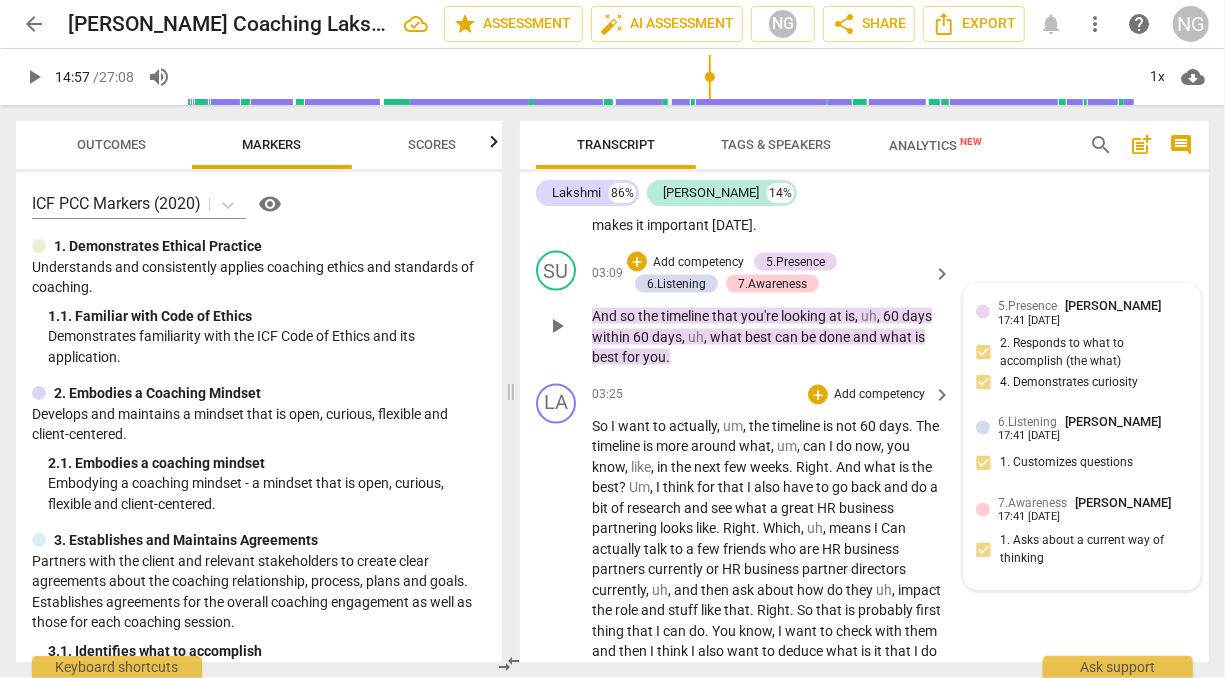 click on "7.Awareness [PERSON_NAME] 17:41 [DATE] 1. Asks about a current way of thinking" at bounding box center [1082, 536] 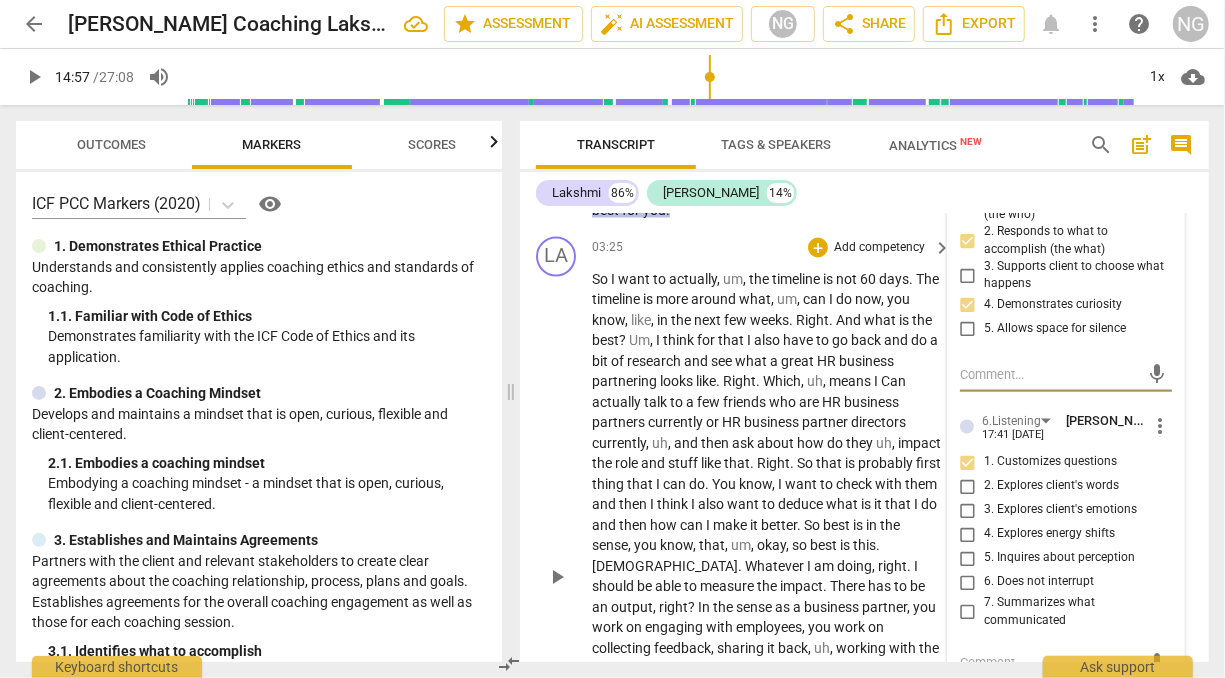 scroll, scrollTop: 1798, scrollLeft: 0, axis: vertical 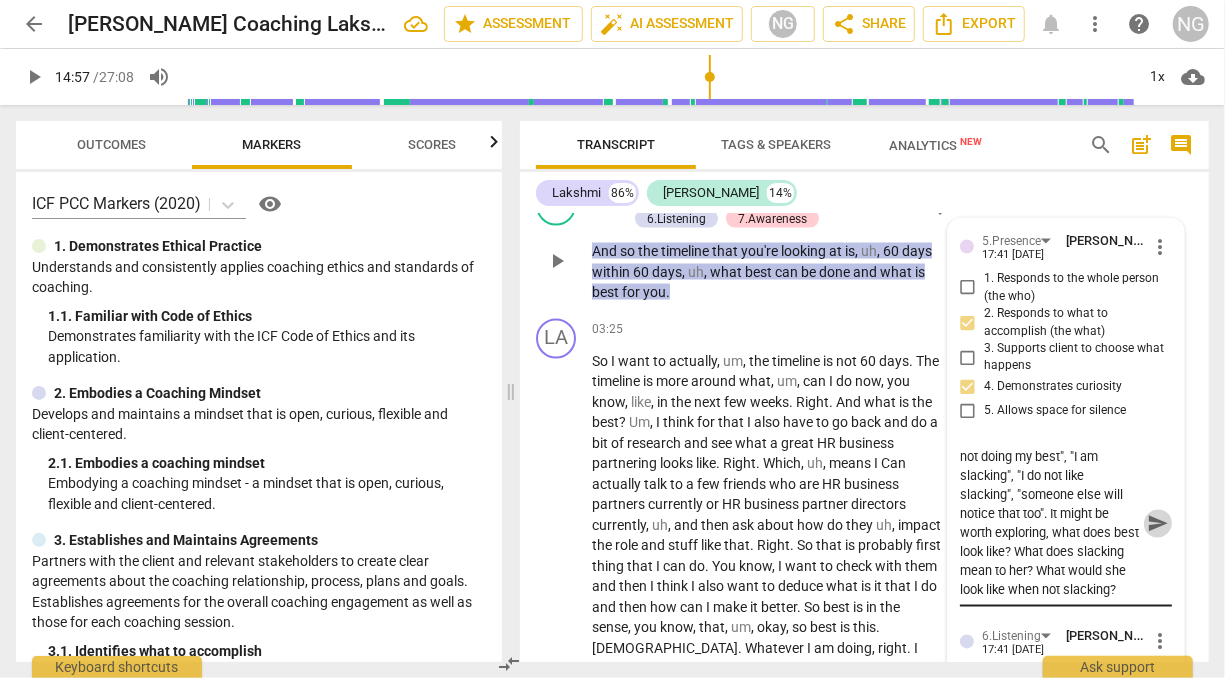 click on "send" at bounding box center (1158, 524) 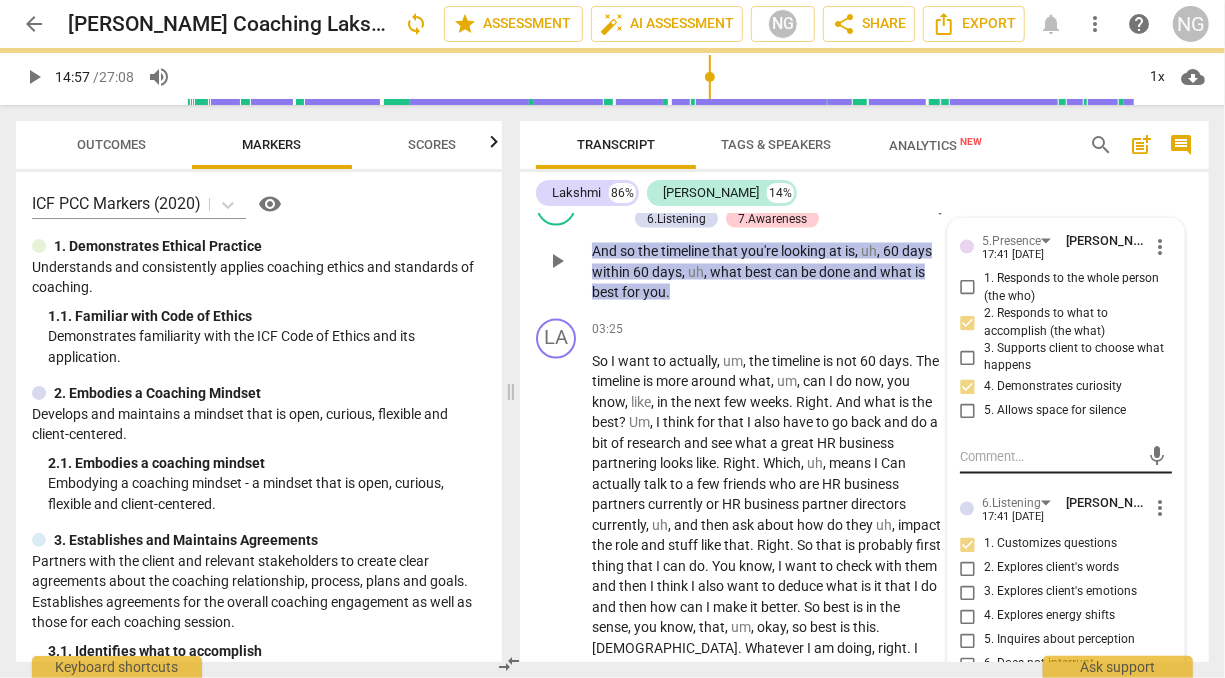 scroll, scrollTop: 0, scrollLeft: 0, axis: both 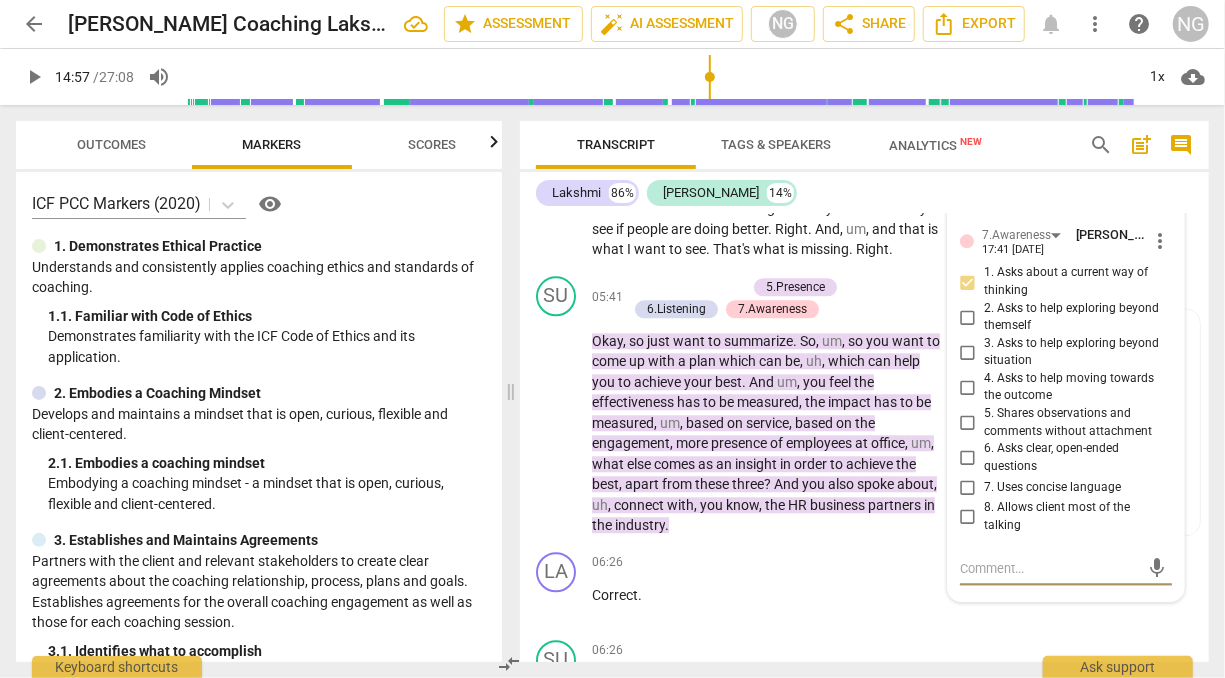 click at bounding box center [1050, 568] 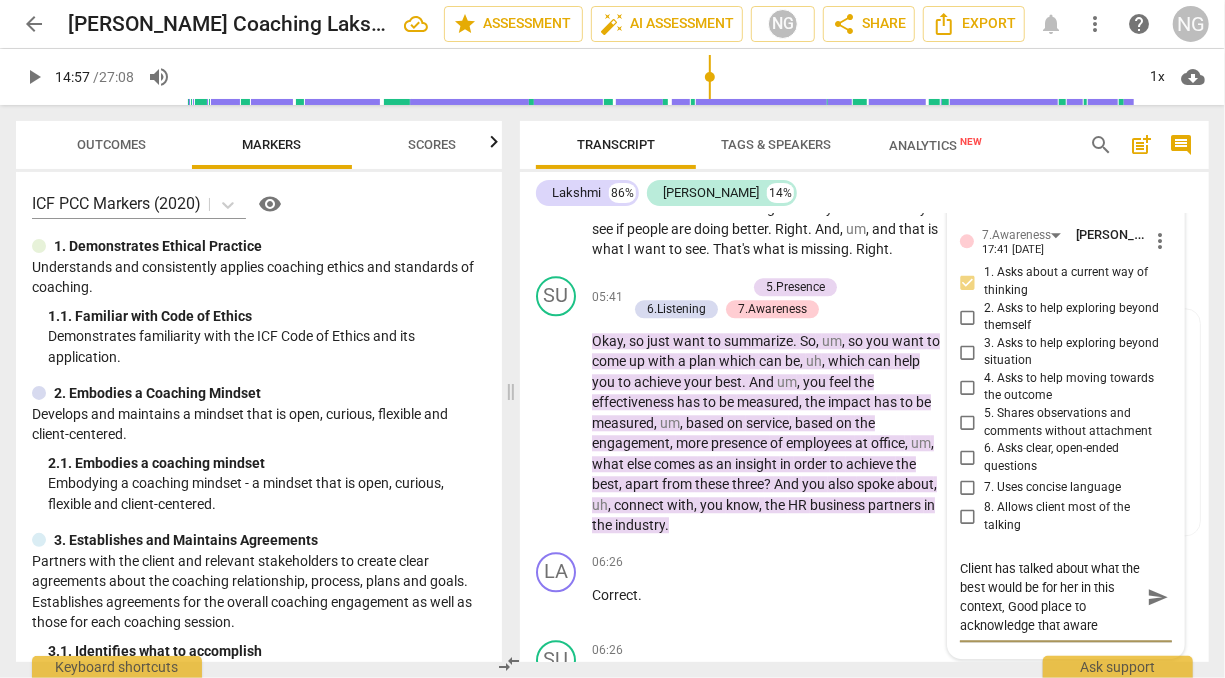 scroll, scrollTop: 0, scrollLeft: 0, axis: both 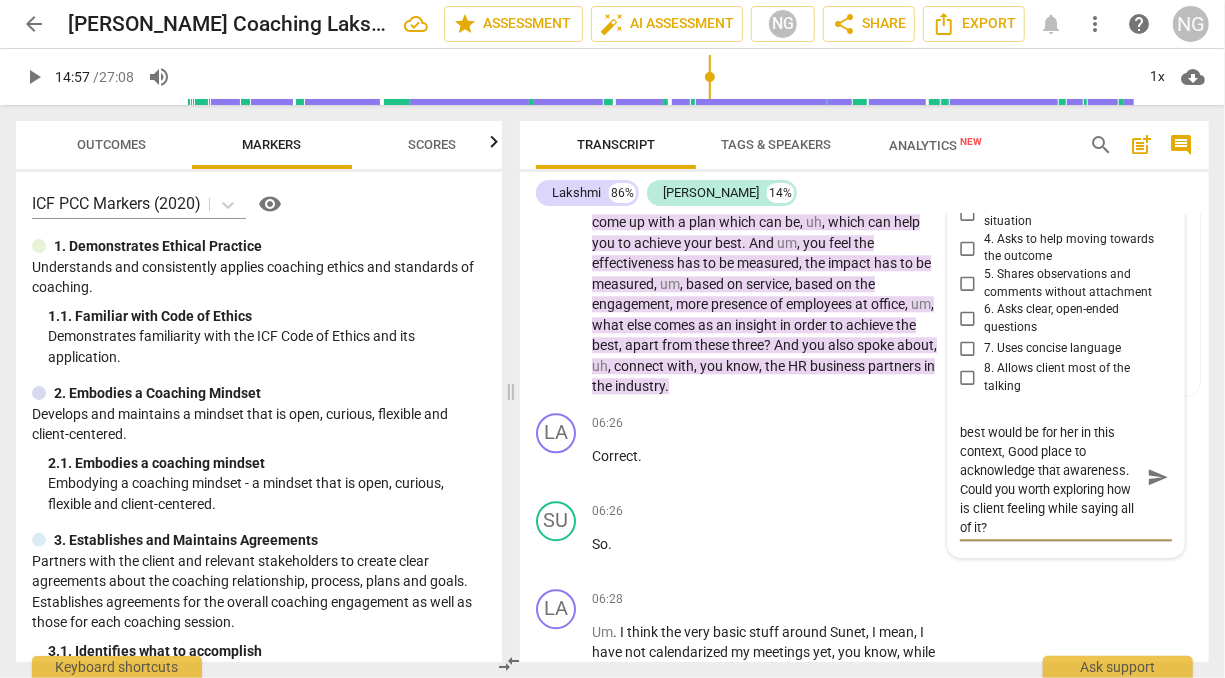 click on "send" at bounding box center [1158, 477] 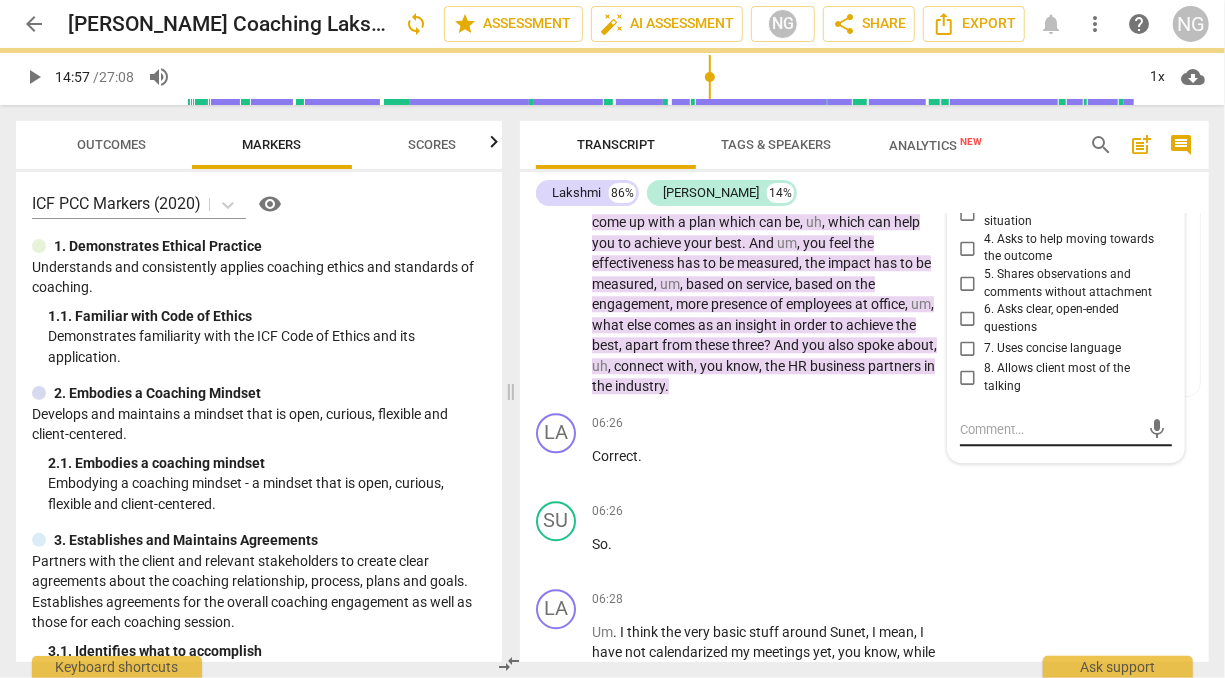 scroll, scrollTop: 0, scrollLeft: 0, axis: both 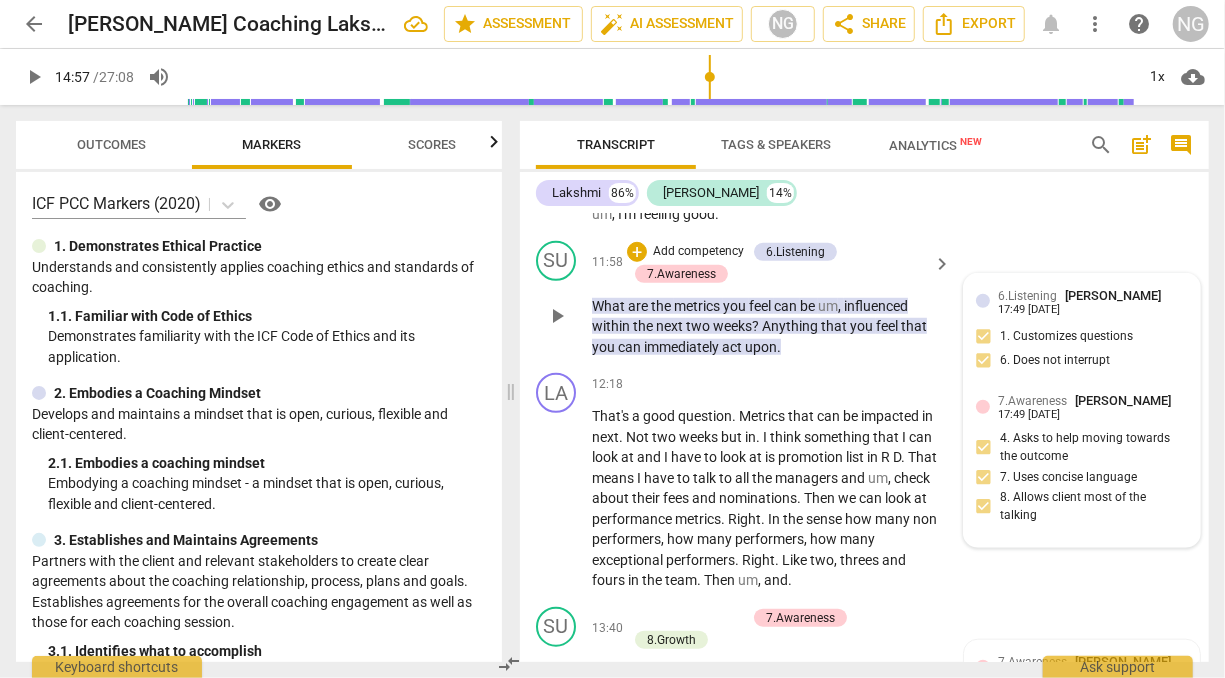 click on "7.Awareness [PERSON_NAME] 17:49 [DATE] 4. Asks to help moving towards the outcome 7. Uses concise language 8. Allows client most of the talking" at bounding box center [1082, 463] 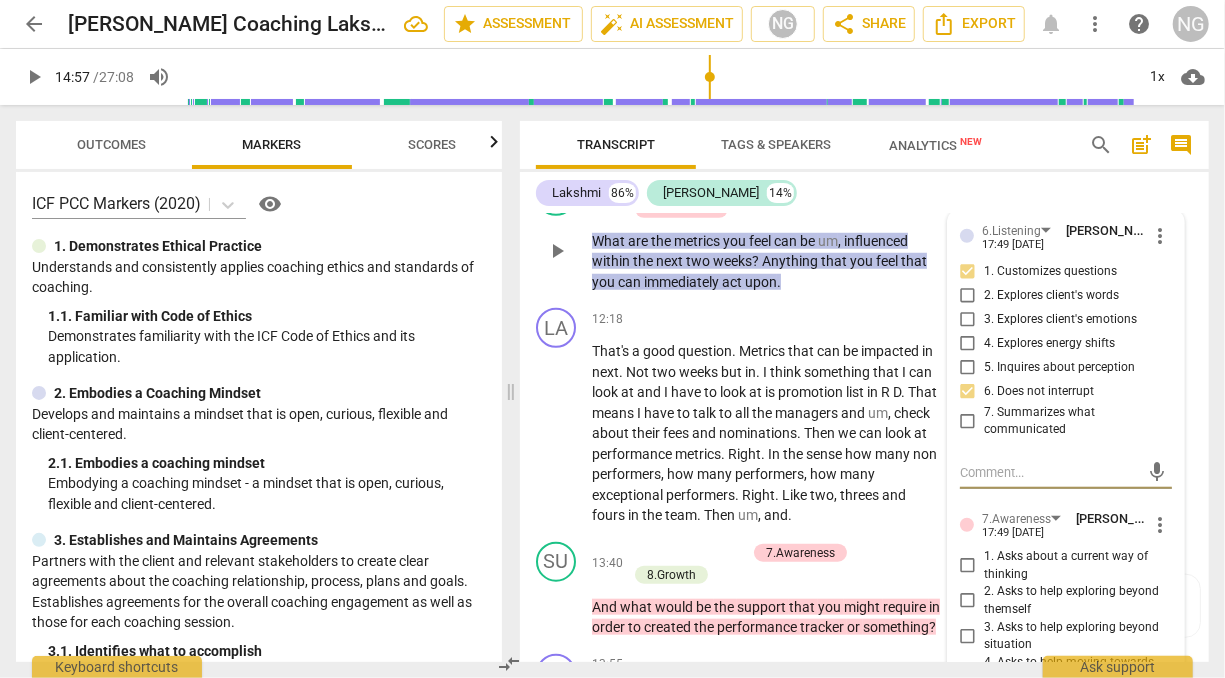 scroll, scrollTop: 4492, scrollLeft: 0, axis: vertical 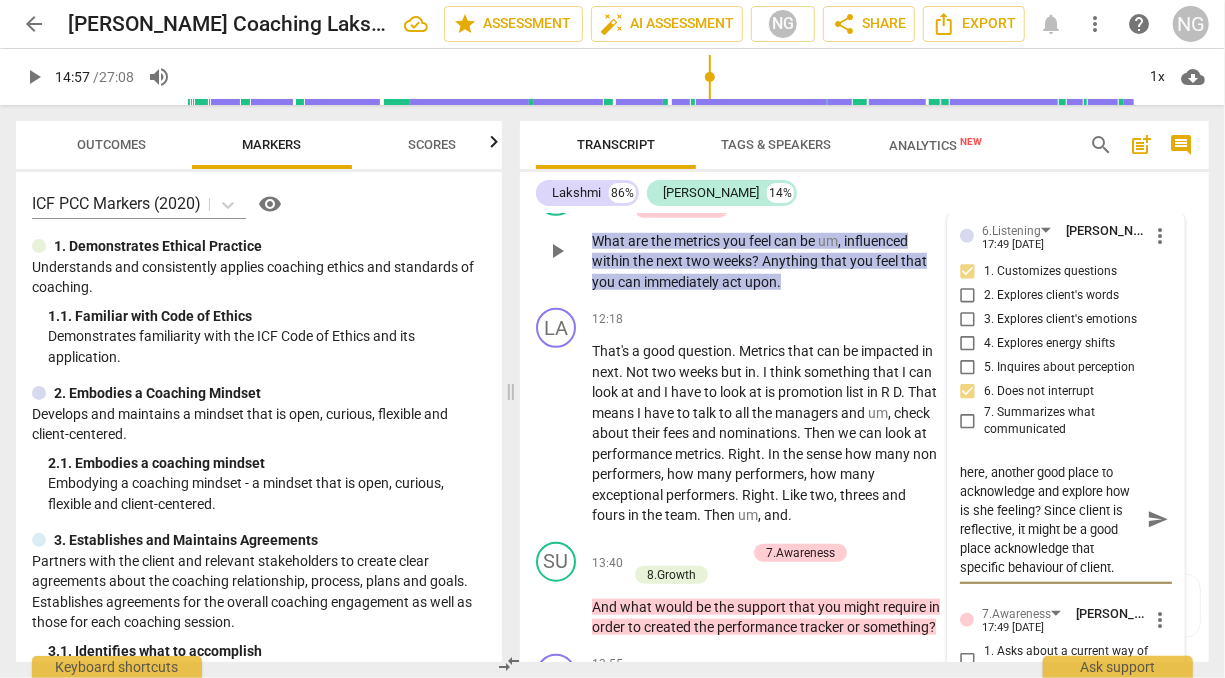 click on "send" at bounding box center (1158, 520) 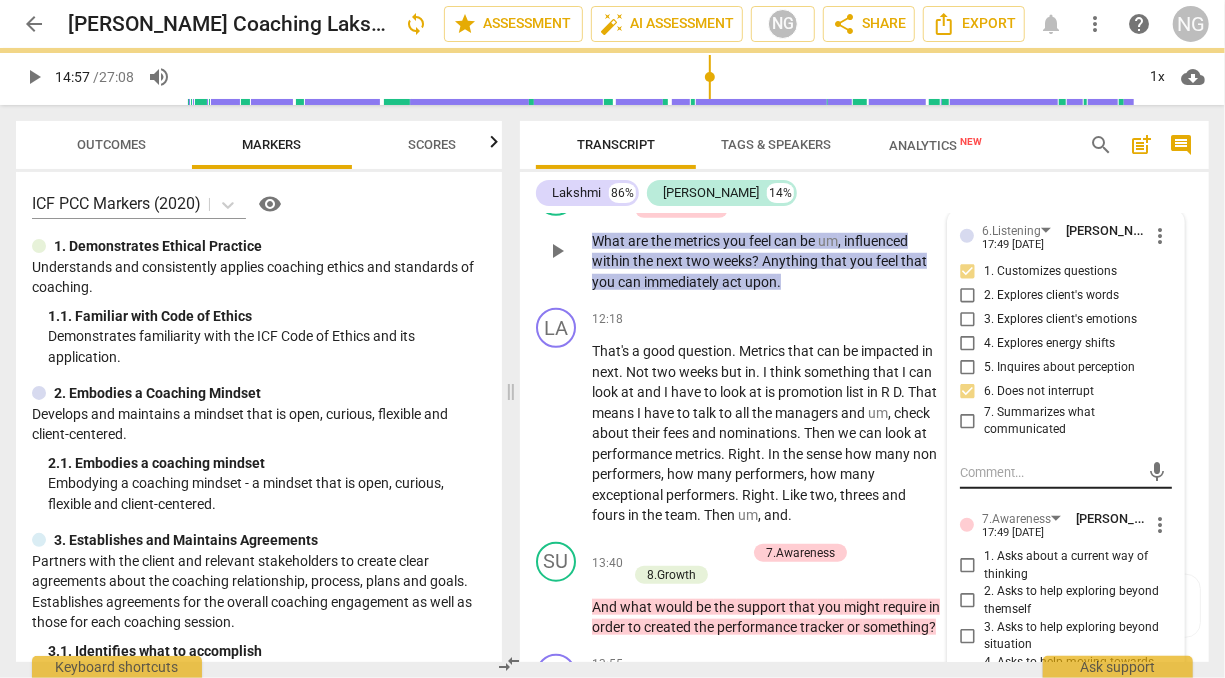 scroll, scrollTop: 0, scrollLeft: 0, axis: both 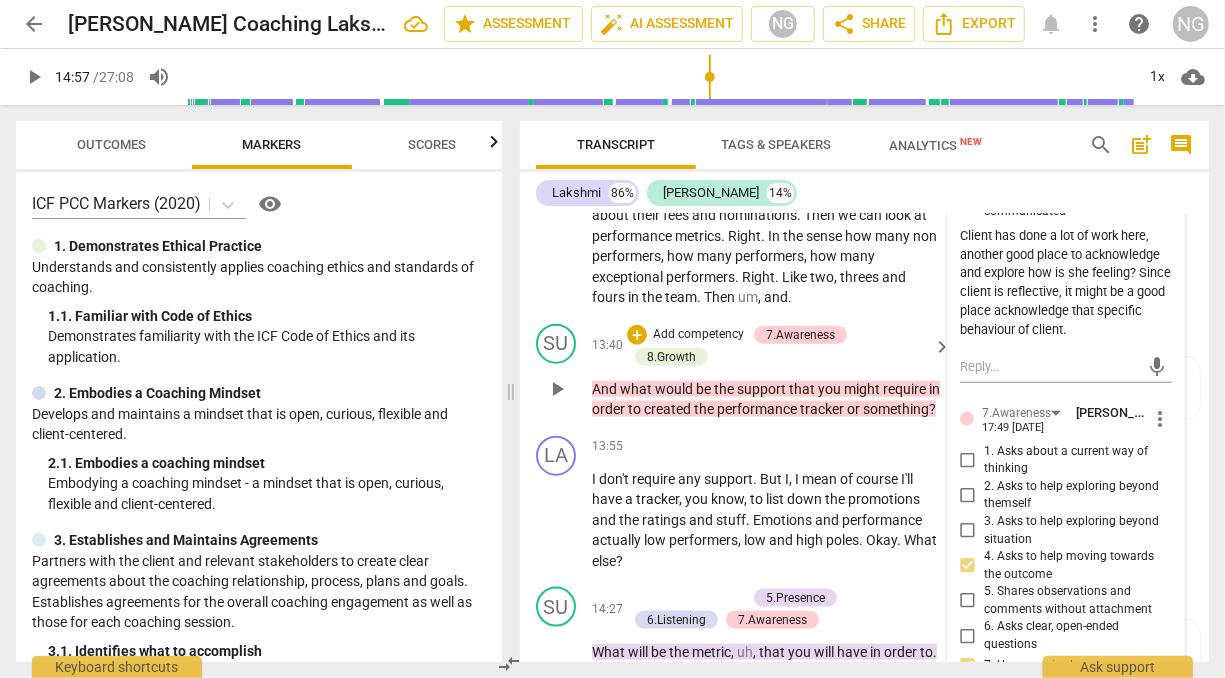 click on "performance" at bounding box center (758, 409) 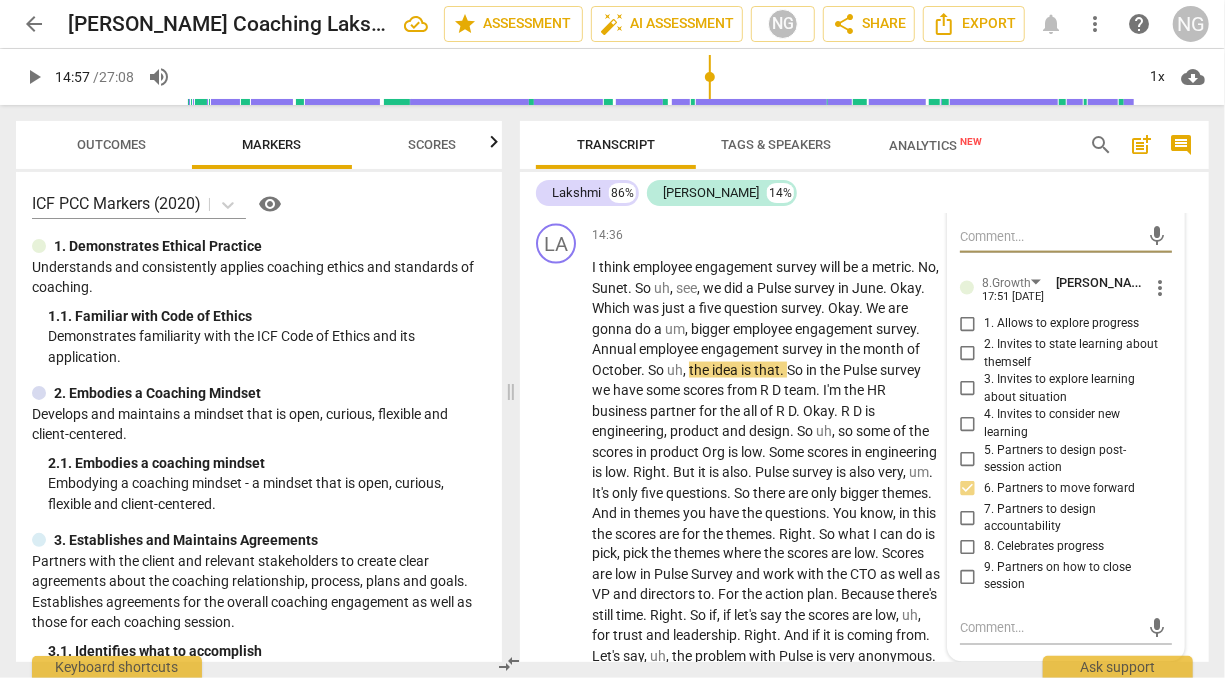 scroll, scrollTop: 5373, scrollLeft: 0, axis: vertical 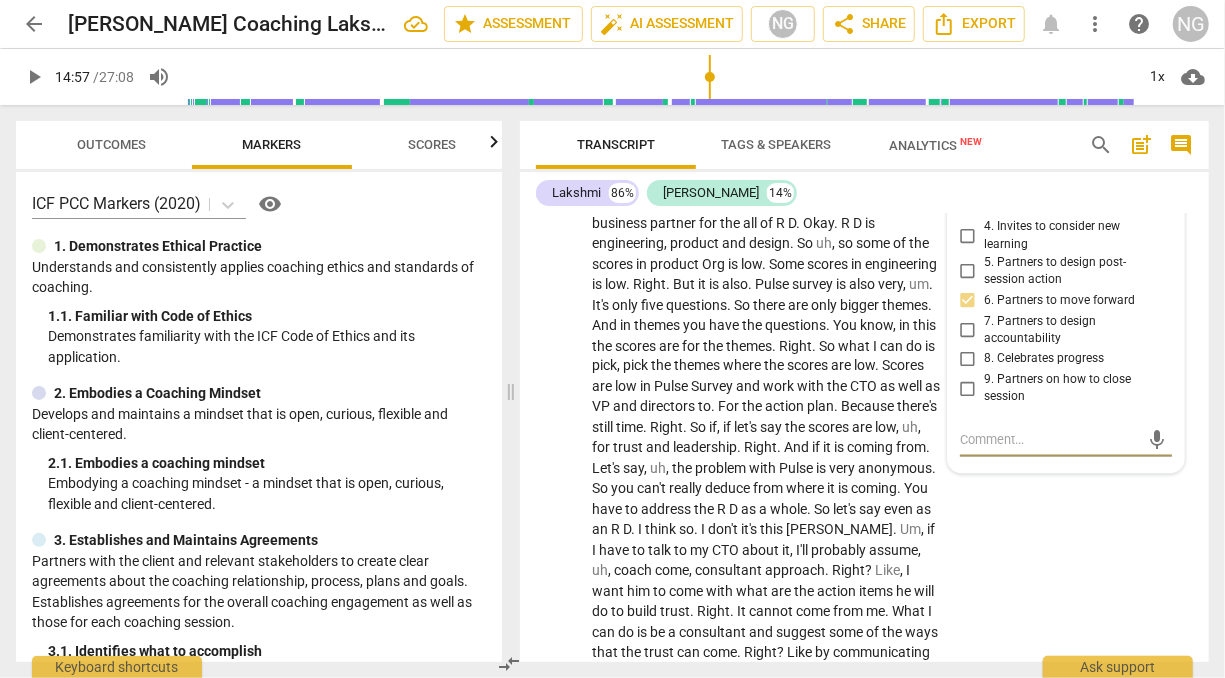 click at bounding box center [1050, 440] 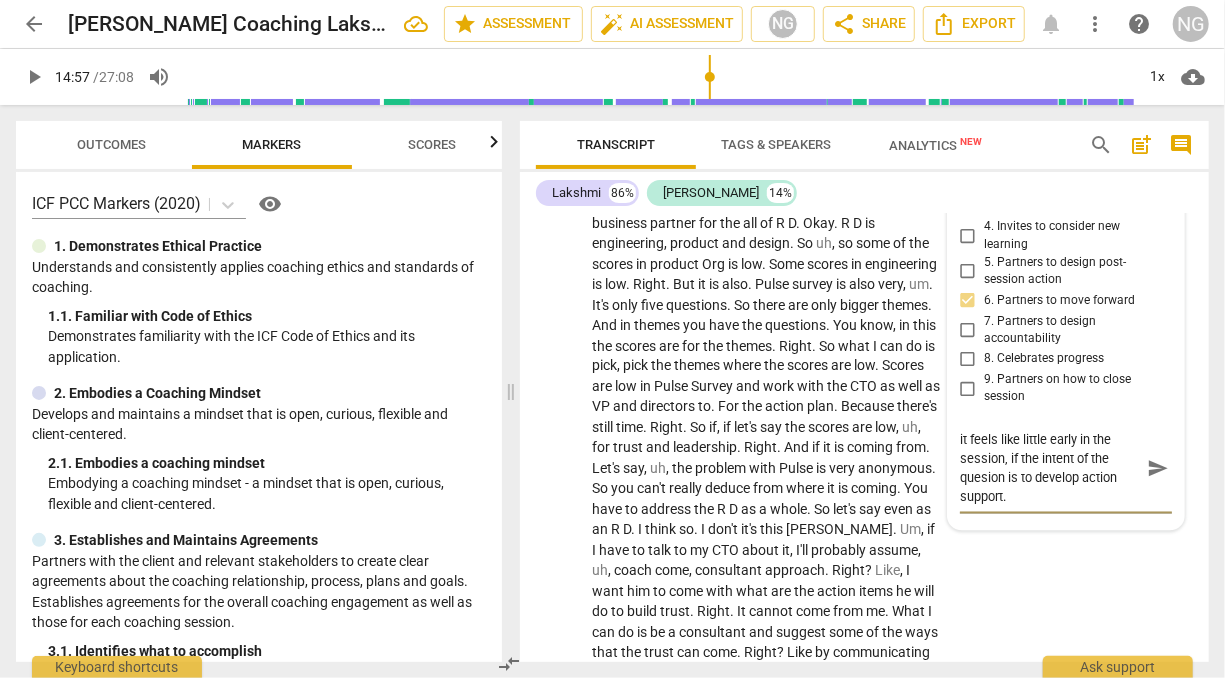 scroll, scrollTop: 1, scrollLeft: 0, axis: vertical 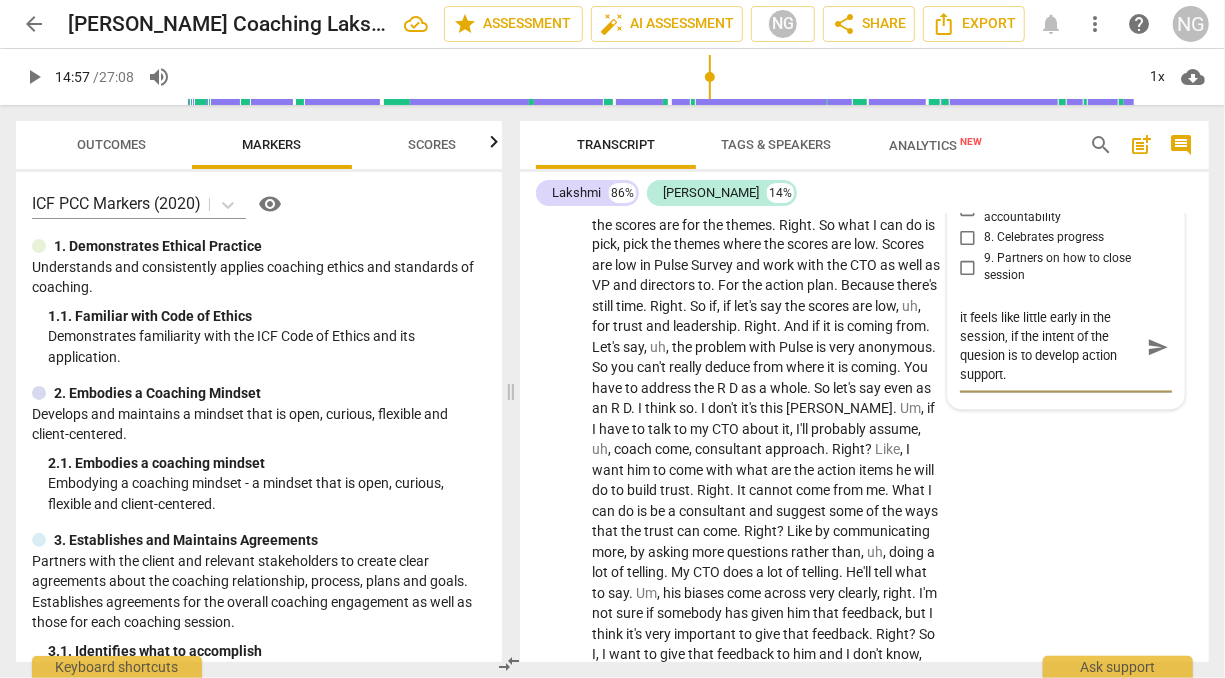 click on "it feels like little early in the session, if the intent of the quesion is to develop action support.
if that was not the pupose," at bounding box center [1050, 348] 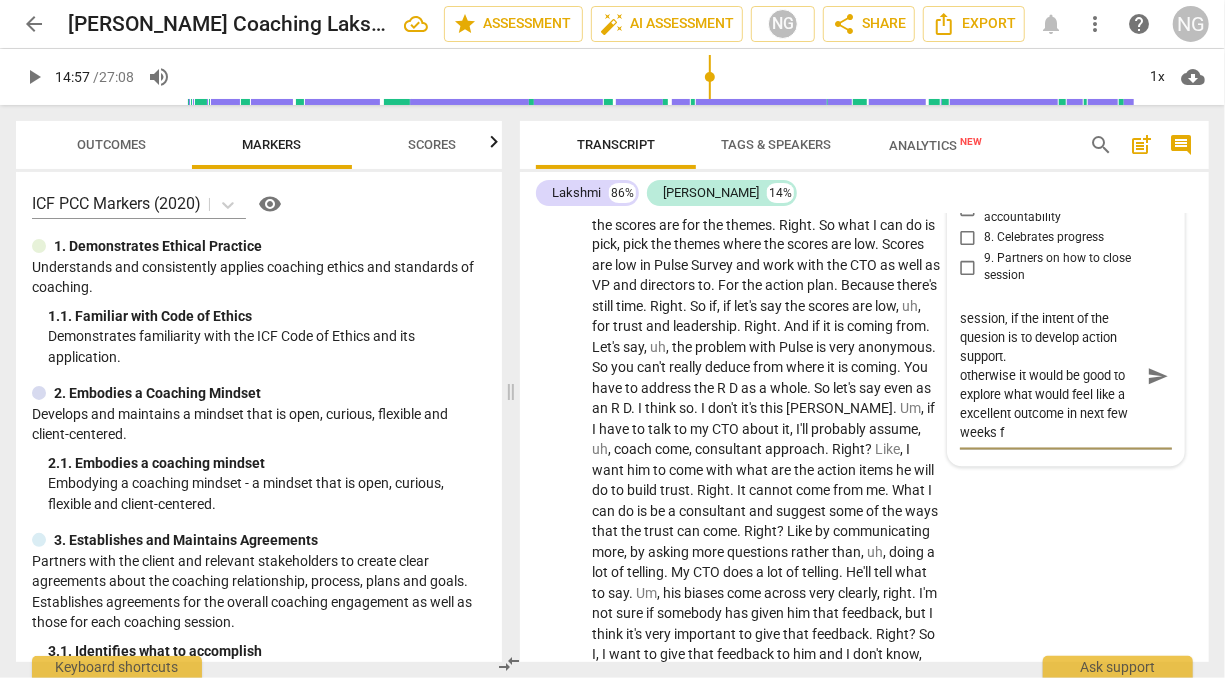 scroll, scrollTop: 18, scrollLeft: 0, axis: vertical 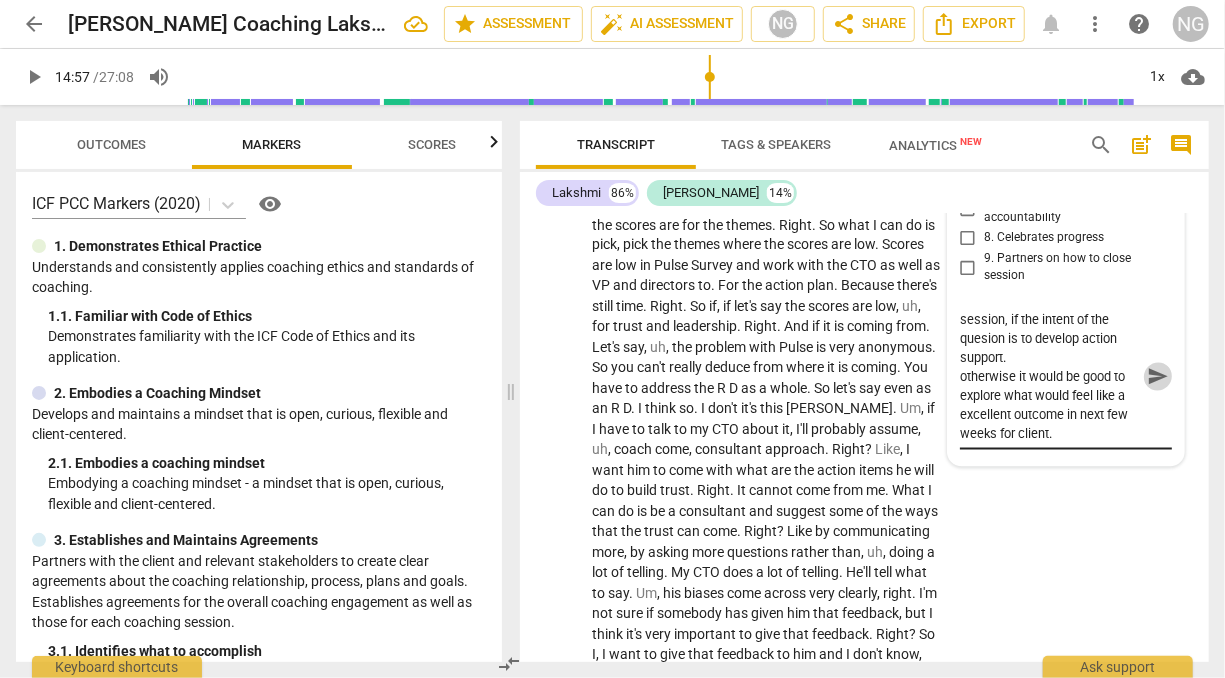 click on "send" at bounding box center [1158, 377] 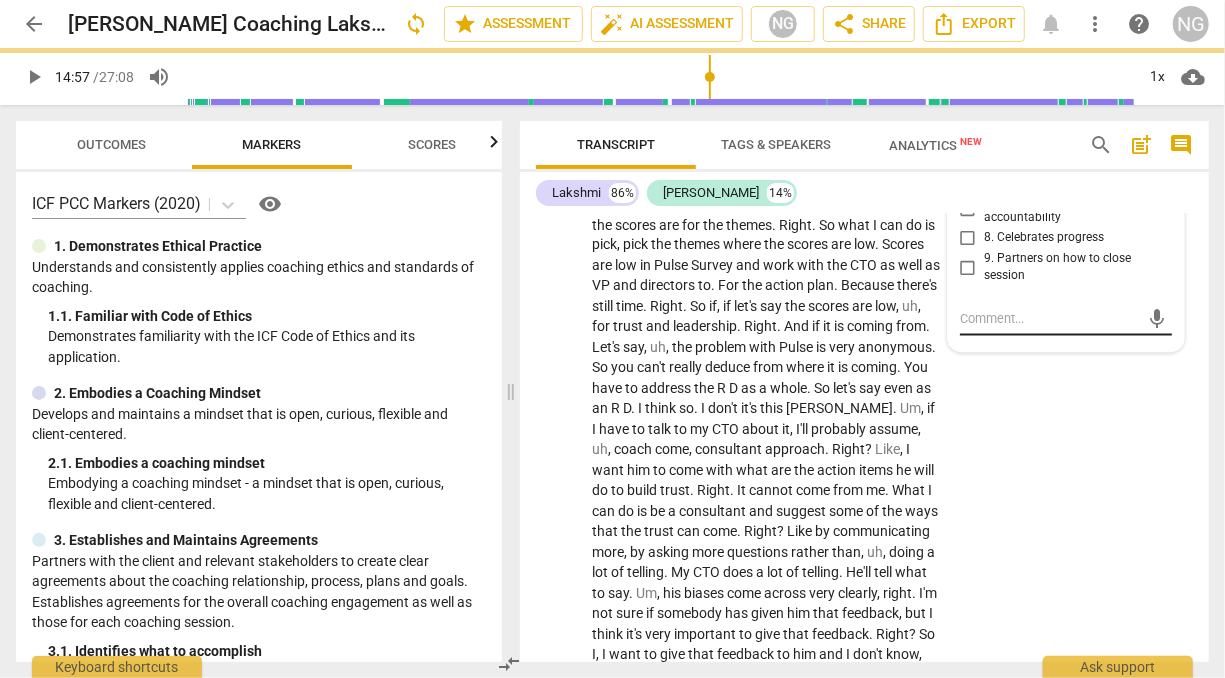 scroll, scrollTop: 0, scrollLeft: 0, axis: both 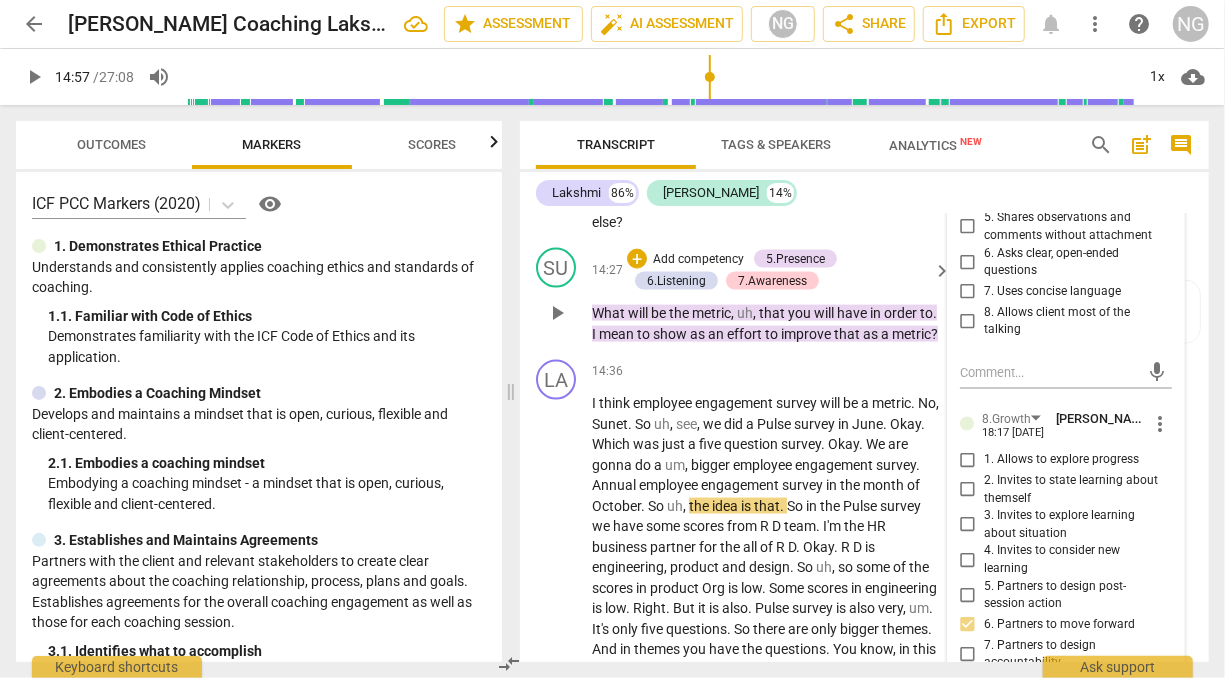 click on "improve" at bounding box center (807, 334) 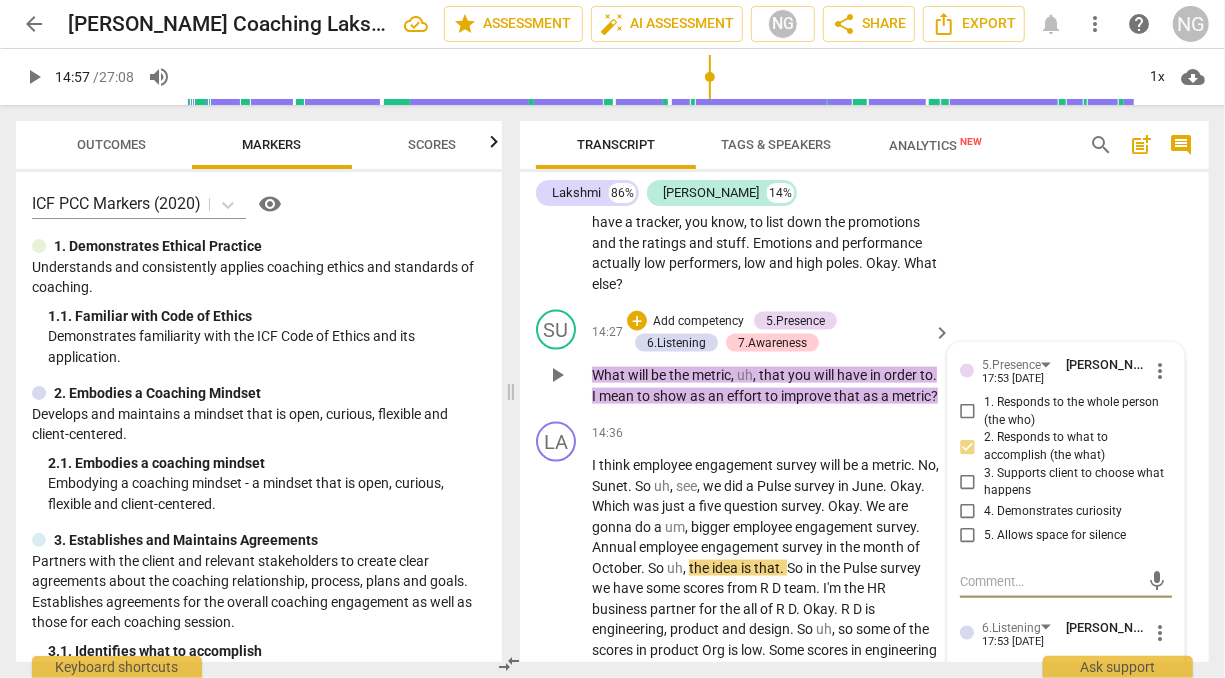 scroll, scrollTop: 4991, scrollLeft: 0, axis: vertical 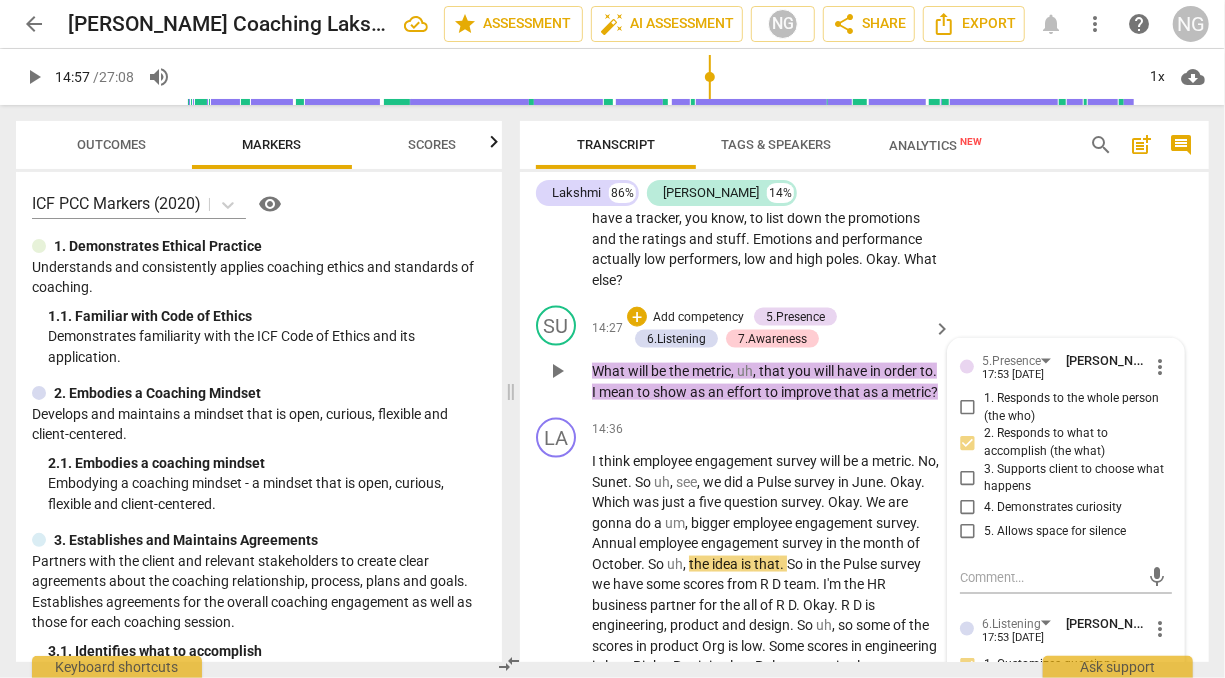 click on "What   will   be   the   metric ,   uh ,   that   you   will   have   in   order   to .   I   mean   to   show   as   an   effort   to   improve   that   as   a   metric ?" at bounding box center [766, 381] 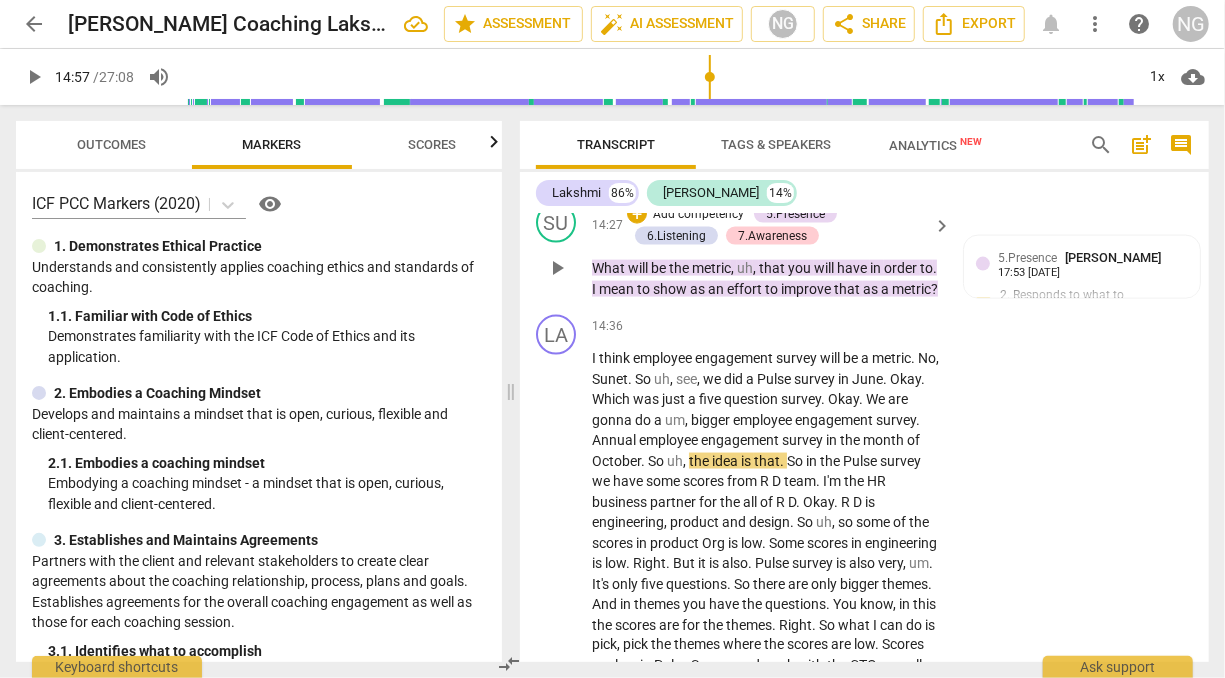 scroll, scrollTop: 5095, scrollLeft: 0, axis: vertical 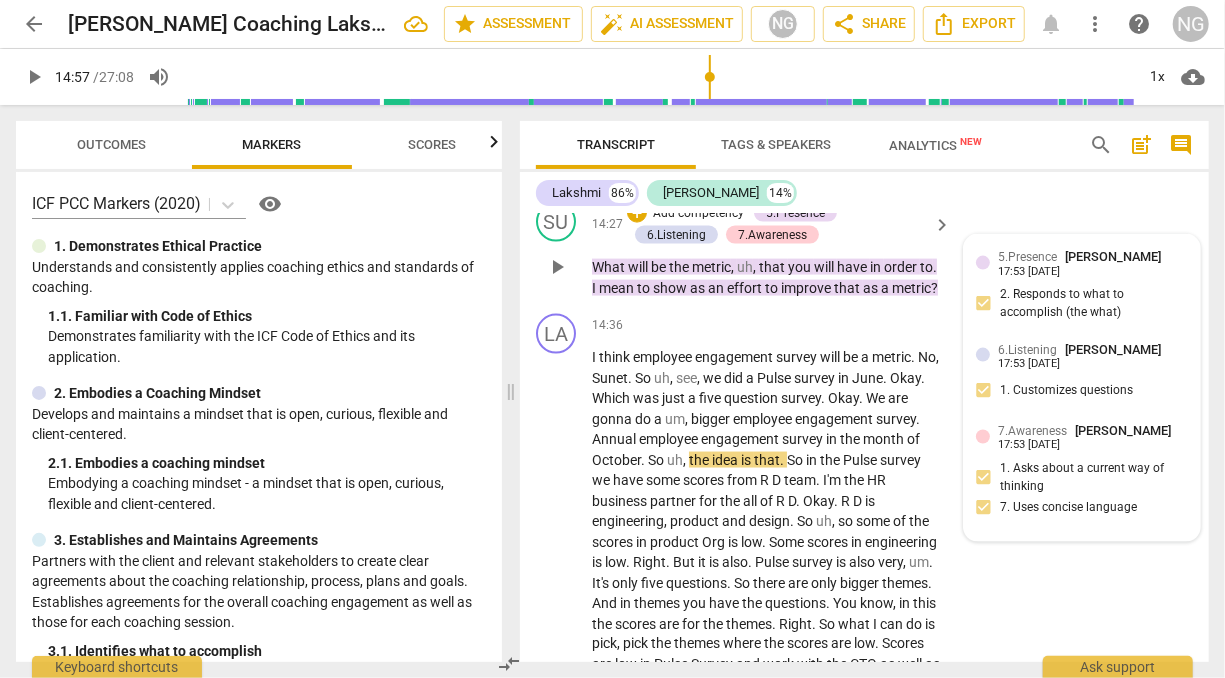click on "5.Presence [PERSON_NAME] 17:53 [DATE]" at bounding box center [1093, 262] 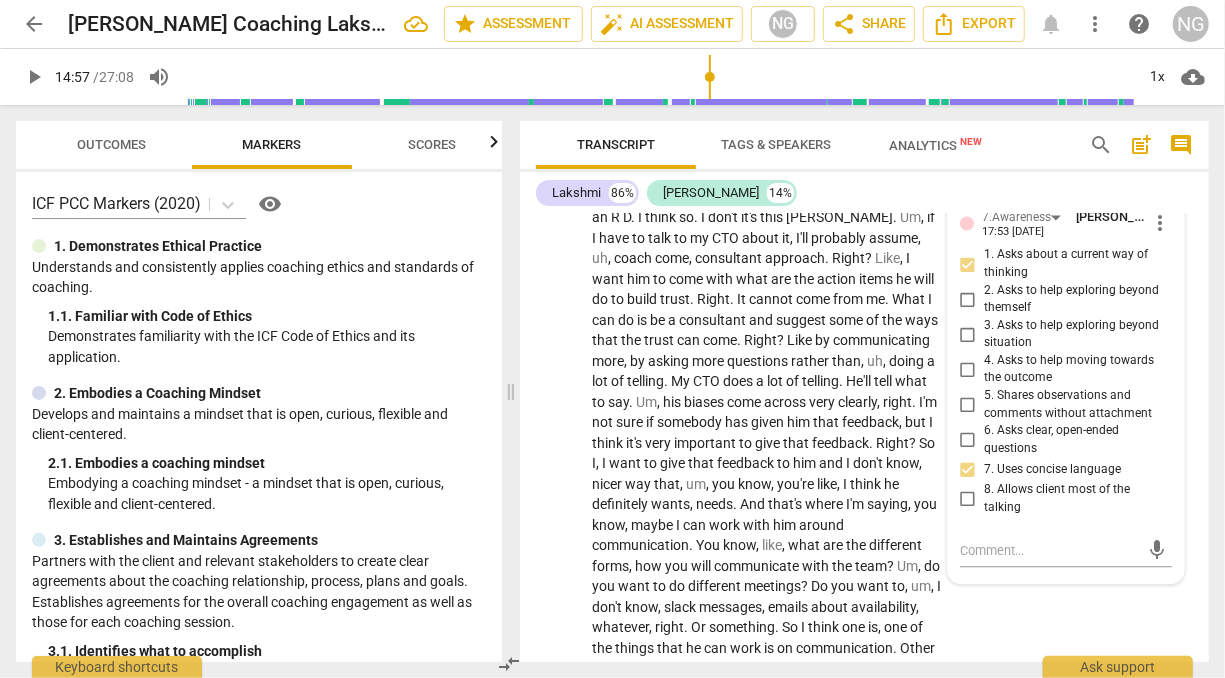 scroll, scrollTop: 5690, scrollLeft: 0, axis: vertical 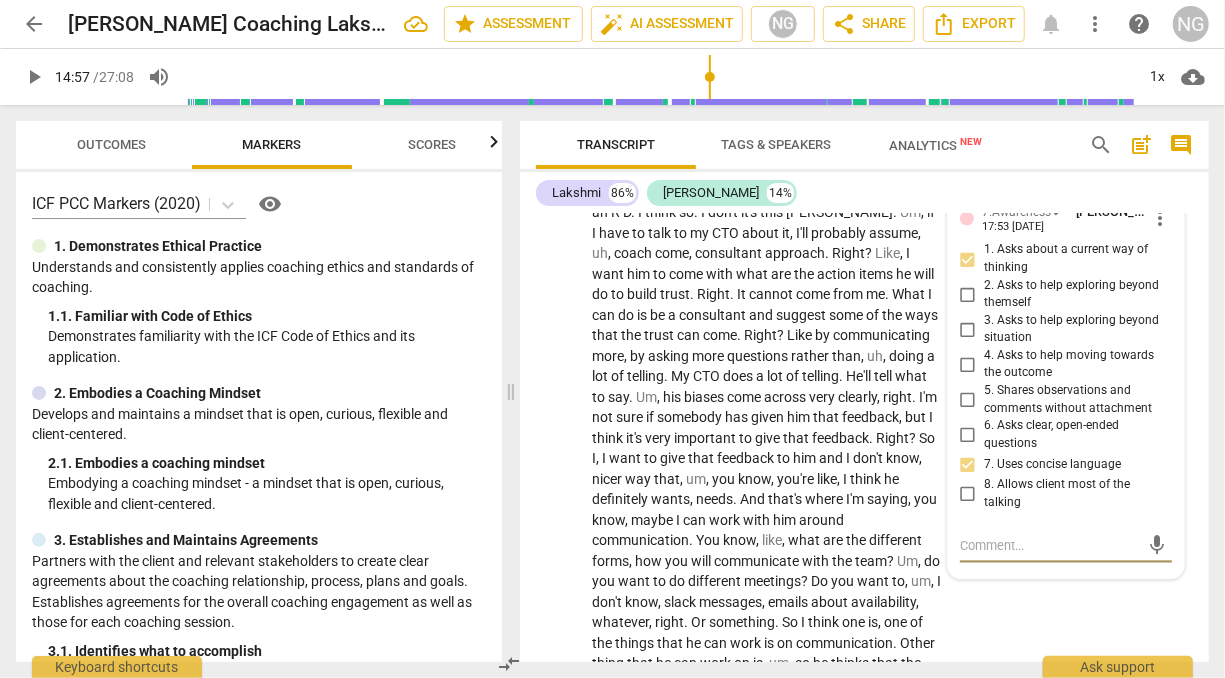 click at bounding box center (1050, 546) 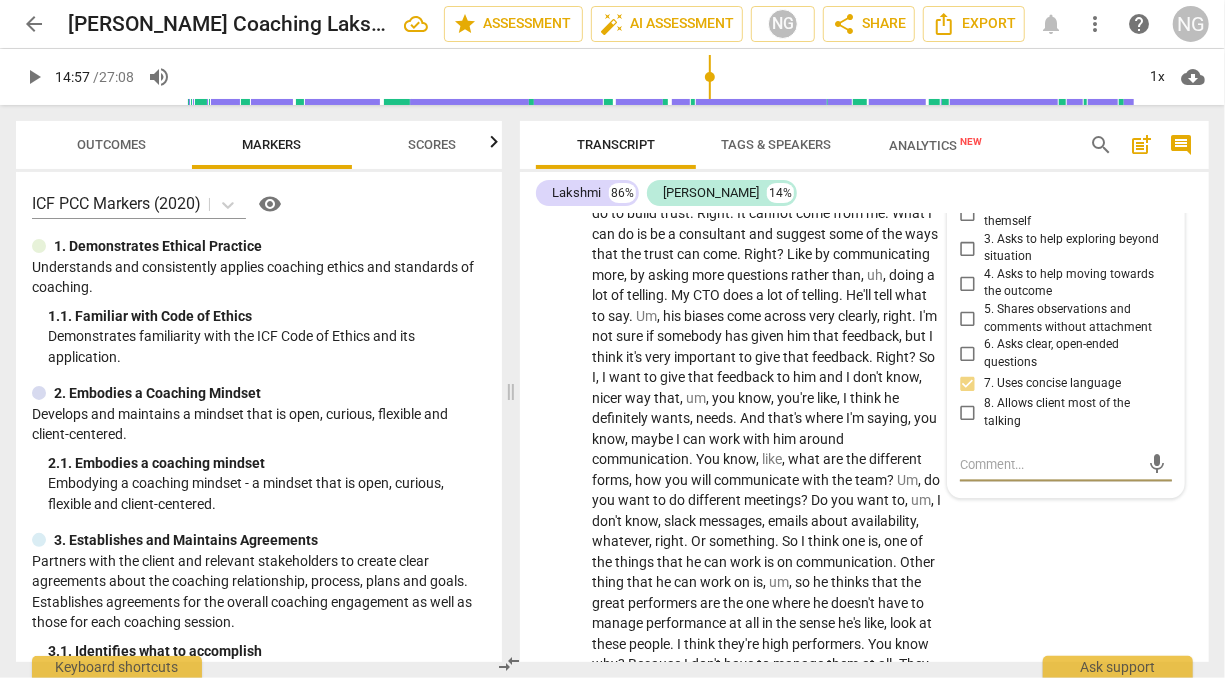 scroll, scrollTop: 5816, scrollLeft: 0, axis: vertical 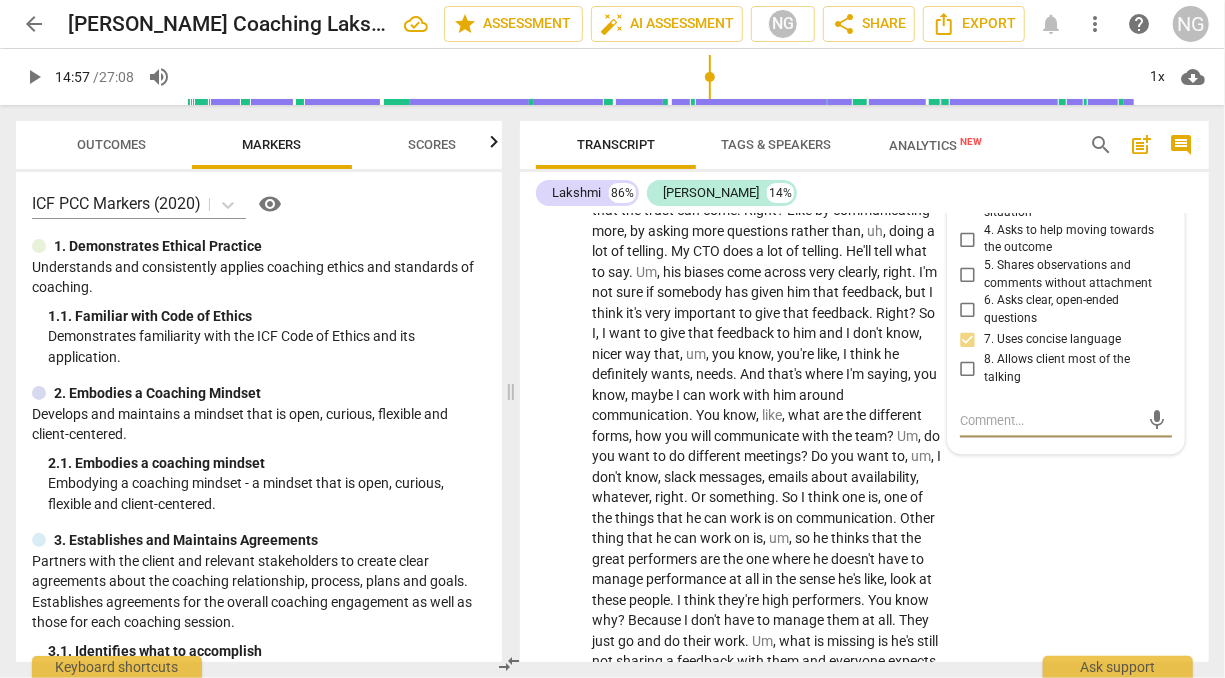 click at bounding box center (1050, 420) 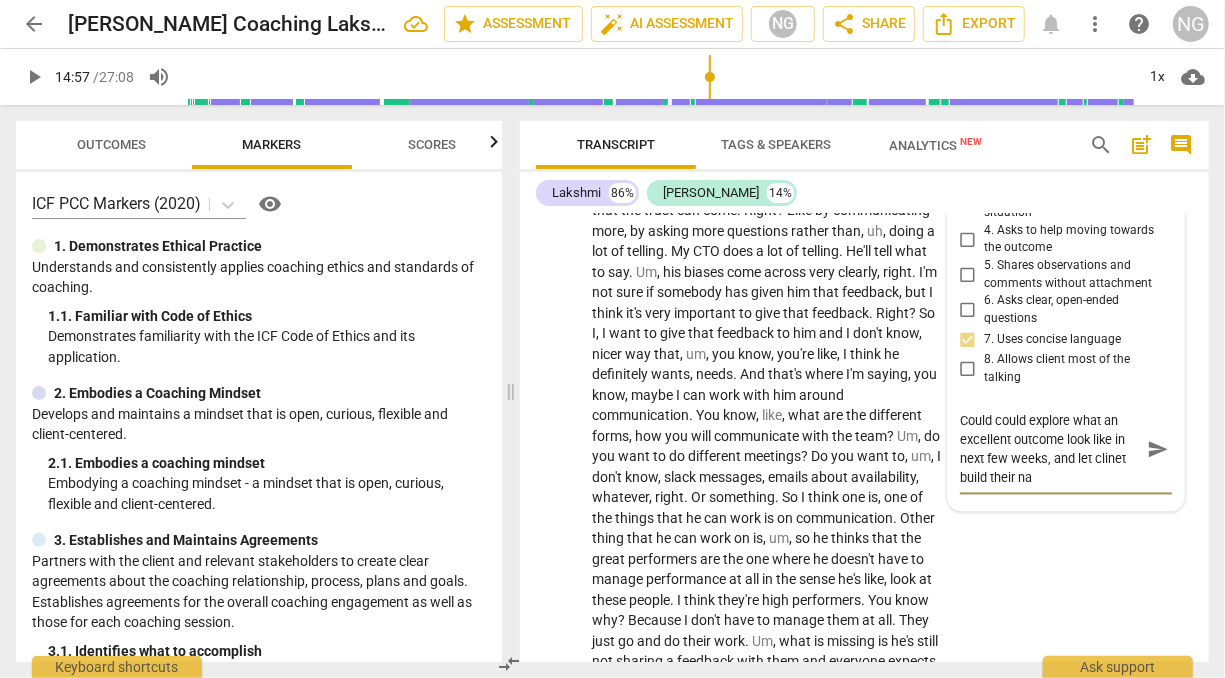 scroll, scrollTop: 0, scrollLeft: 0, axis: both 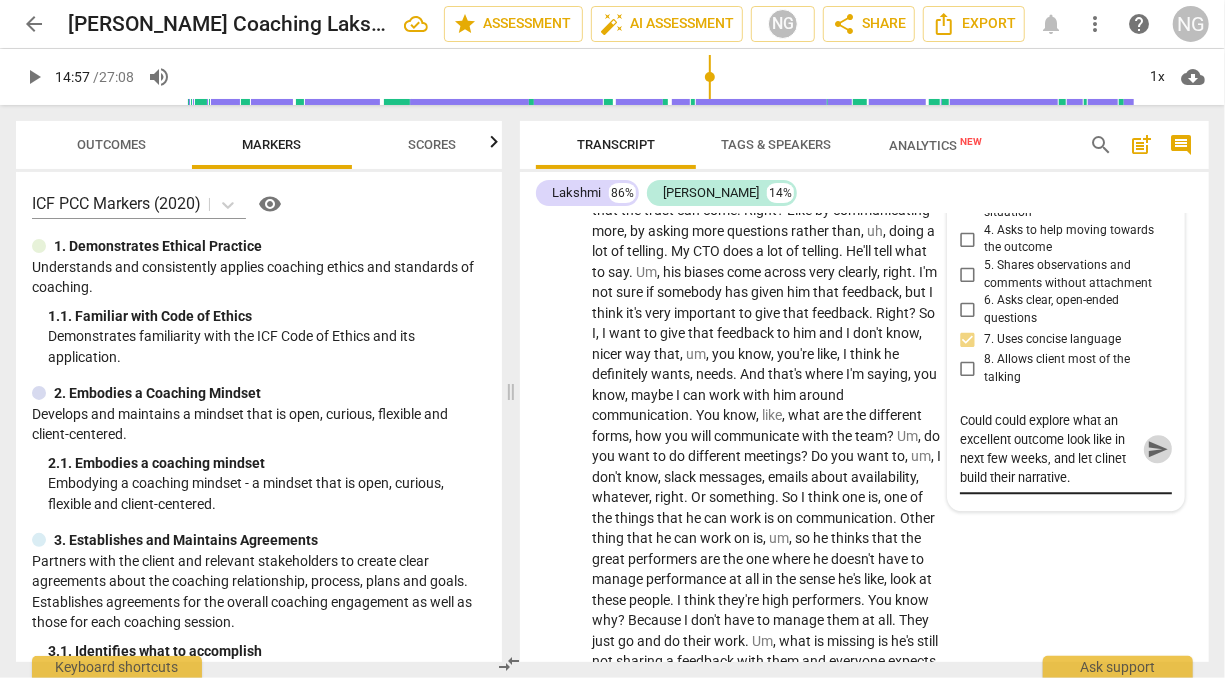 click on "send" at bounding box center (1158, 449) 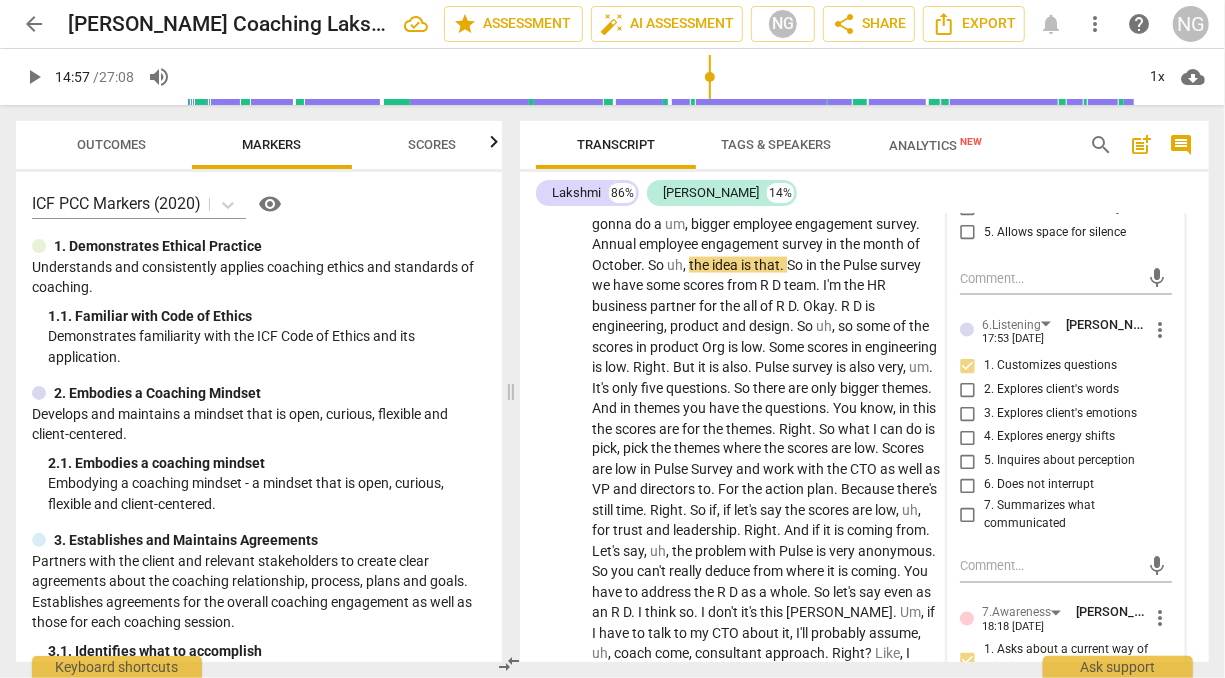 scroll, scrollTop: 5292, scrollLeft: 0, axis: vertical 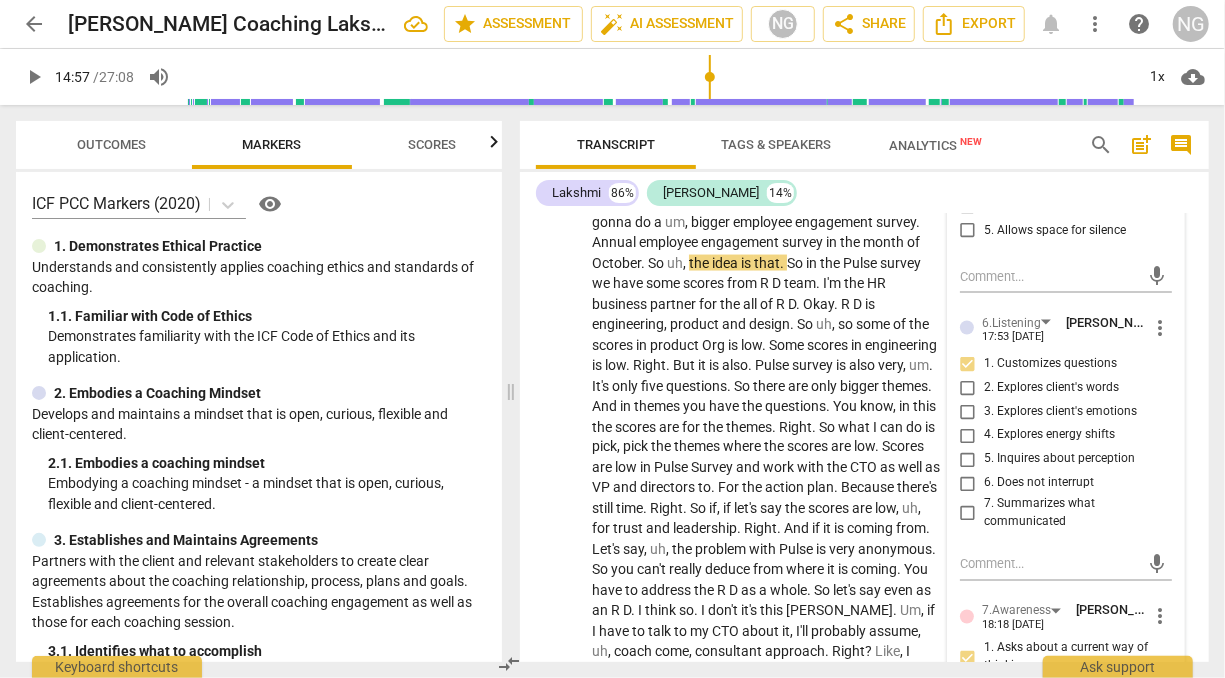 click on "I   think   employee   engagement   survey   will   be   a   metric .   No ,   Sunet .   So   uh ,   see ,   we   did   a   Pulse   survey   in   June .   Okay .   Which   was   just   a   five   question   survey .   Okay .   We   are   gonna   do   a   um ,   bigger   employee   engagement   survey .   Annual   employee   engagement   survey   in   the   month   of   October .   So   uh ,   the   idea   is   that .   So   in   the   Pulse   survey   we   have   some   scores   from   R   D   team .   I'm   the   HR   business   partner   for   the   all   of   R   D .   Okay .   R   D   is   engineering ,   product   and   design .   So   uh ,   so   some   of   the   scores   in   product   Org   is   low .   Some   scores   in   engineering   is   low .   Right .   But   it   is   also .   Pulse   survey   is   also   very ,   um .   It's   only   five   questions .   So   there   are   only   bigger   themes .   And   in   themes   you   have   the   questions .   You   know ,   in   this   the   scores" at bounding box center [766, 765] 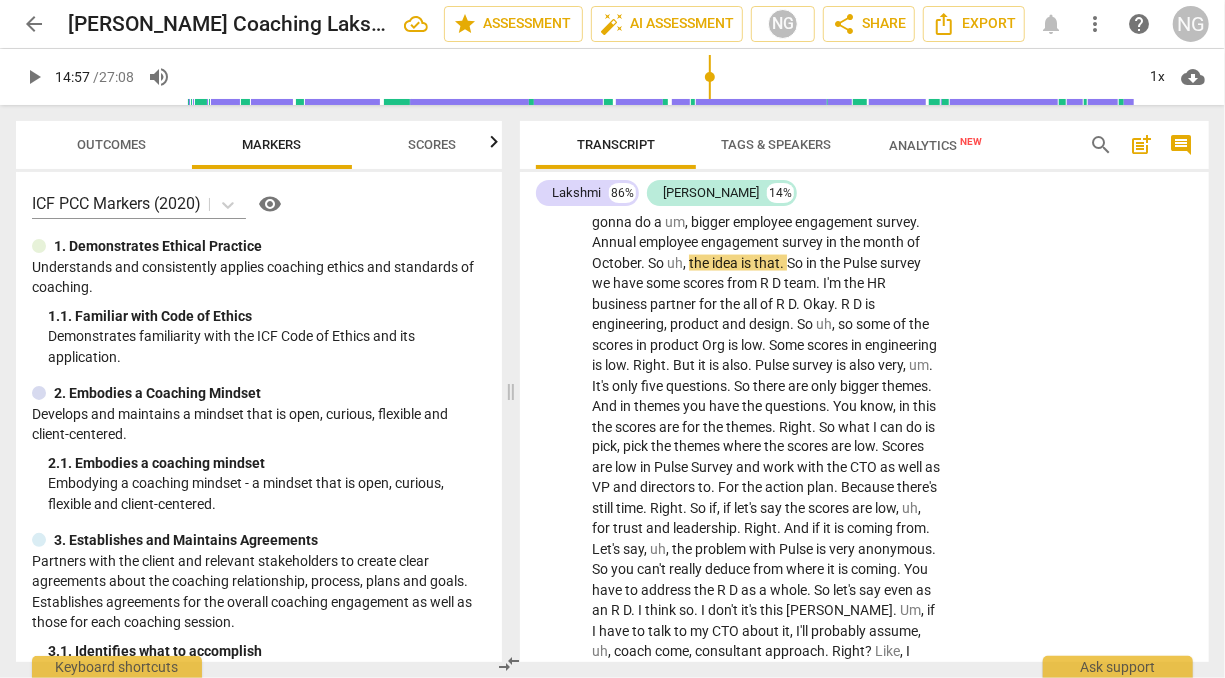 click on "I   think   employee   engagement   survey   will   be   a   metric .   No ,   Sunet .   So   uh ,   see ,   we   did   a   Pulse   survey   in   June .   Okay .   Which   was   just   a   five   question   survey .   Okay .   We   are   gonna   do   a   um ,   bigger   employee   engagement   survey .   Annual   employee   engagement   survey   in   the   month   of   October .   So   uh ,   the   idea   is   that .   So   in   the   Pulse   survey   we   have   some   scores   from   R   D   team .   I'm   the   HR   business   partner   for   the   all   of   R   D .   Okay .   R   D   is   engineering ,   product   and   design .   So   uh ,   so   some   of   the   scores   in   product   Org   is   low .   Some   scores   in   engineering   is   low .   Right .   But   it   is   also .   Pulse   survey   is   also   very ,   um .   It's   only   five   questions .   So   there   are   only   bigger   themes .   And   in   themes   you   have   the   questions .   You   know ,   in   this   the   scores" at bounding box center (766, 765) 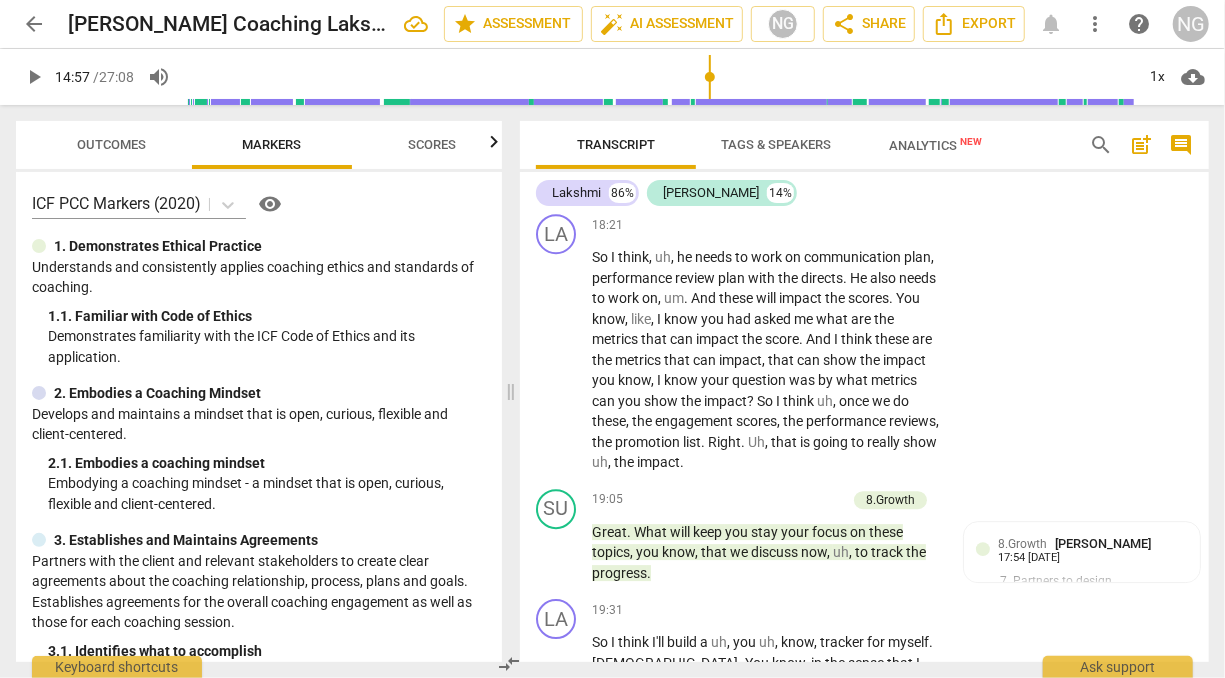 scroll, scrollTop: 6720, scrollLeft: 0, axis: vertical 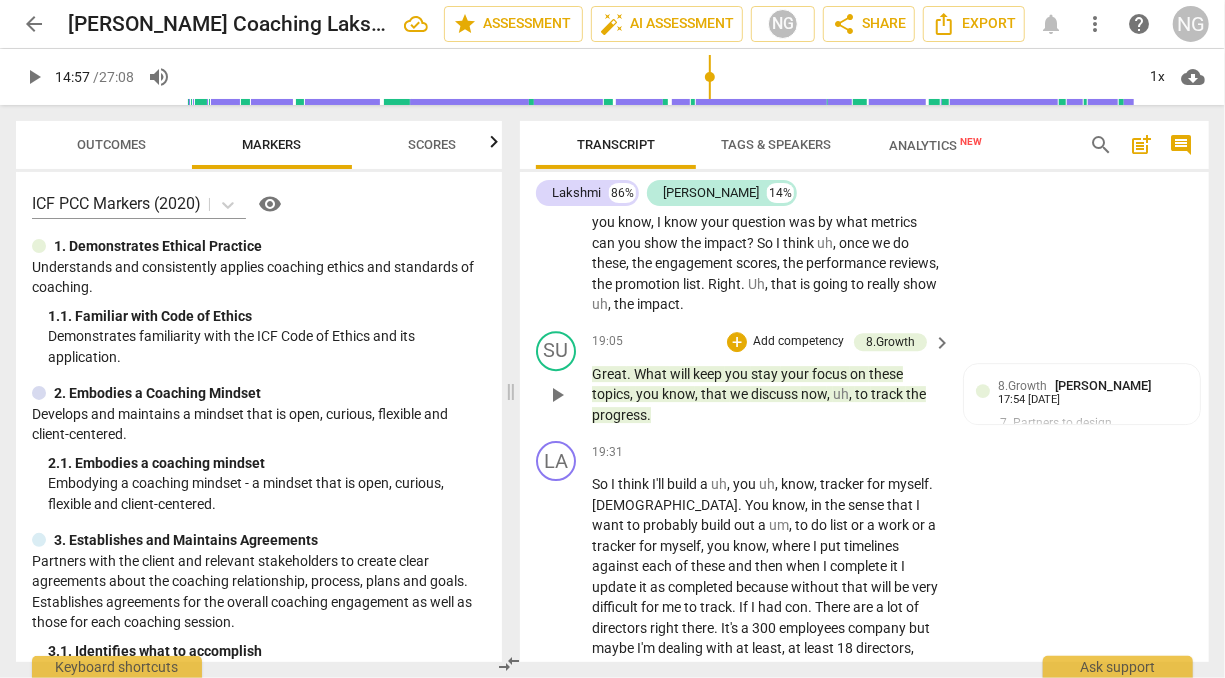 click on "Add competency" at bounding box center [798, 342] 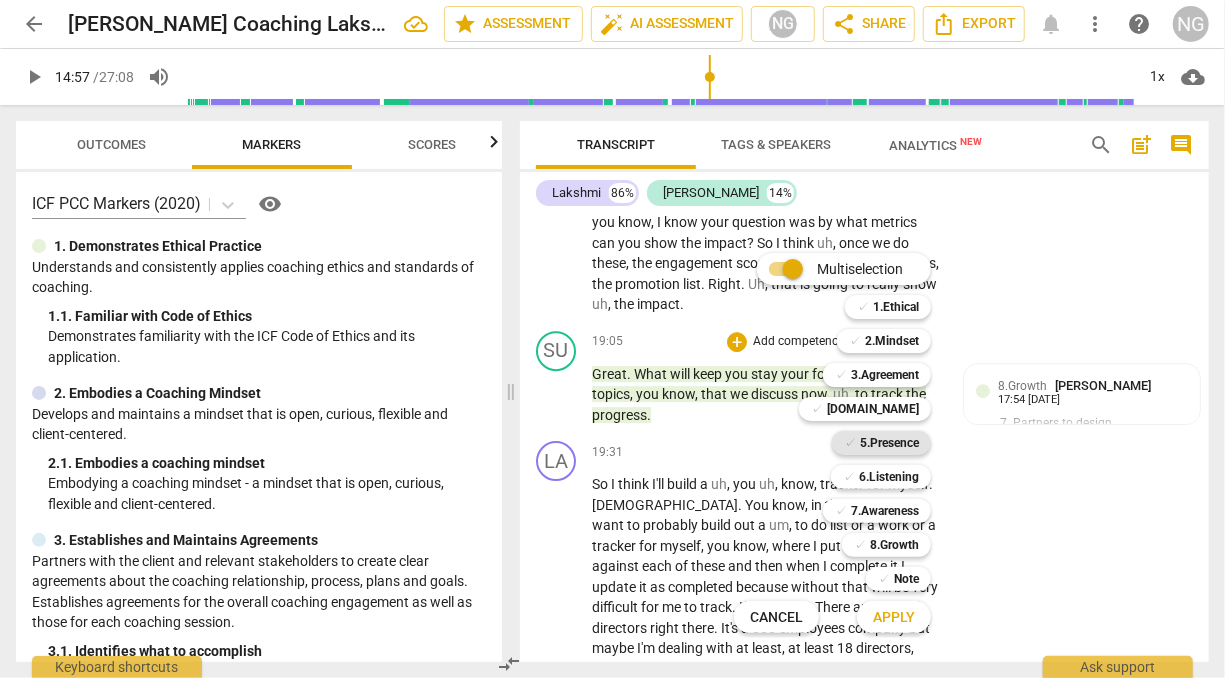 click on "5.Presence" at bounding box center (889, 443) 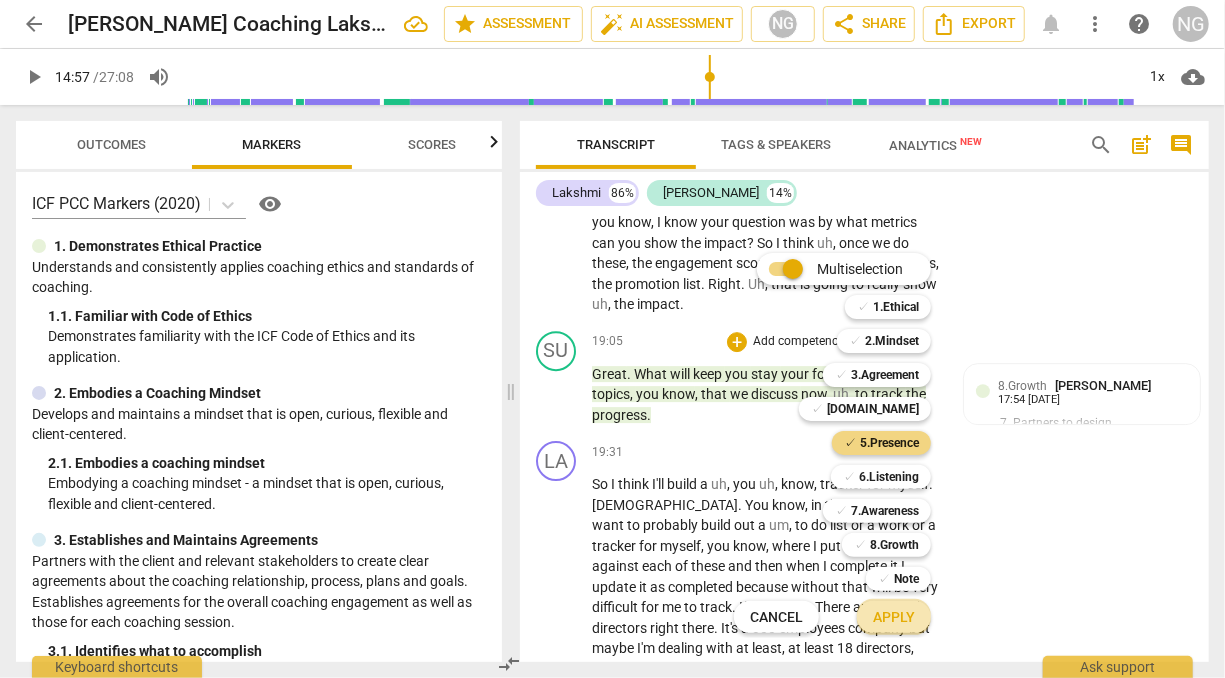 click on "Apply" at bounding box center (894, 618) 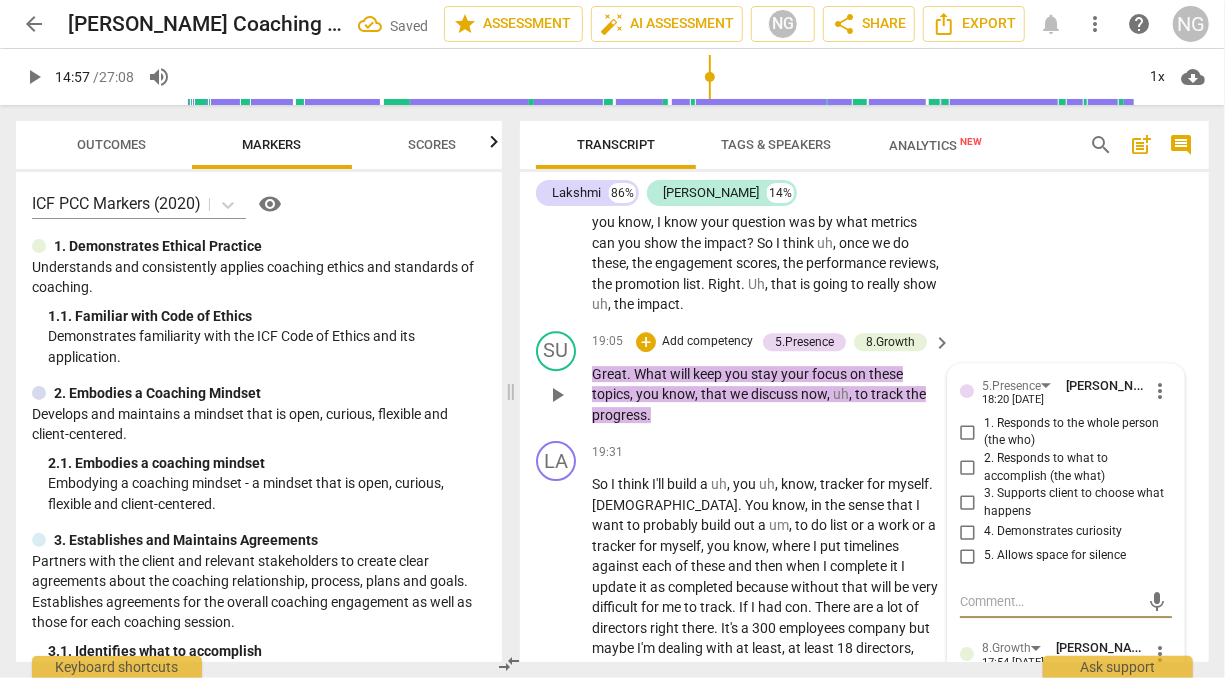scroll, scrollTop: 6986, scrollLeft: 0, axis: vertical 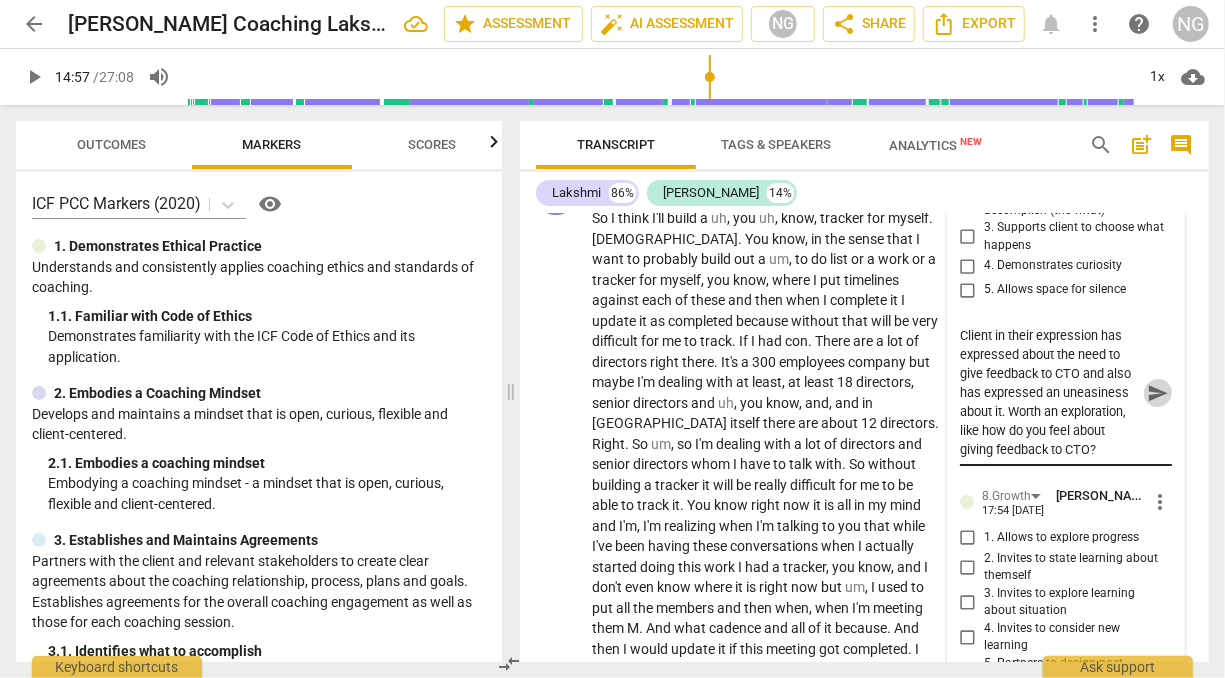 click on "send" at bounding box center [1158, 393] 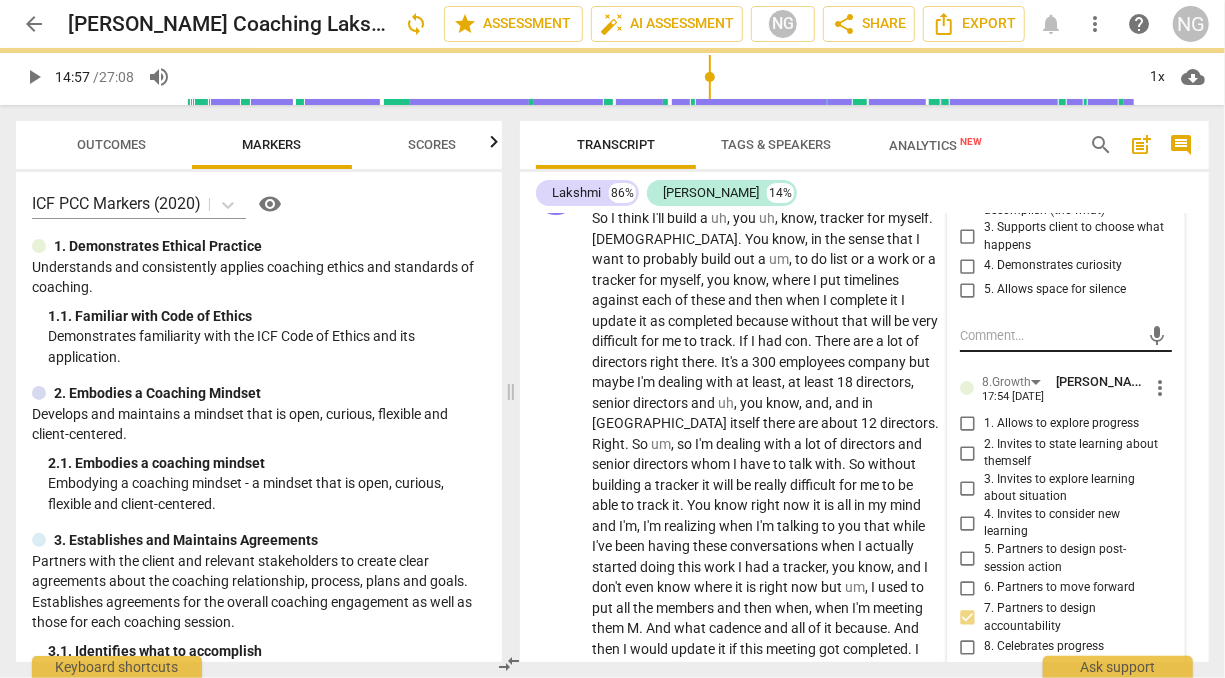 scroll, scrollTop: 0, scrollLeft: 0, axis: both 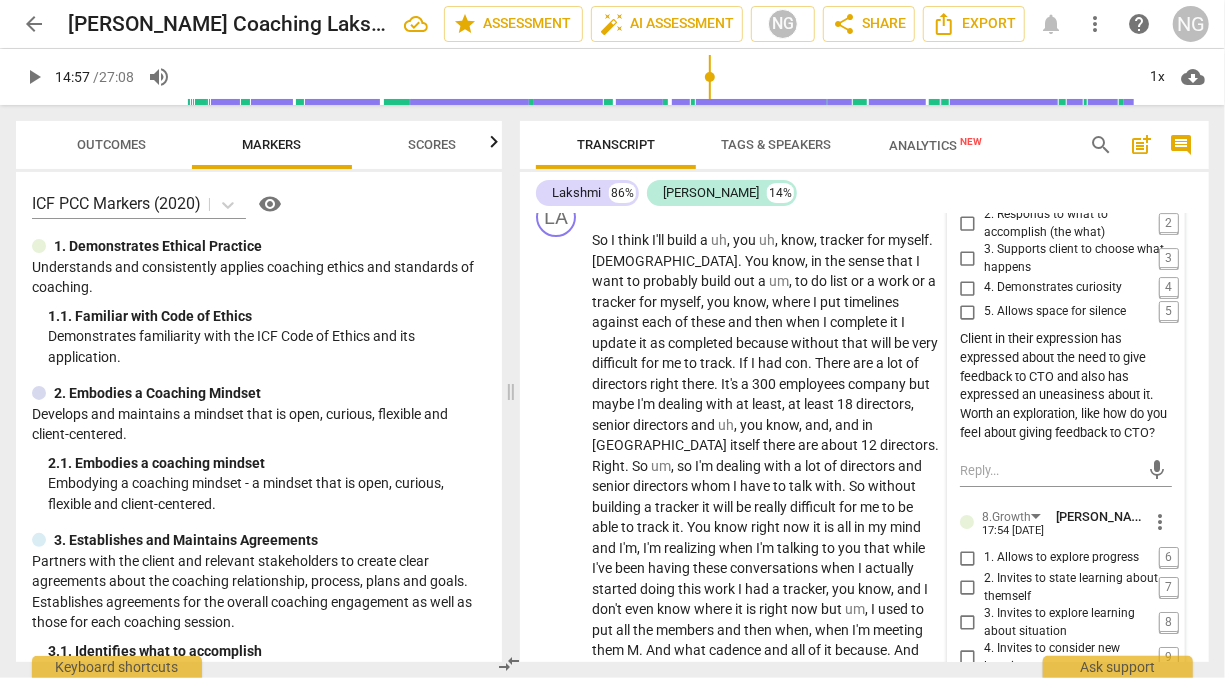 click on "Great .   What   will   keep   you   stay   your   focus   on   these   topics ,   you   know ,   that   we   discuss   now ,   uh ,   to   track   the   progress ." at bounding box center (766, 151) 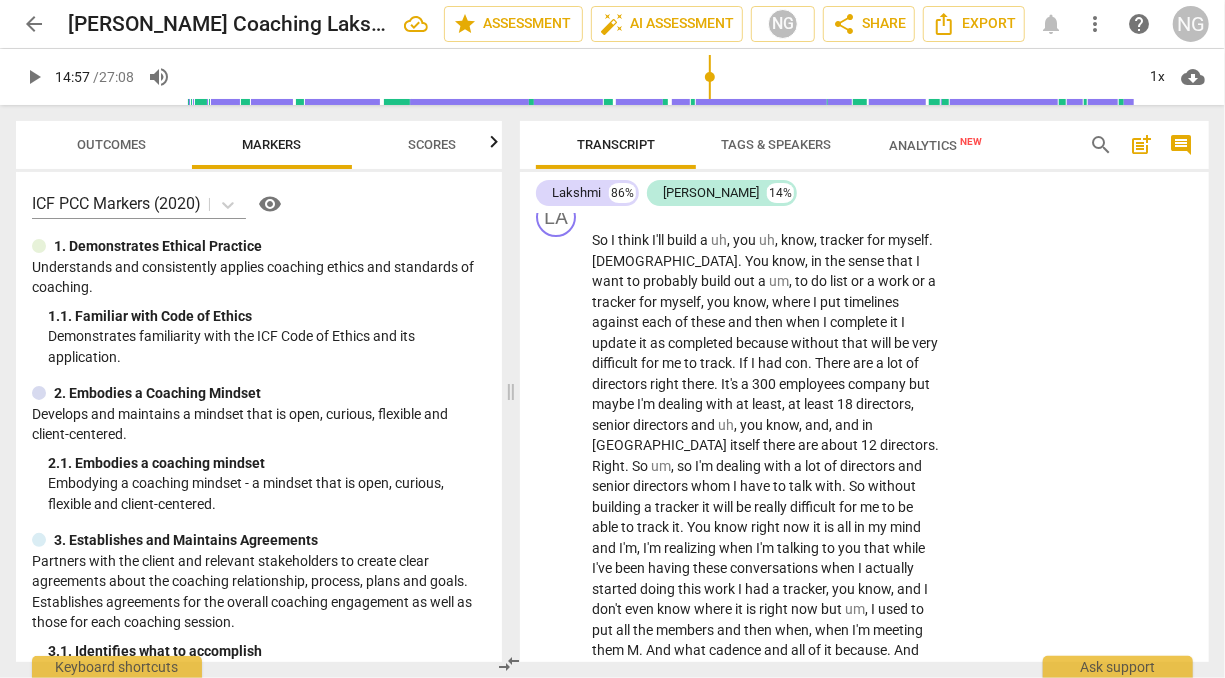 click on "stay" at bounding box center (766, 130) 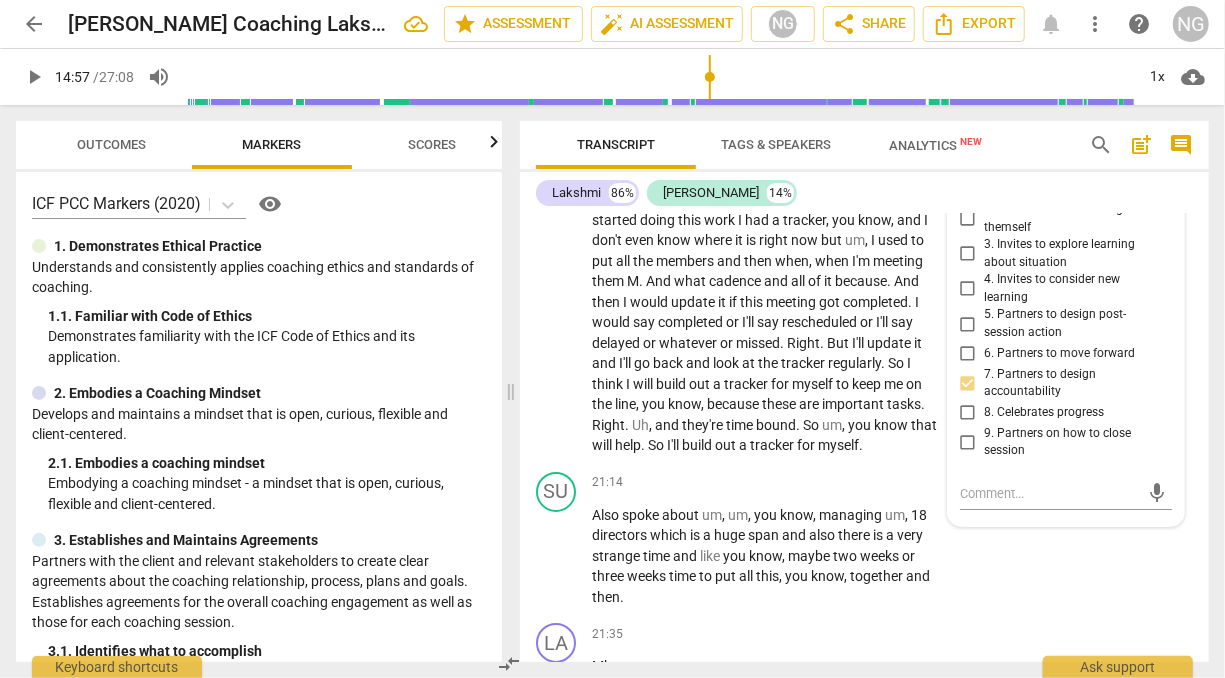 scroll, scrollTop: 7334, scrollLeft: 0, axis: vertical 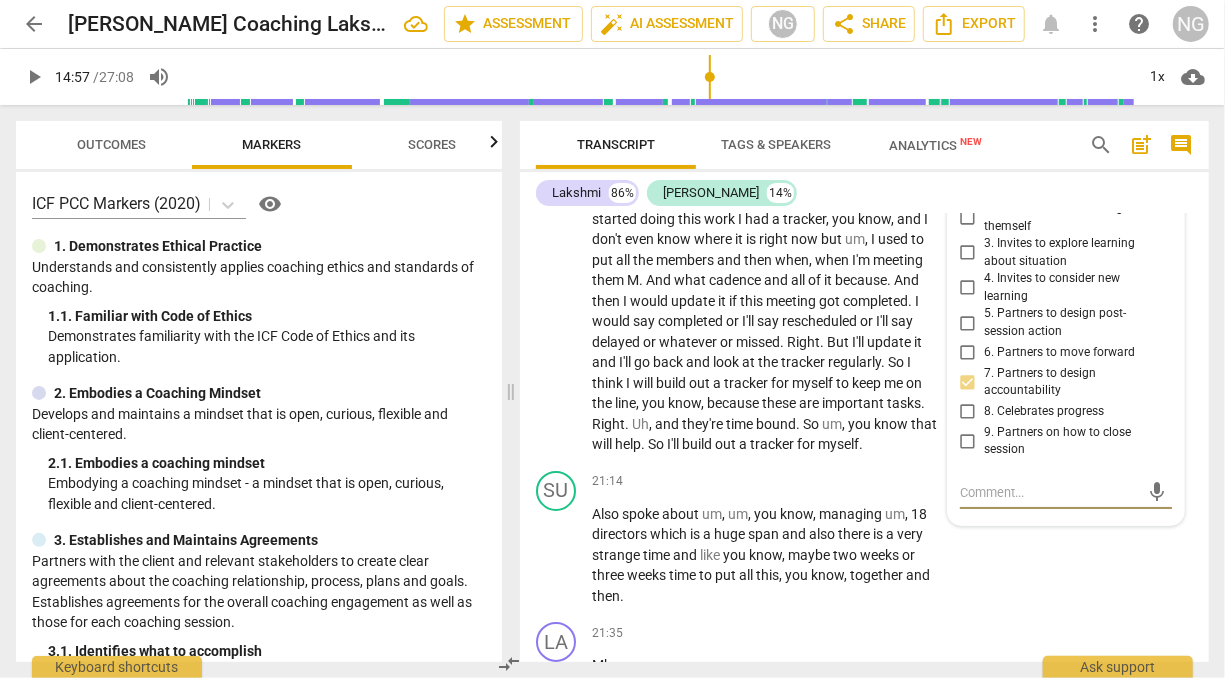 click at bounding box center [1050, 492] 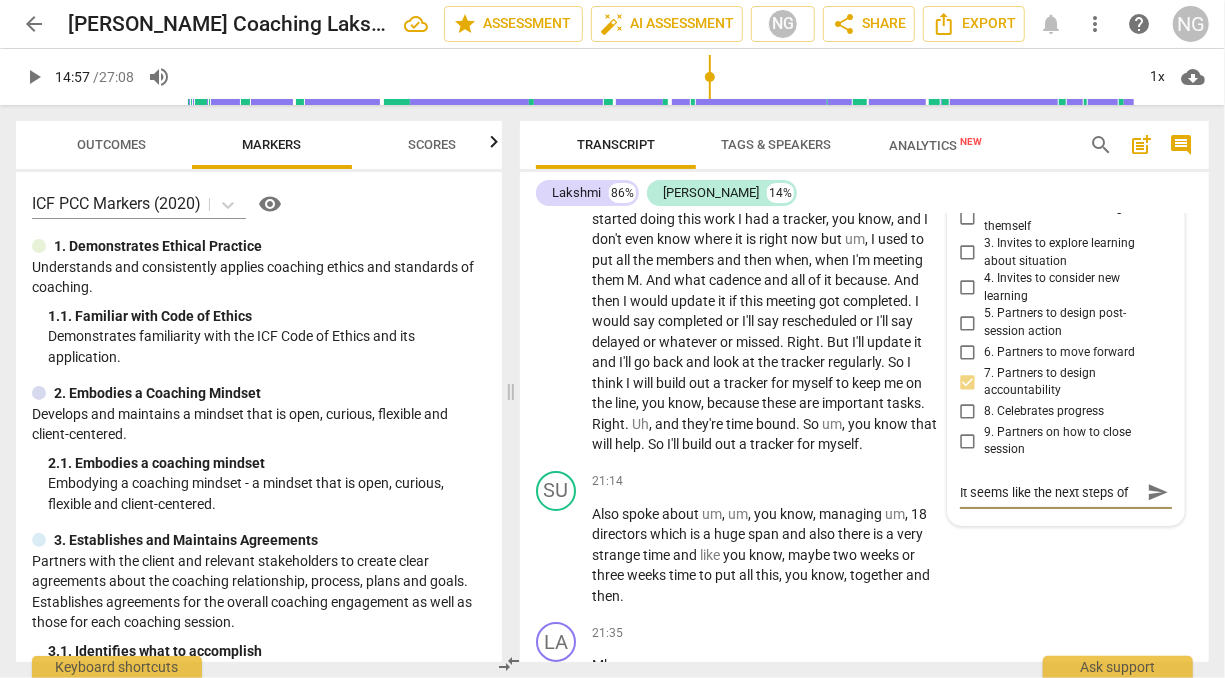 scroll, scrollTop: 0, scrollLeft: 0, axis: both 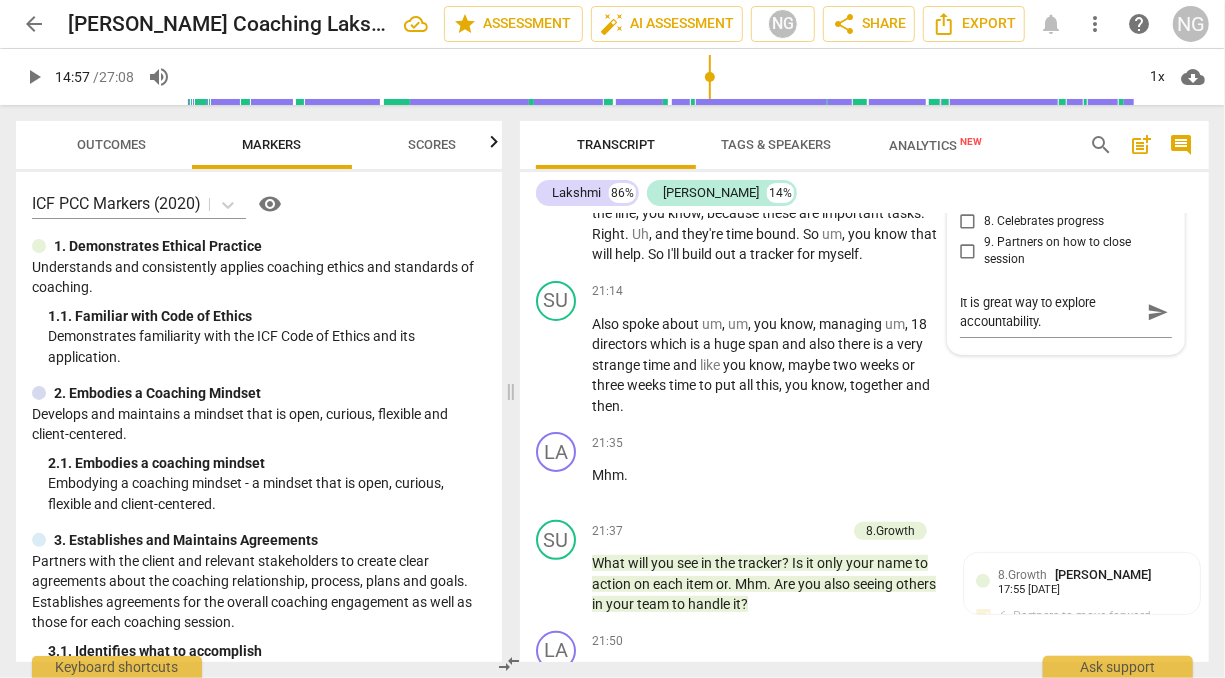 click on "are" at bounding box center [810, 213] 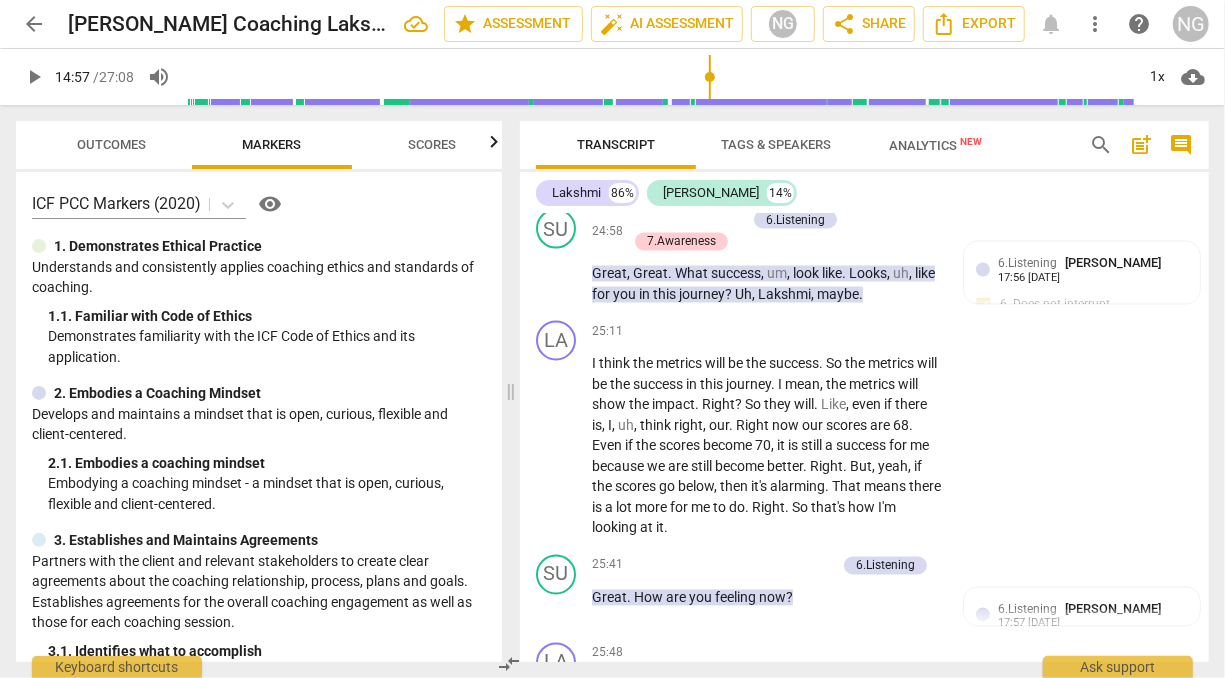 scroll, scrollTop: 9179, scrollLeft: 0, axis: vertical 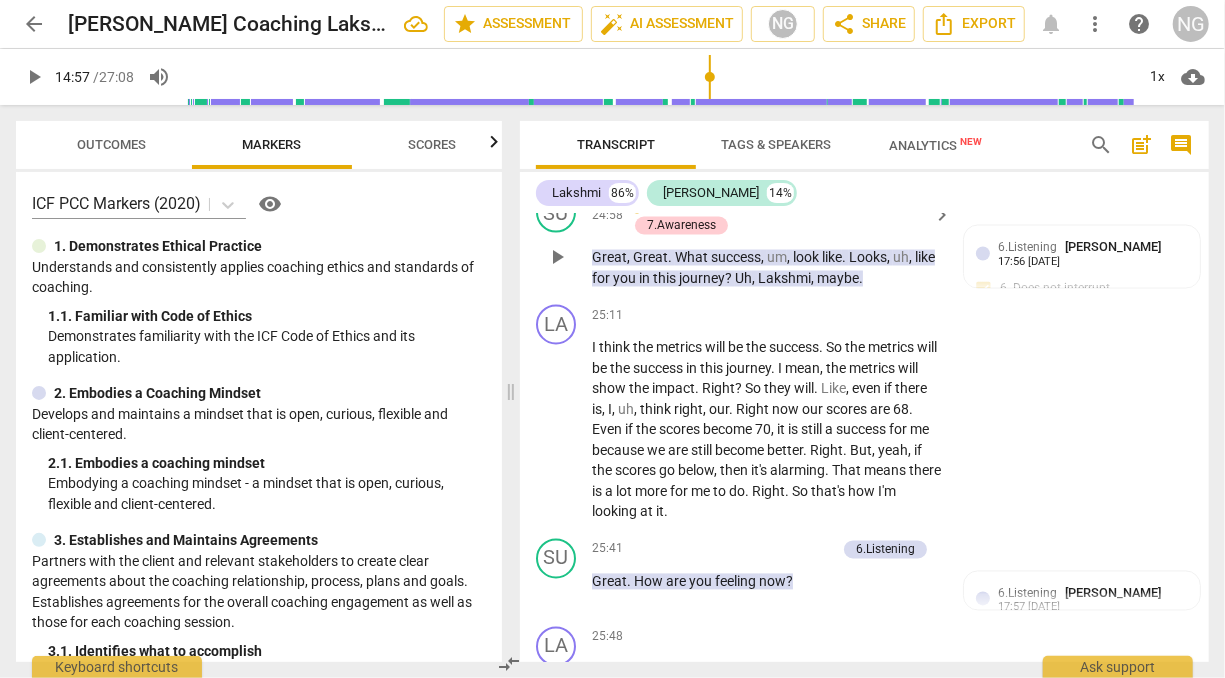 click on "Lakshmi" at bounding box center [784, 279] 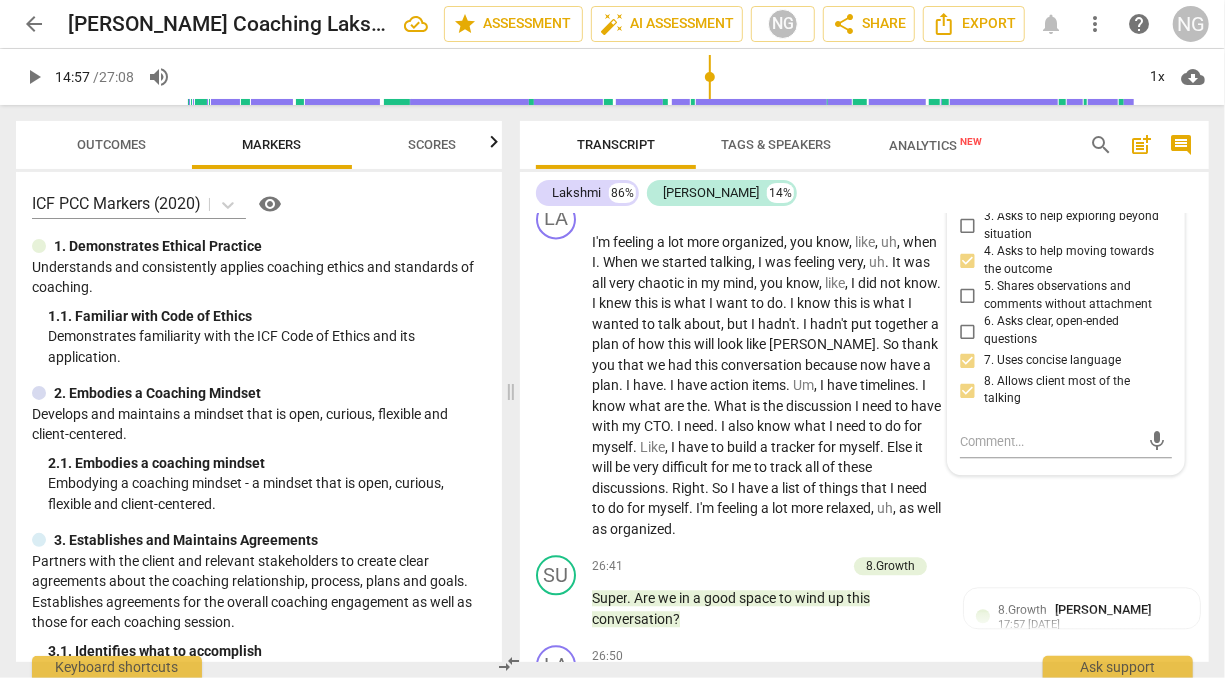 scroll, scrollTop: 9618, scrollLeft: 0, axis: vertical 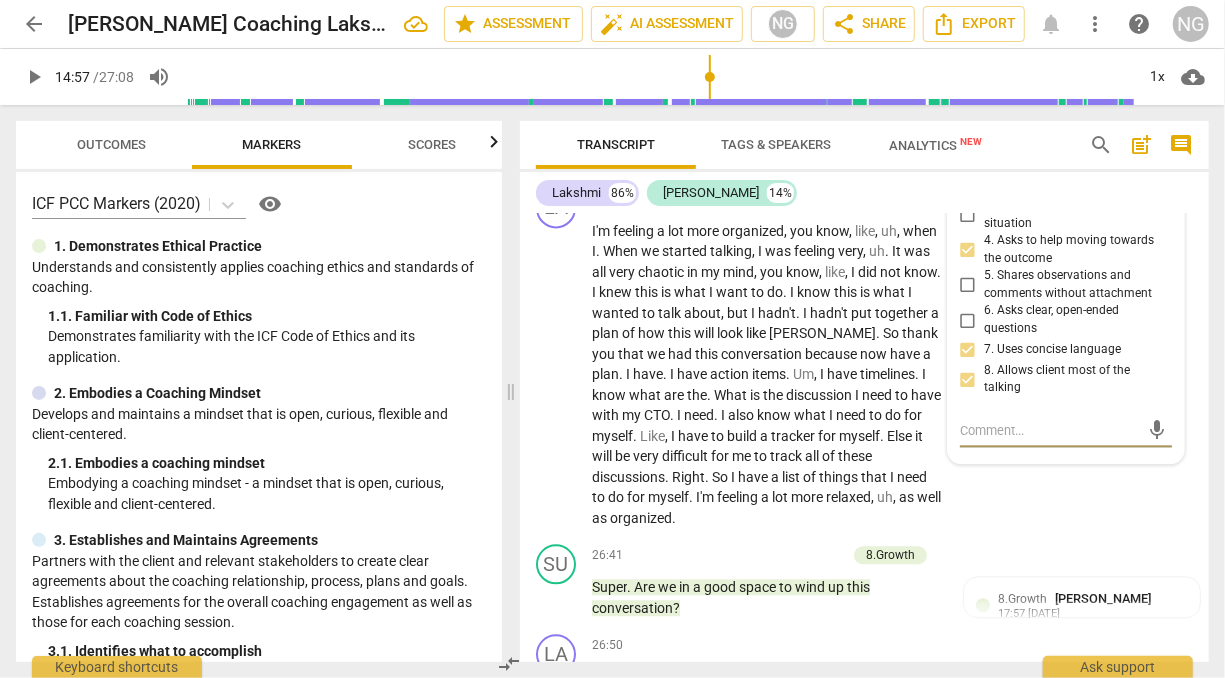 click at bounding box center (1050, 430) 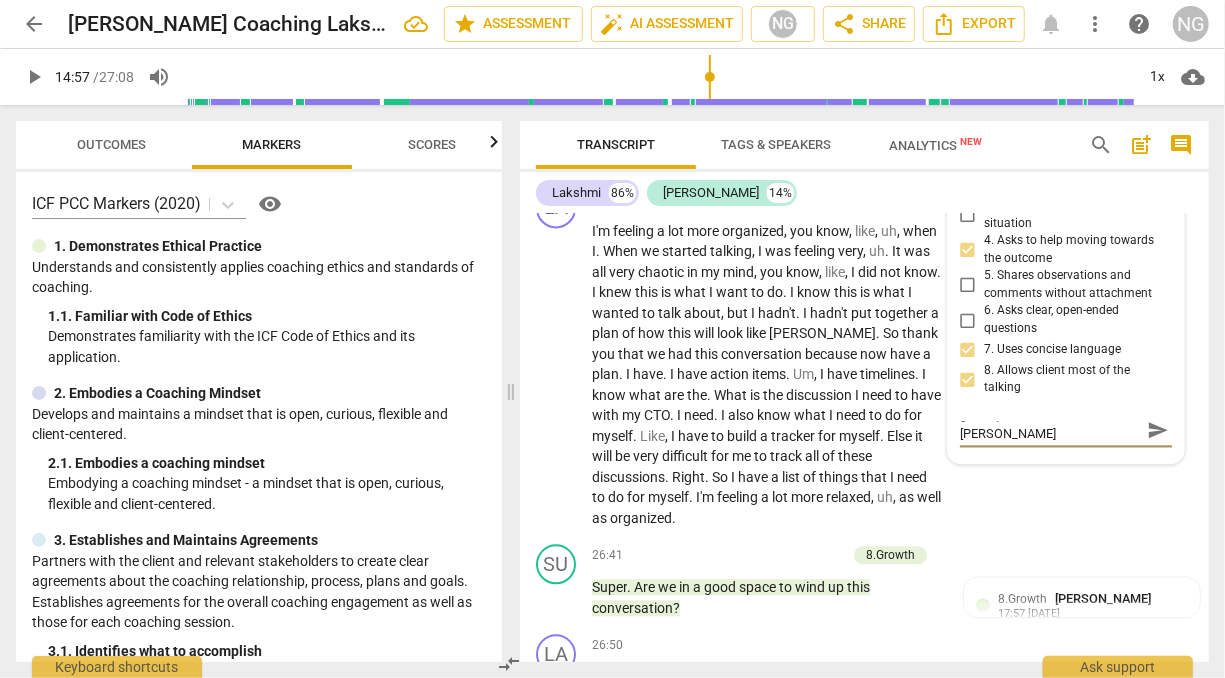 scroll, scrollTop: 0, scrollLeft: 0, axis: both 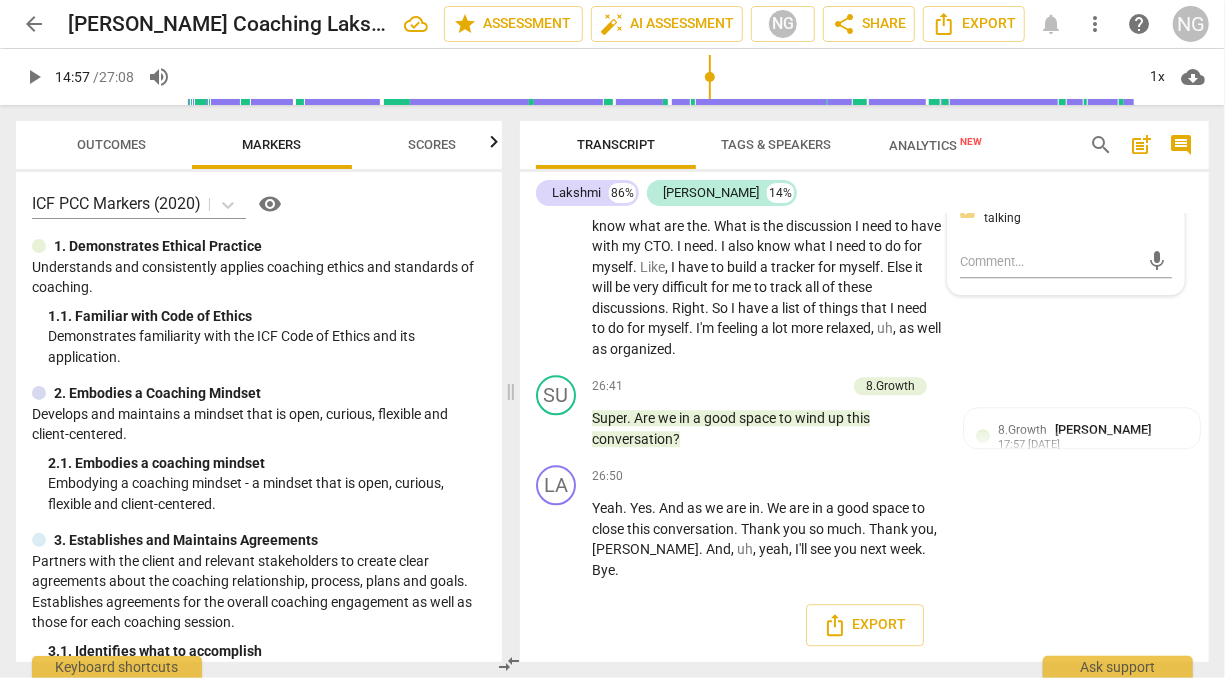 click on "What" at bounding box center (732, 226) 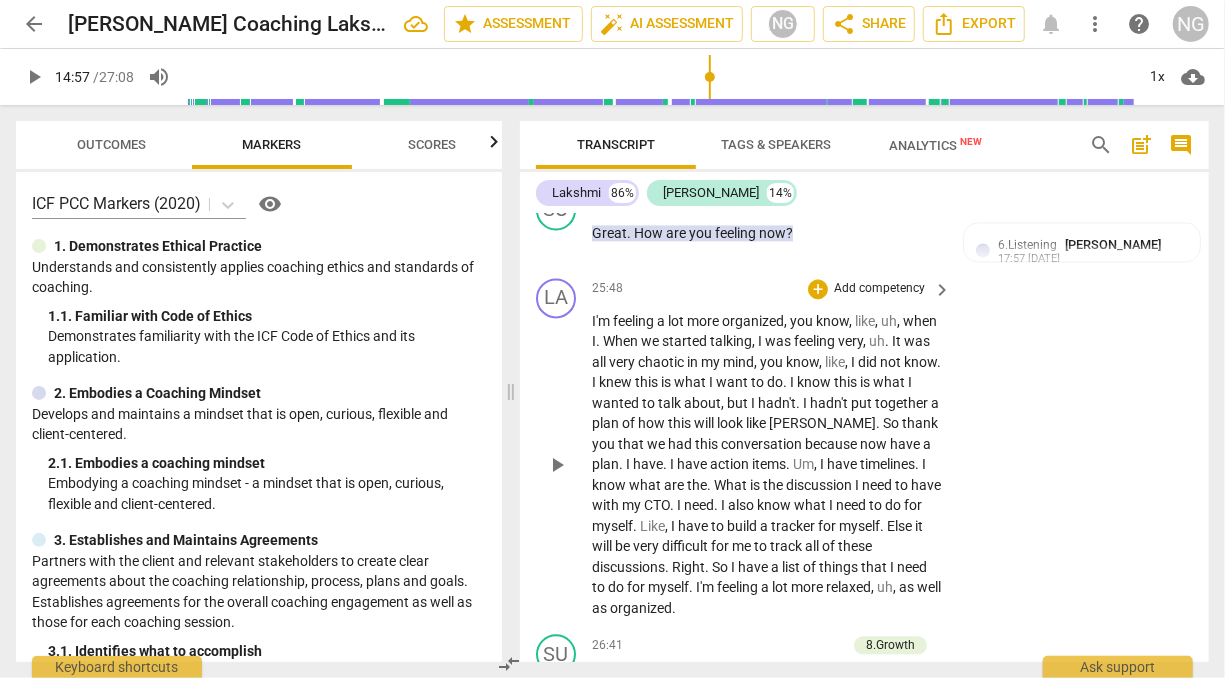 scroll, scrollTop: 9556, scrollLeft: 0, axis: vertical 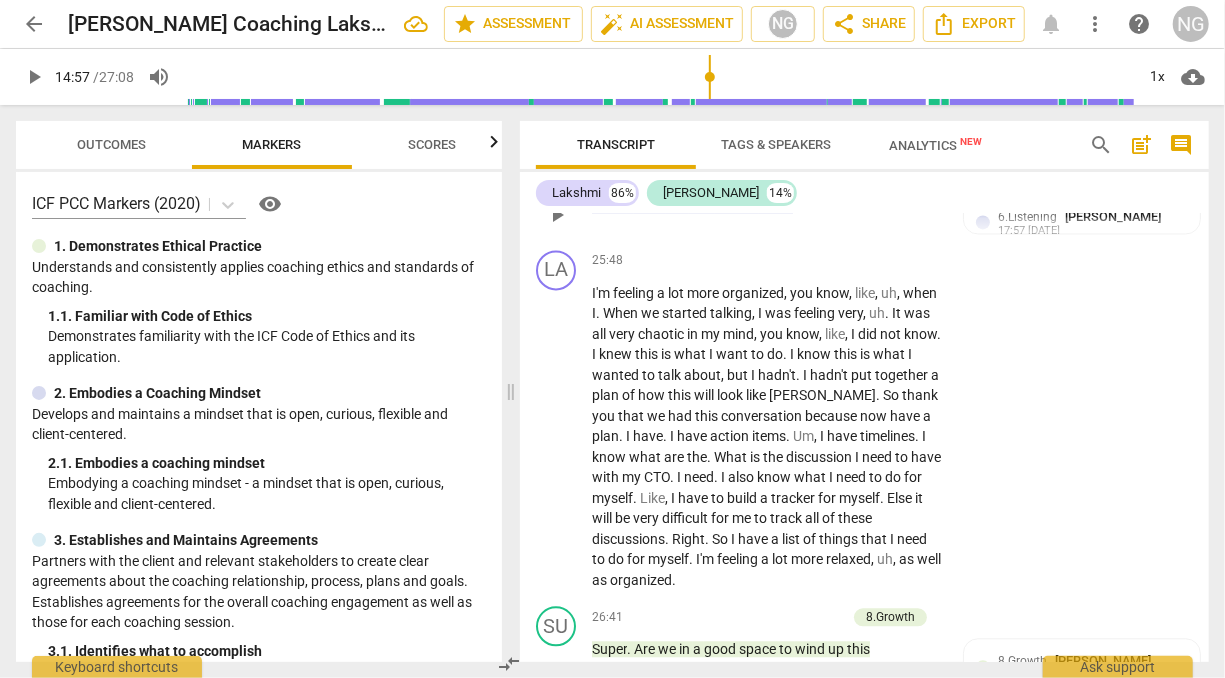 click on "now" at bounding box center (772, 205) 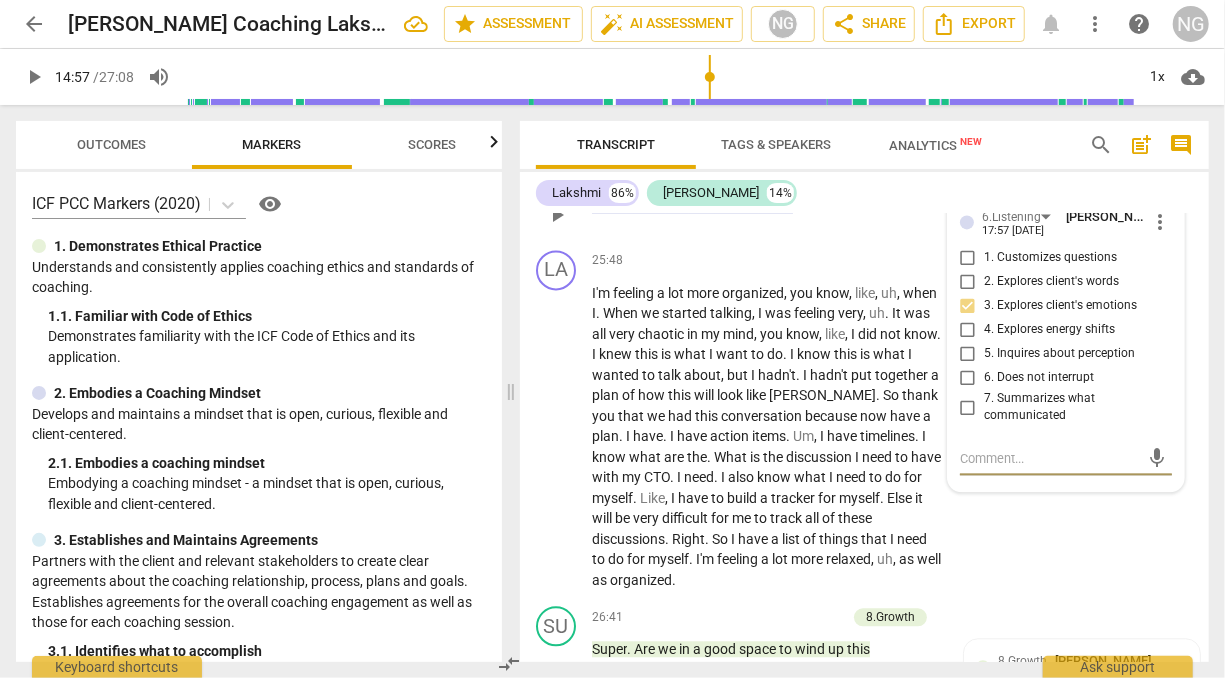 click at bounding box center [1050, 458] 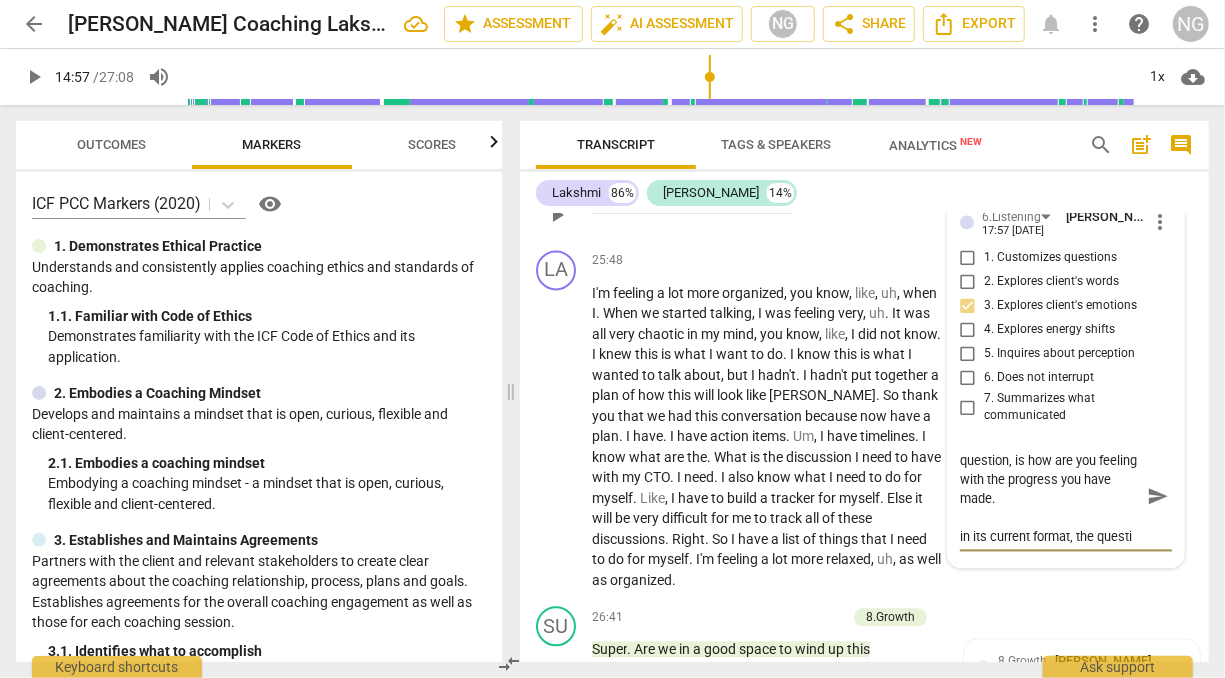 scroll, scrollTop: 36, scrollLeft: 0, axis: vertical 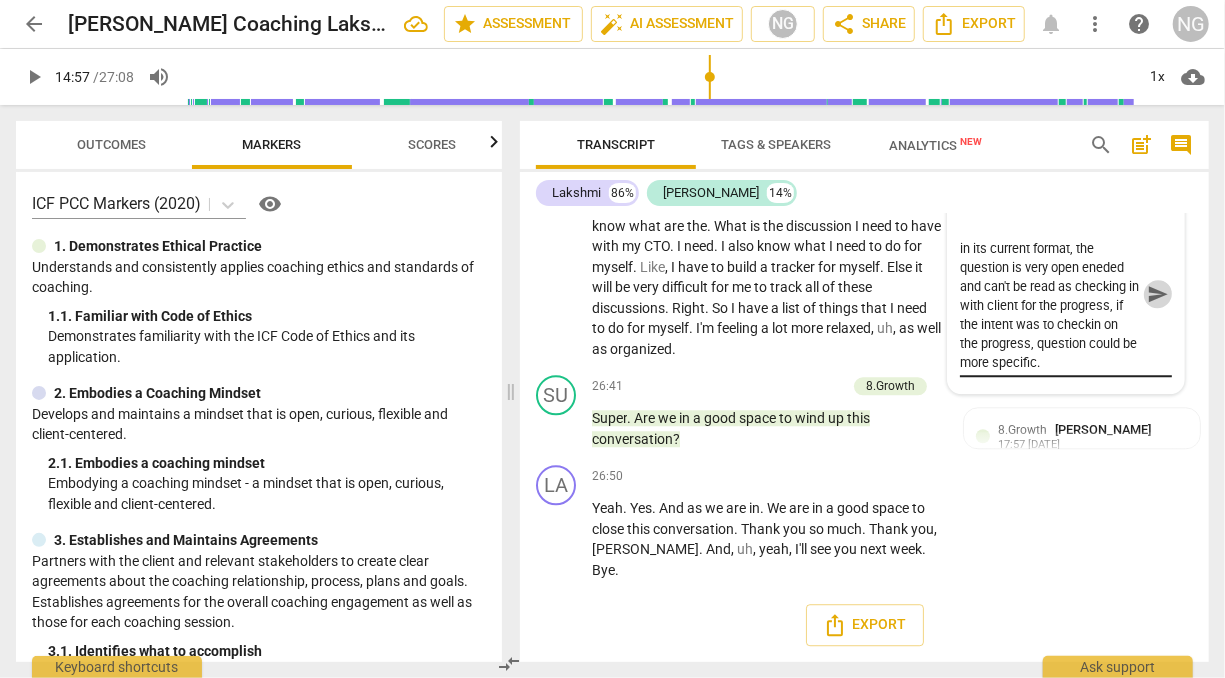 click on "send" at bounding box center [1158, 294] 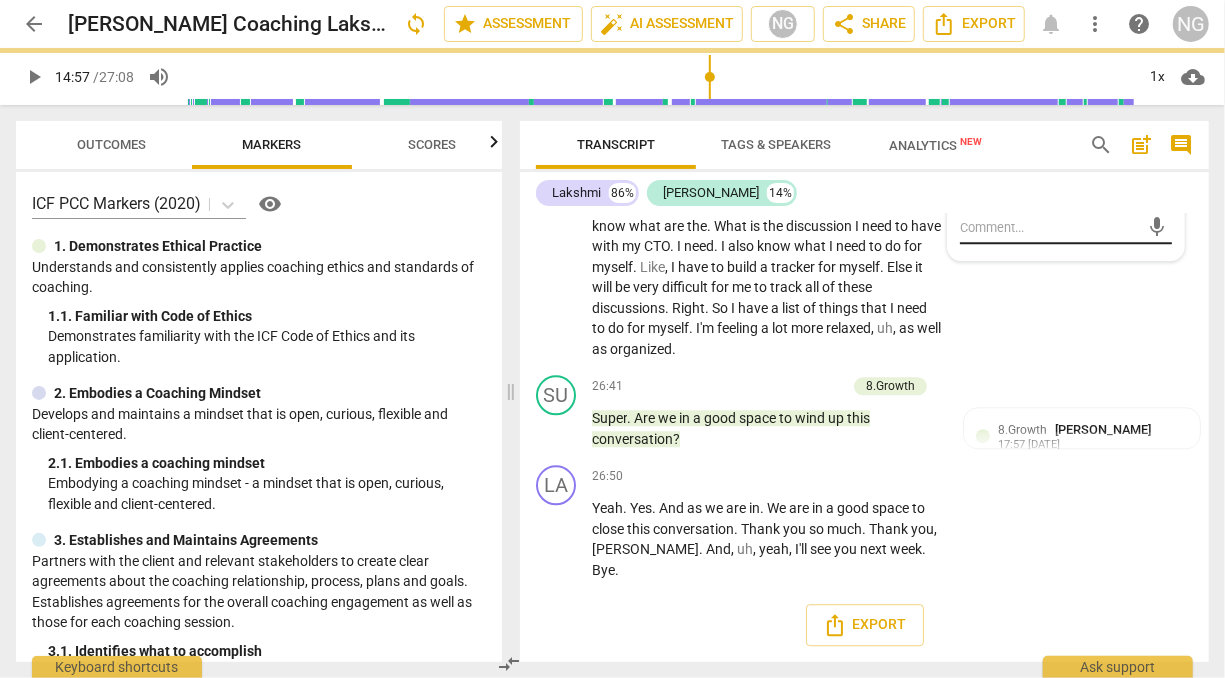 scroll, scrollTop: 0, scrollLeft: 0, axis: both 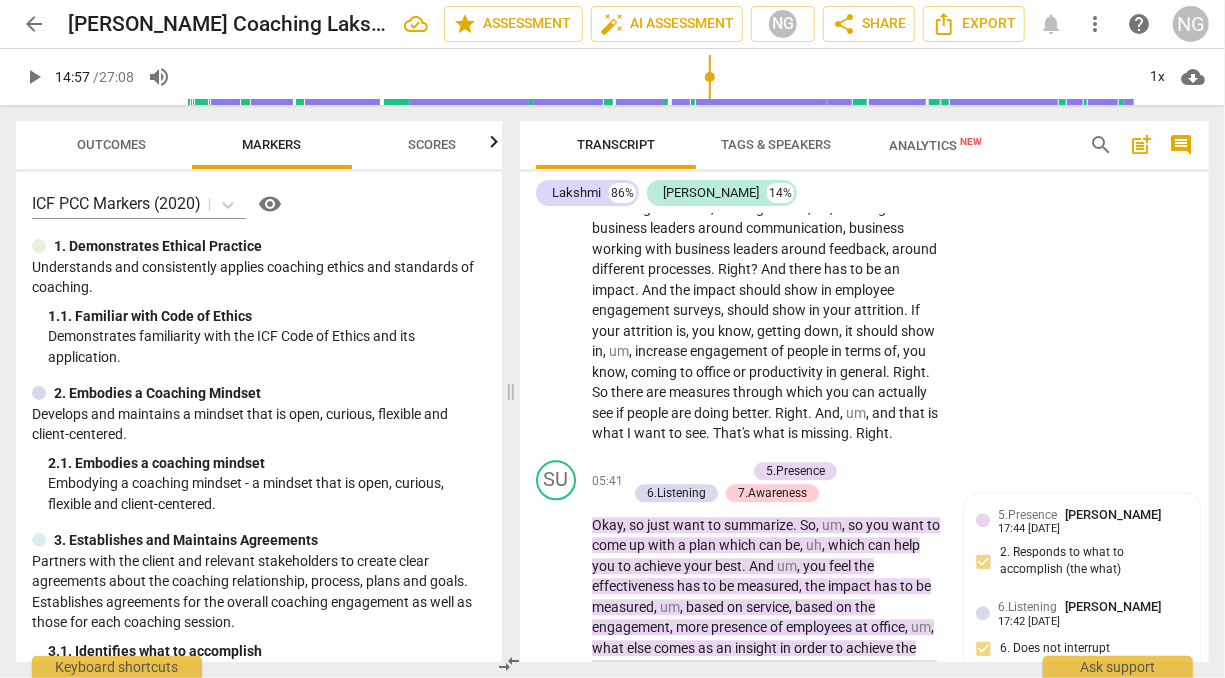 click on "Outcomes" at bounding box center (112, 145) 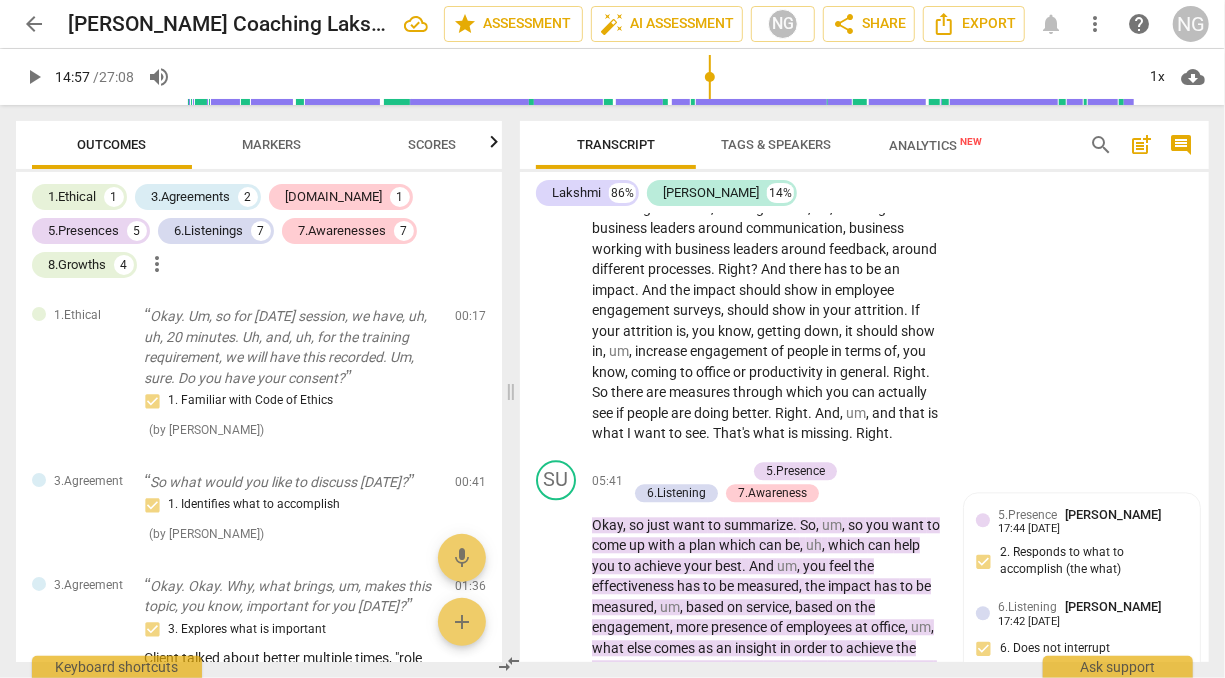 click on "Scores" at bounding box center (432, 144) 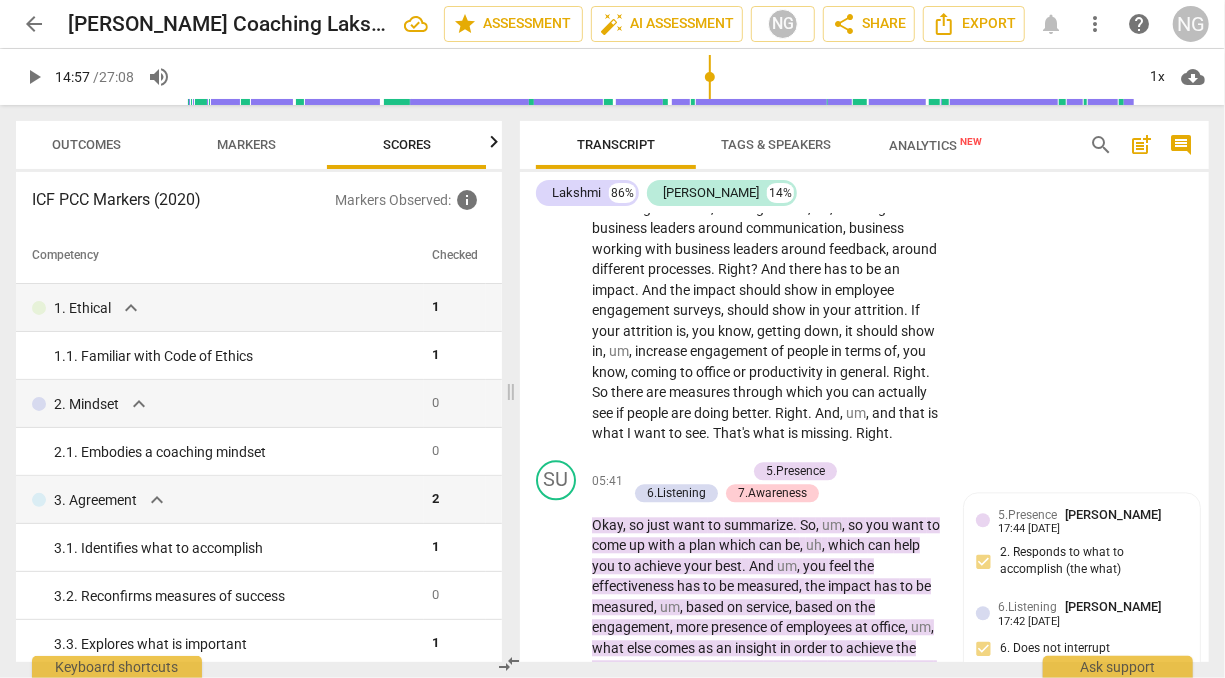 scroll, scrollTop: 0, scrollLeft: 26, axis: horizontal 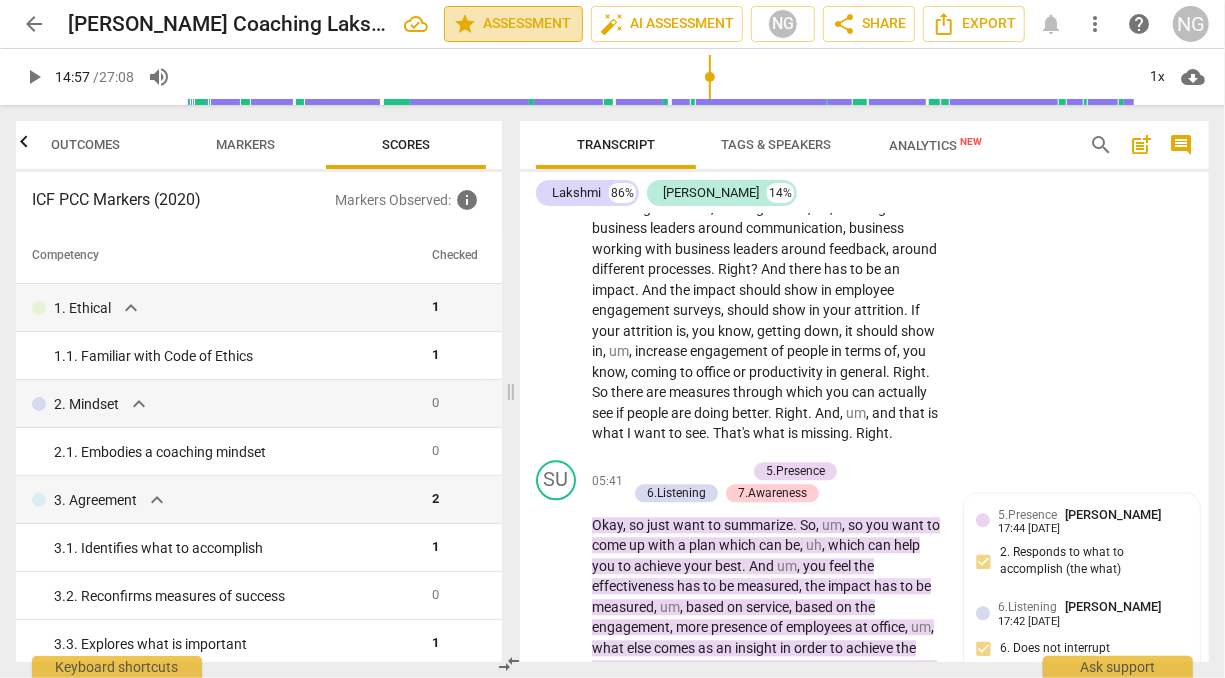 click on "star    Assessment" at bounding box center [513, 24] 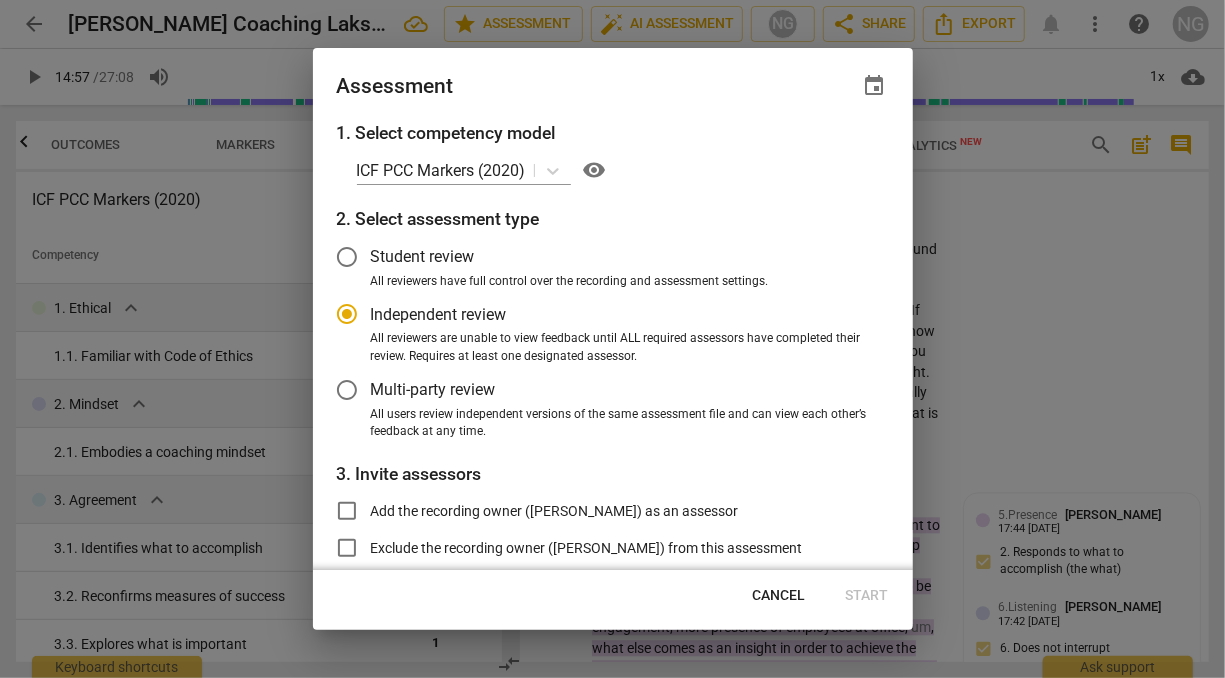 click on "Cancel" at bounding box center [779, 596] 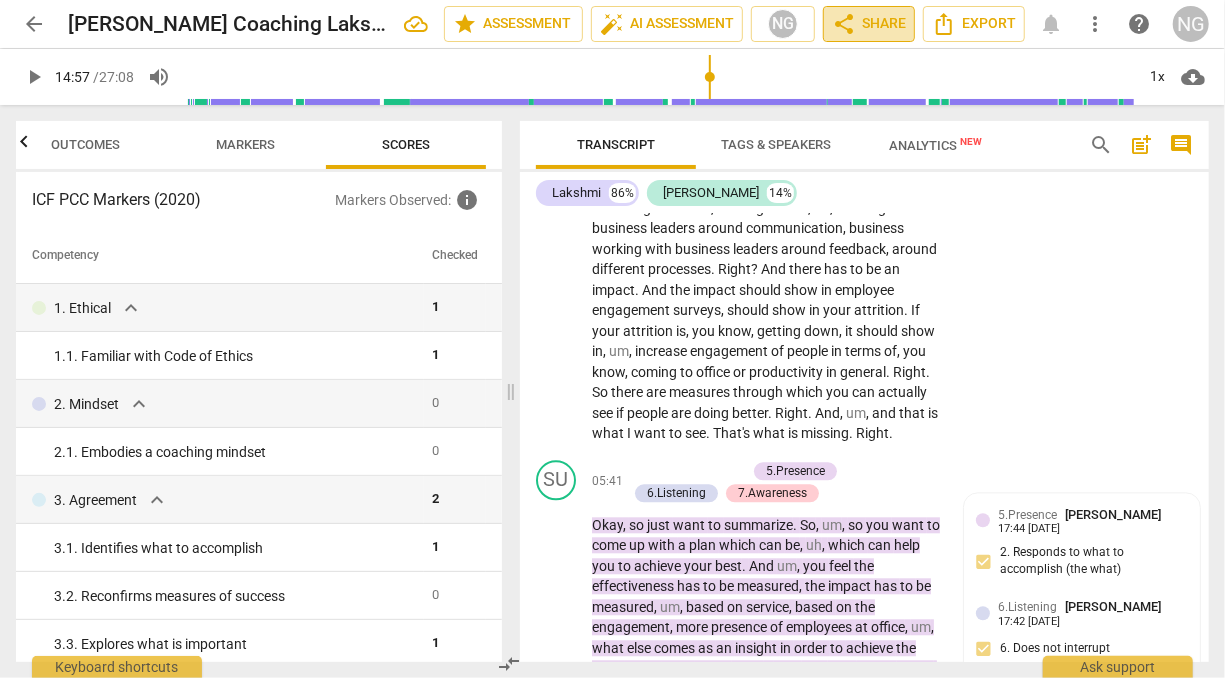 click on "share    Share" at bounding box center (869, 24) 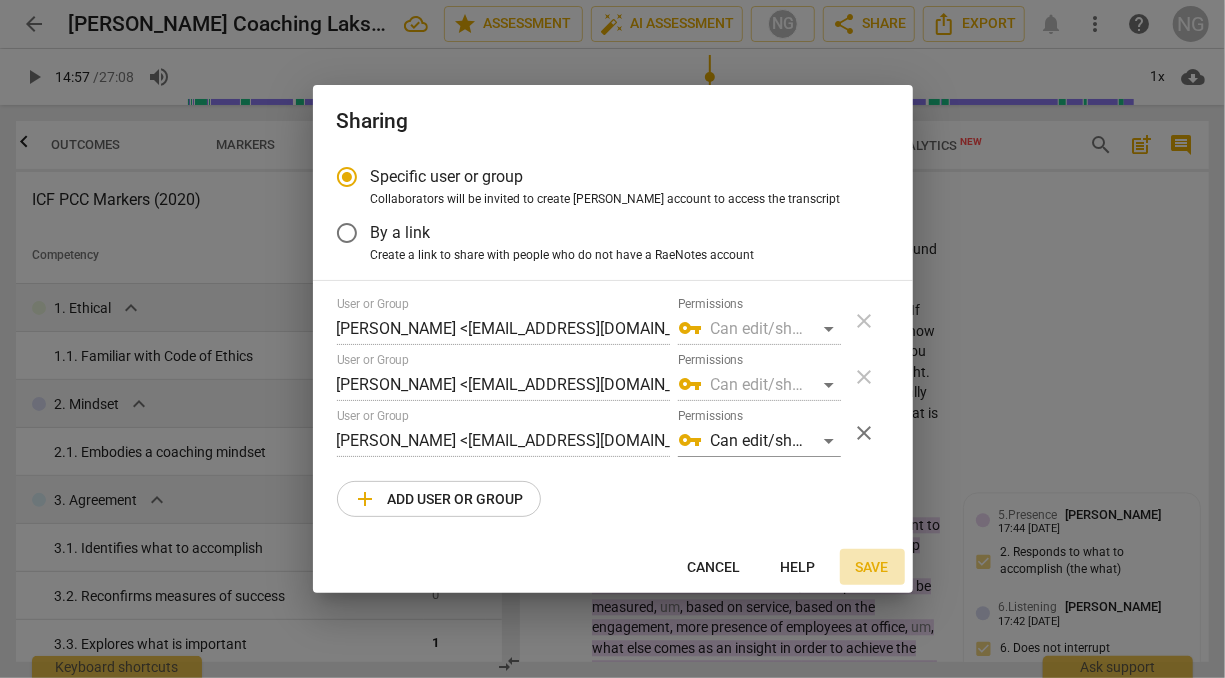 click on "Save" at bounding box center [872, 568] 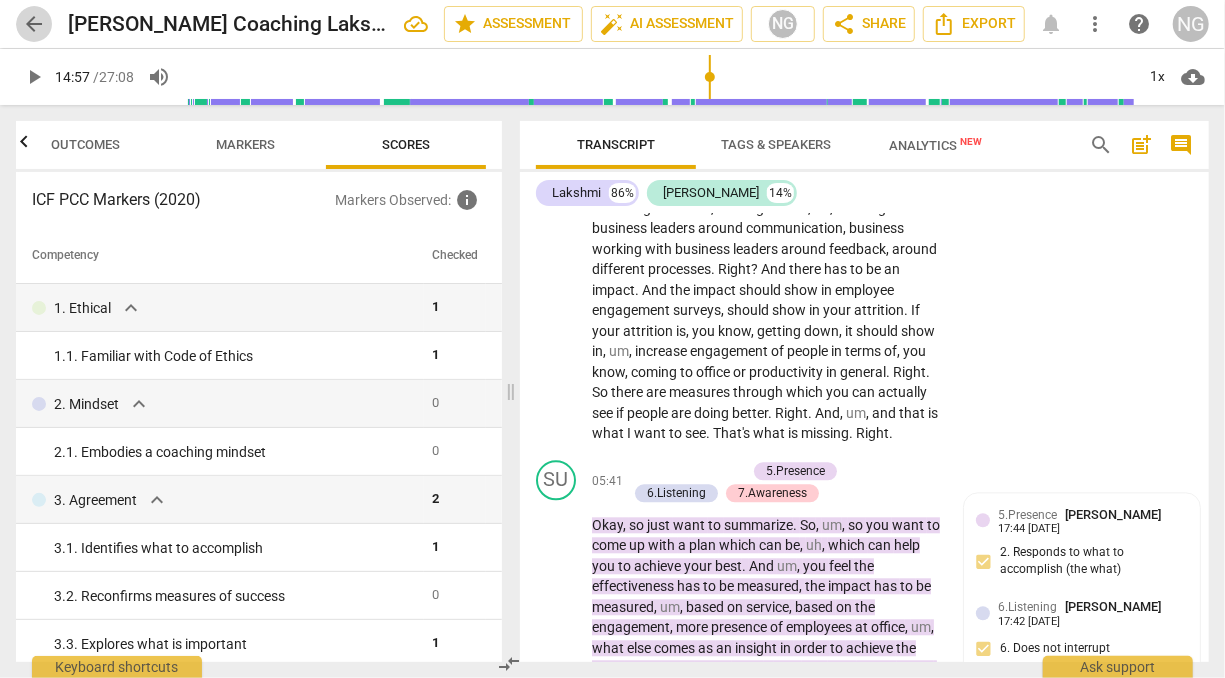 click on "arrow_back" at bounding box center [34, 24] 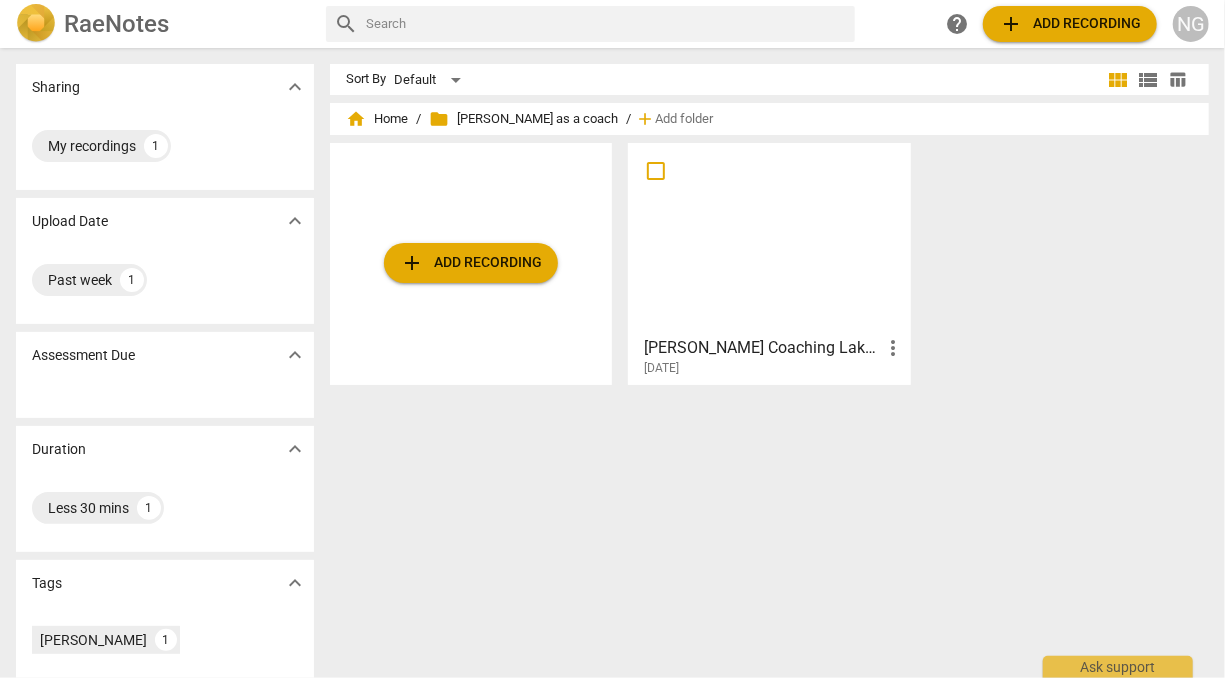 click on "Sort By Default view_module view_list table_chart home Home / folder [PERSON_NAME] as a coach / add Add folder add   Add recording [PERSON_NAME] Coaching Lakshmi [DATE] more_vert [DATE]" at bounding box center (777, 363) 